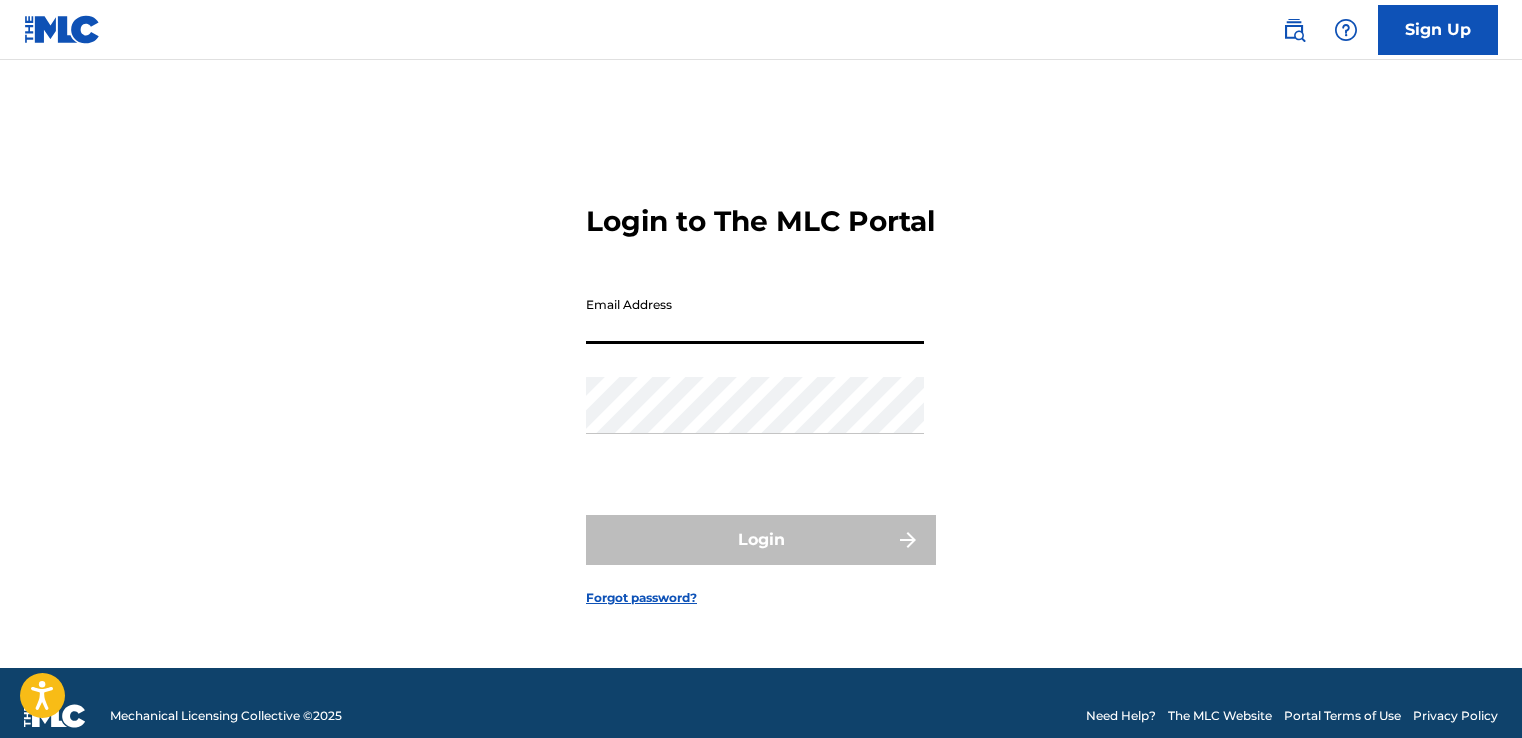 scroll, scrollTop: 0, scrollLeft: 0, axis: both 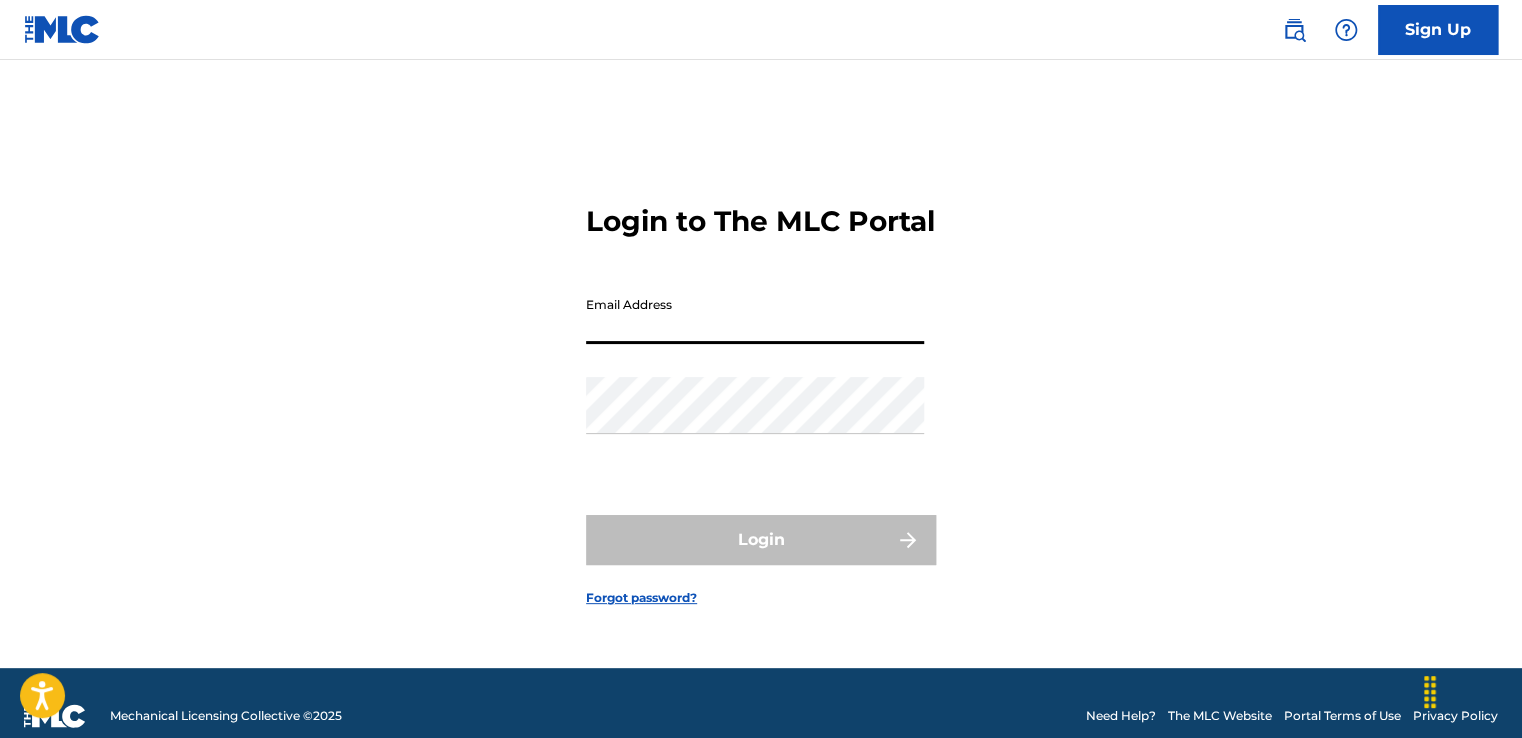 type on "[EMAIL]" 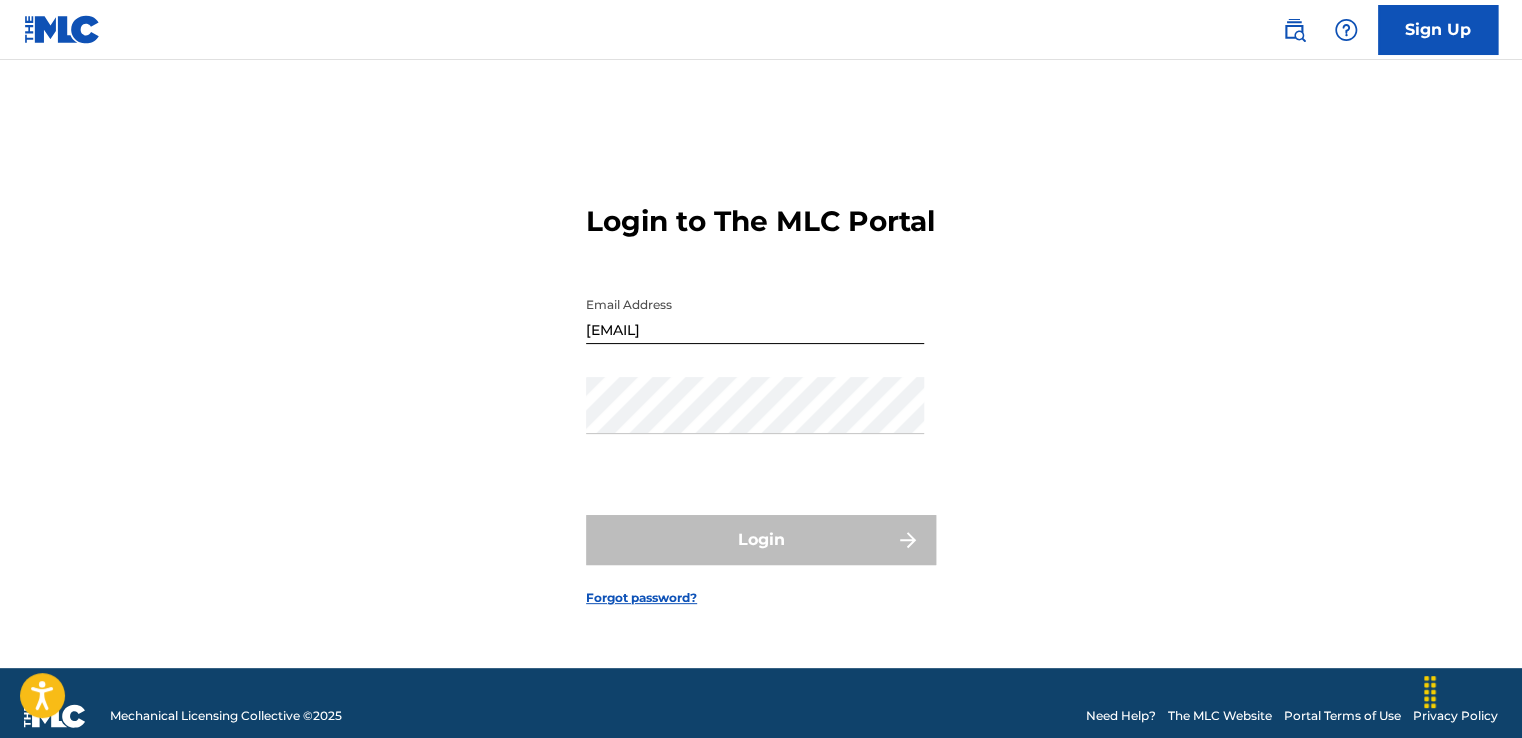 click on "Password" at bounding box center (755, 422) 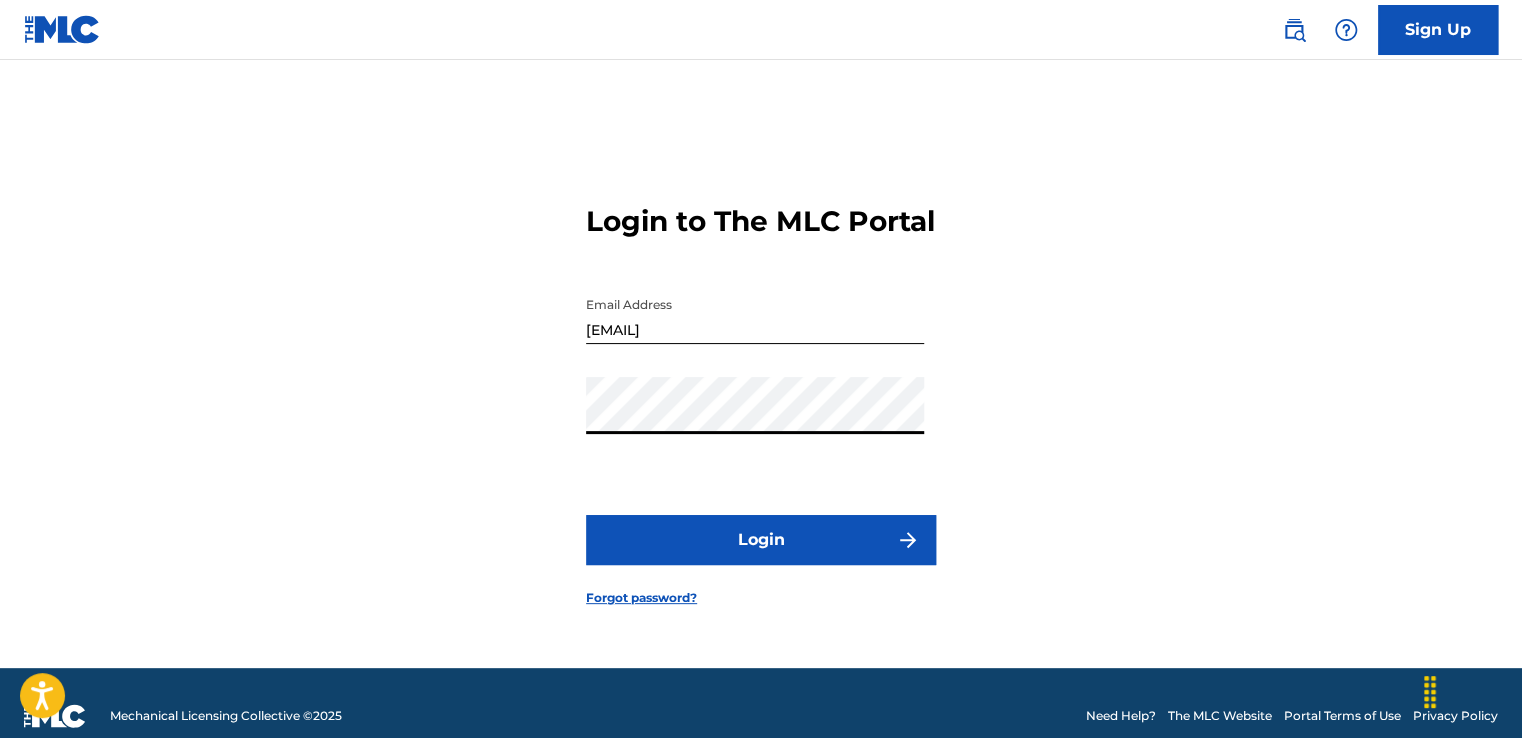 click on "Login" at bounding box center [761, 540] 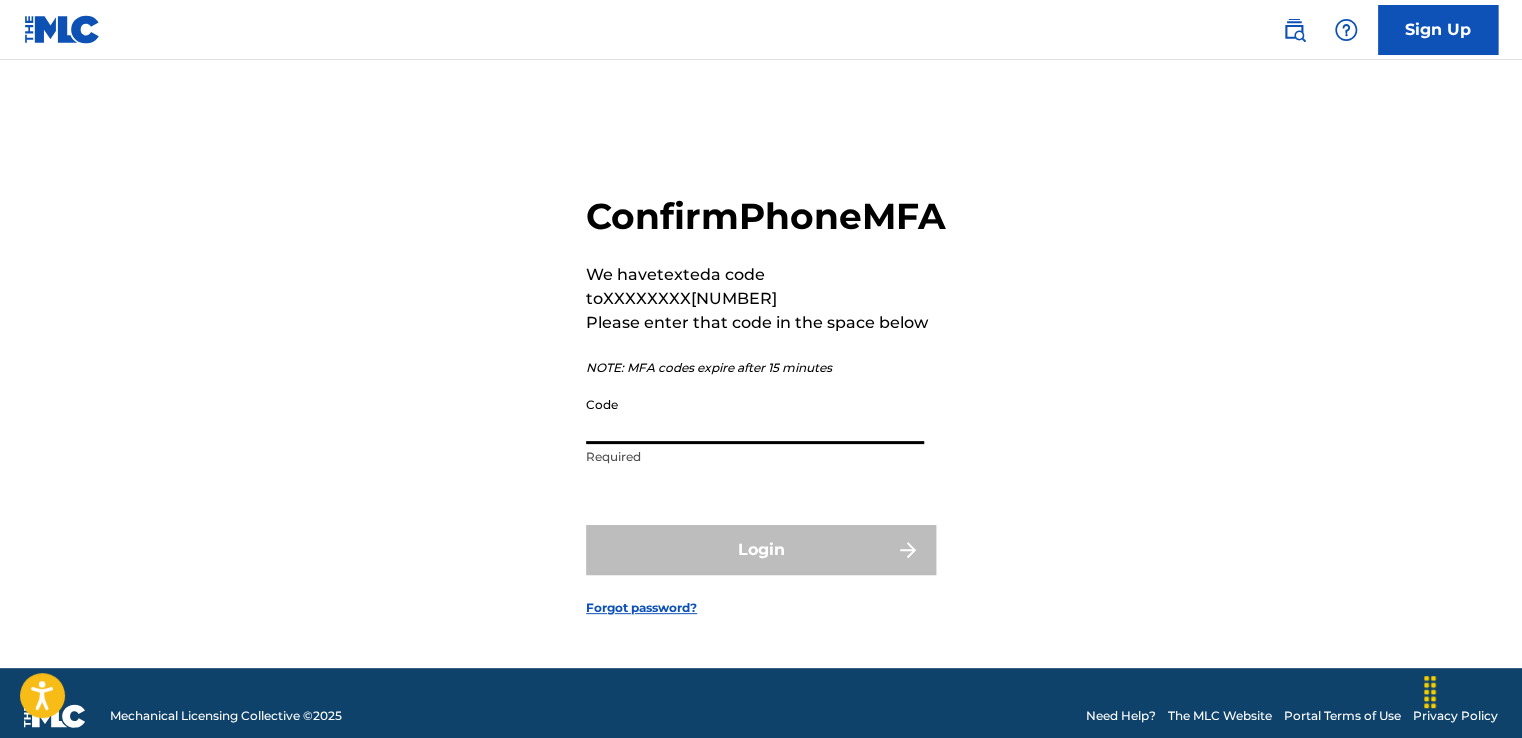 click on "Code" at bounding box center [755, 415] 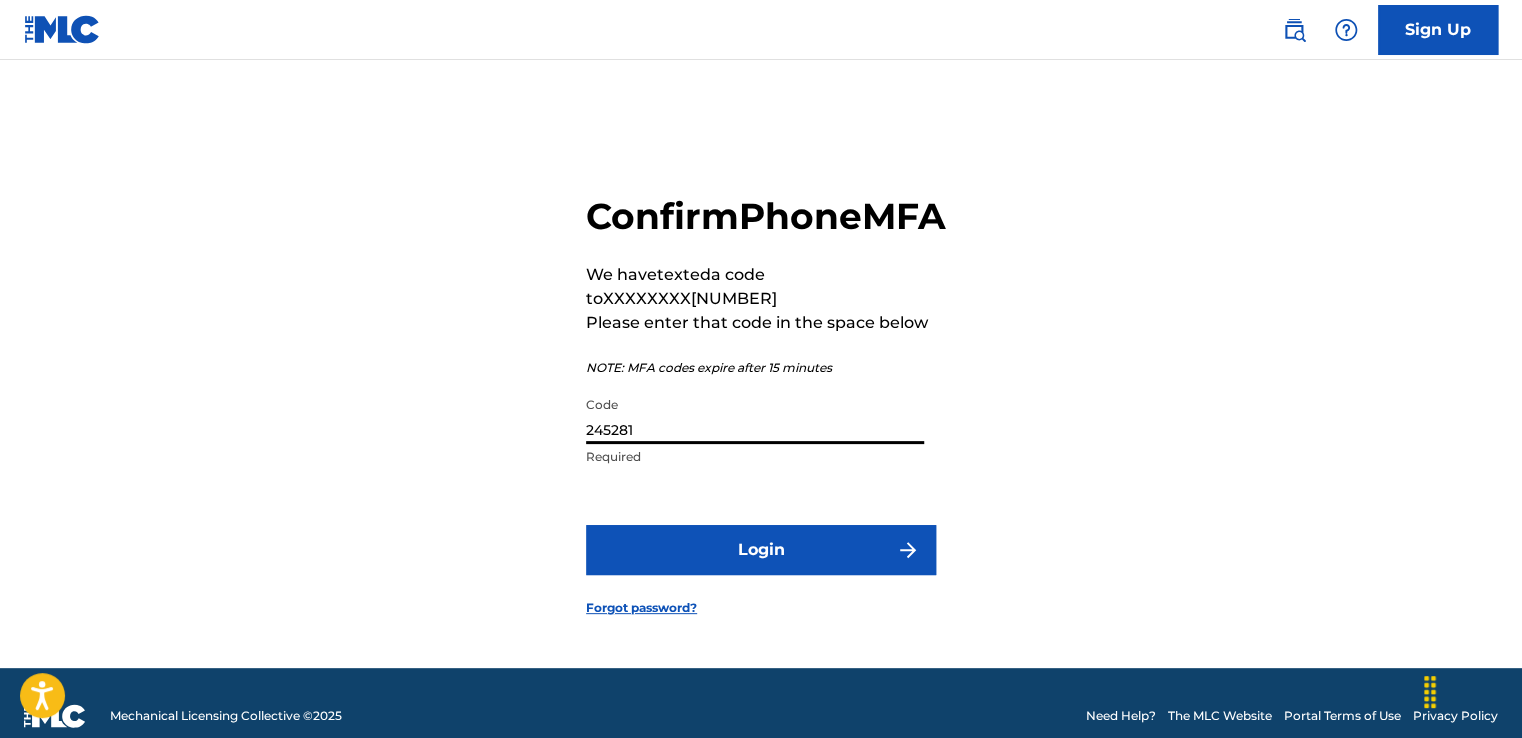 type on "245281" 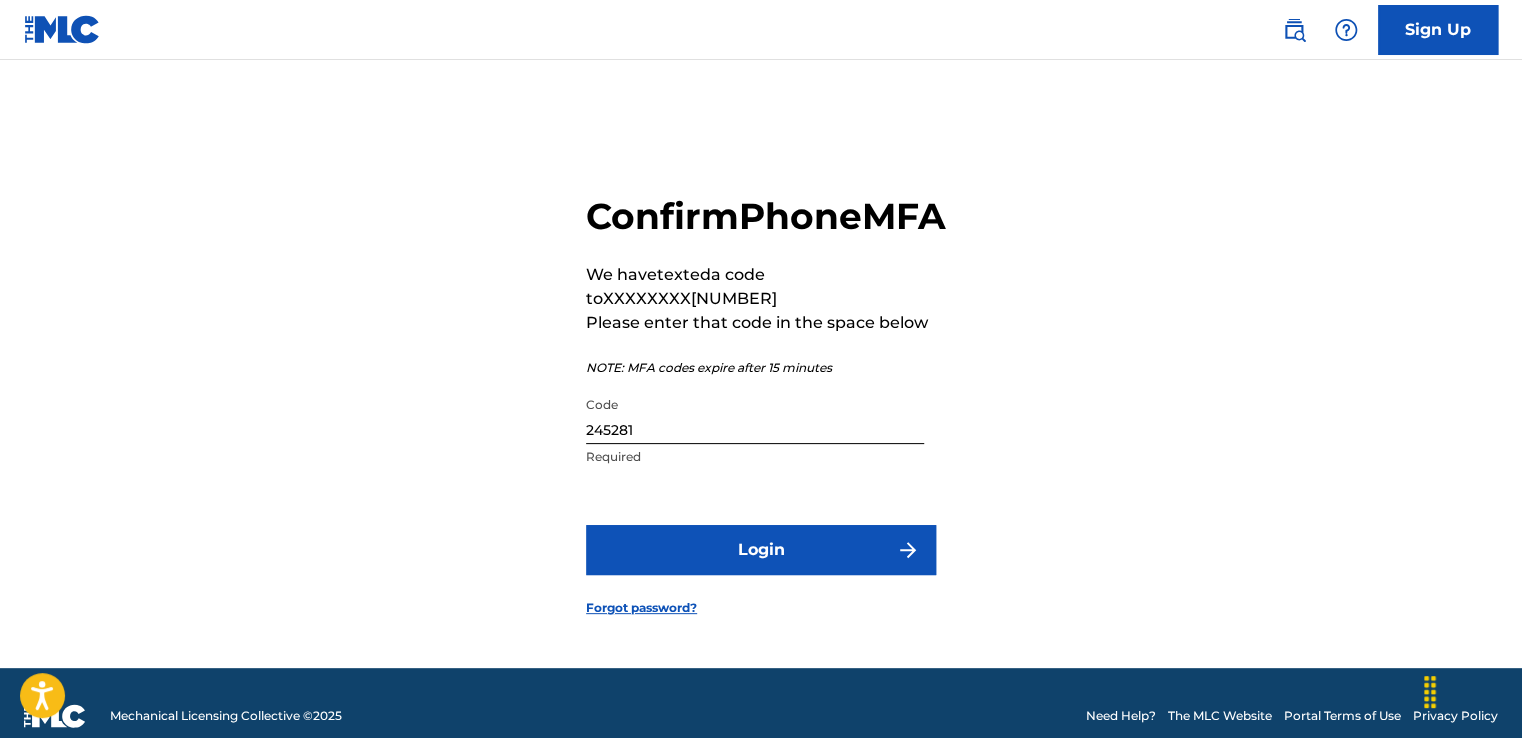 click on "Login" at bounding box center [761, 550] 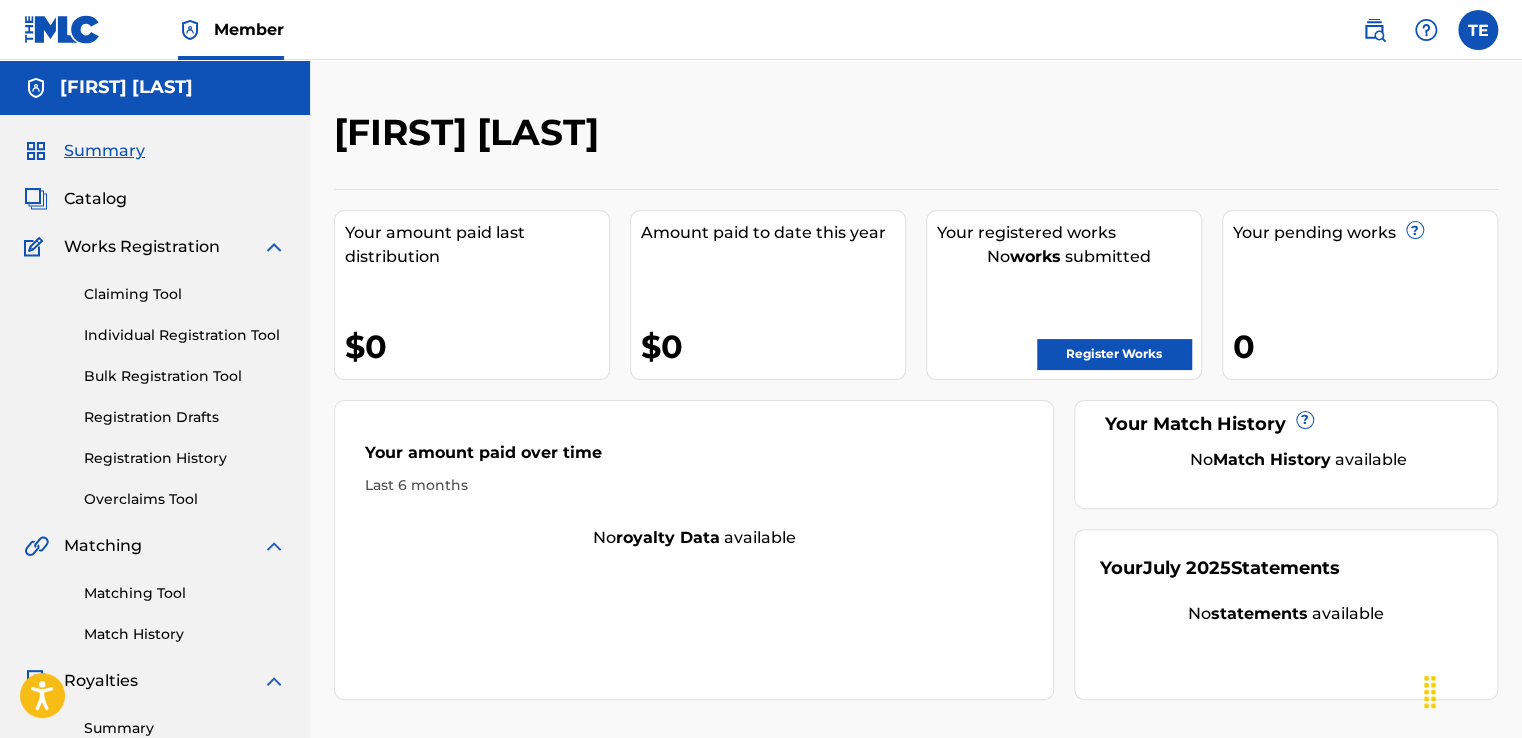 scroll, scrollTop: 0, scrollLeft: 0, axis: both 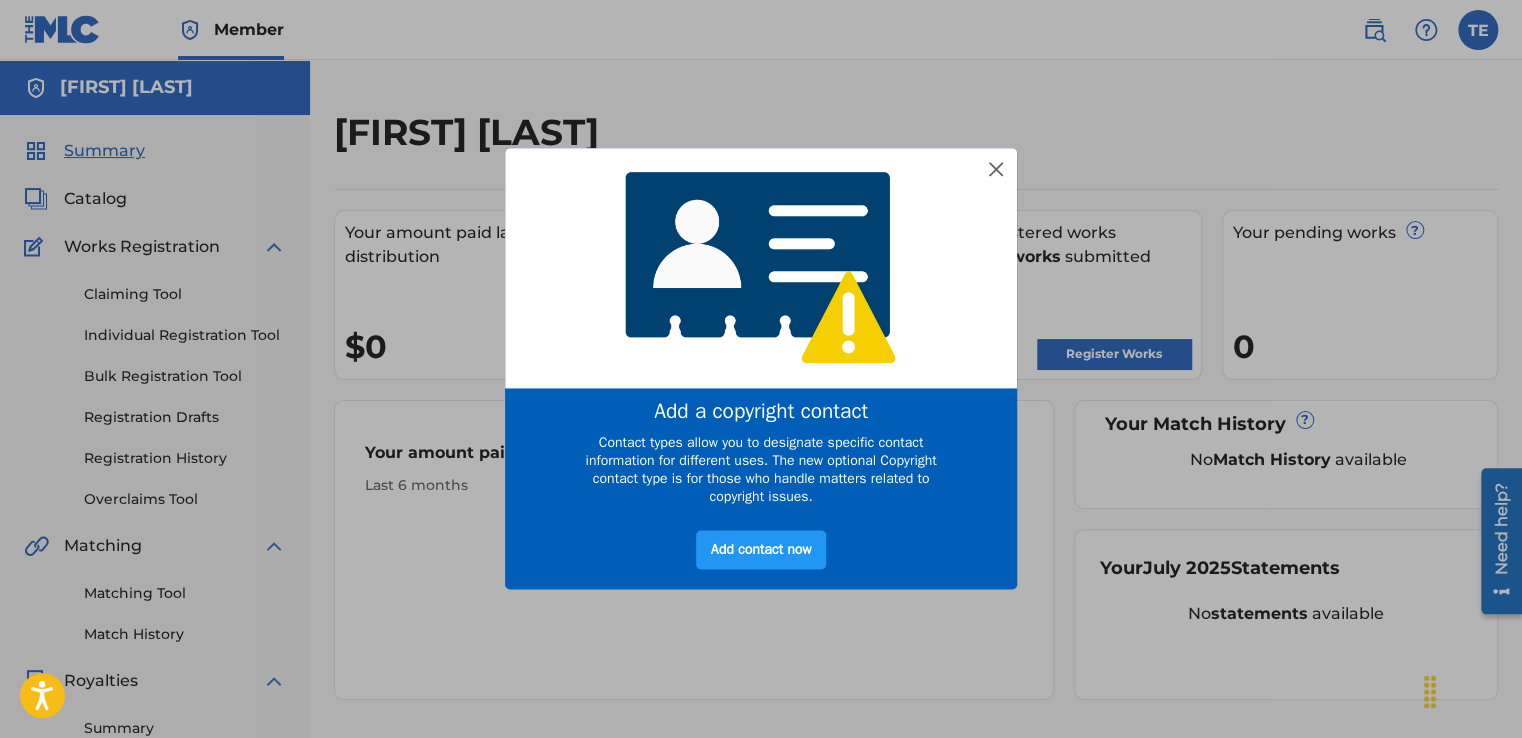 click at bounding box center [761, 267] 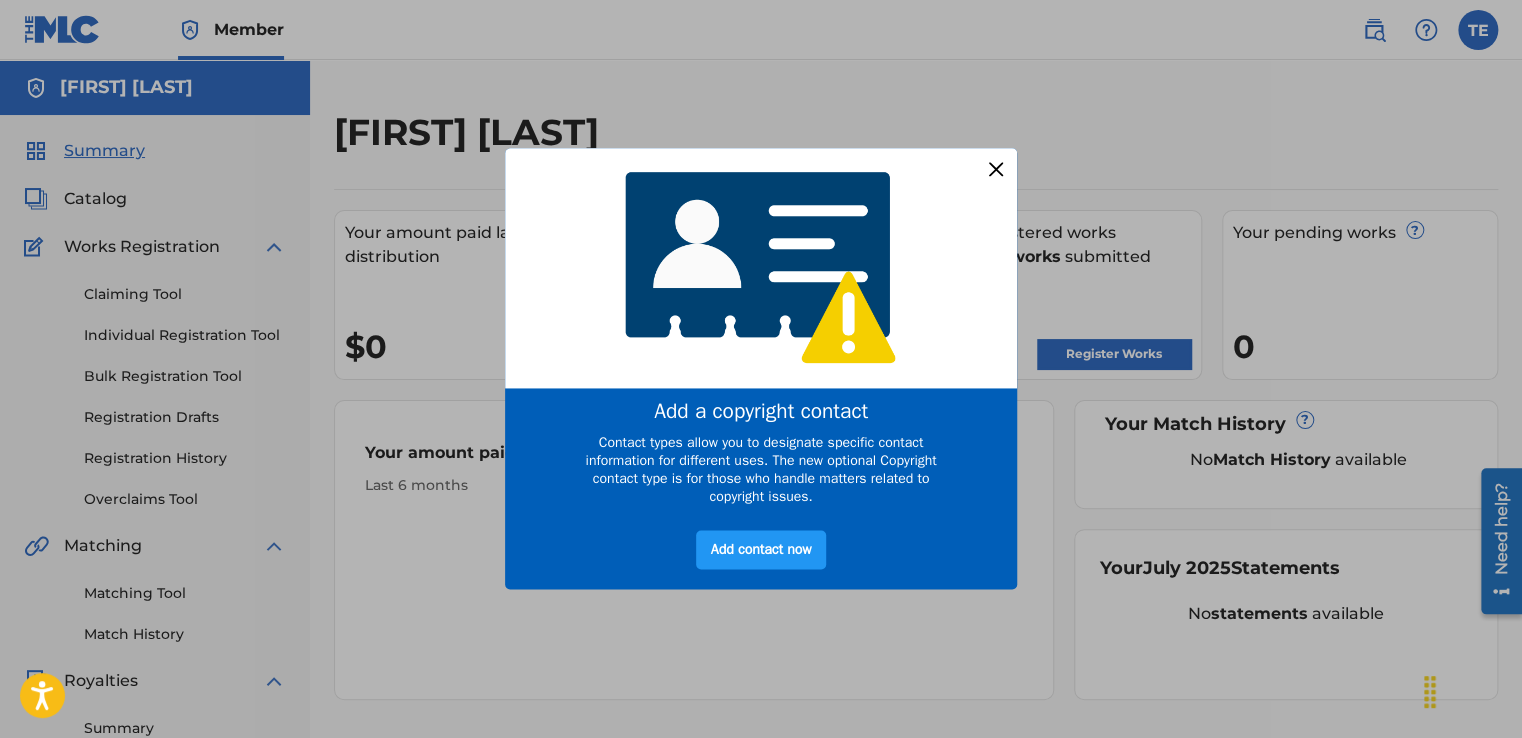click at bounding box center (996, 169) 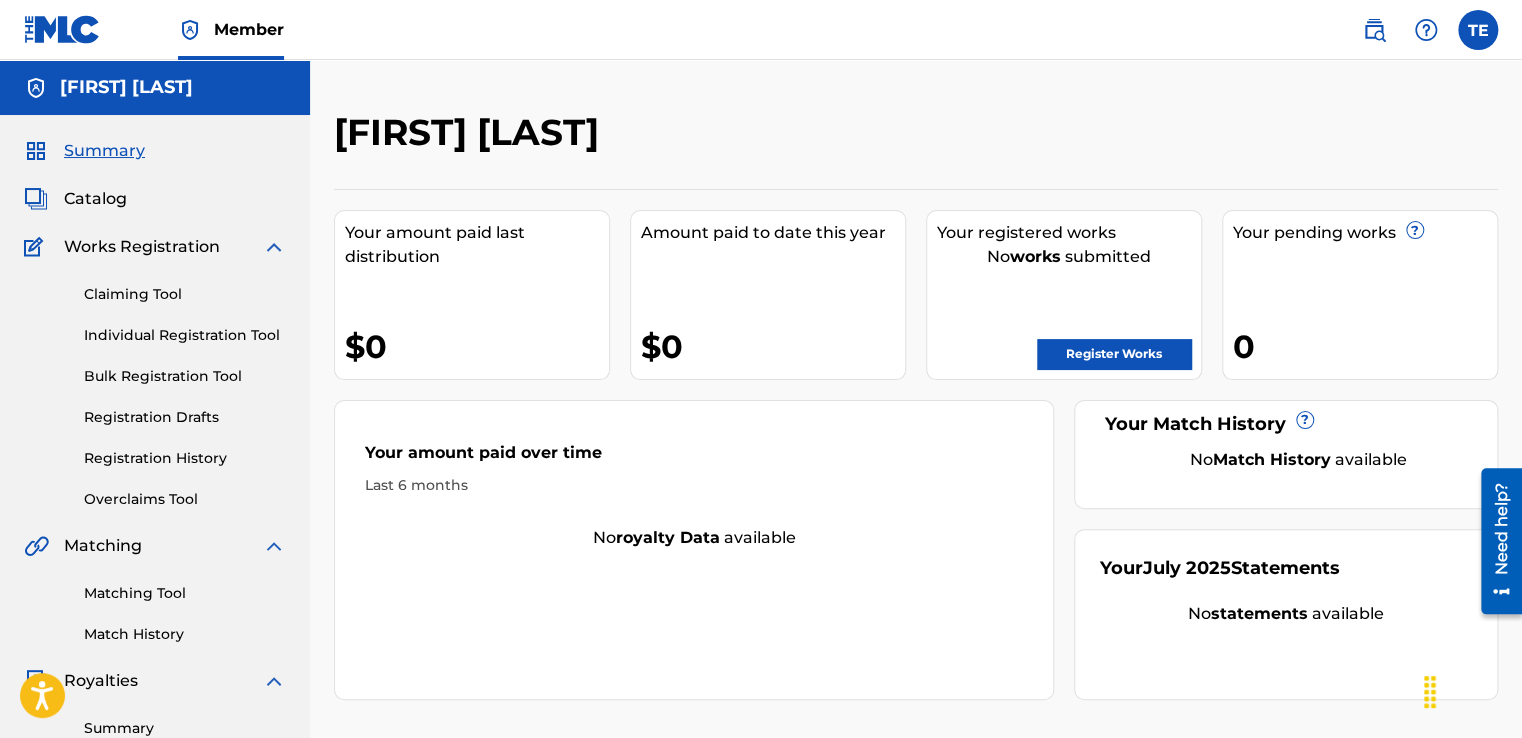 click on "Register Works" at bounding box center [1114, 354] 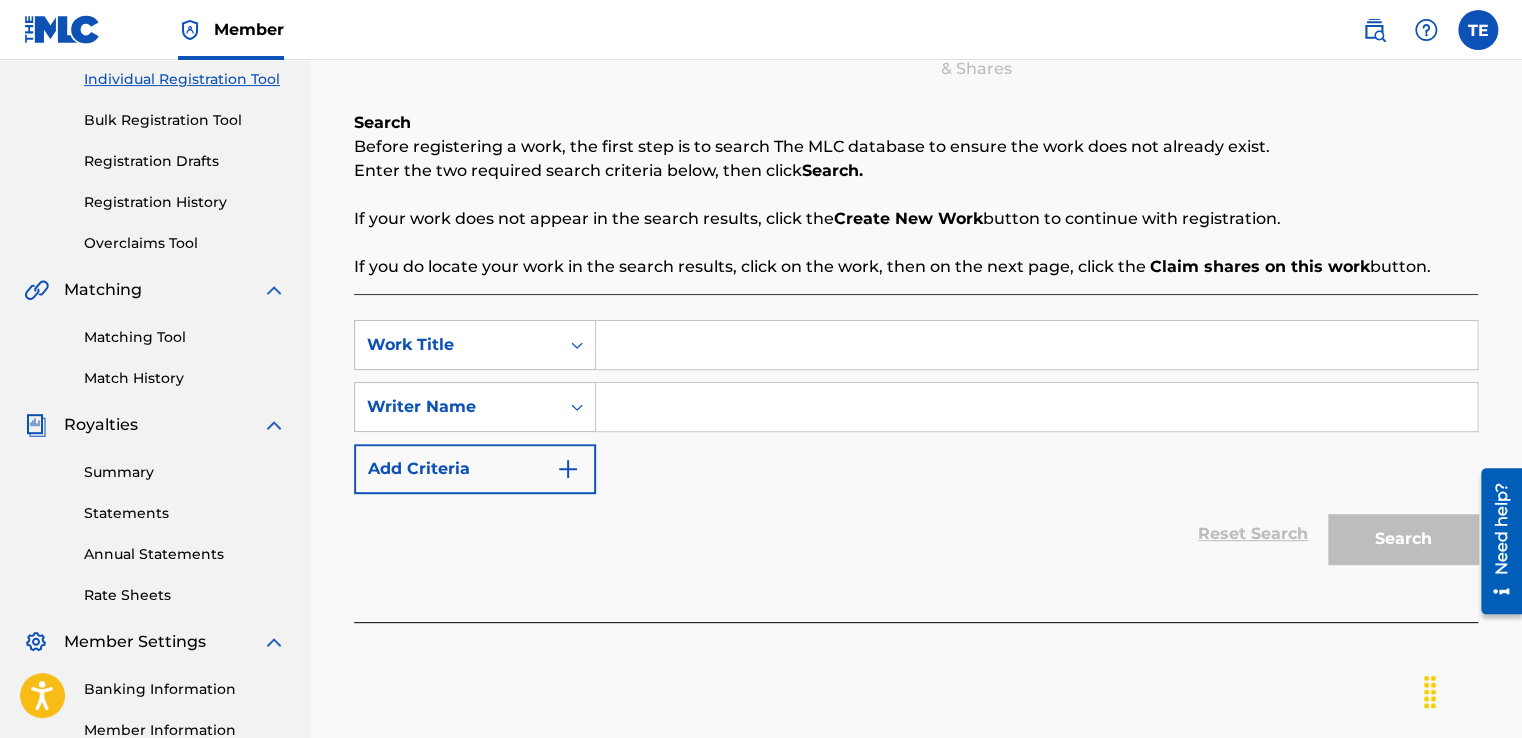 scroll, scrollTop: 254, scrollLeft: 0, axis: vertical 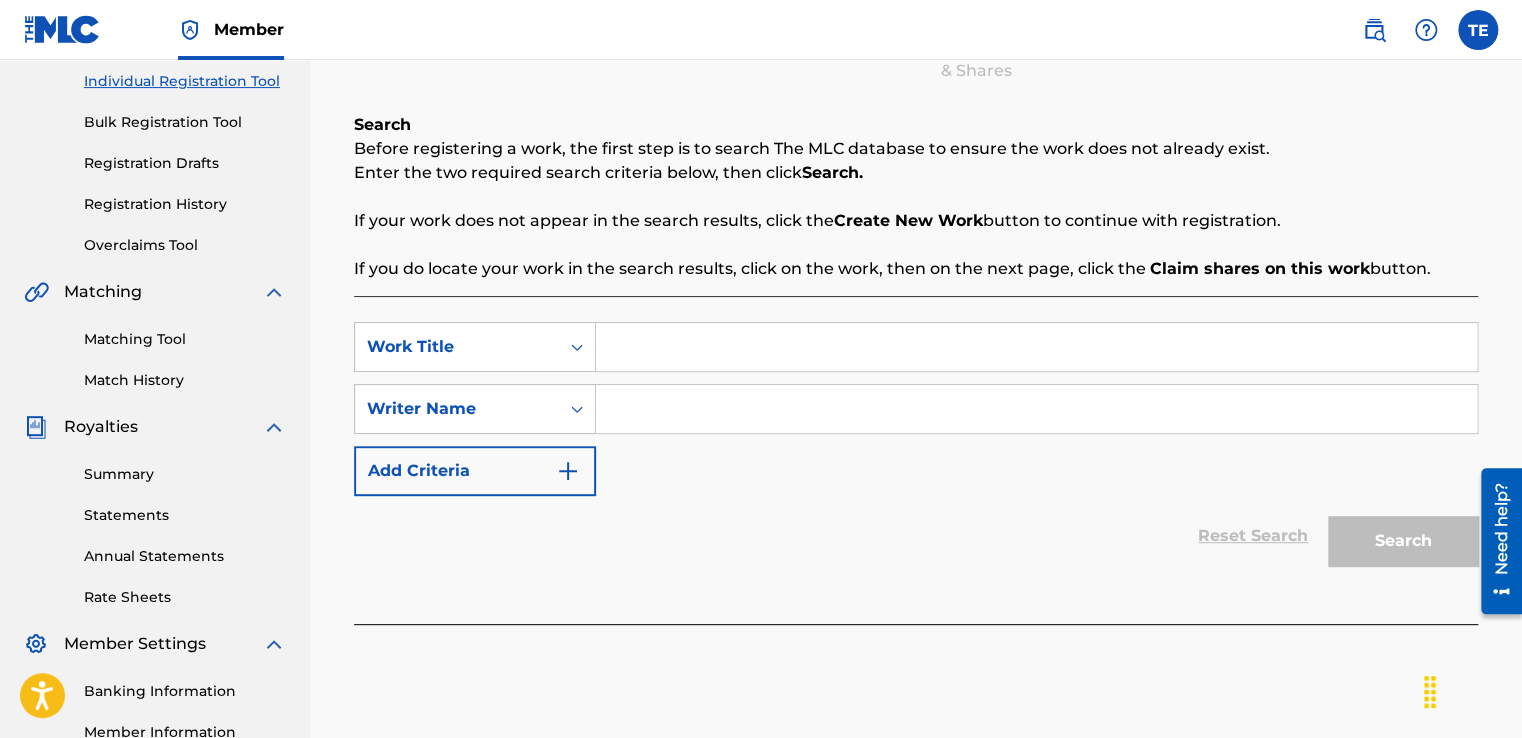 click at bounding box center [1036, 347] 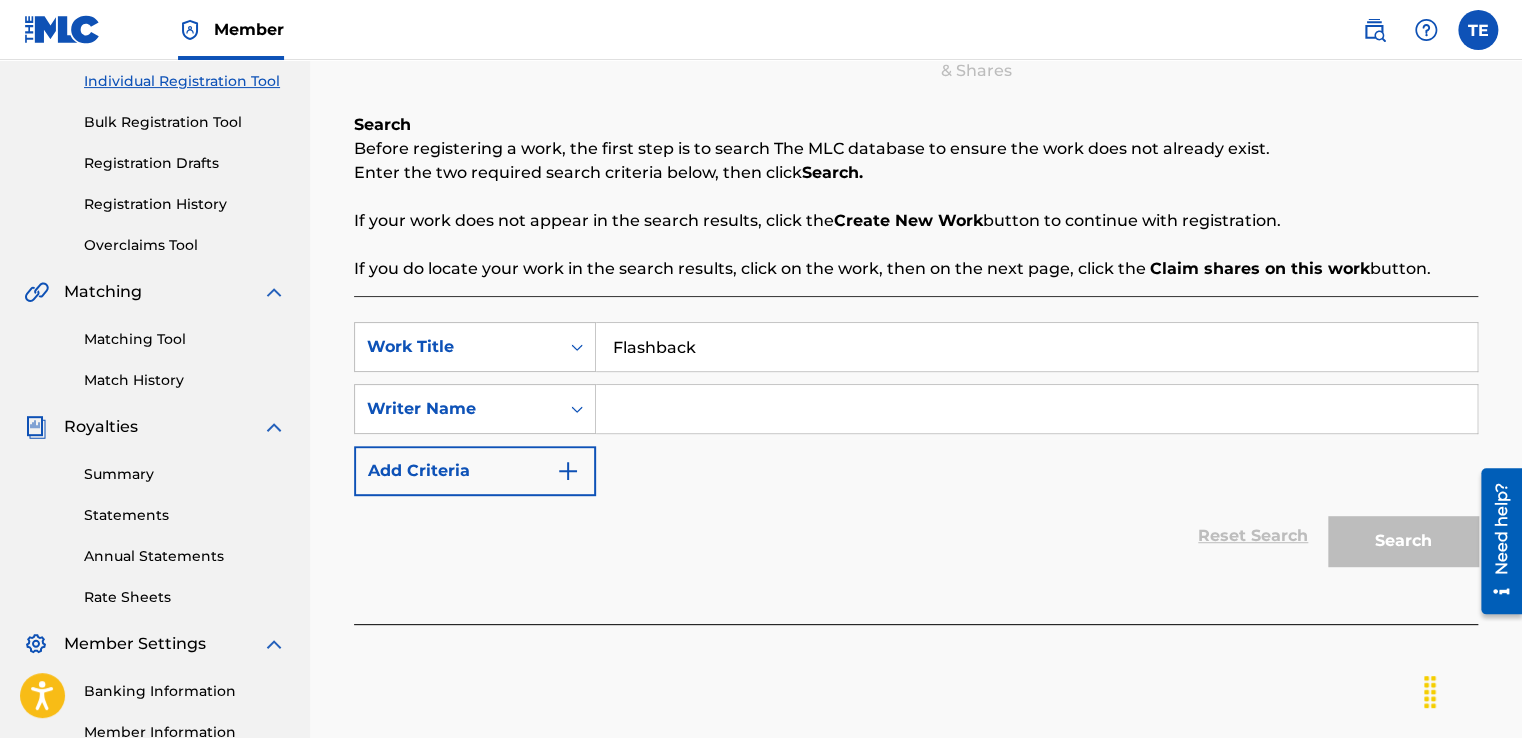 type on "Flashback" 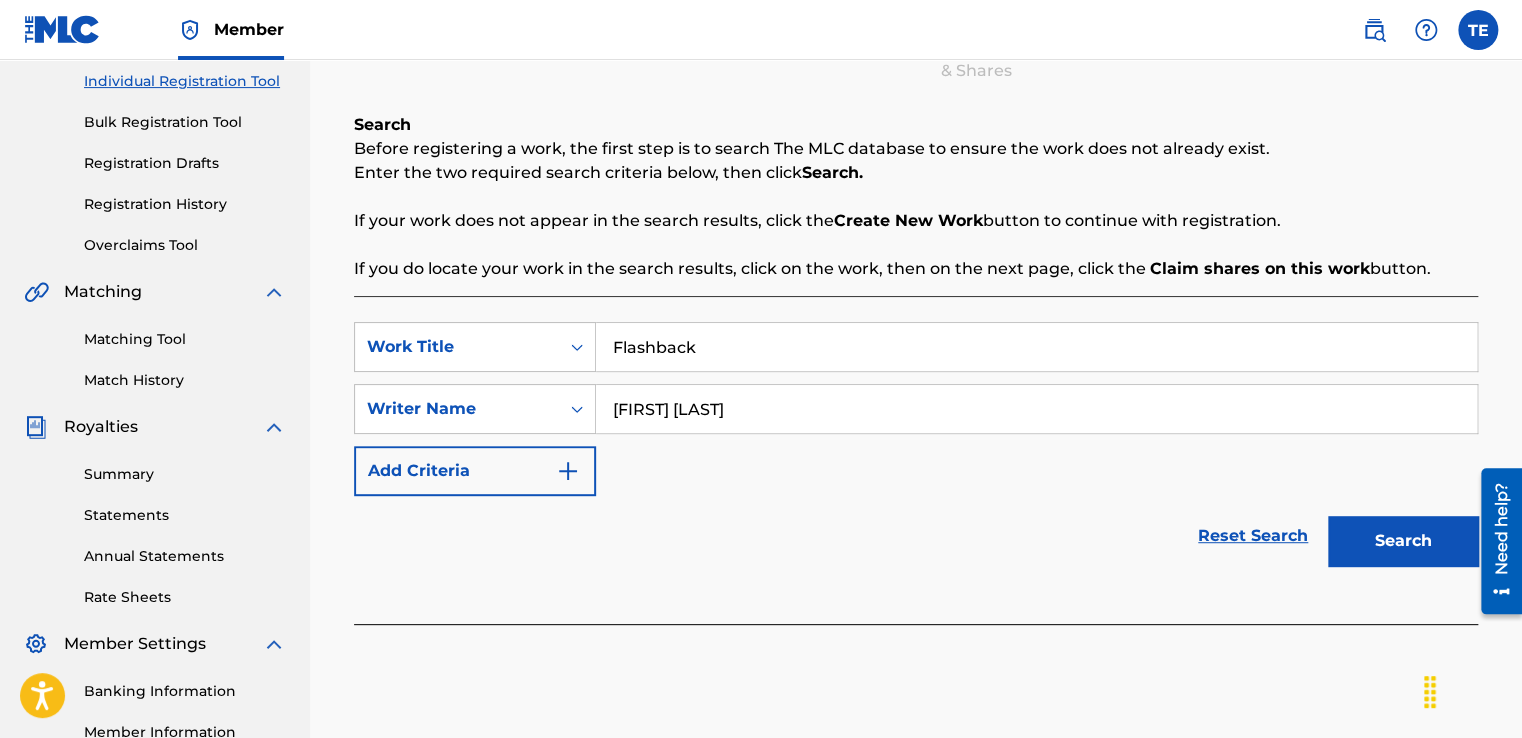 type on "[FIRST] [LAST]" 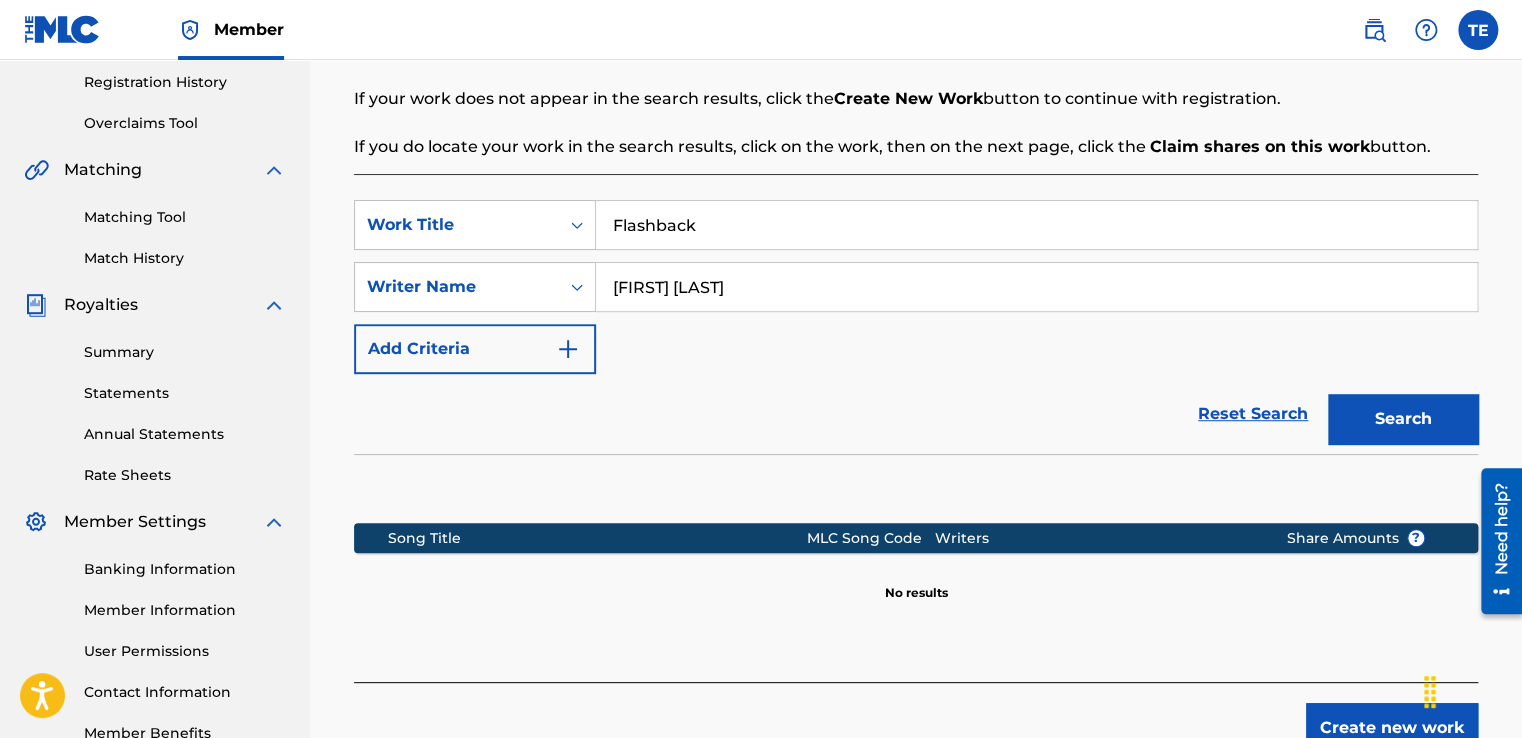scroll, scrollTop: 163, scrollLeft: 0, axis: vertical 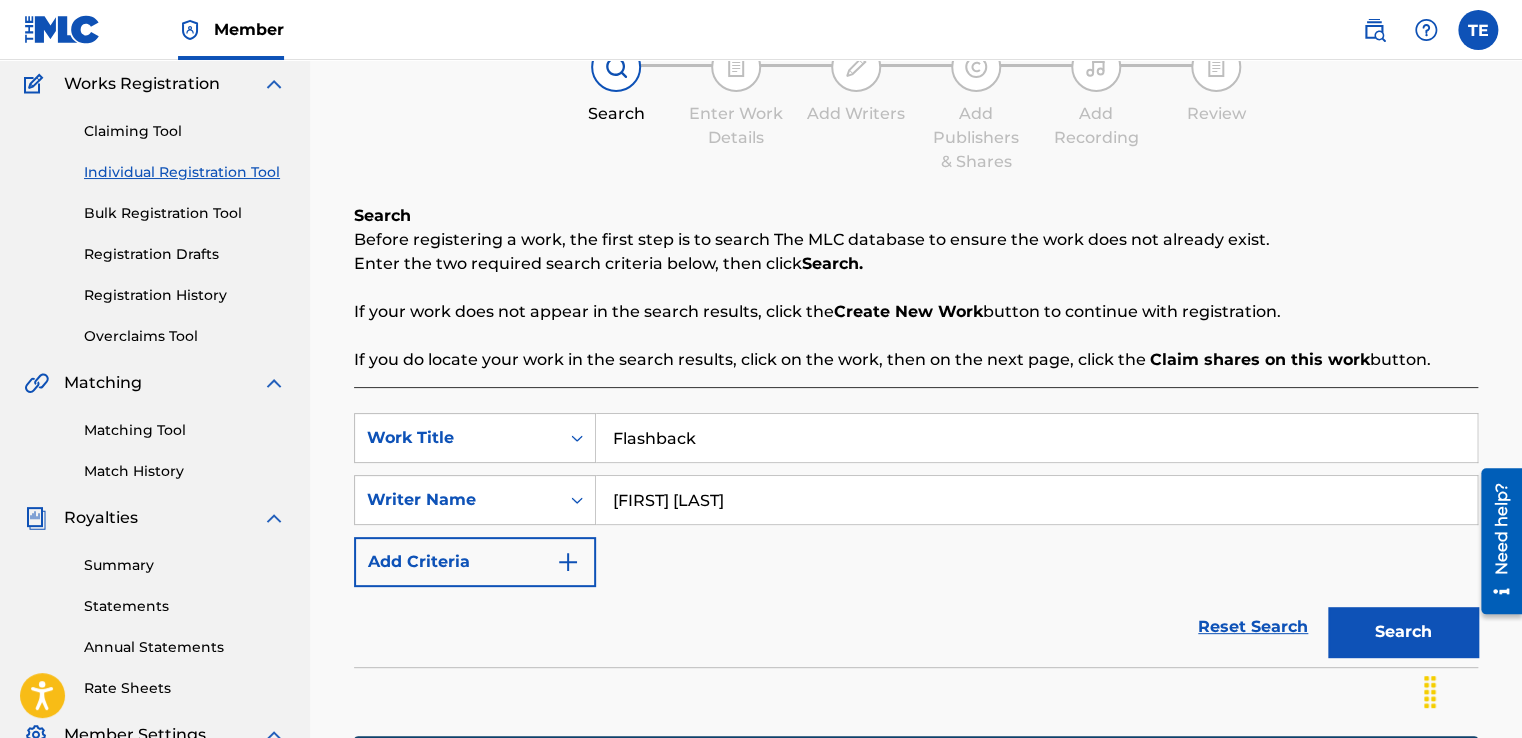 click on "Reset Search" at bounding box center (1253, 627) 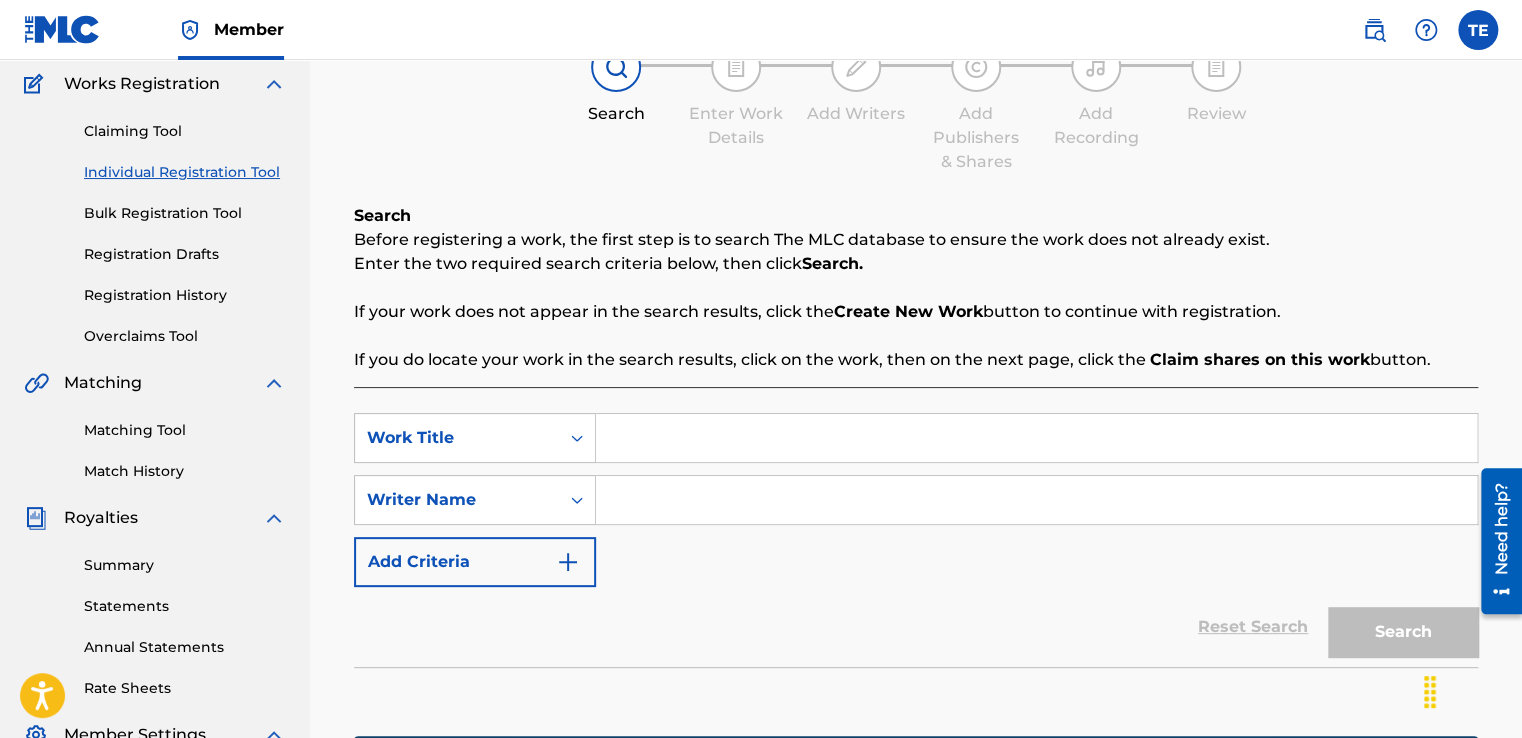 click at bounding box center (1036, 438) 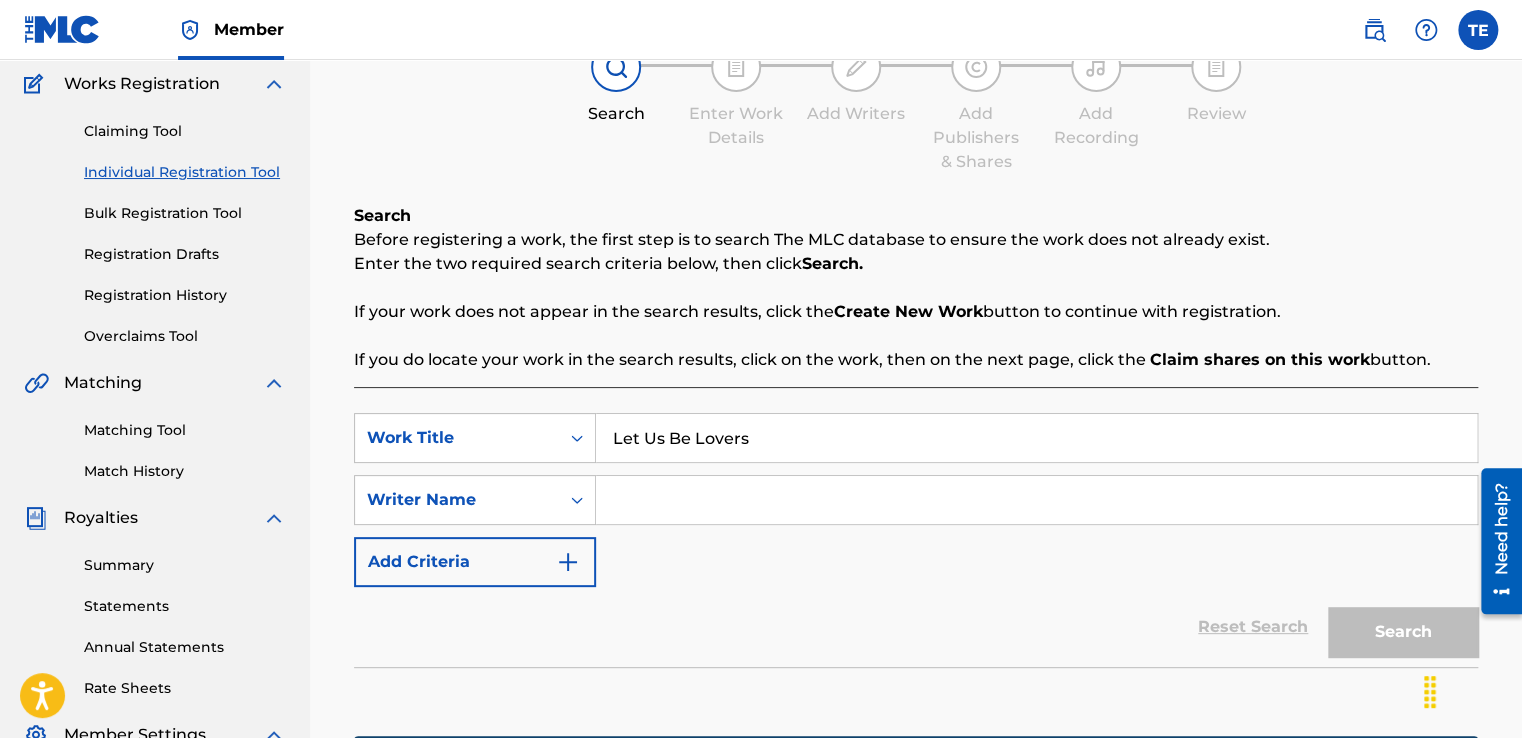 type on "Let Us Be Lovers" 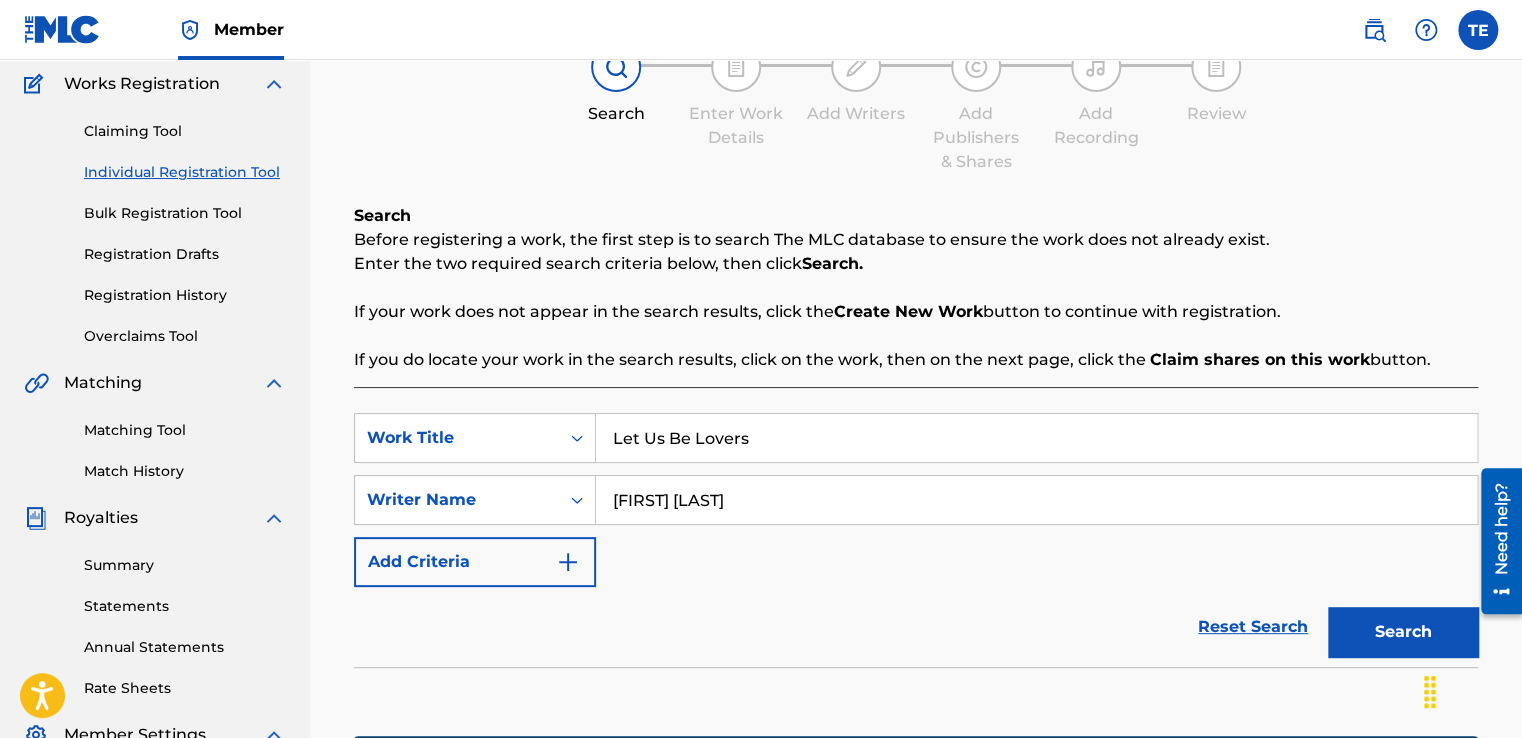 click on "Search" at bounding box center (1403, 632) 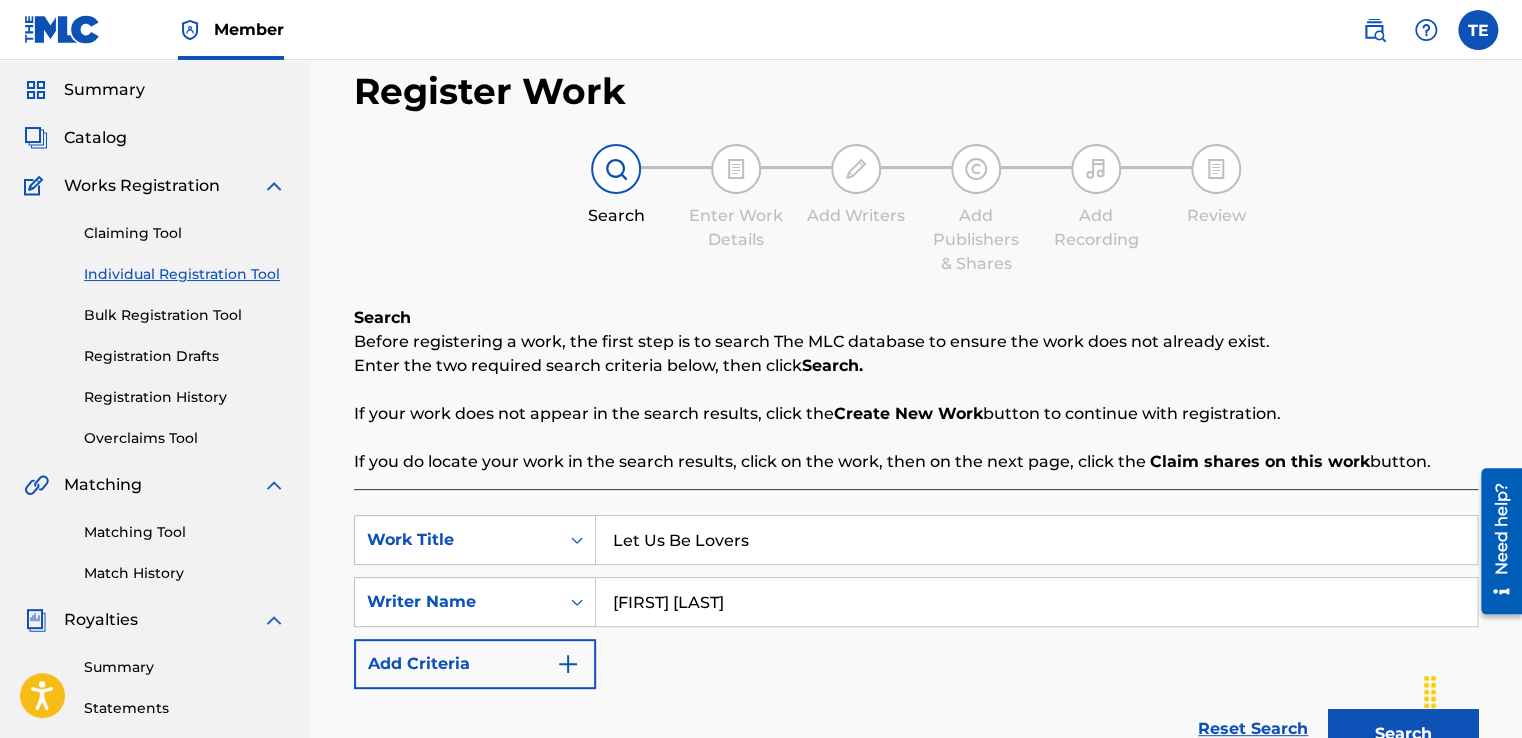 scroll, scrollTop: 0, scrollLeft: 0, axis: both 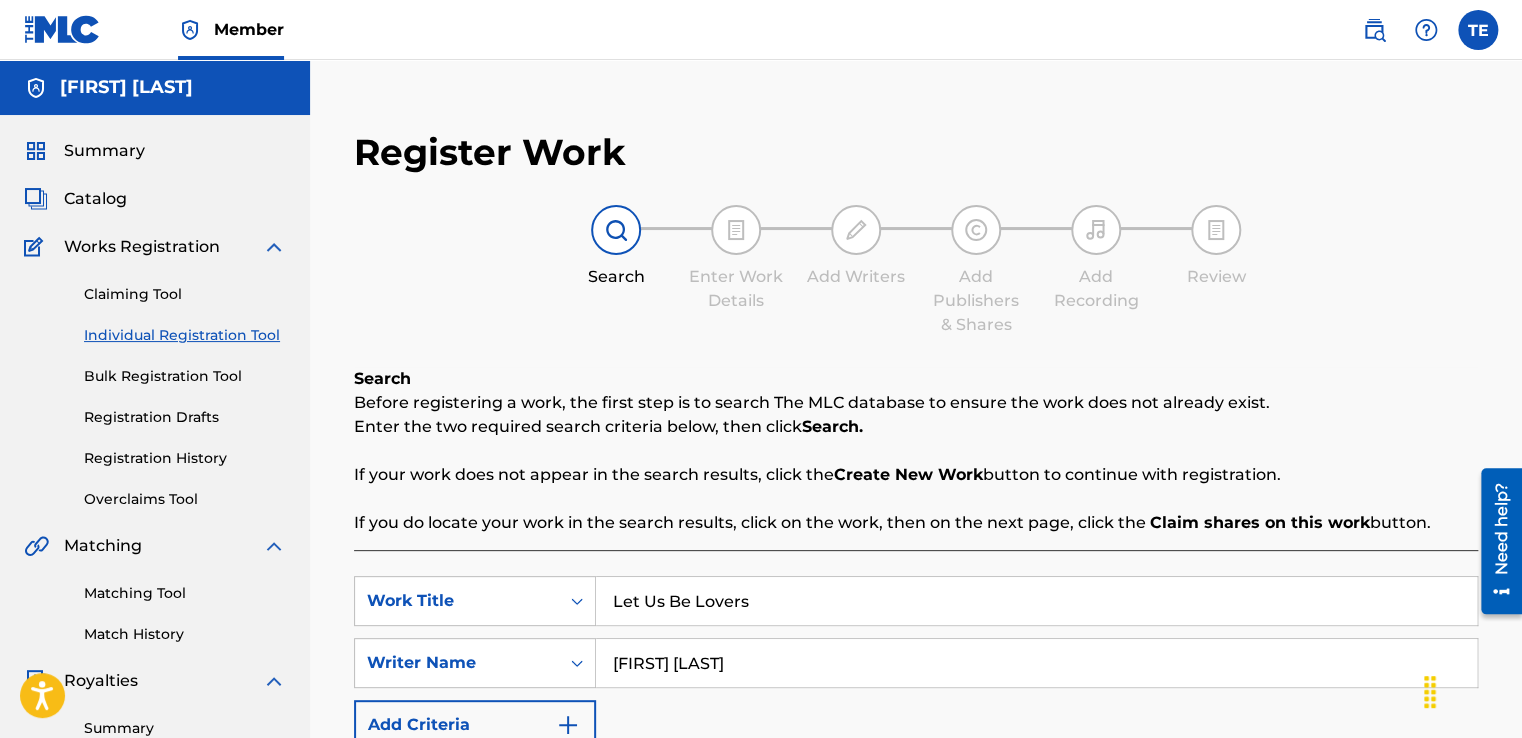 click on "Bulk Registration Tool" at bounding box center (185, 376) 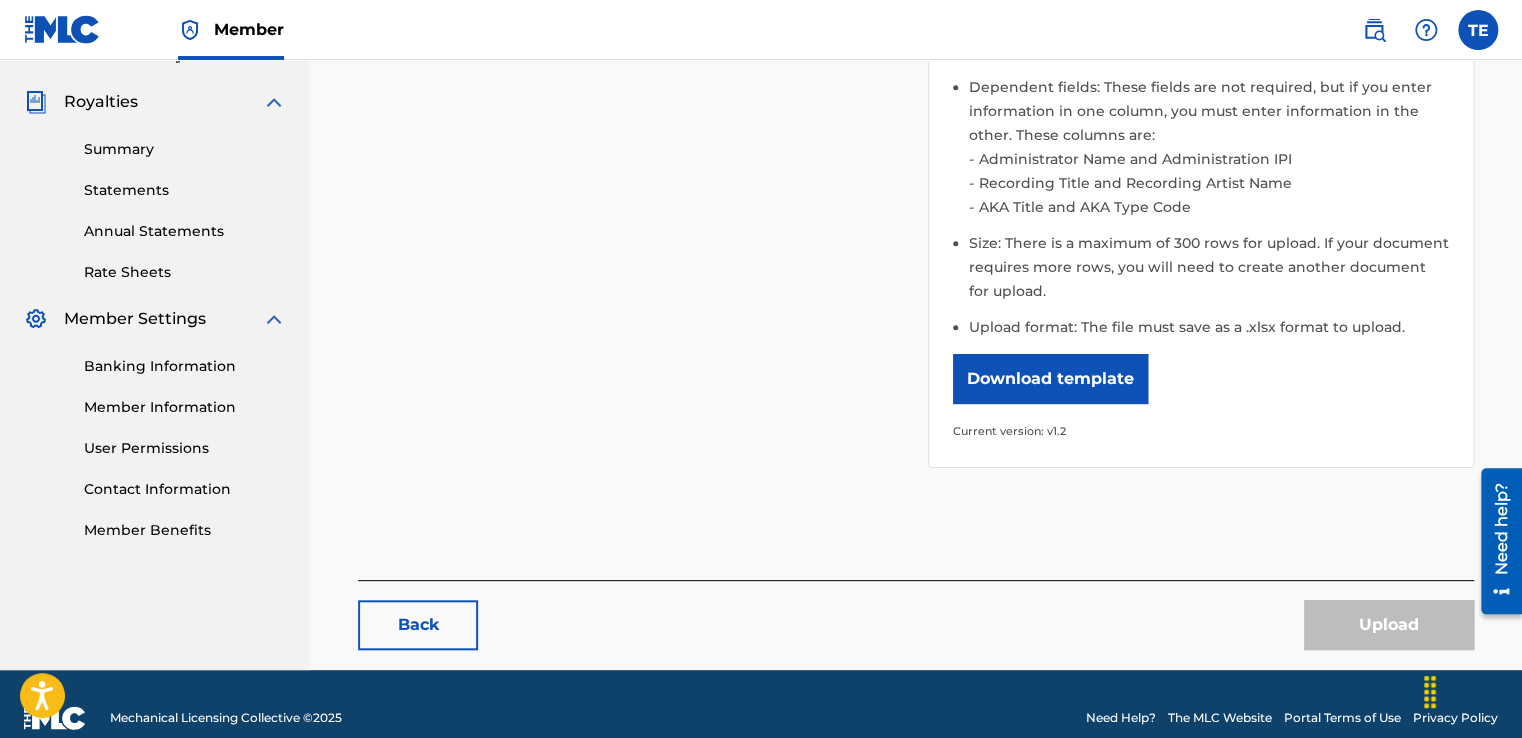 scroll, scrollTop: 582, scrollLeft: 0, axis: vertical 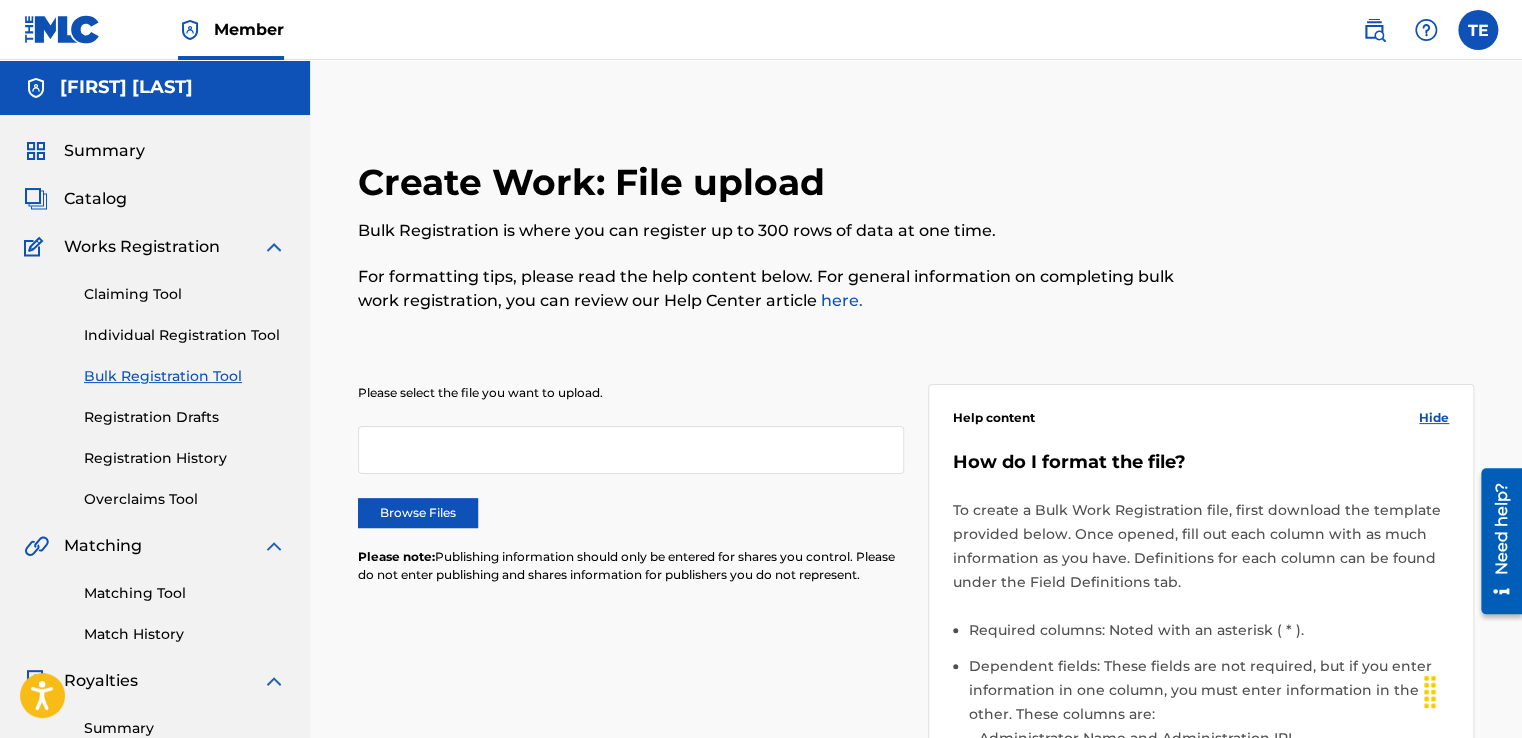 click on "Individual Registration Tool" at bounding box center [185, 335] 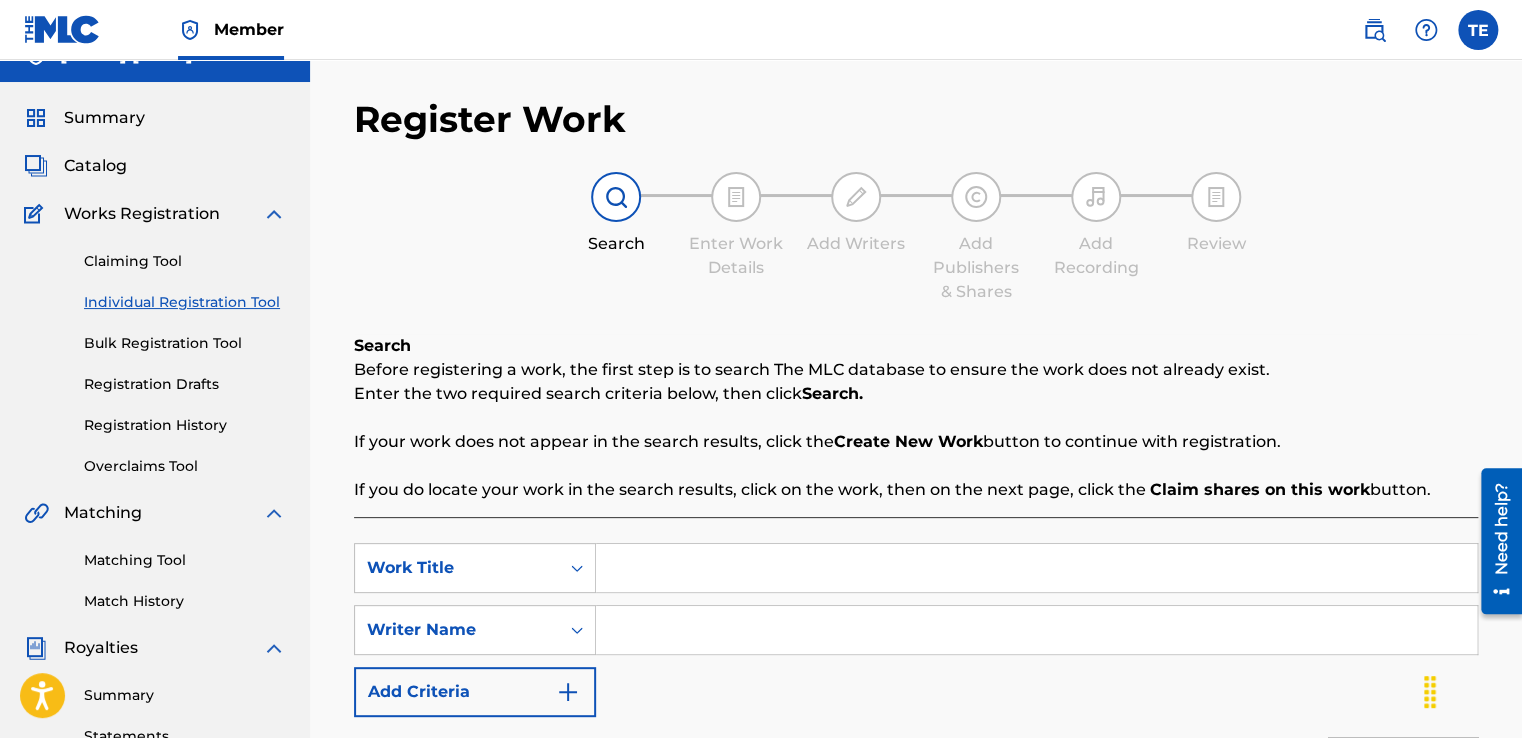 scroll, scrollTop: 35, scrollLeft: 0, axis: vertical 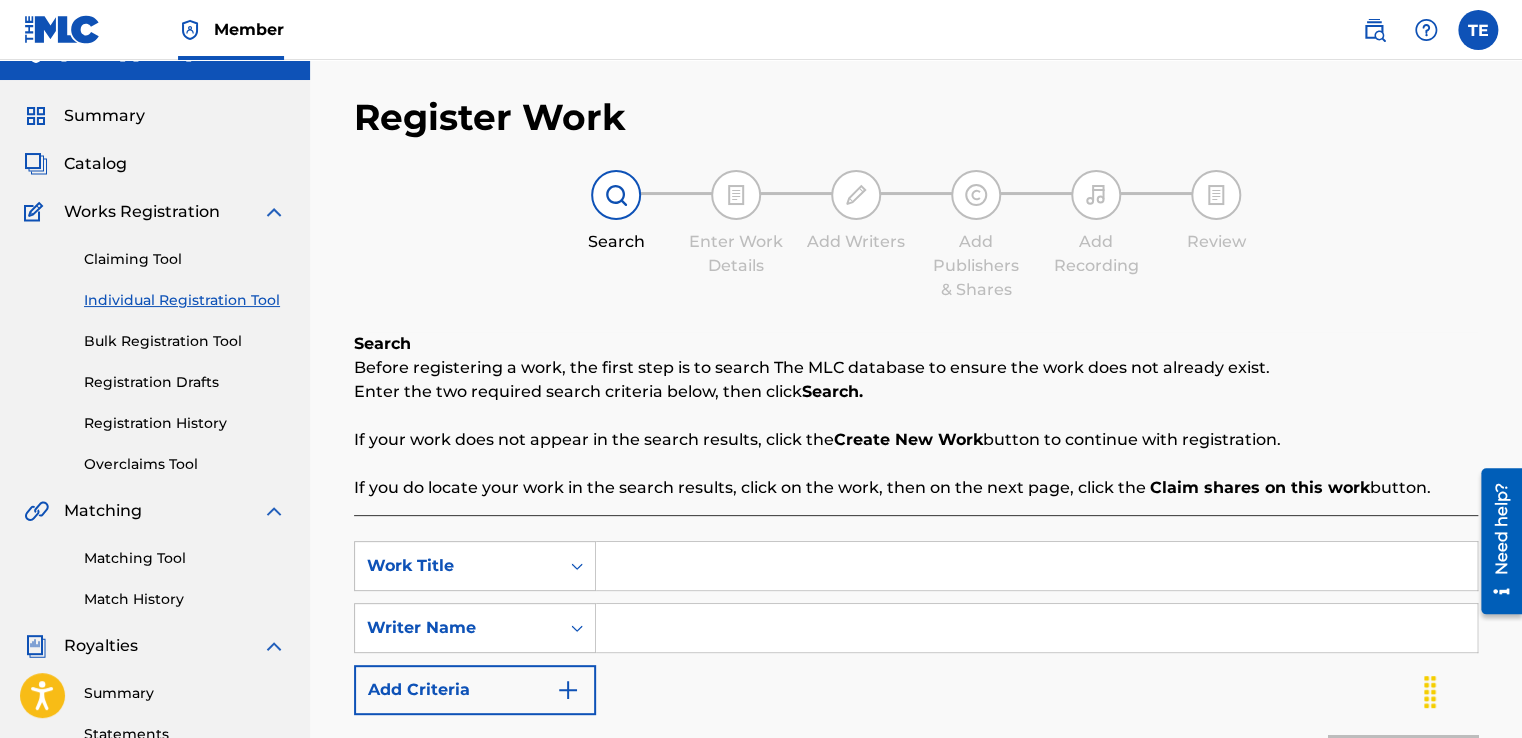click on "Create New Work" at bounding box center [908, 439] 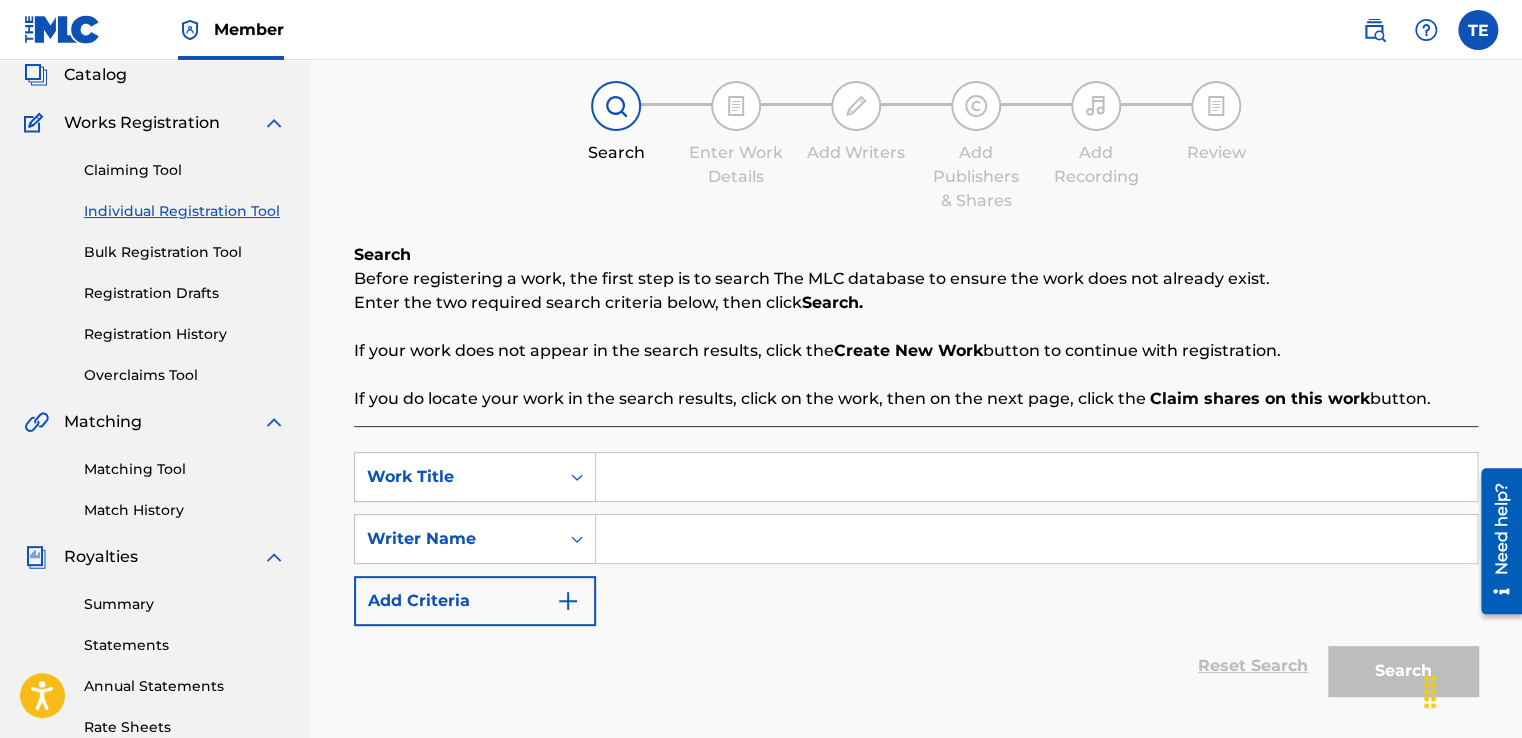 scroll, scrollTop: 0, scrollLeft: 0, axis: both 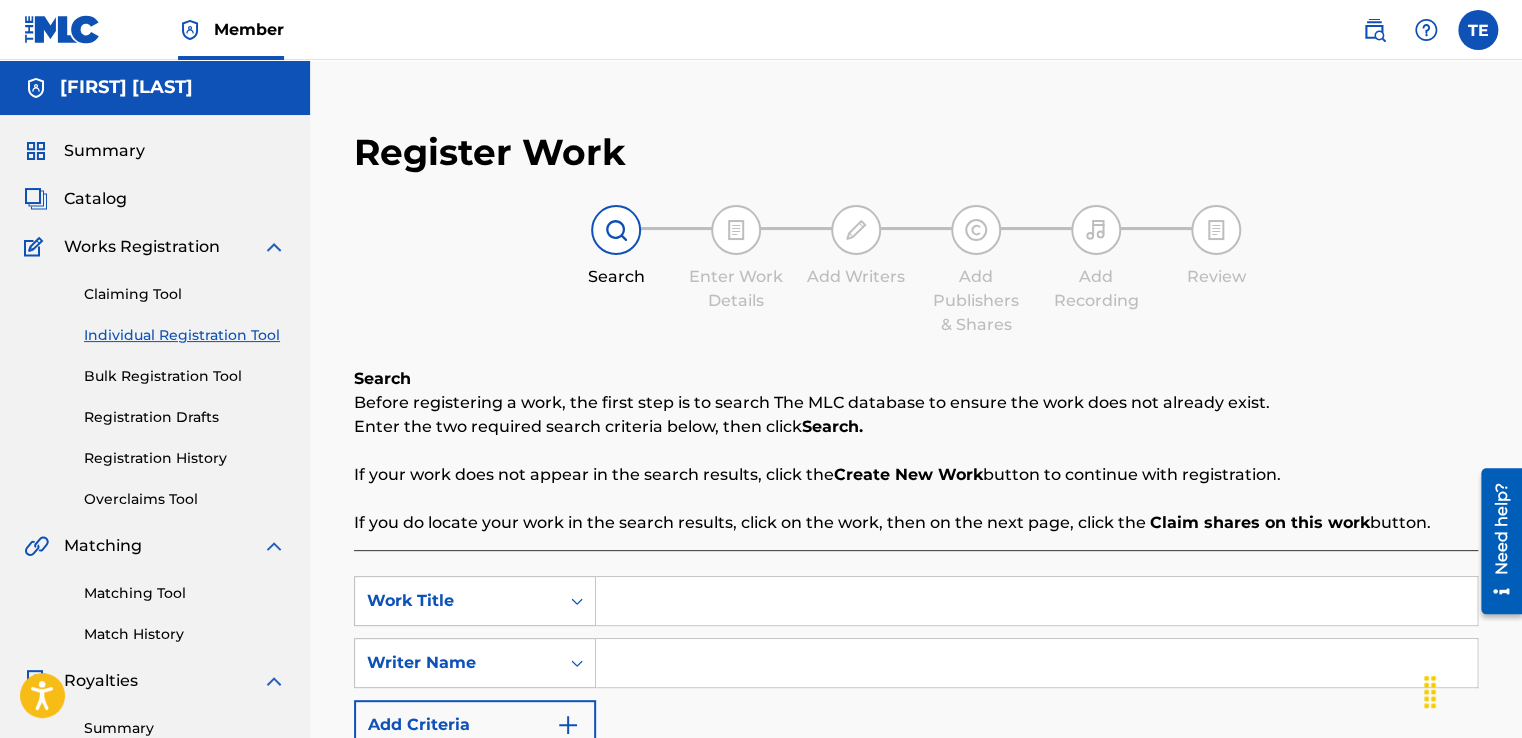 click on "Registration History" at bounding box center (185, 458) 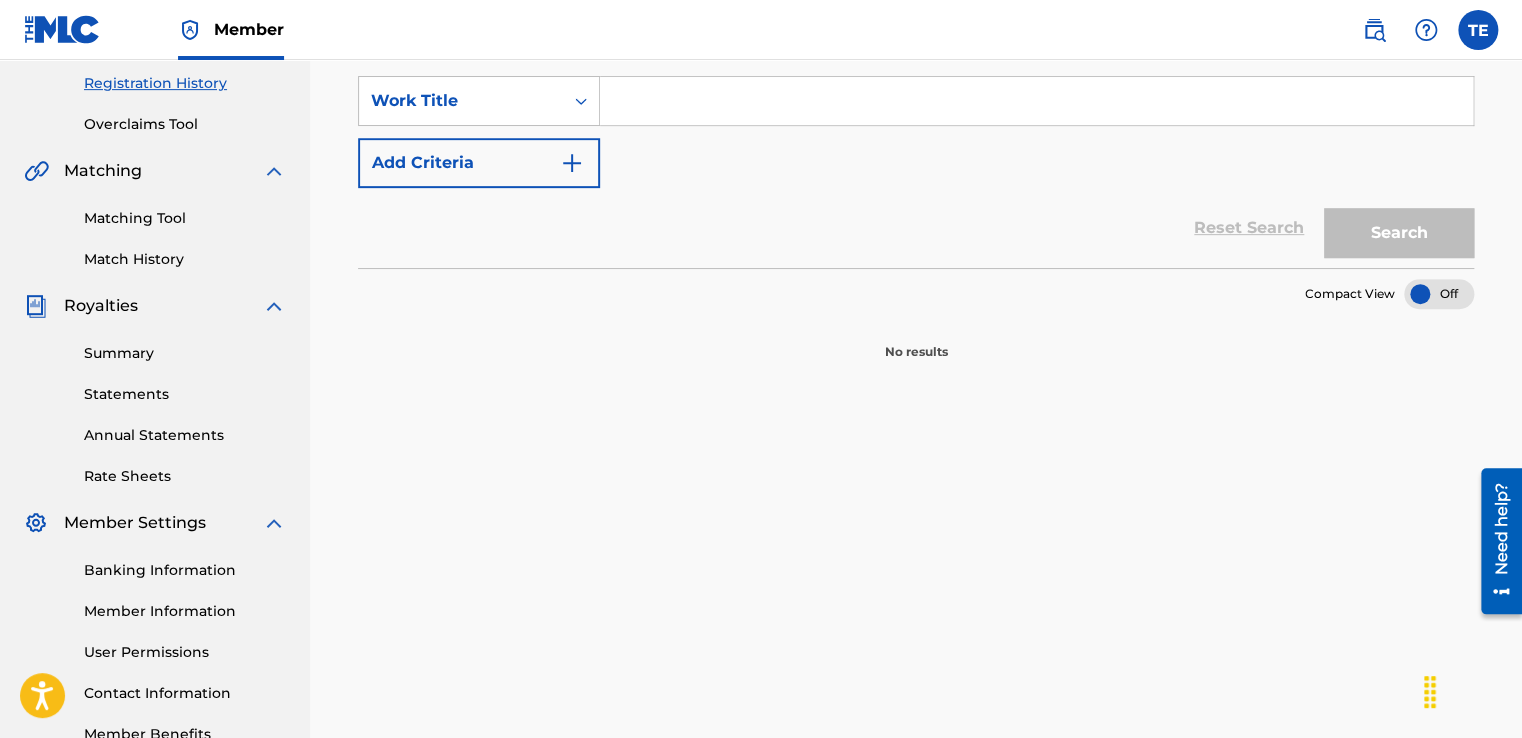 scroll, scrollTop: 0, scrollLeft: 0, axis: both 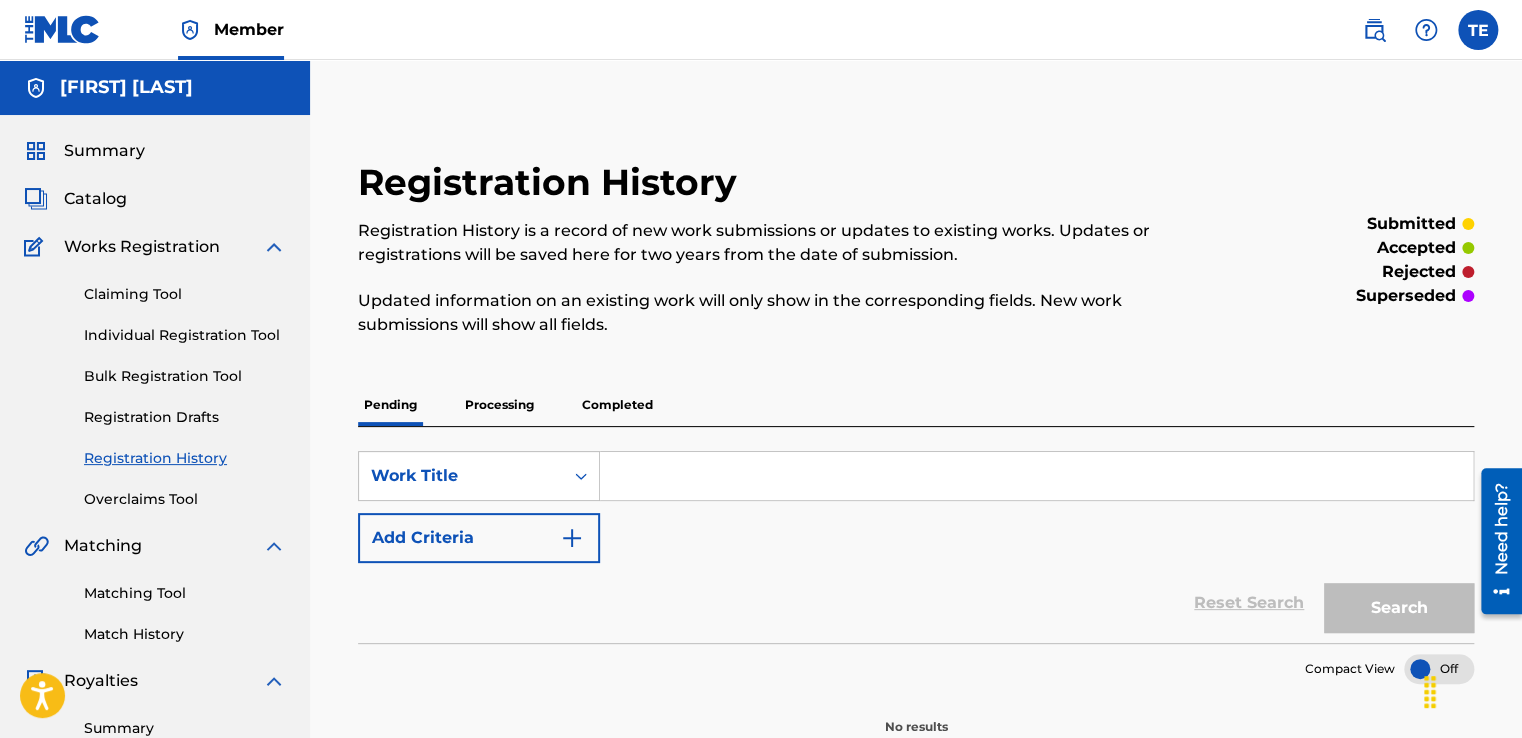 click on "Bulk Registration Tool" at bounding box center [185, 376] 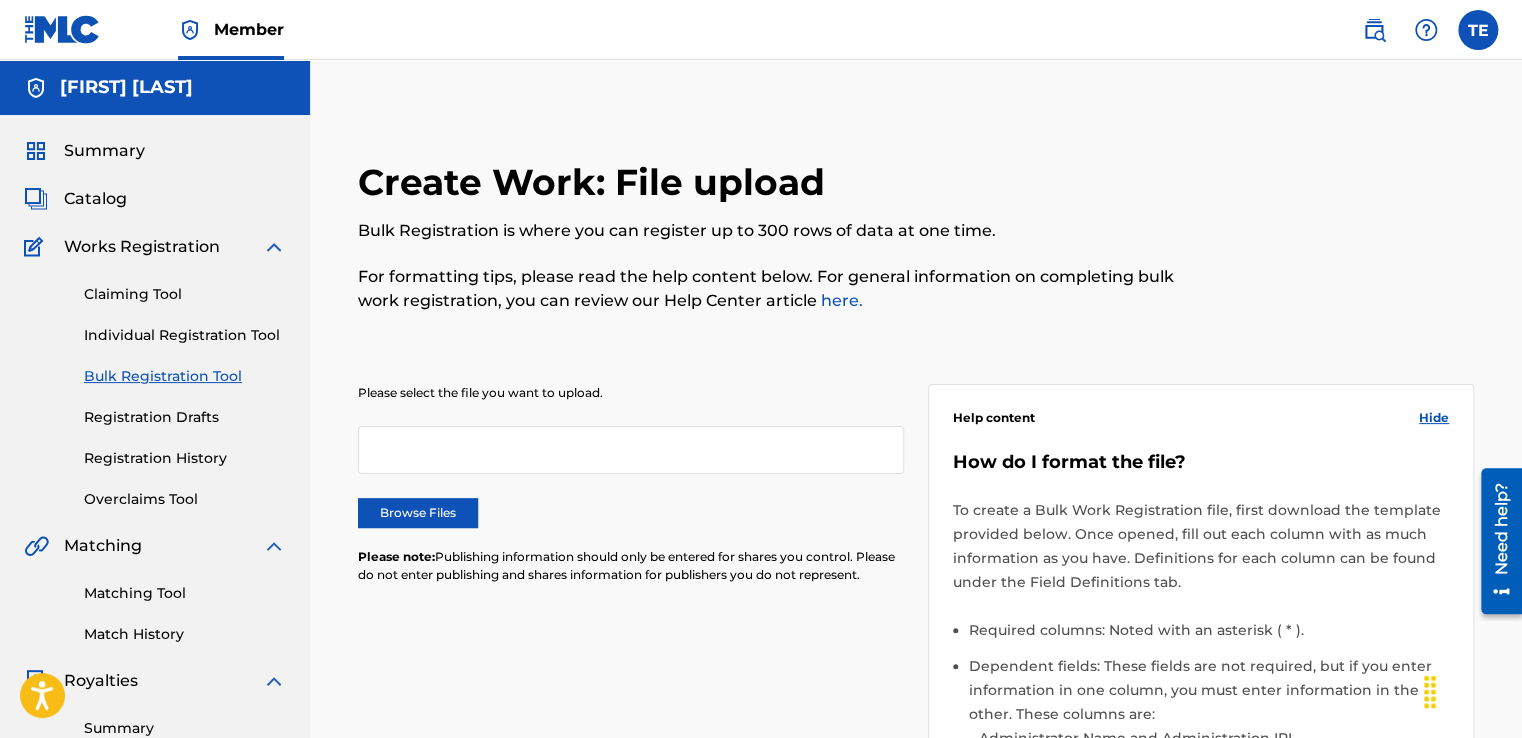 click on "here." at bounding box center [840, 300] 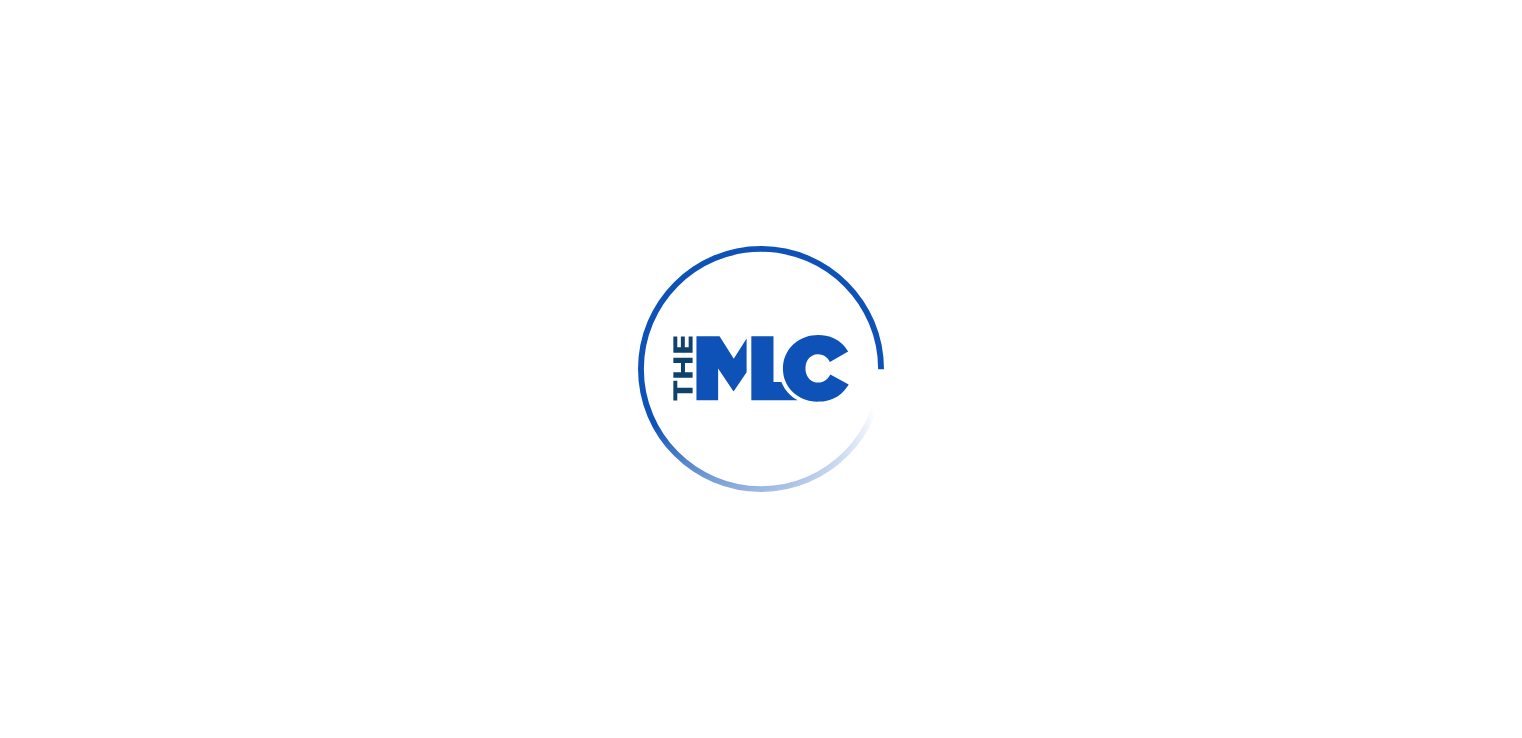 scroll, scrollTop: 0, scrollLeft: 0, axis: both 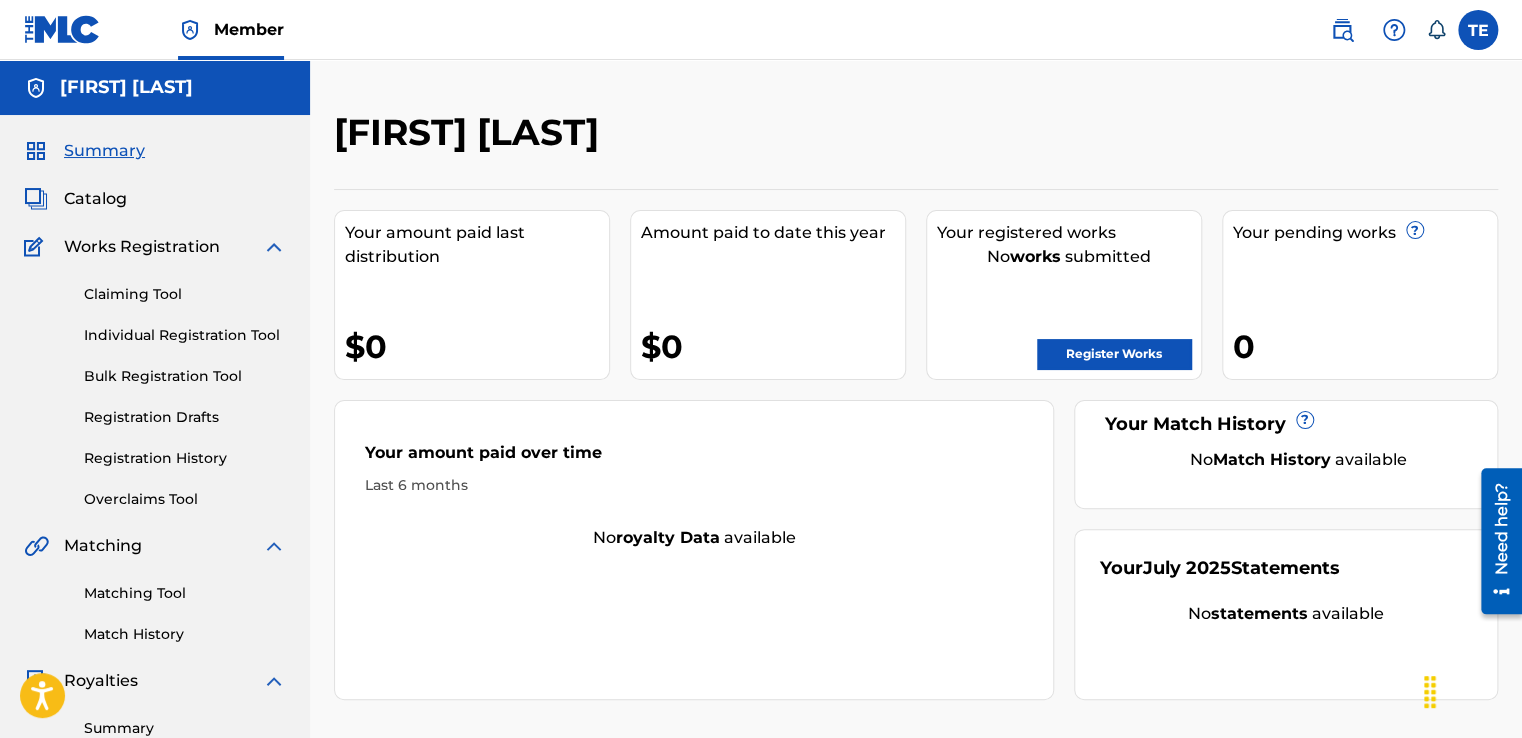 click on "Bulk Registration Tool" at bounding box center (185, 376) 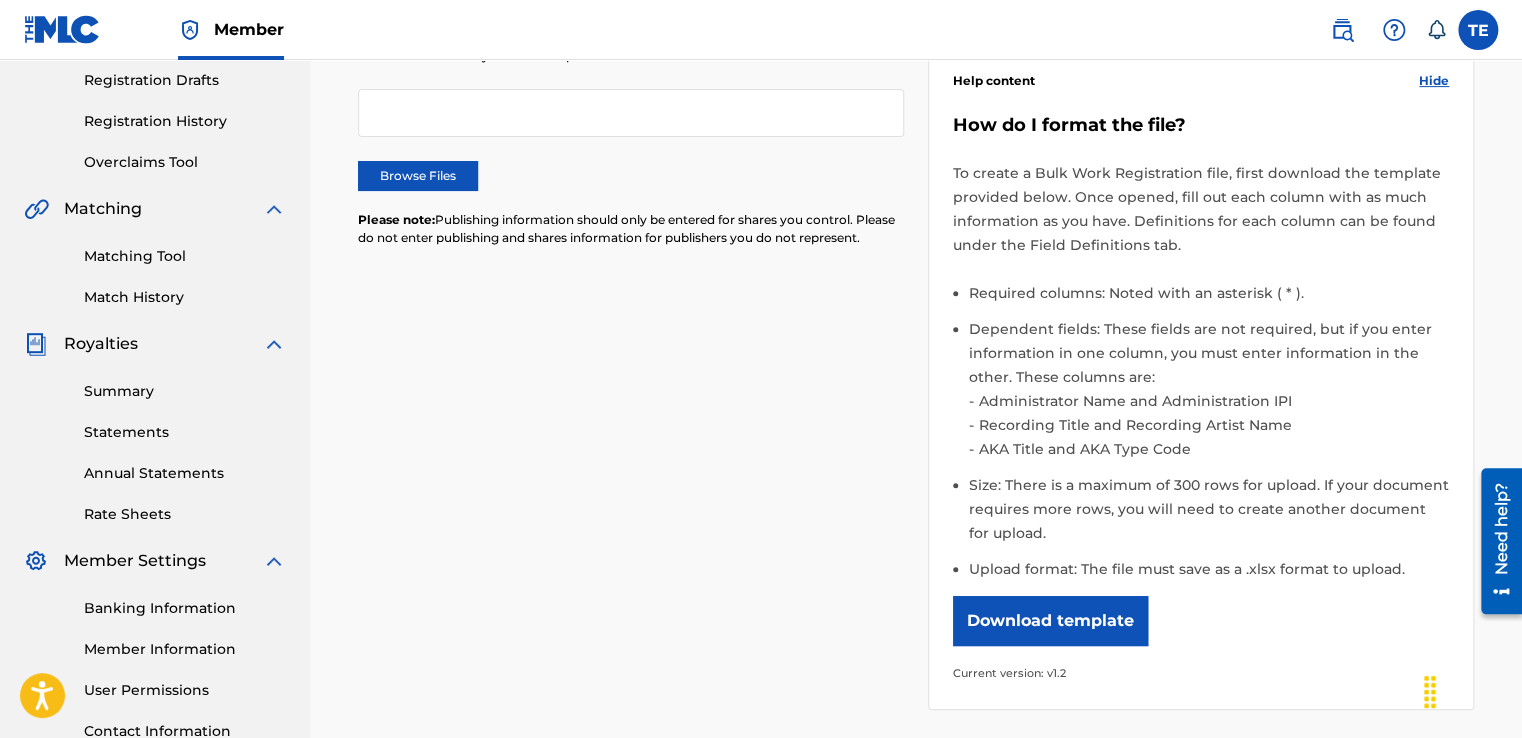 scroll, scrollTop: 356, scrollLeft: 0, axis: vertical 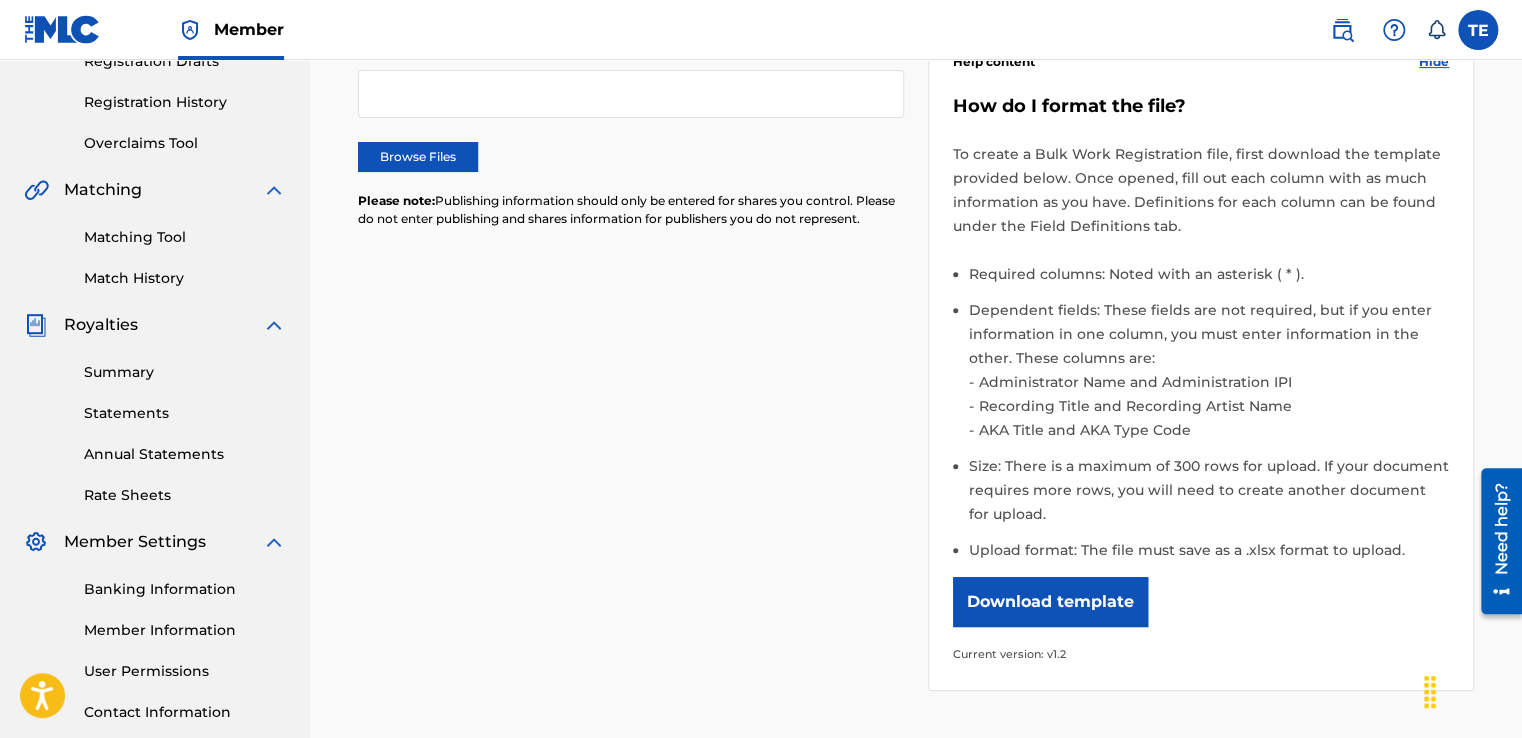 click on "Download template" at bounding box center [1050, 602] 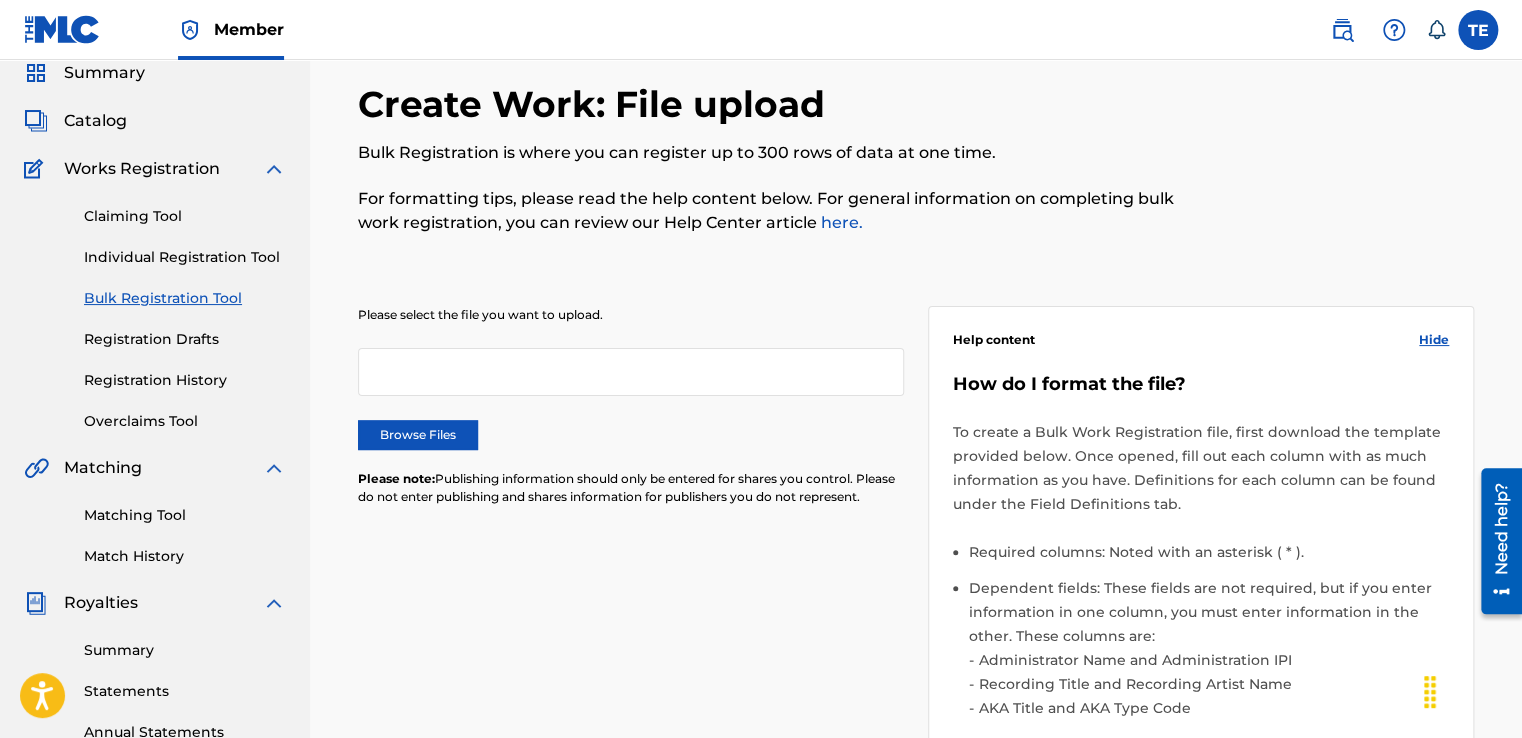 scroll, scrollTop: 0, scrollLeft: 0, axis: both 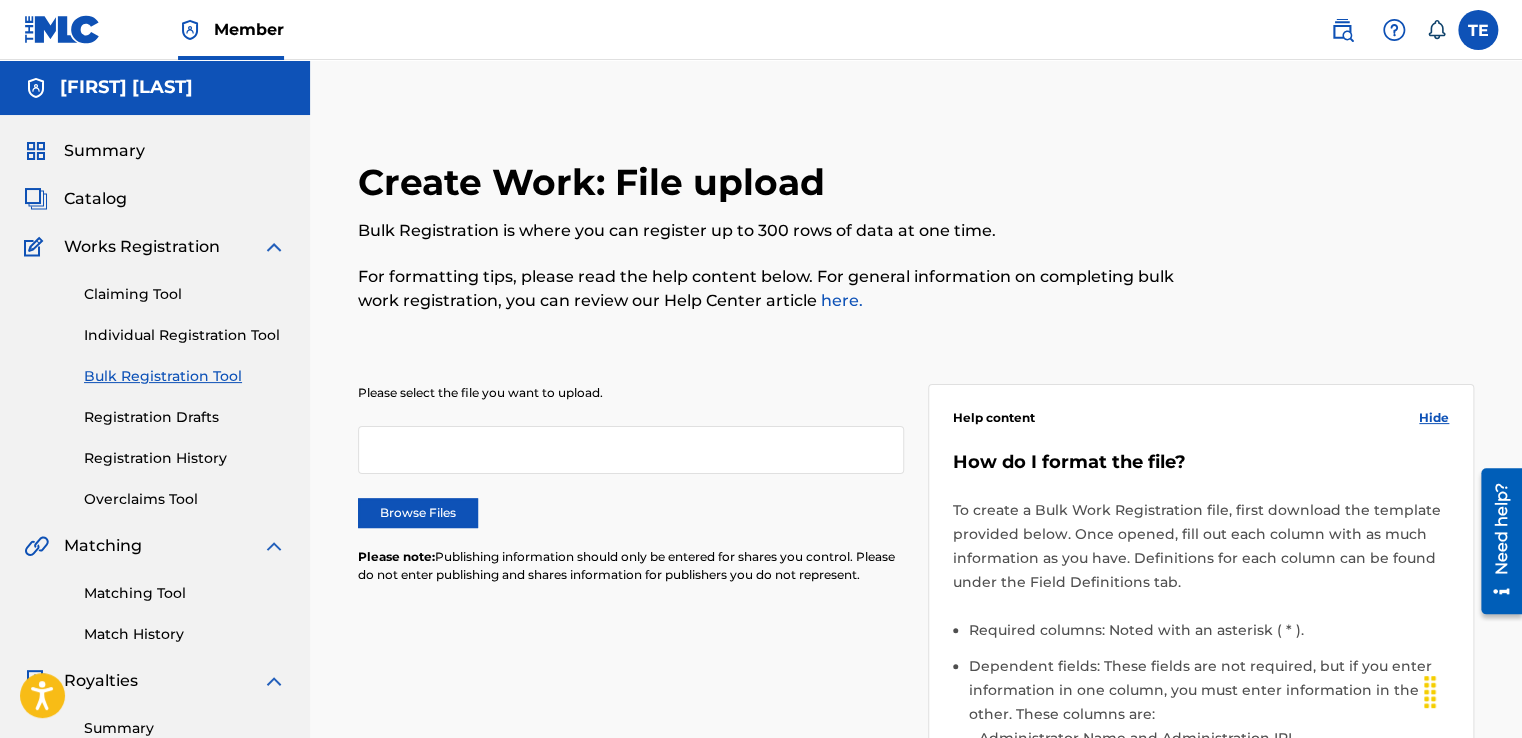 click on "Individual Registration Tool" at bounding box center [185, 335] 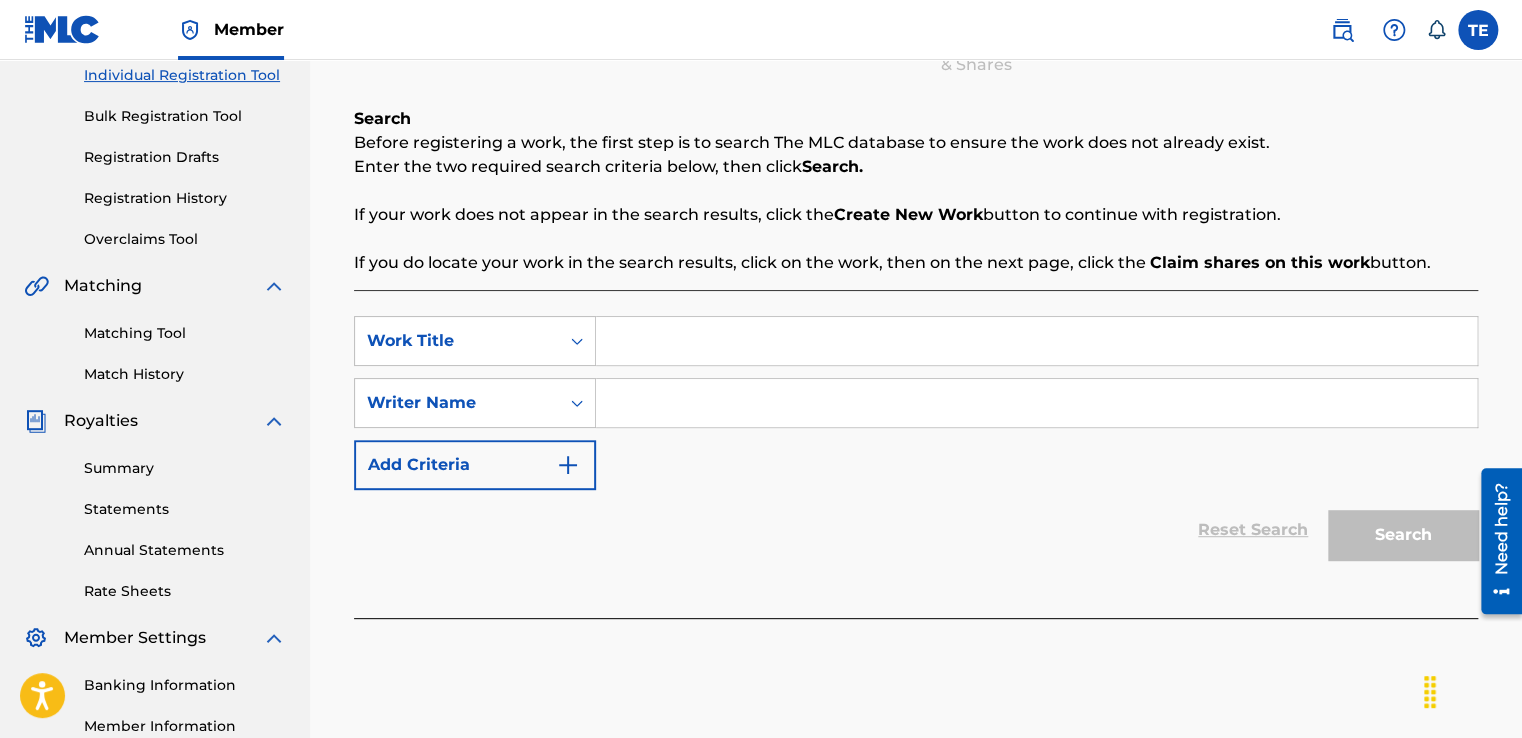 scroll, scrollTop: 264, scrollLeft: 0, axis: vertical 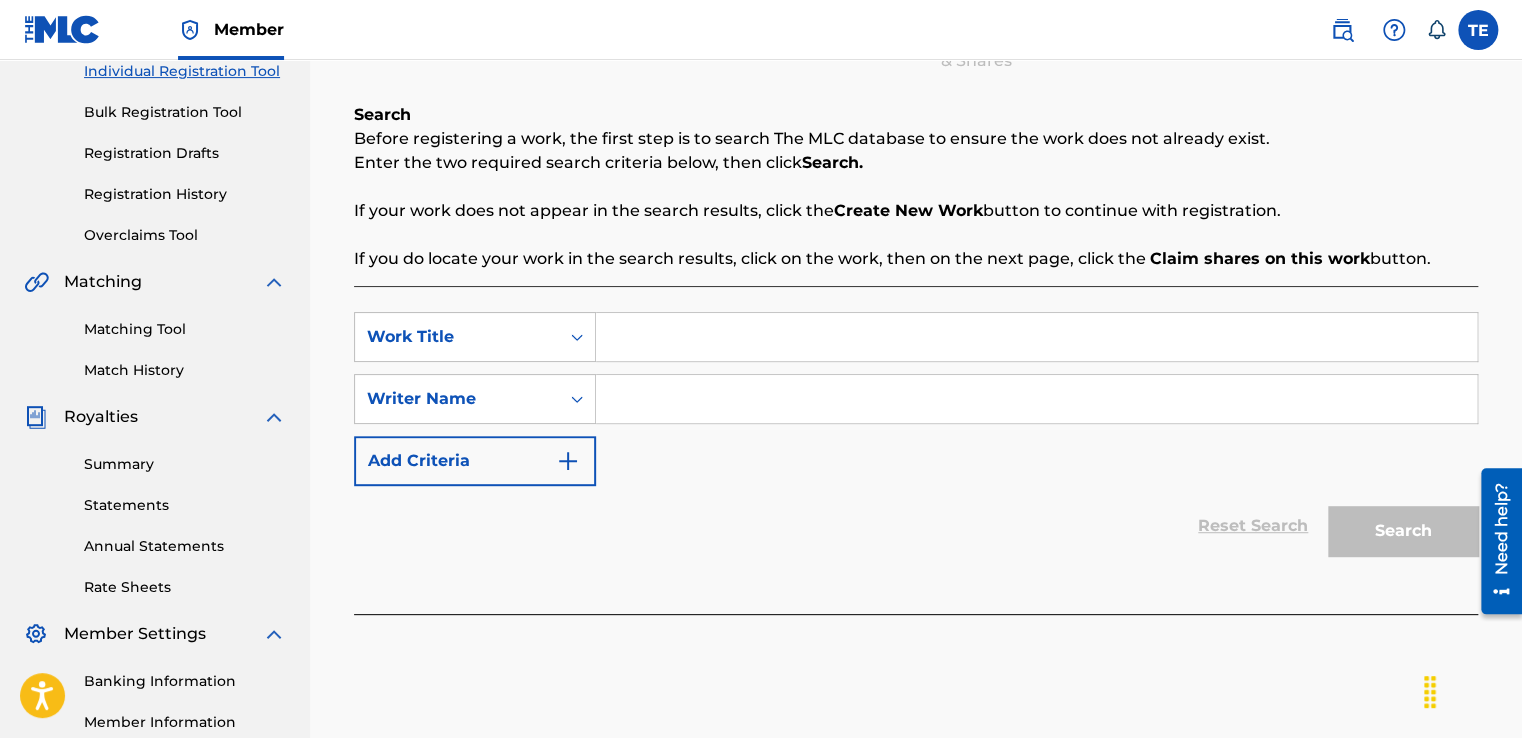 click at bounding box center [1036, 337] 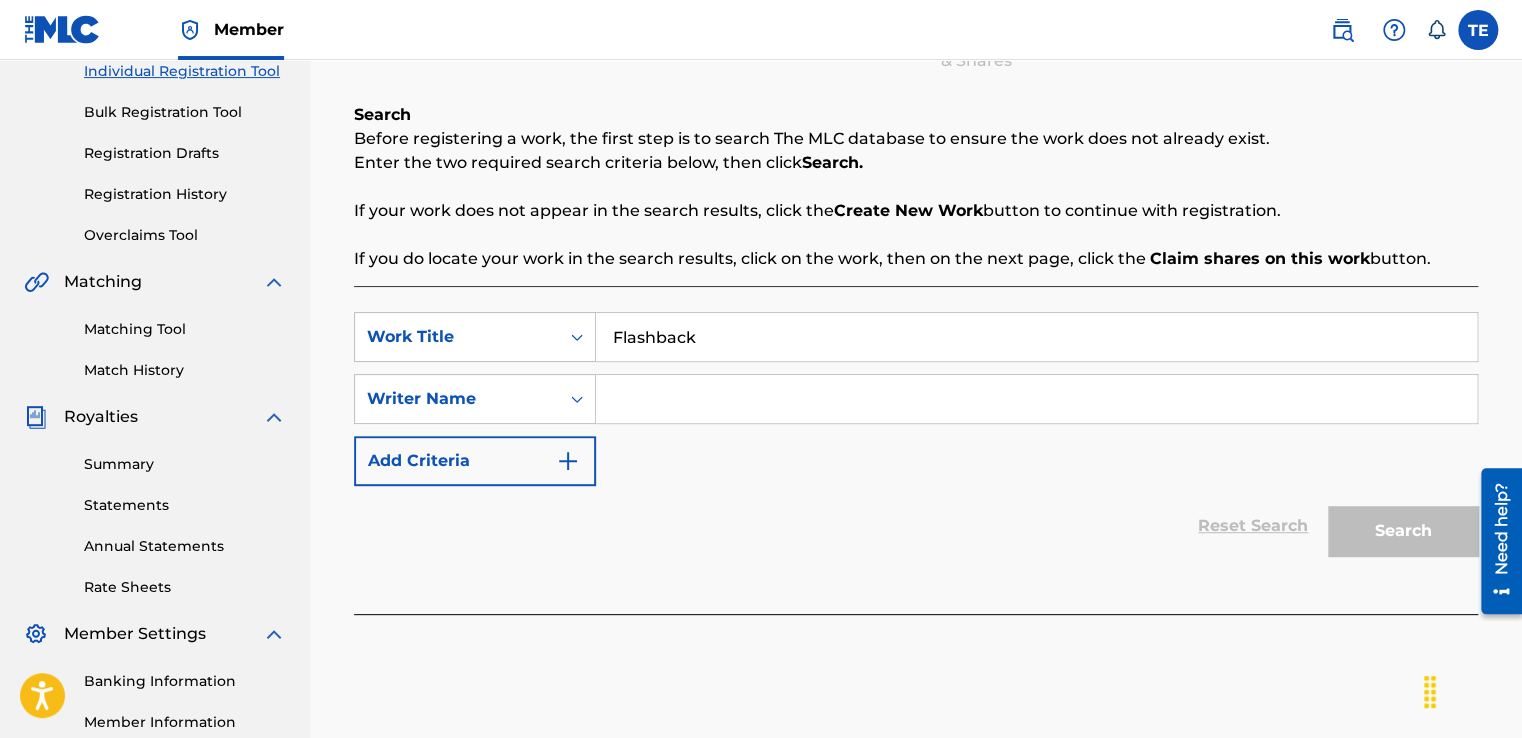 type on "Flashback" 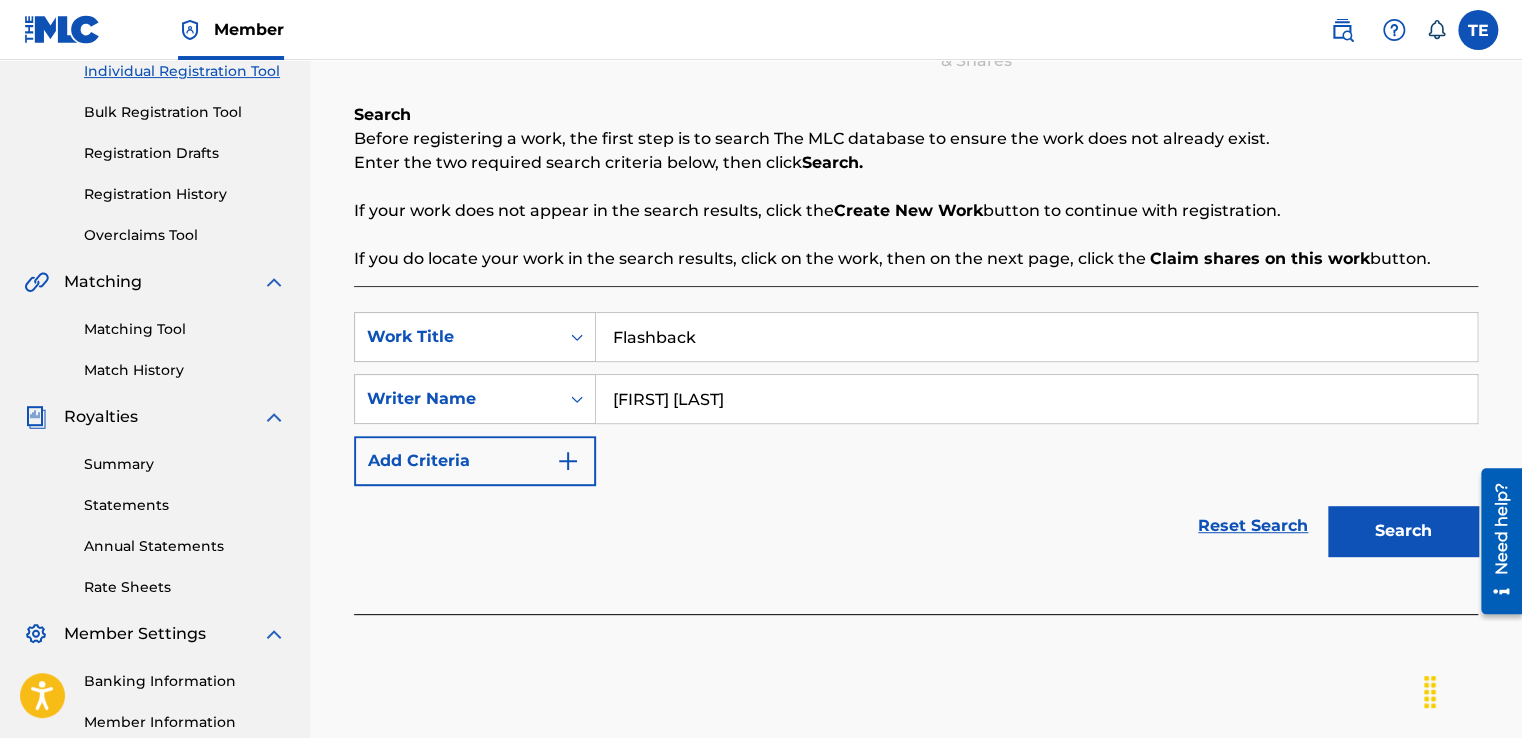 drag, startPoint x: 1409, startPoint y: 533, endPoint x: 1086, endPoint y: 572, distance: 325.34598 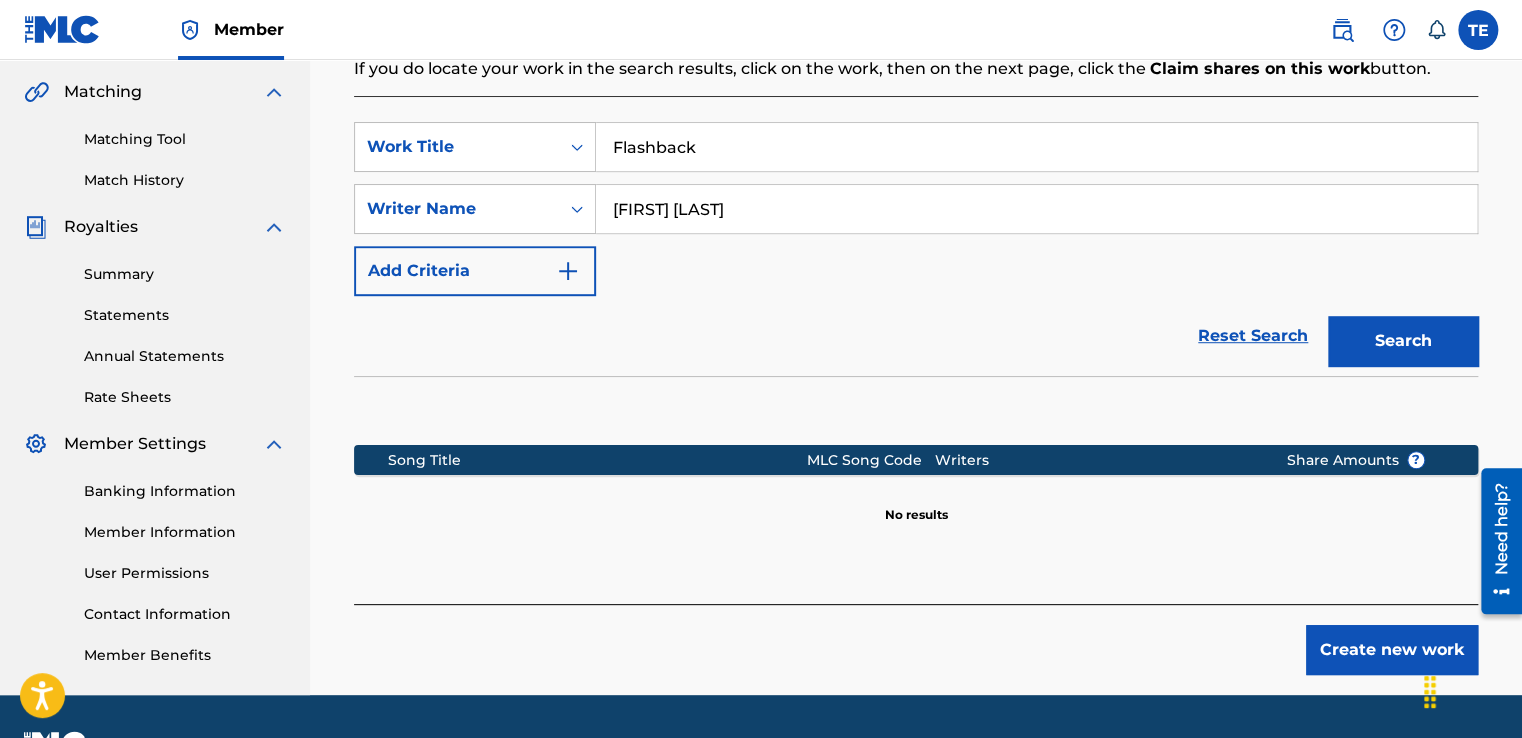 scroll, scrollTop: 458, scrollLeft: 0, axis: vertical 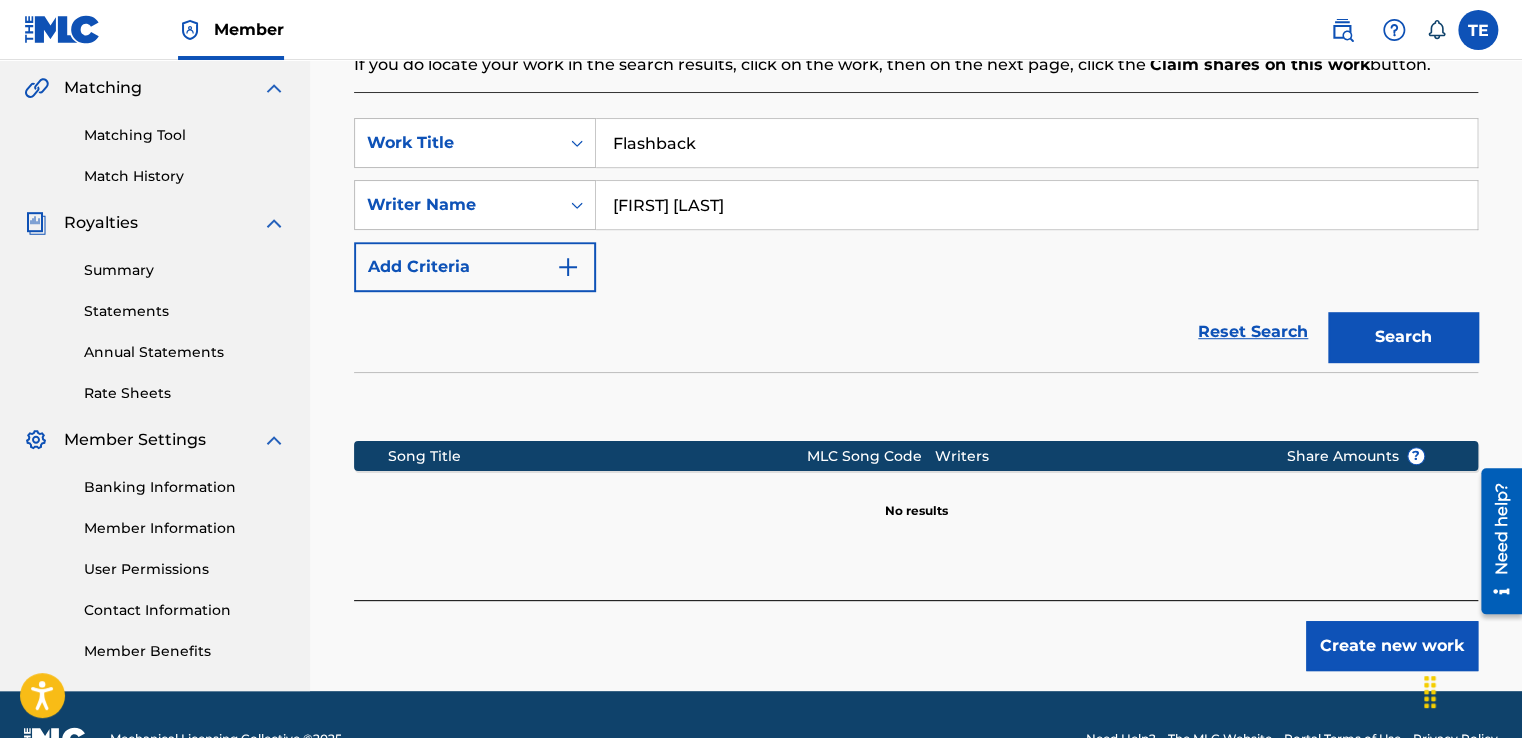 click on "Create new work" at bounding box center (1392, 646) 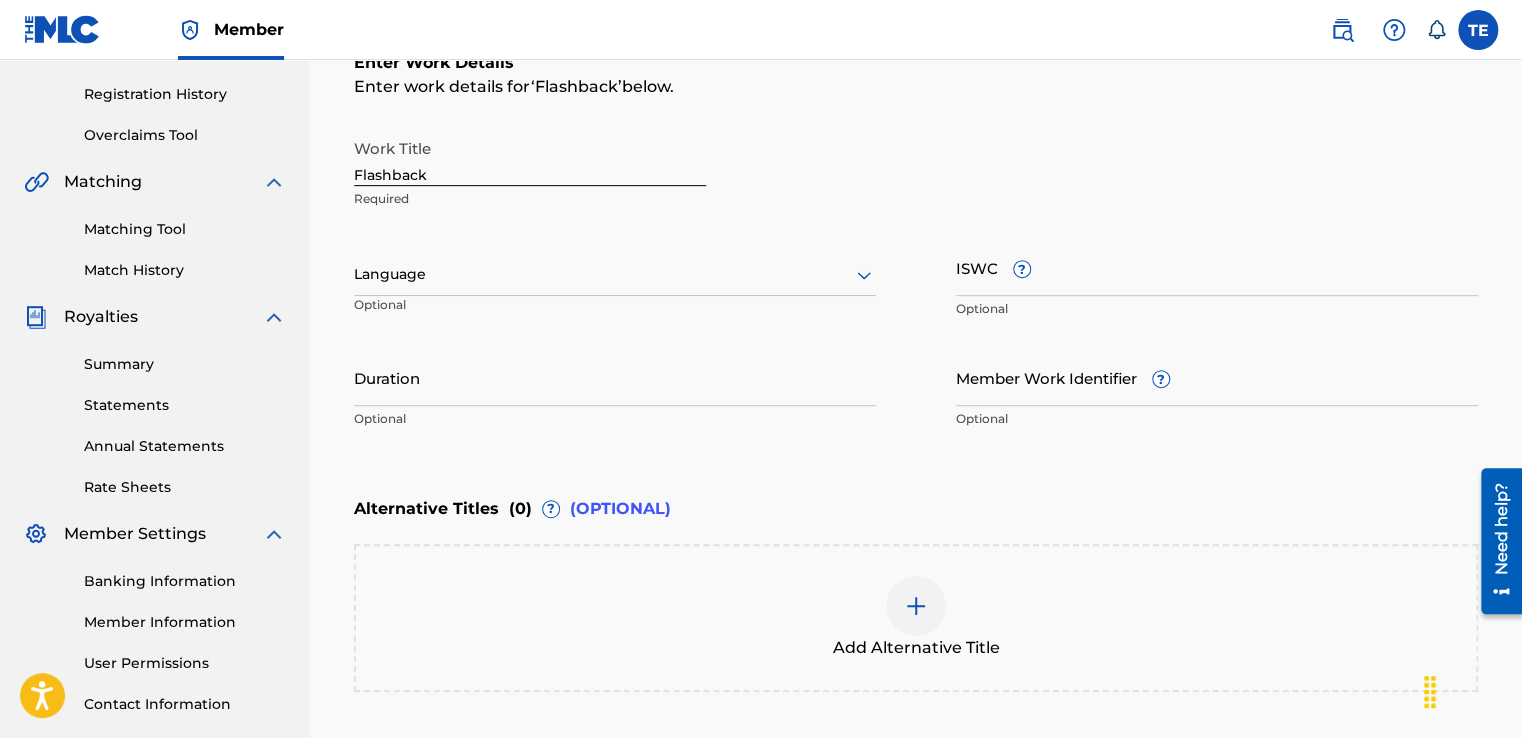 scroll, scrollTop: 368, scrollLeft: 0, axis: vertical 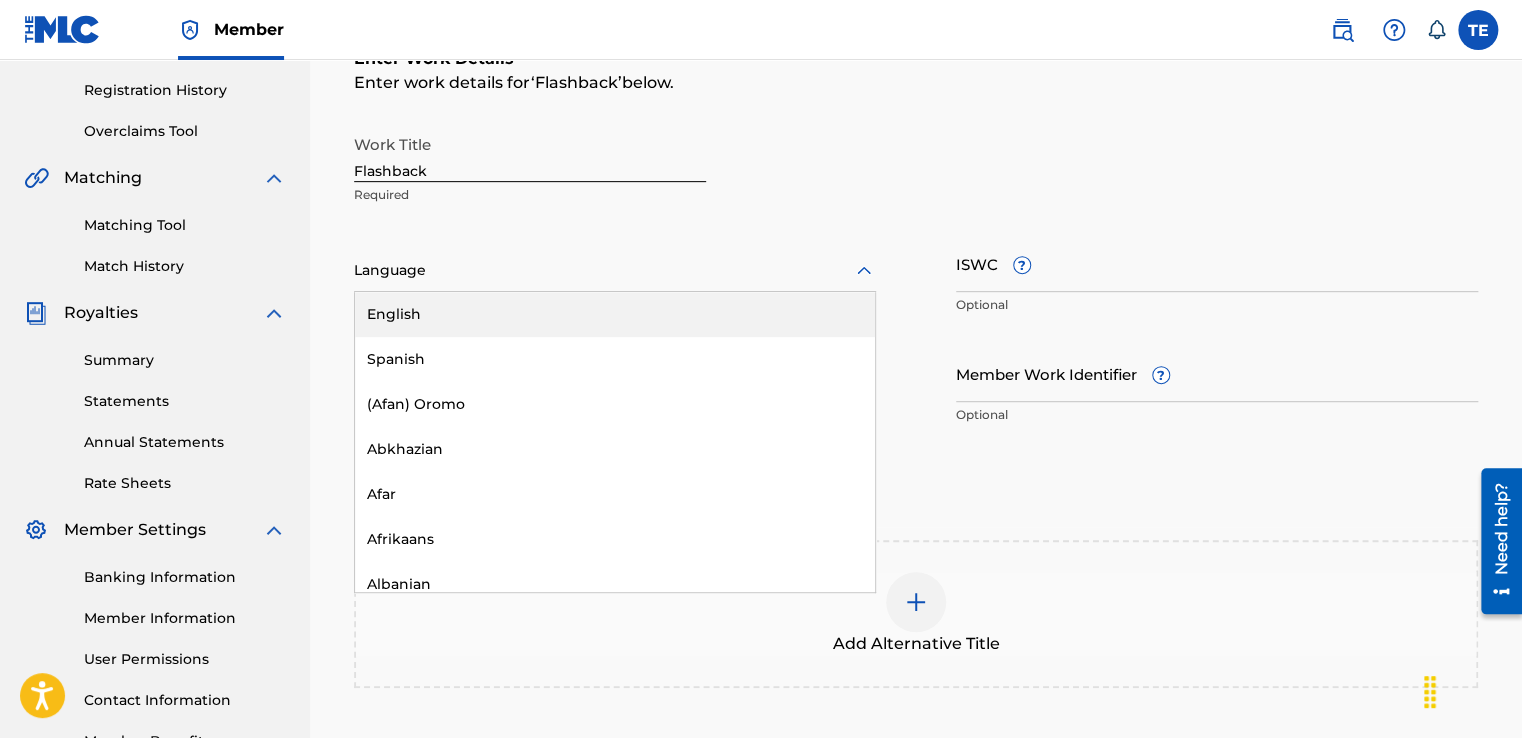 click 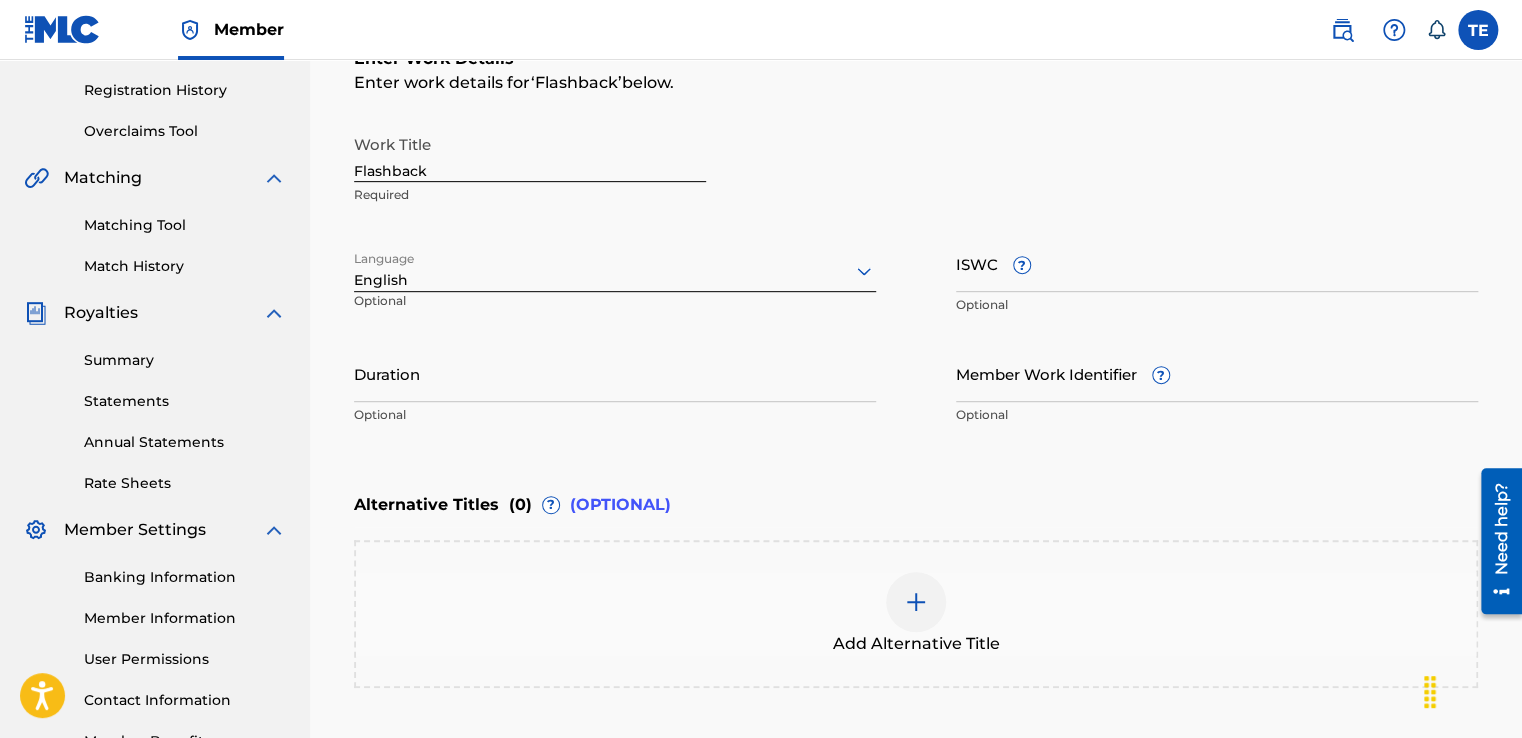 click on "Optional" at bounding box center [1217, 305] 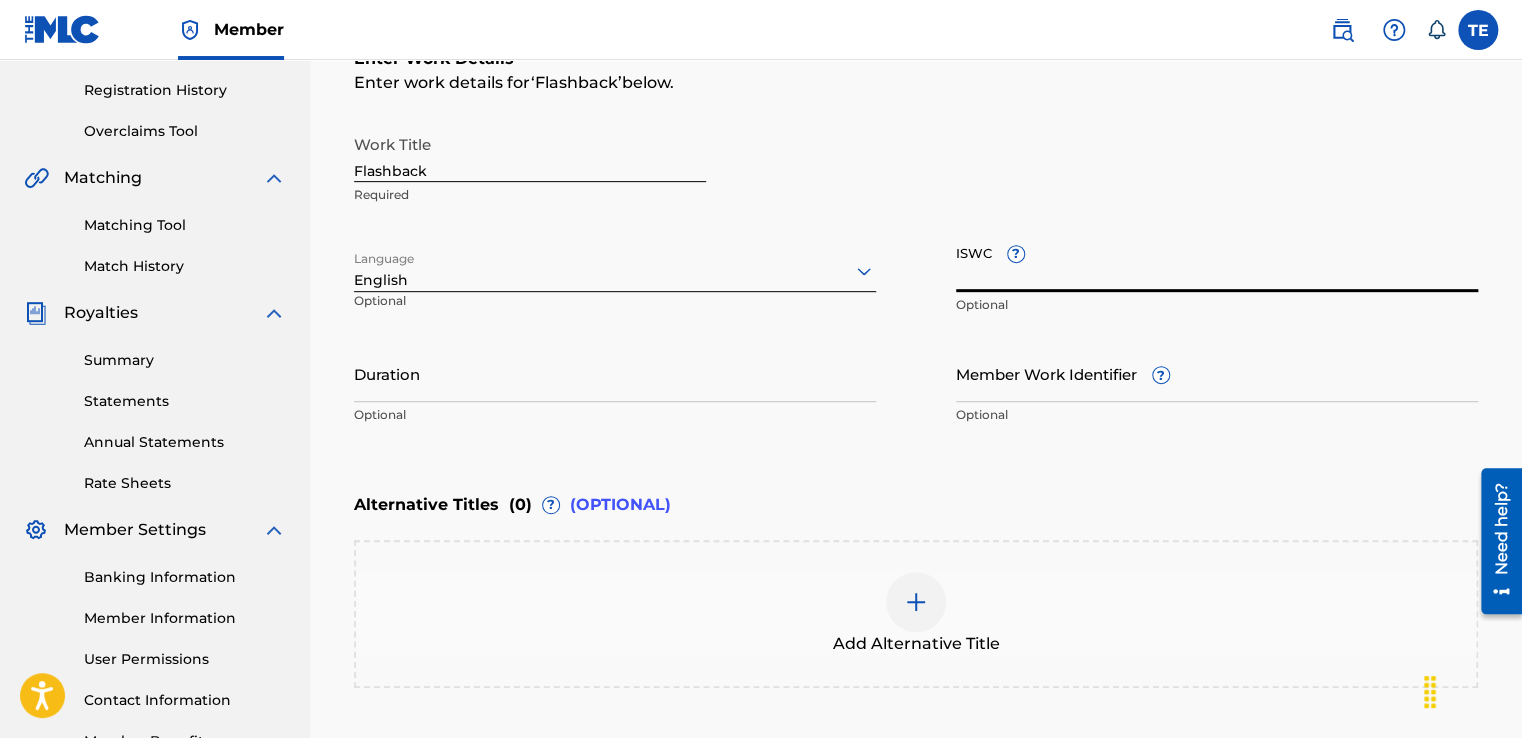 paste on "[PRODUCT_CODE]" 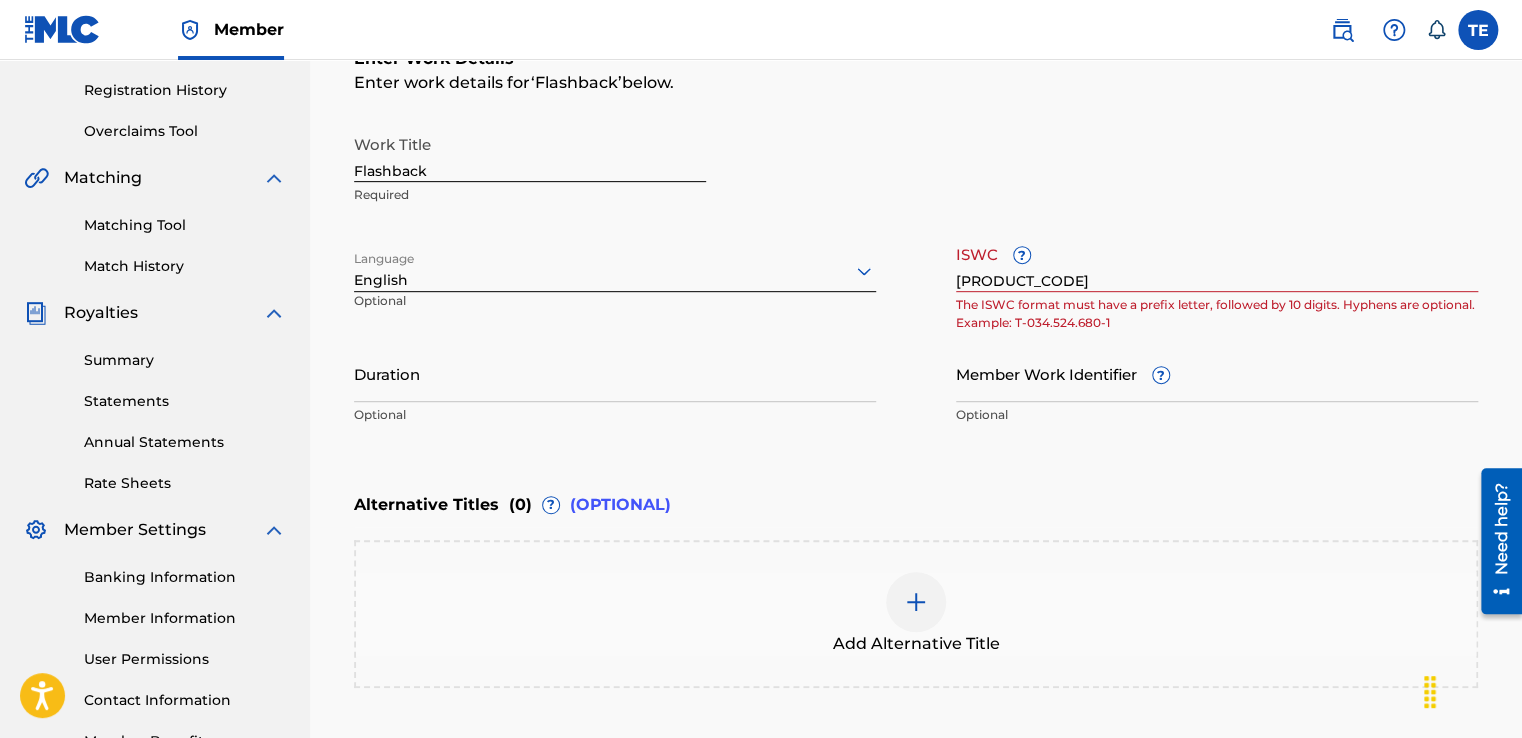 click on "The ISWC format must have a prefix letter, followed by 10 digits. Hyphens are optional. Example: T-034.524.680-1" at bounding box center [1217, 314] 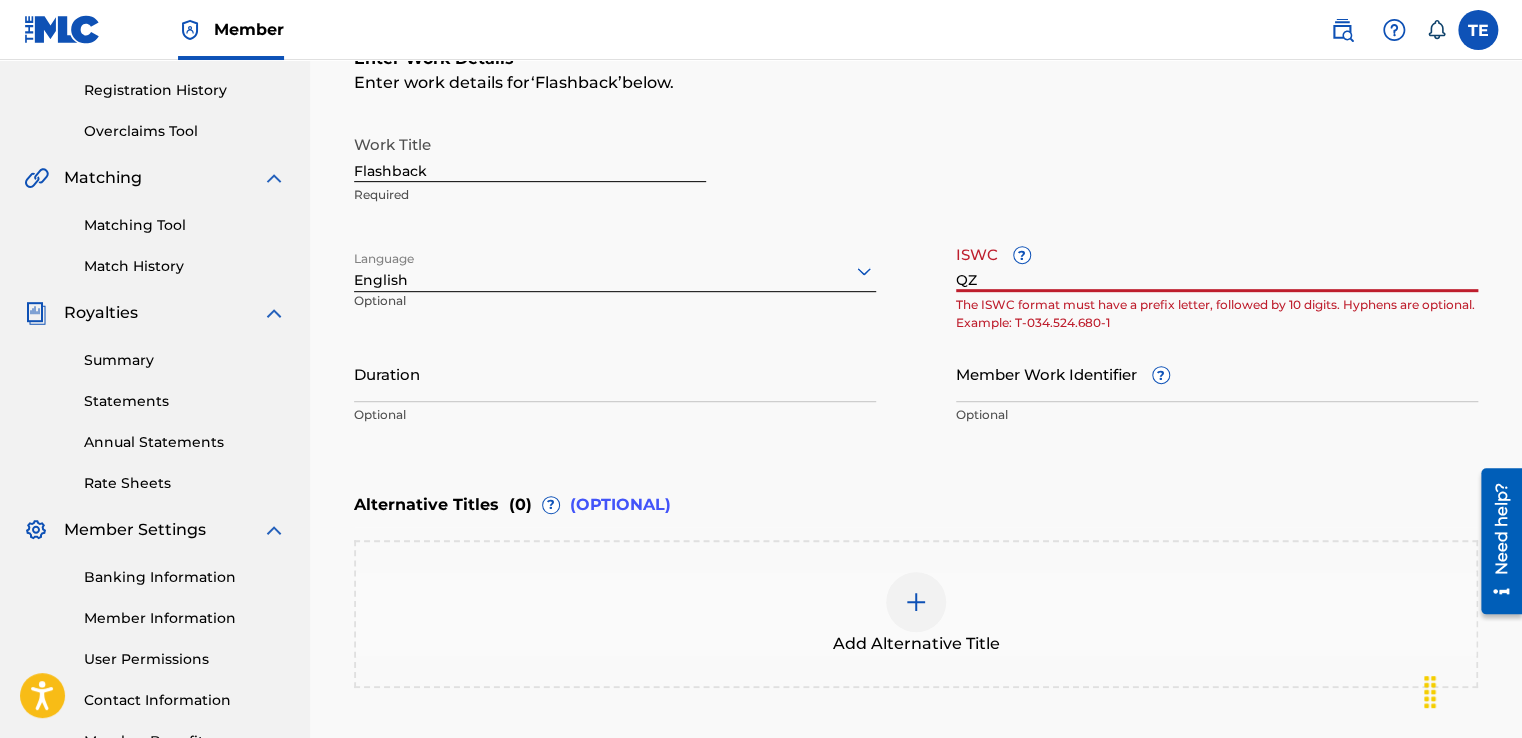 type on "Q" 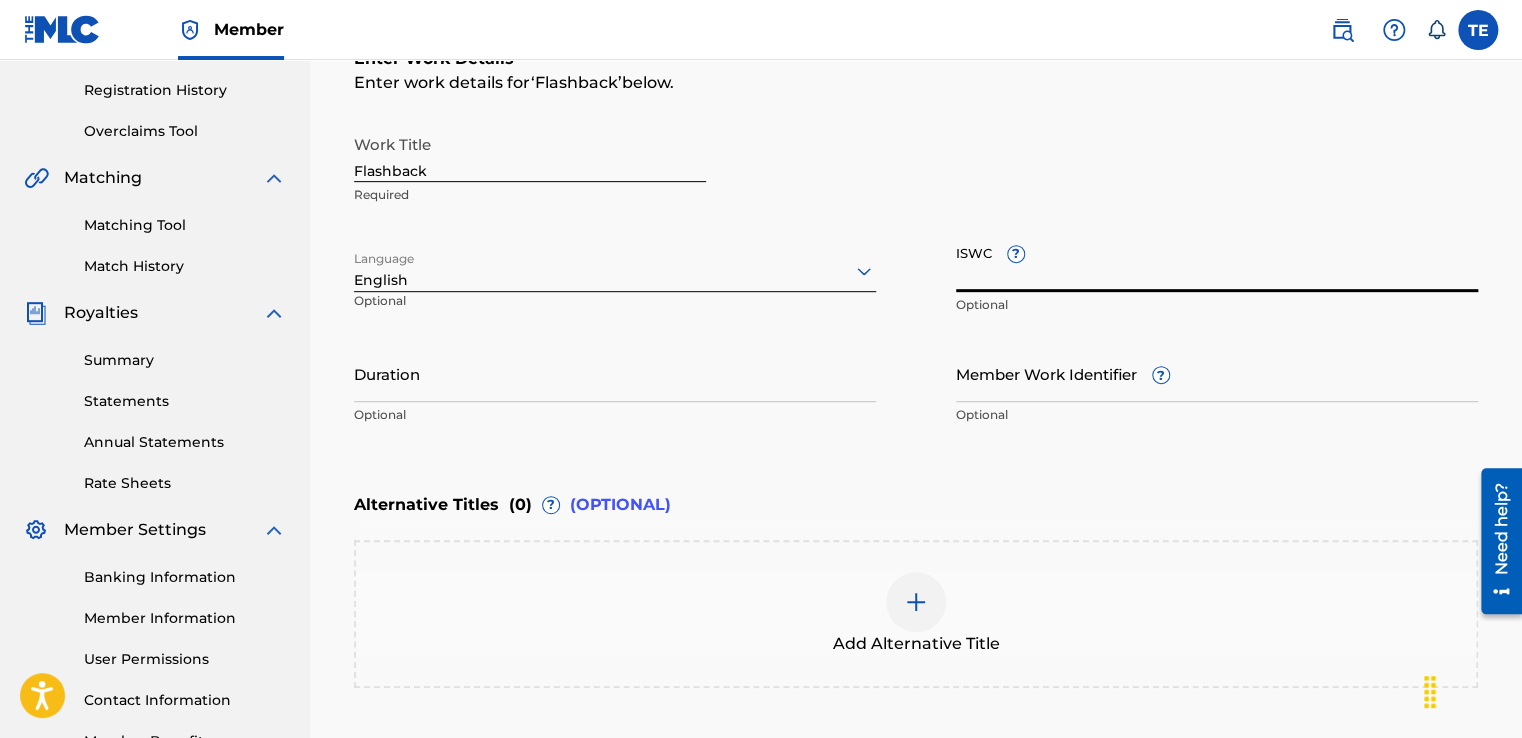 type 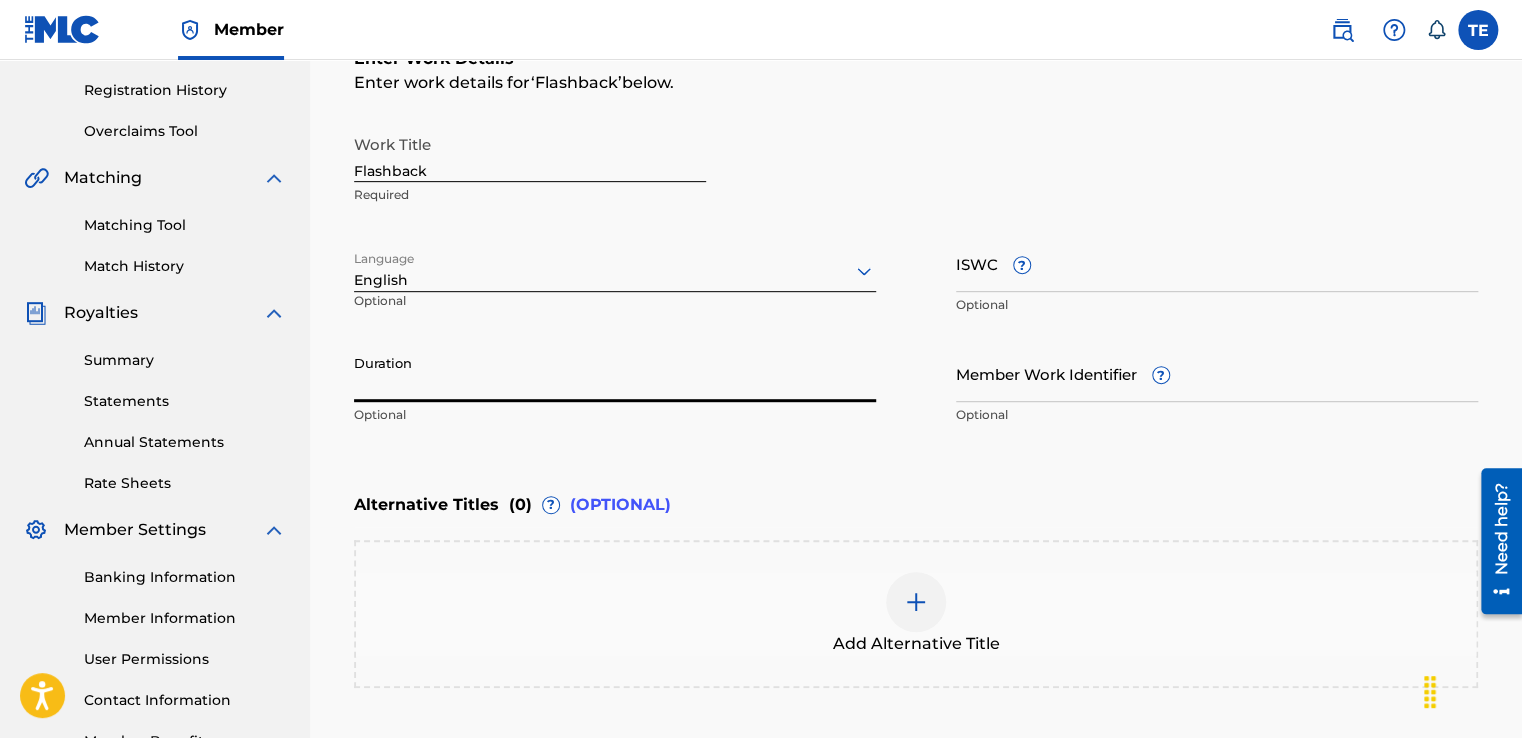 click on "Duration" at bounding box center (615, 373) 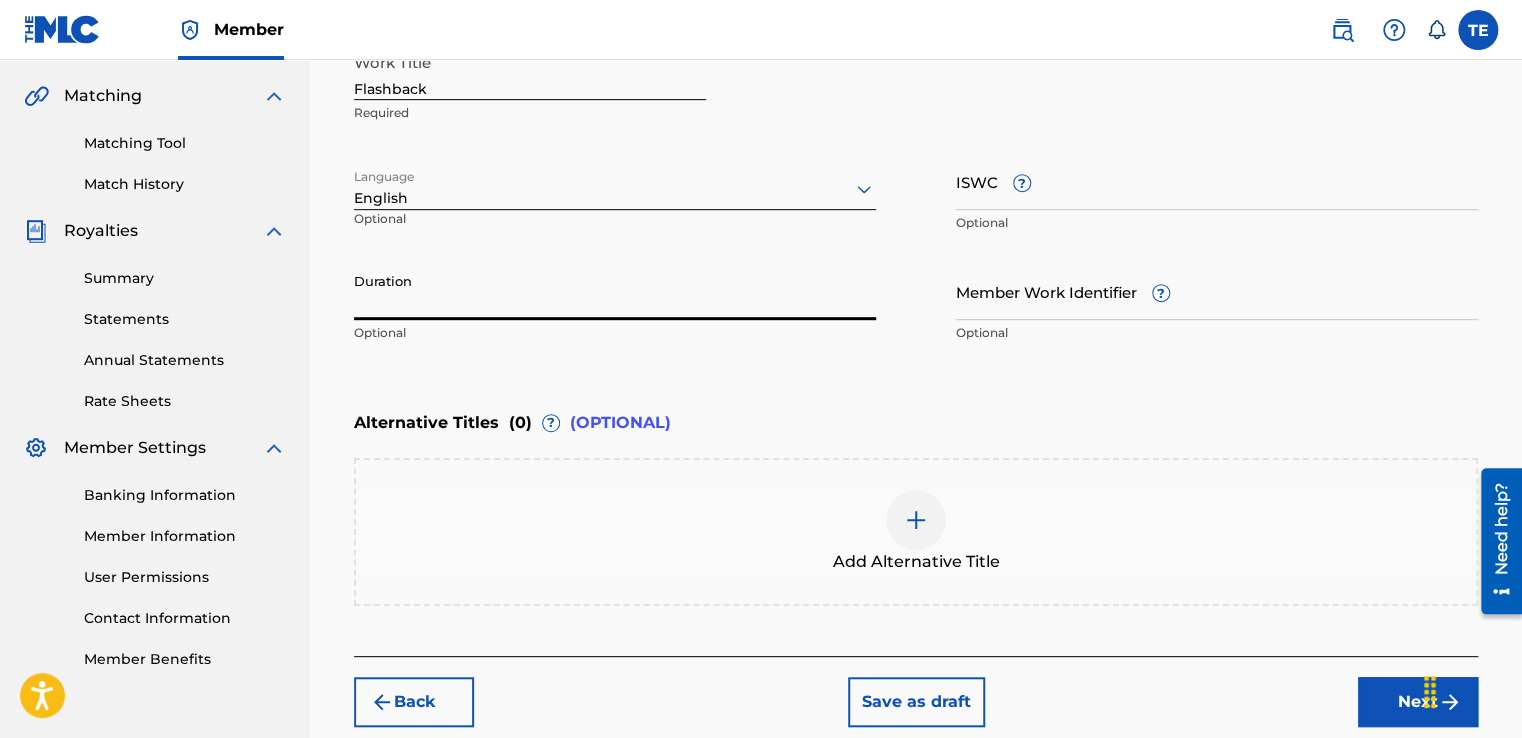 scroll, scrollTop: 448, scrollLeft: 0, axis: vertical 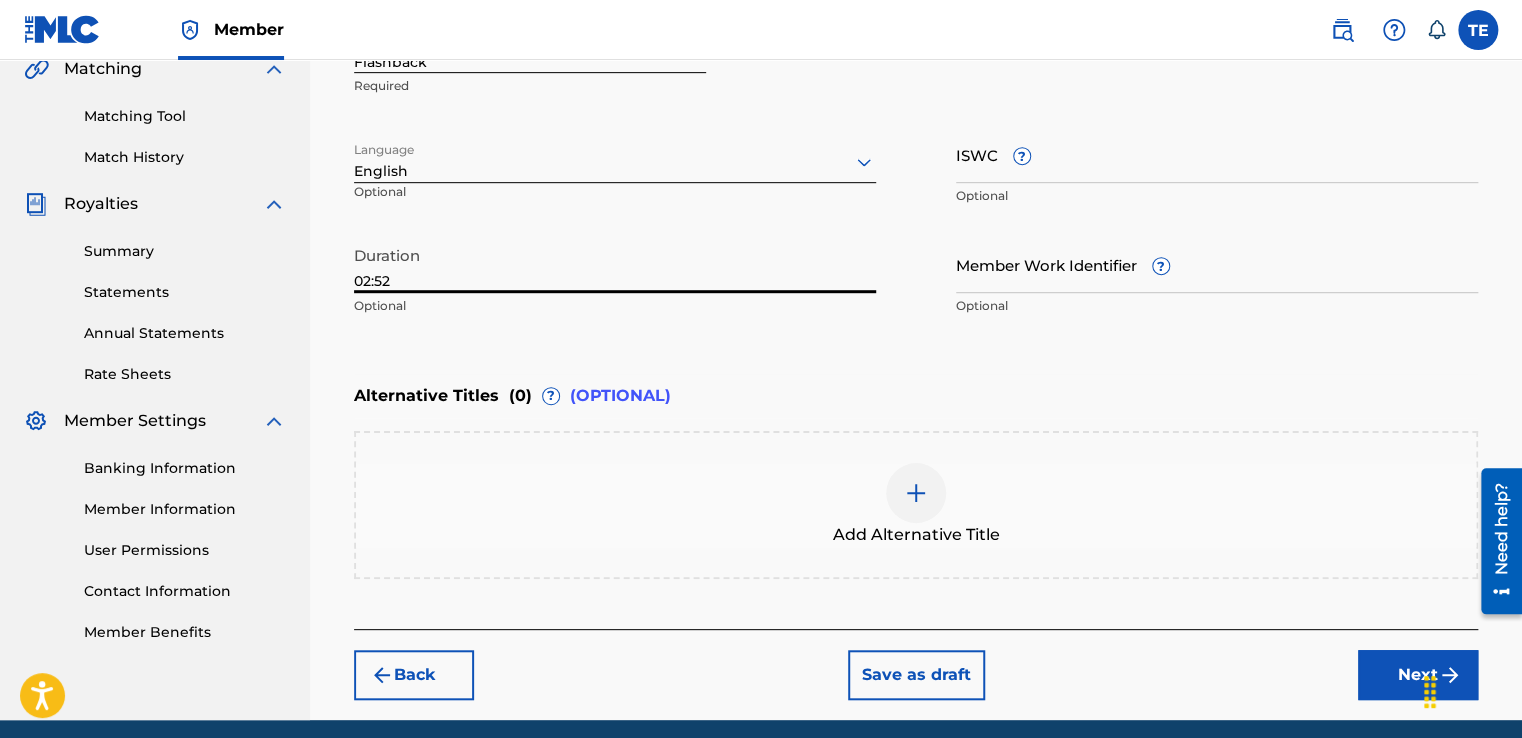type on "02:52" 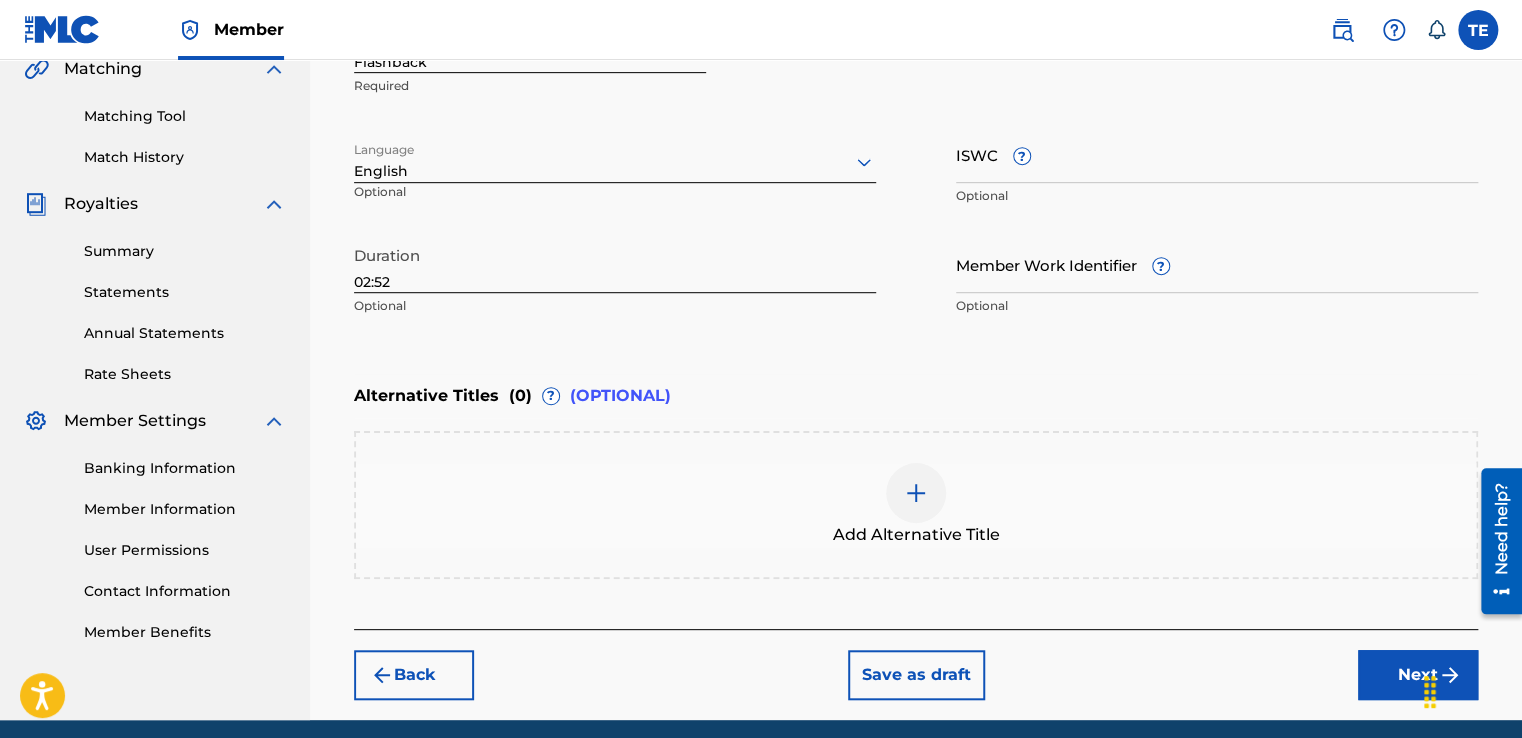 click on "Next" at bounding box center [1418, 675] 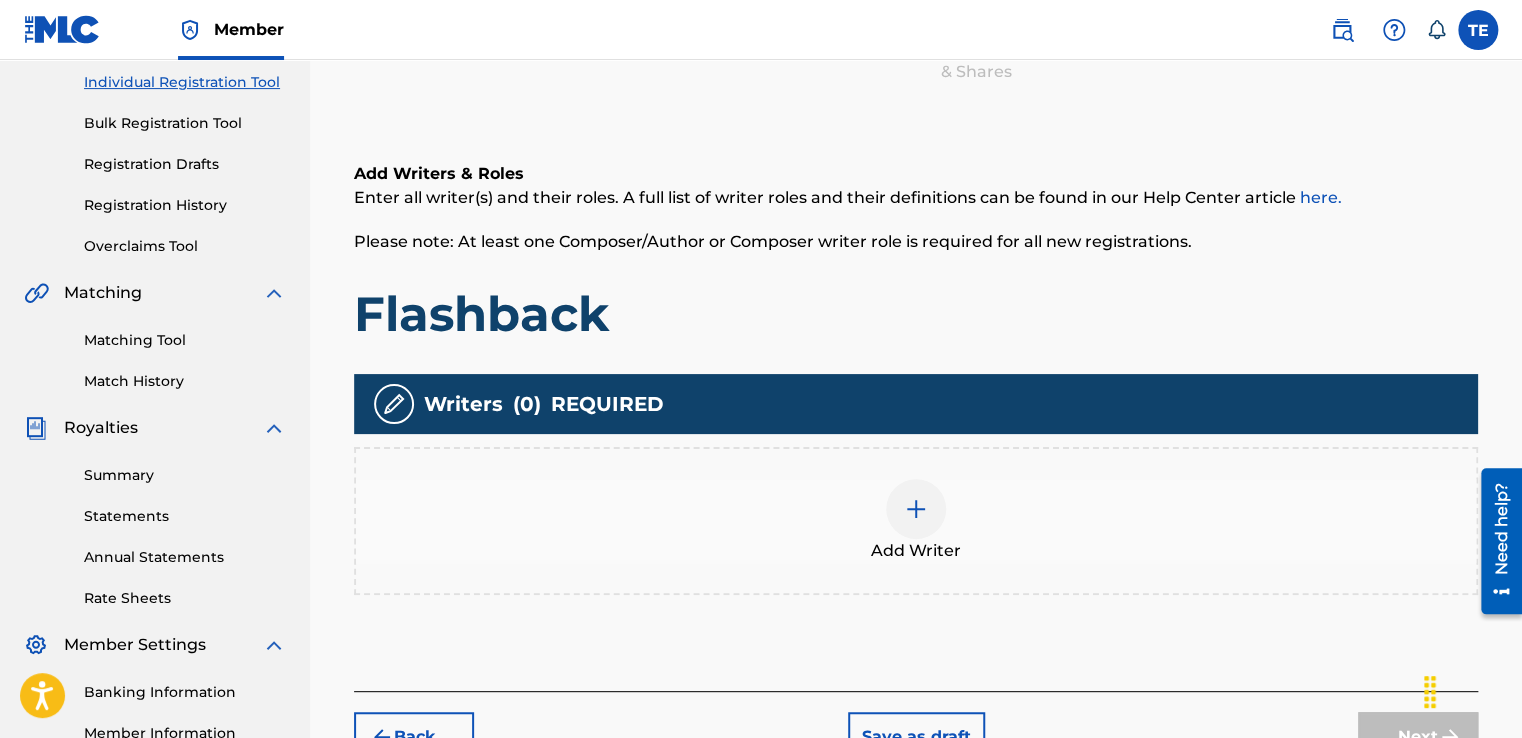 scroll, scrollTop: 90, scrollLeft: 0, axis: vertical 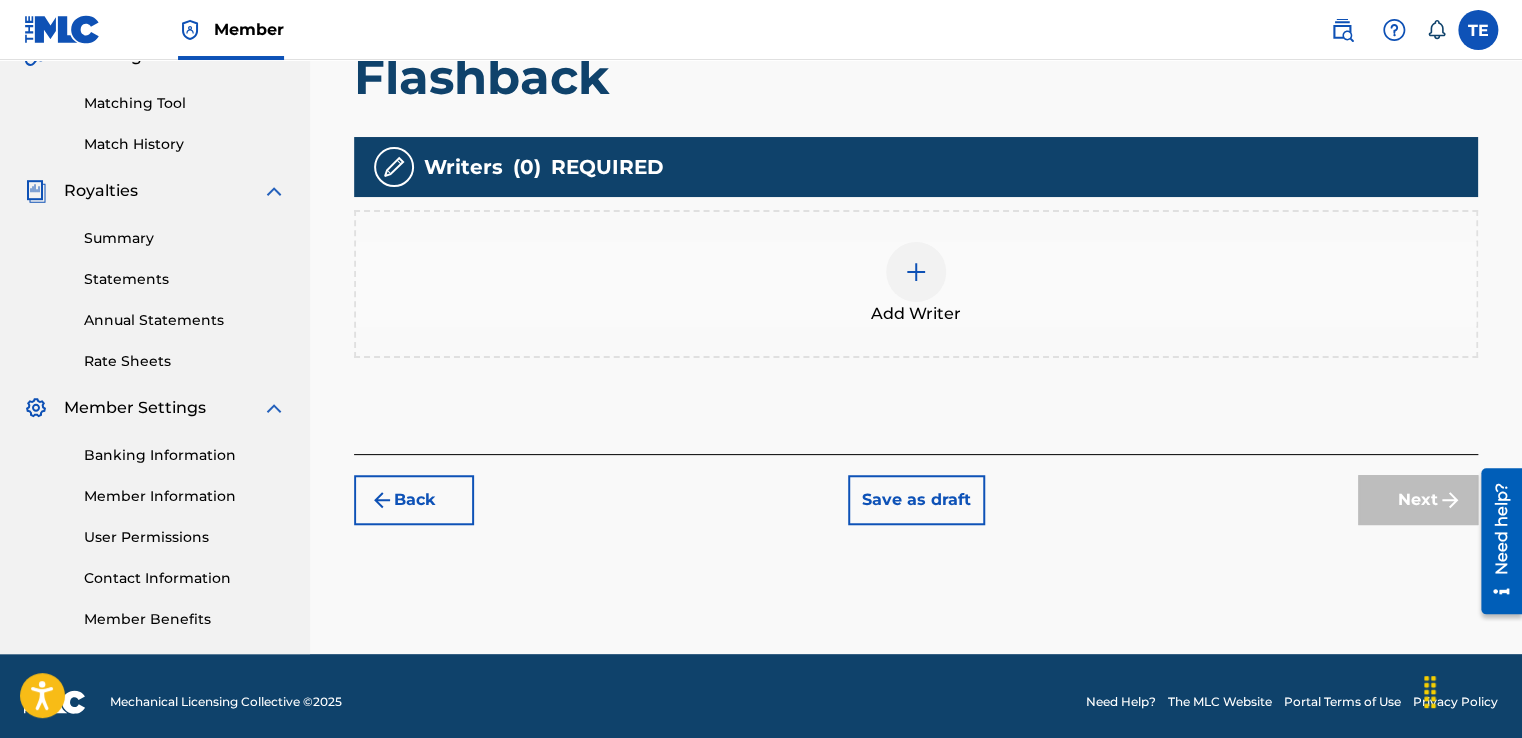 click at bounding box center (916, 272) 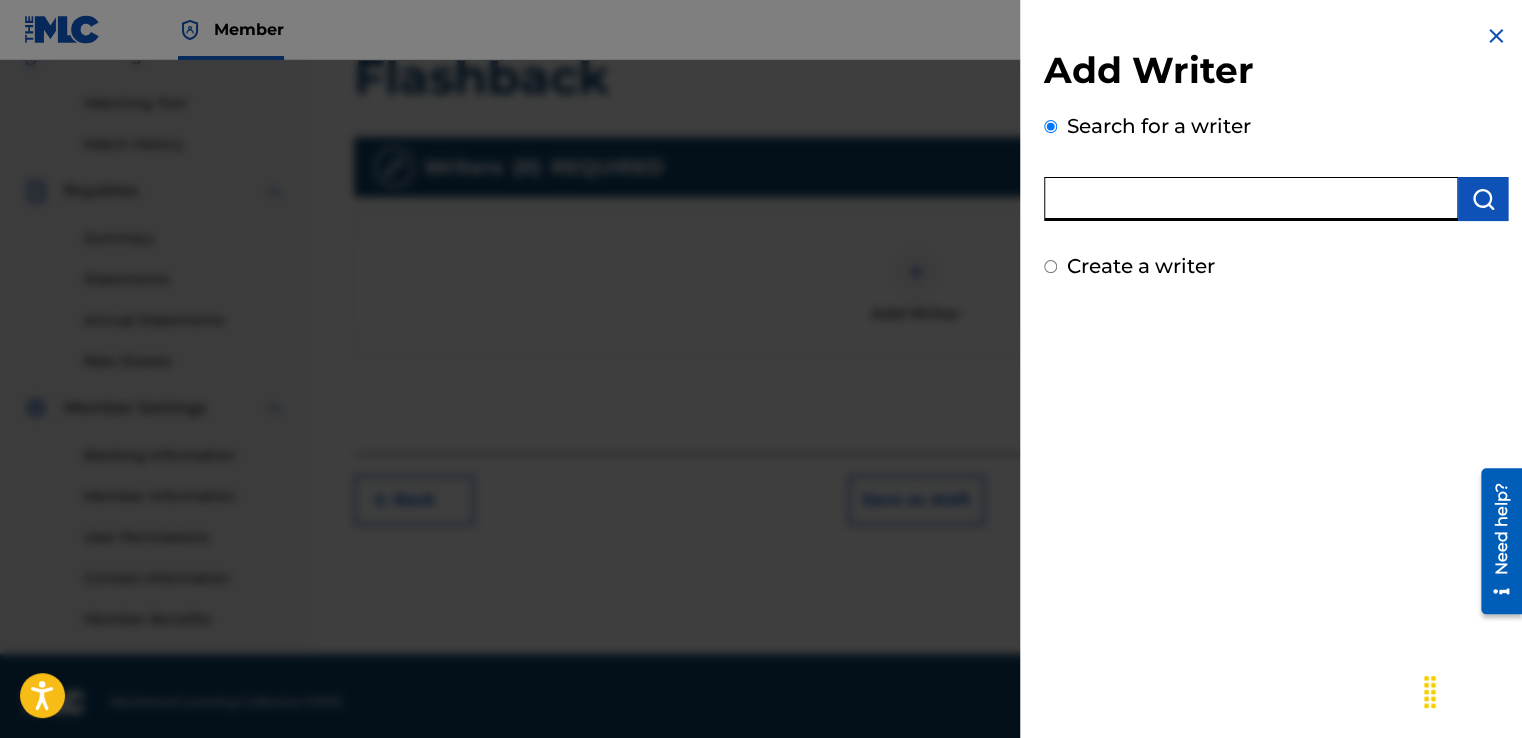 click at bounding box center [1251, 199] 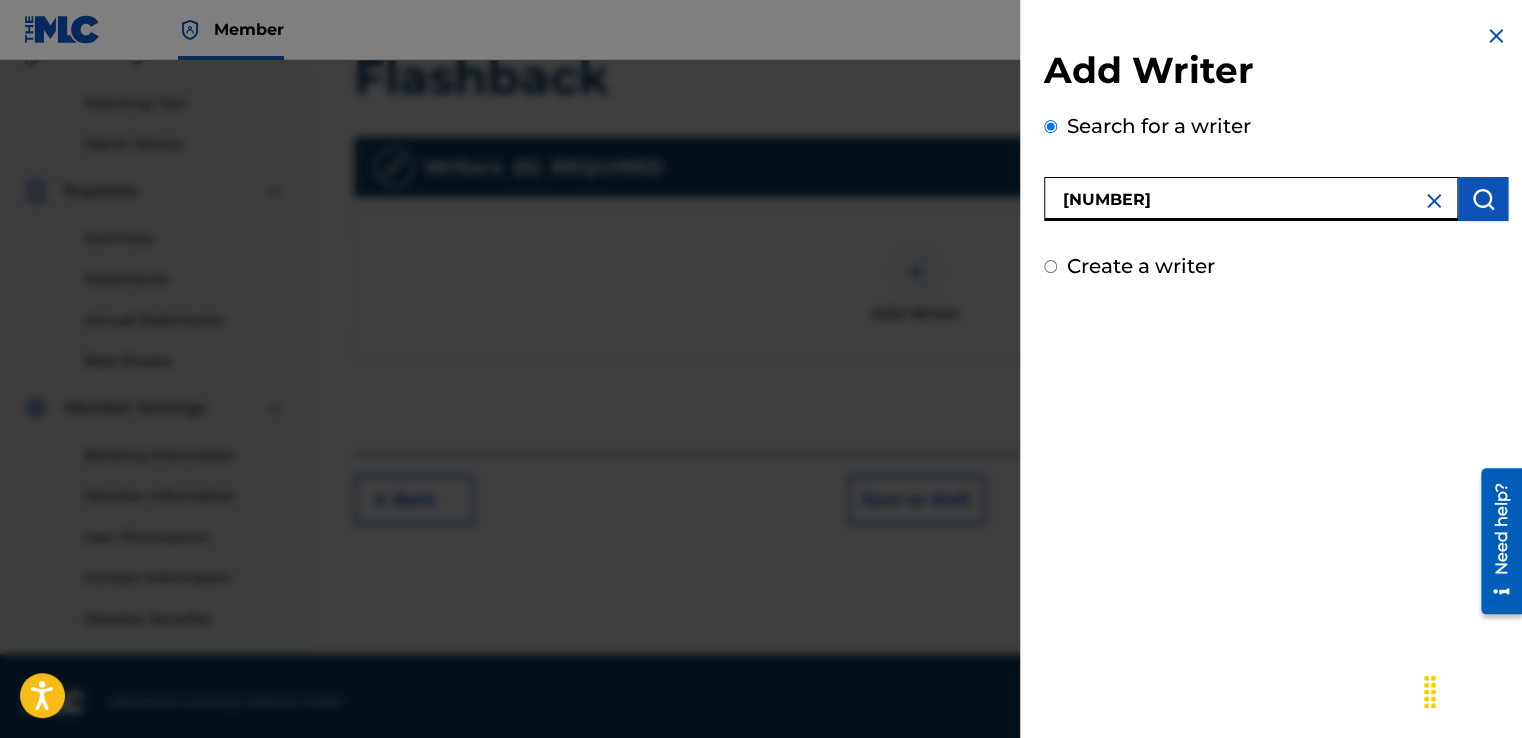 scroll, scrollTop: 501, scrollLeft: 0, axis: vertical 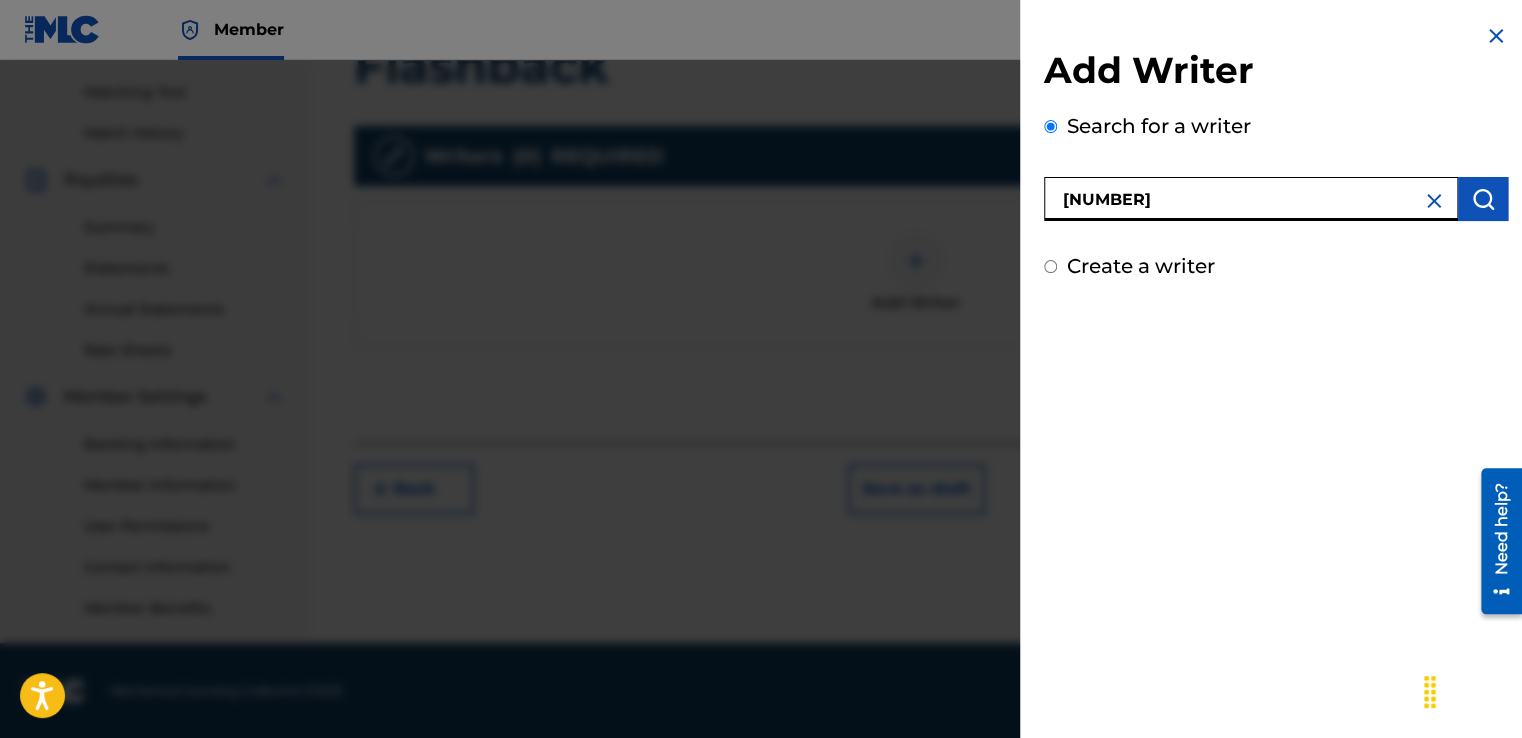 type on "[NUMBER]" 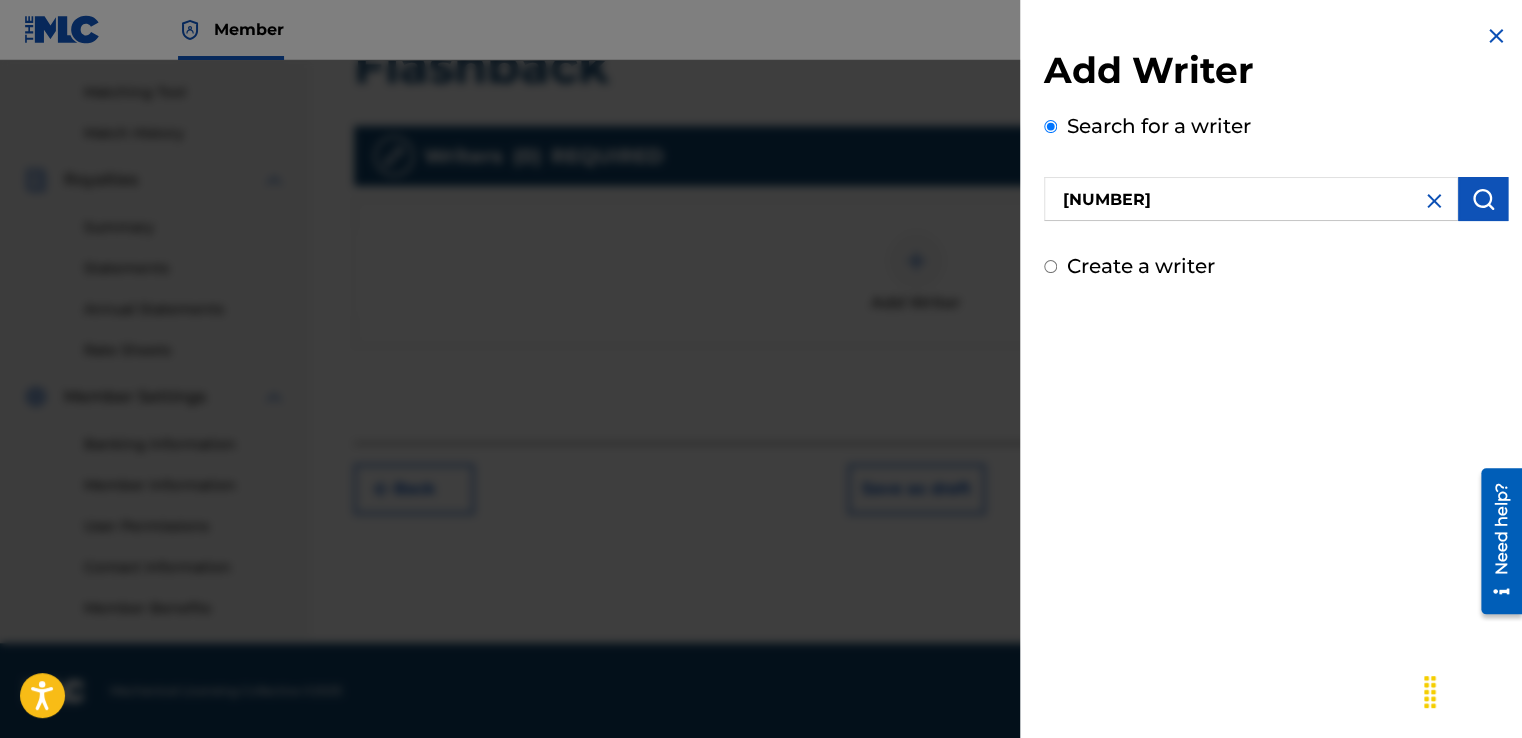 click at bounding box center (1483, 199) 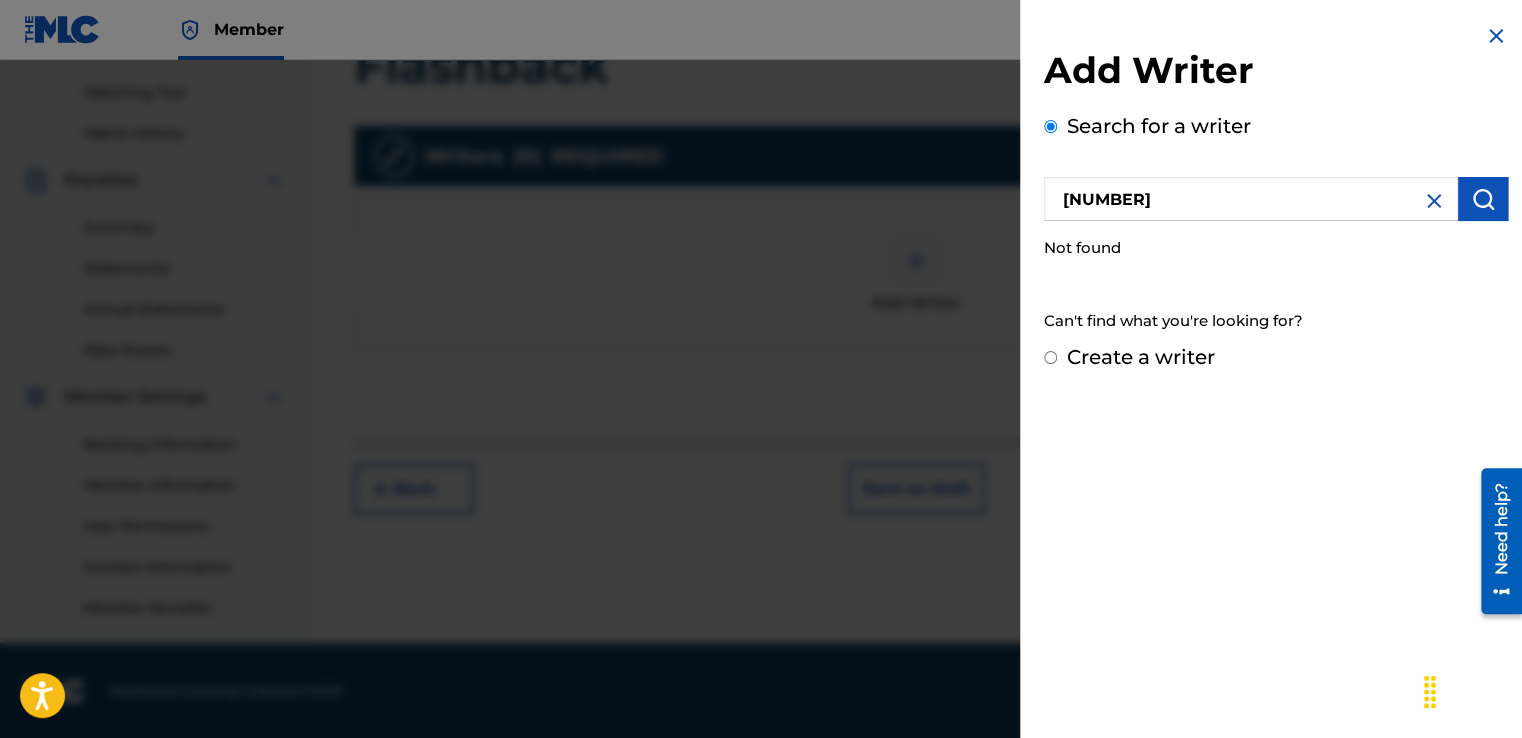 click on "Create a writer" at bounding box center [1050, 357] 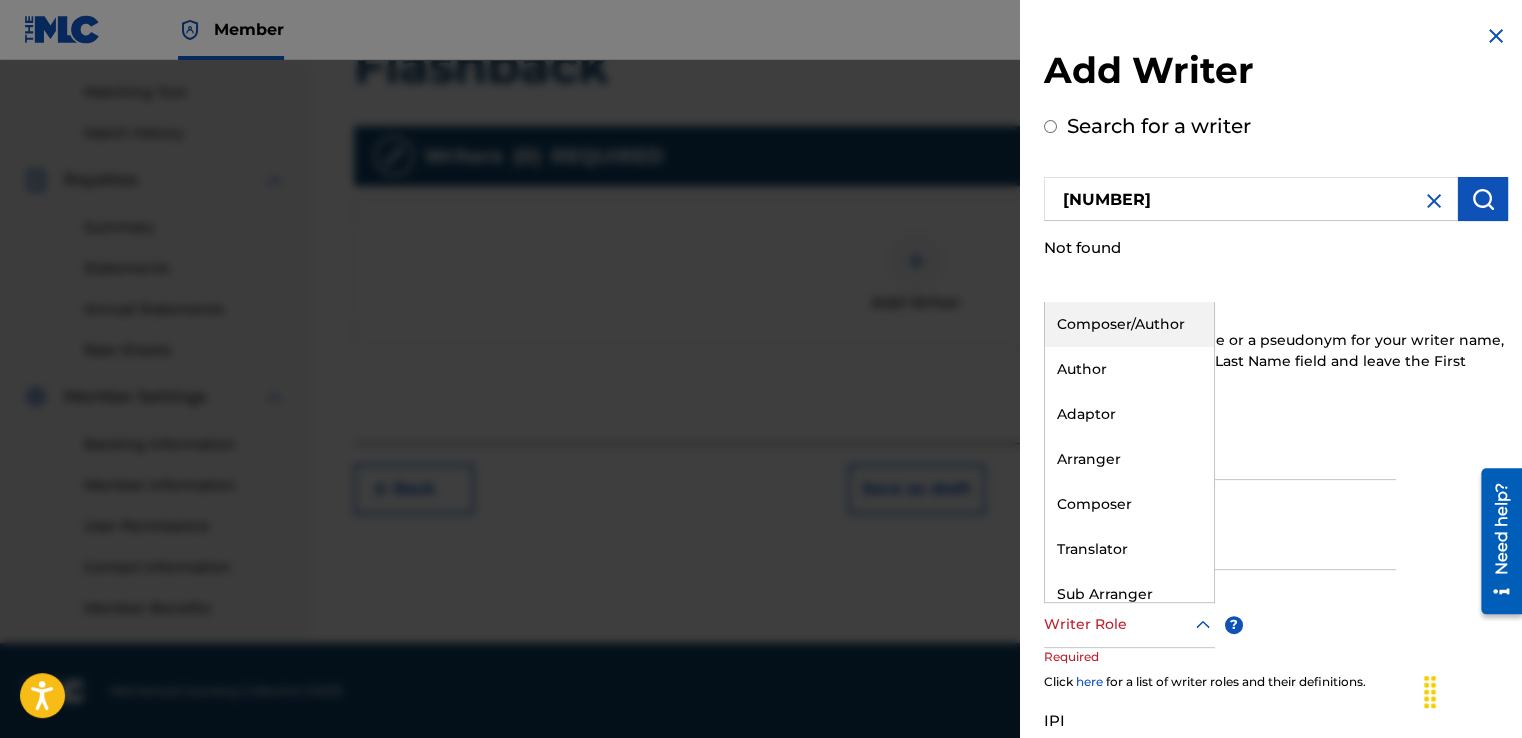 click 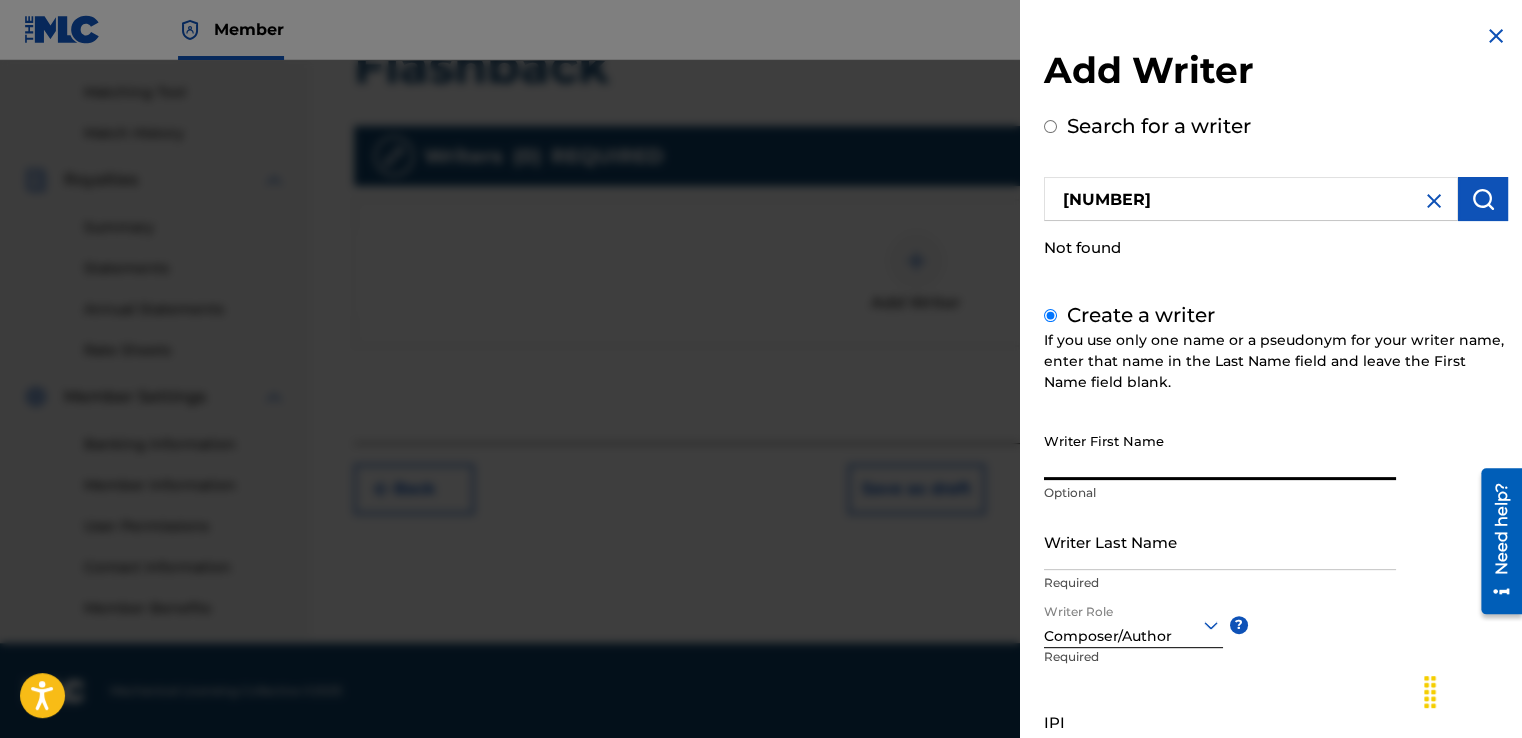 click on "Writer First Name" at bounding box center [1220, 451] 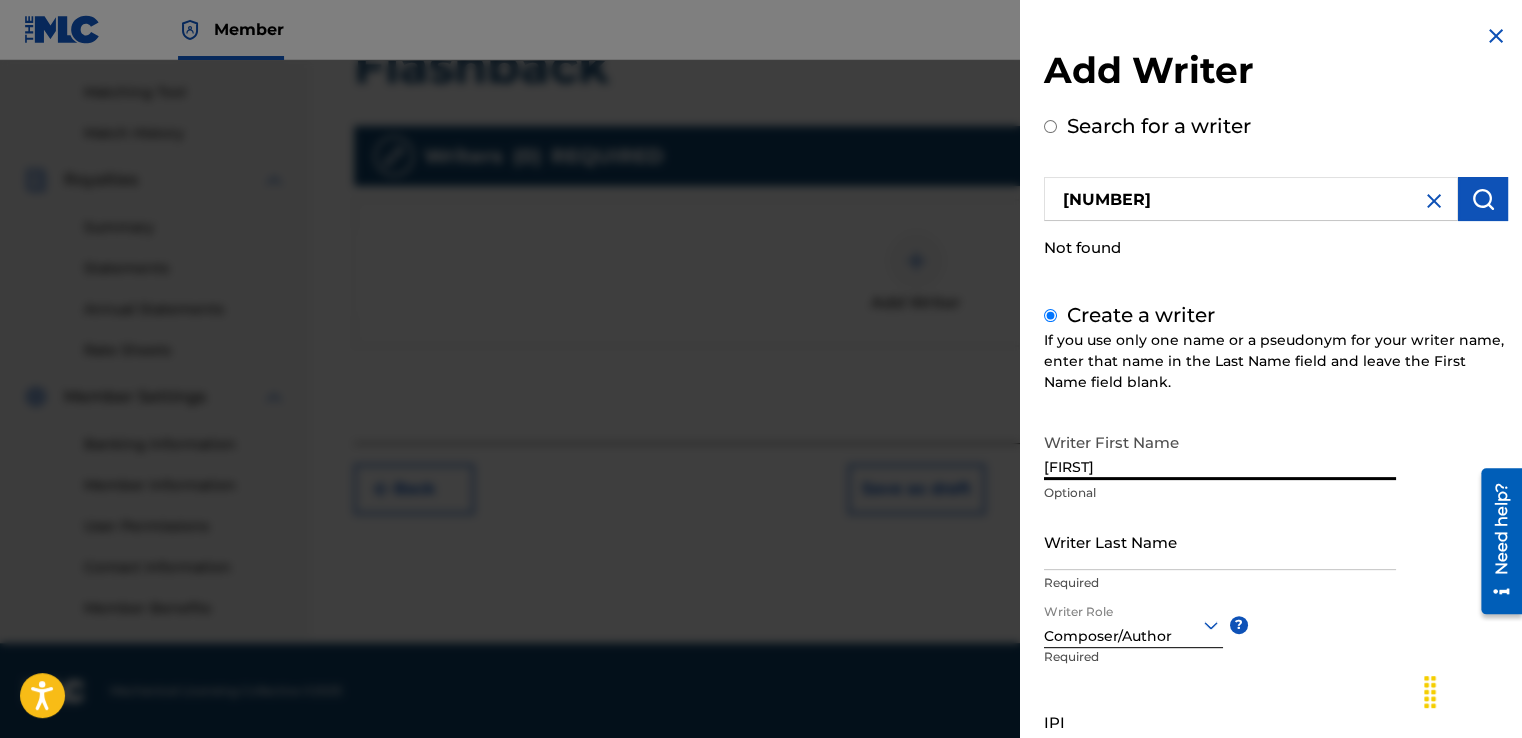 type on "[FIRST]" 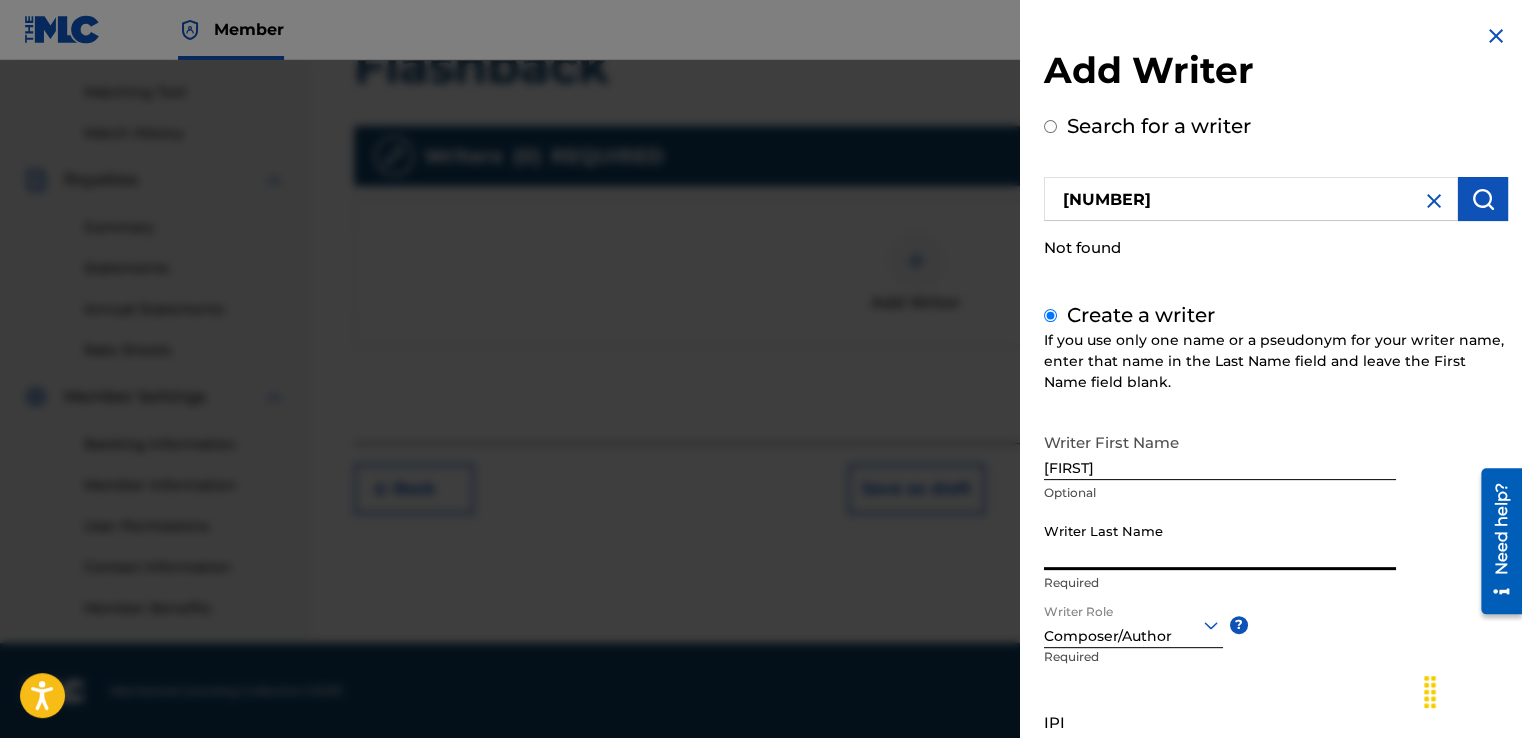 click on "Writer Last Name" at bounding box center [1220, 541] 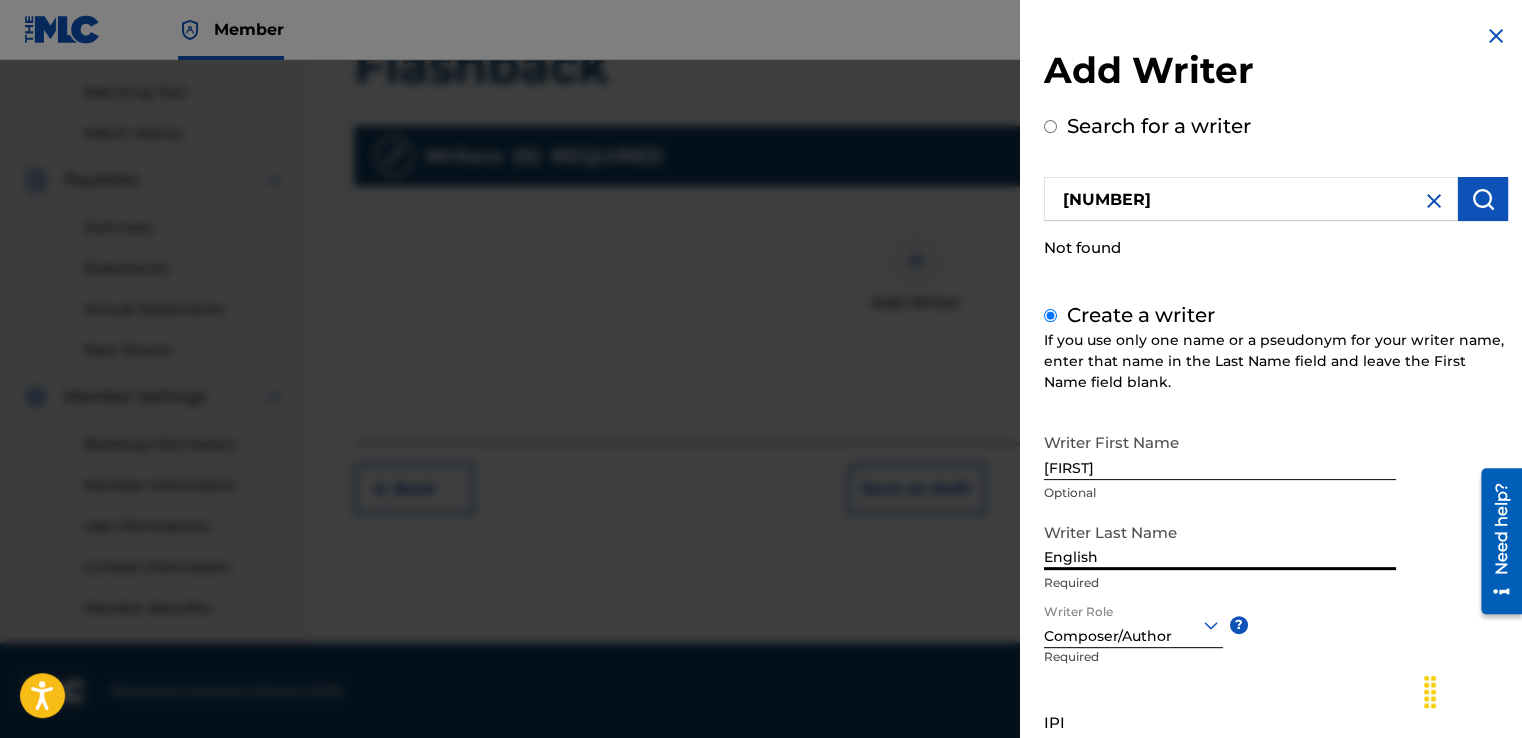 type on "English" 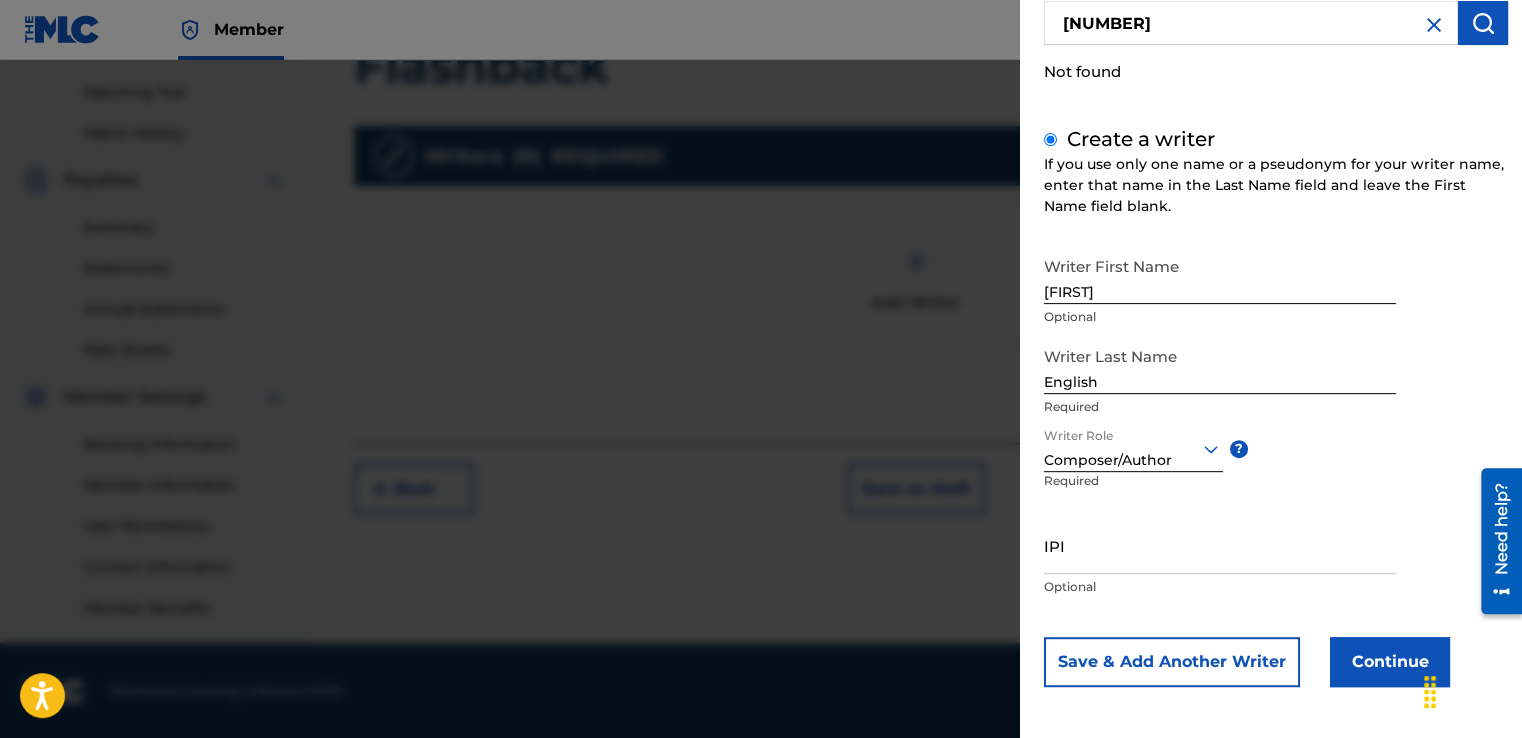 scroll, scrollTop: 178, scrollLeft: 0, axis: vertical 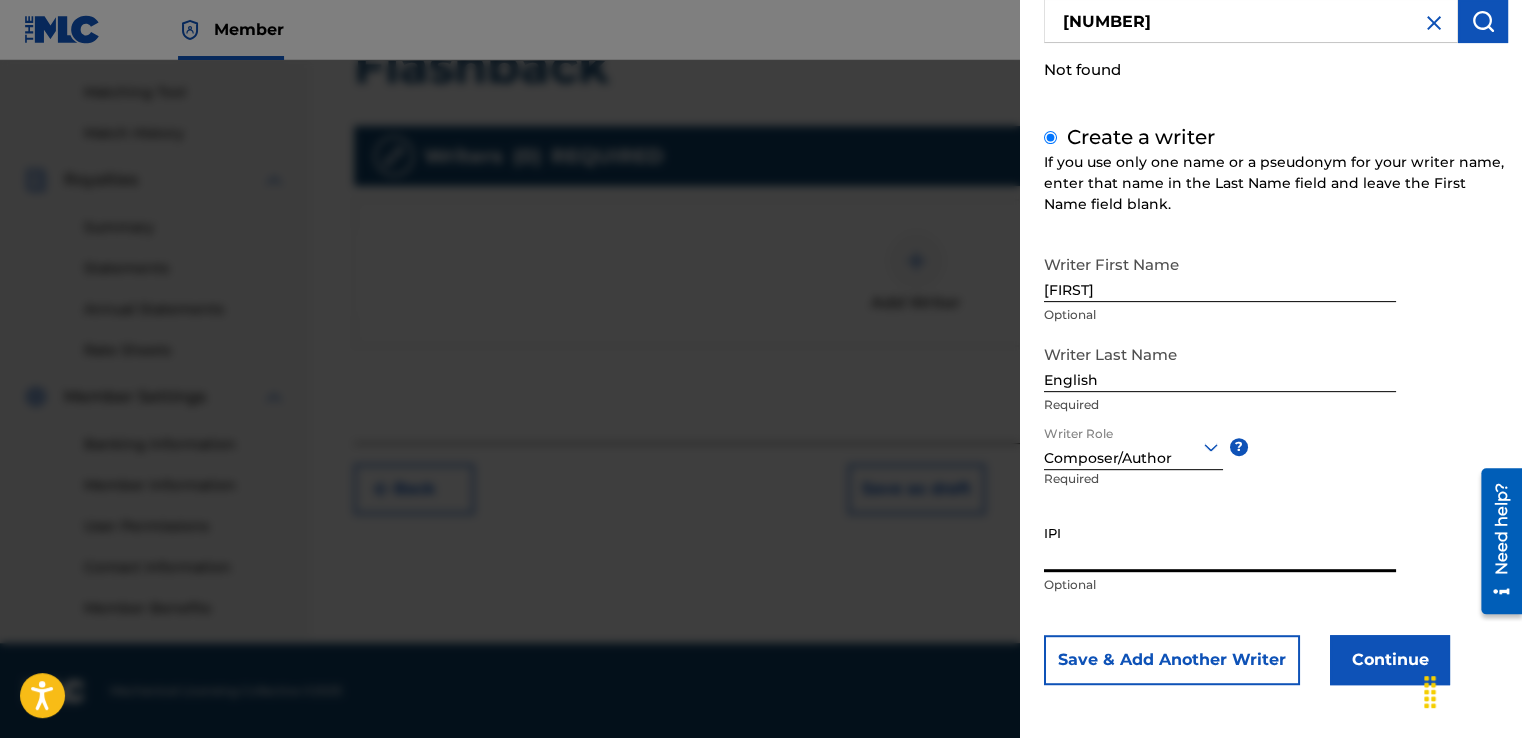 click on "IPI" at bounding box center (1220, 543) 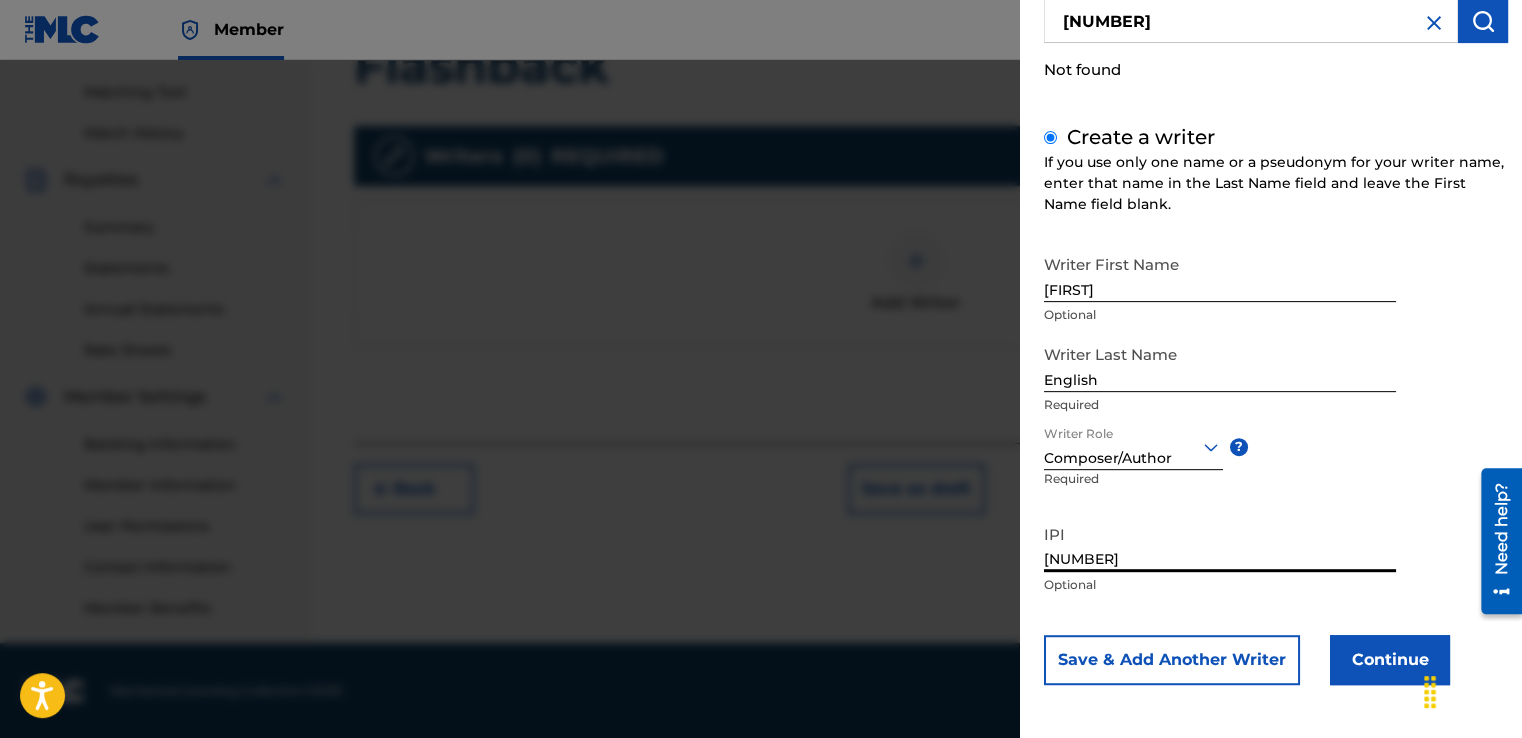 type on "[NUMBER]" 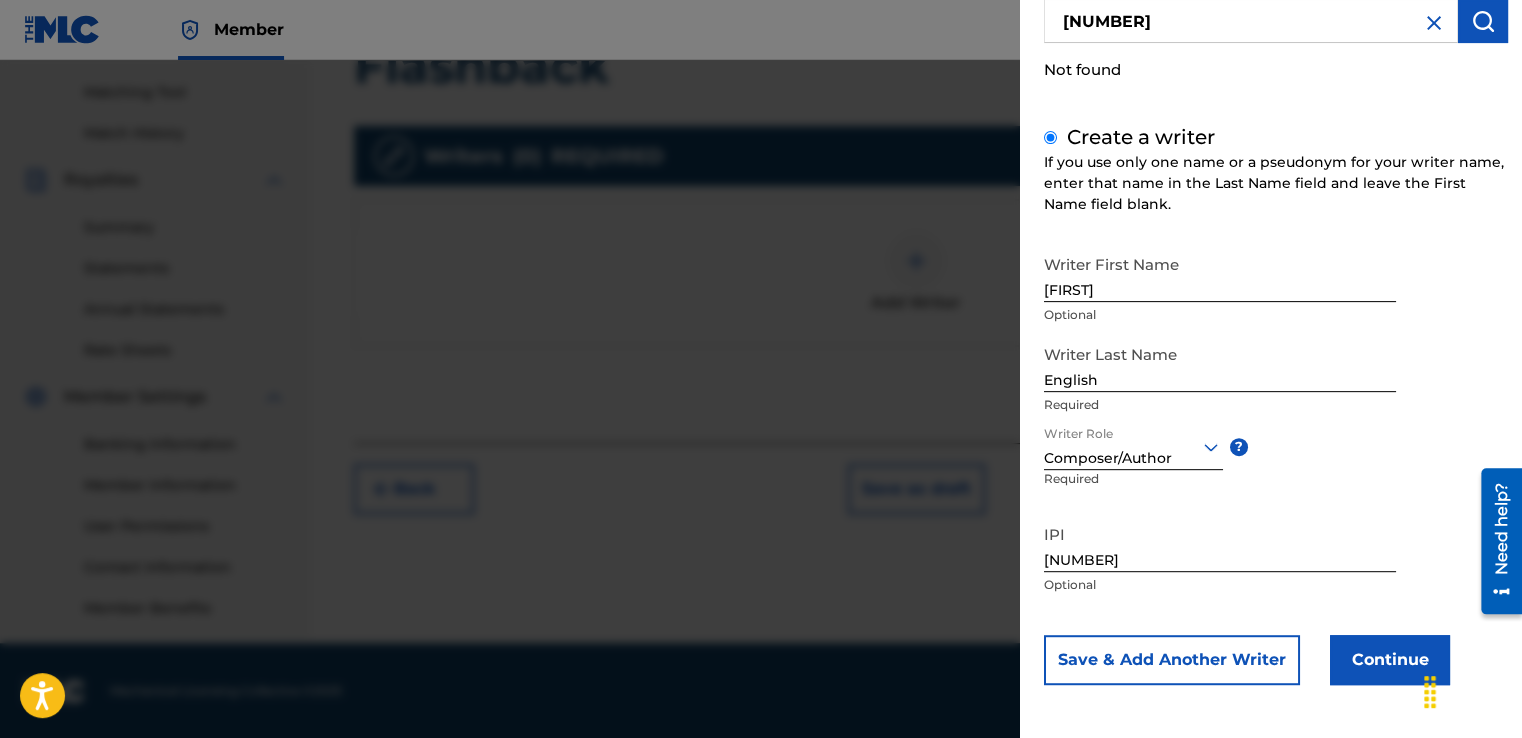 click on "Continue" at bounding box center [1390, 660] 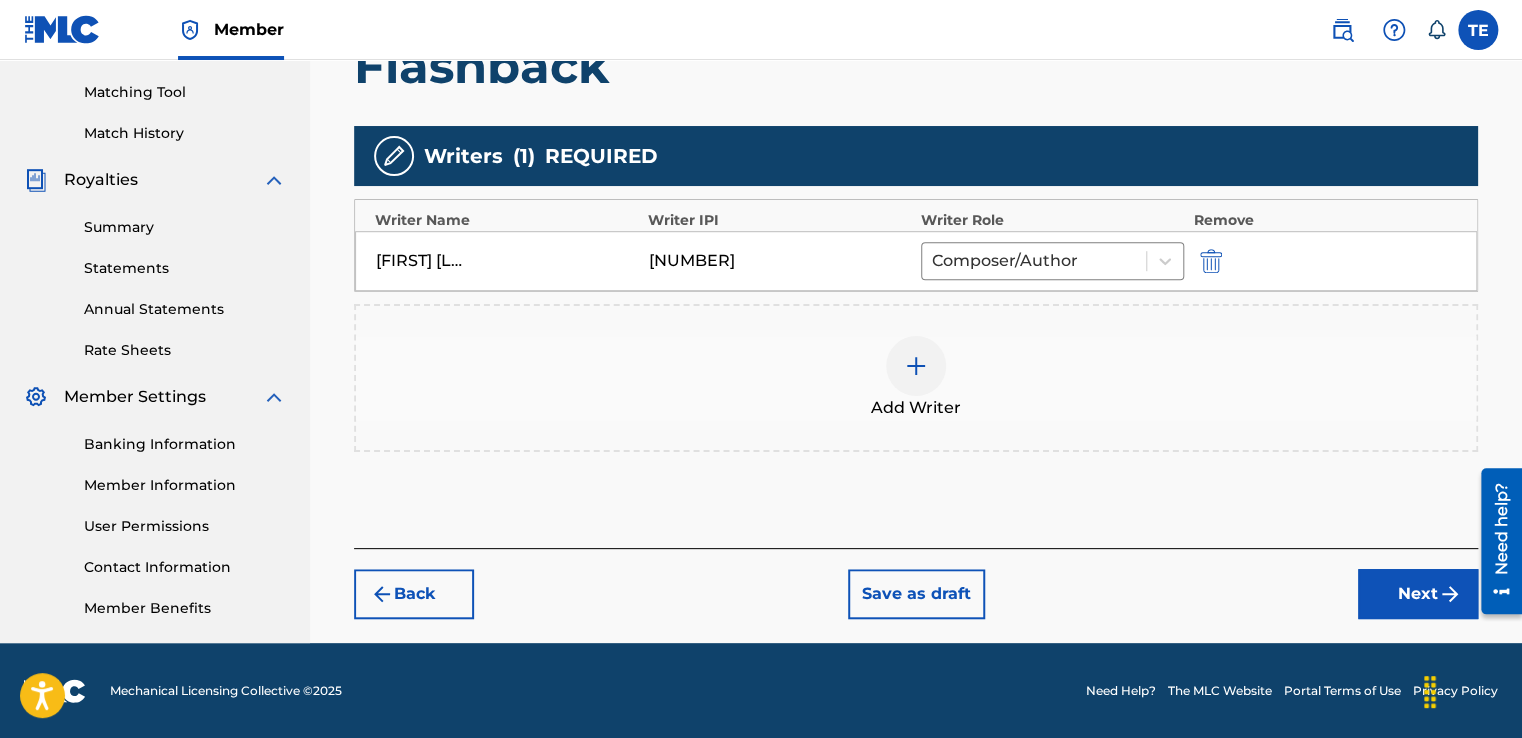 click on "Next" at bounding box center (1418, 594) 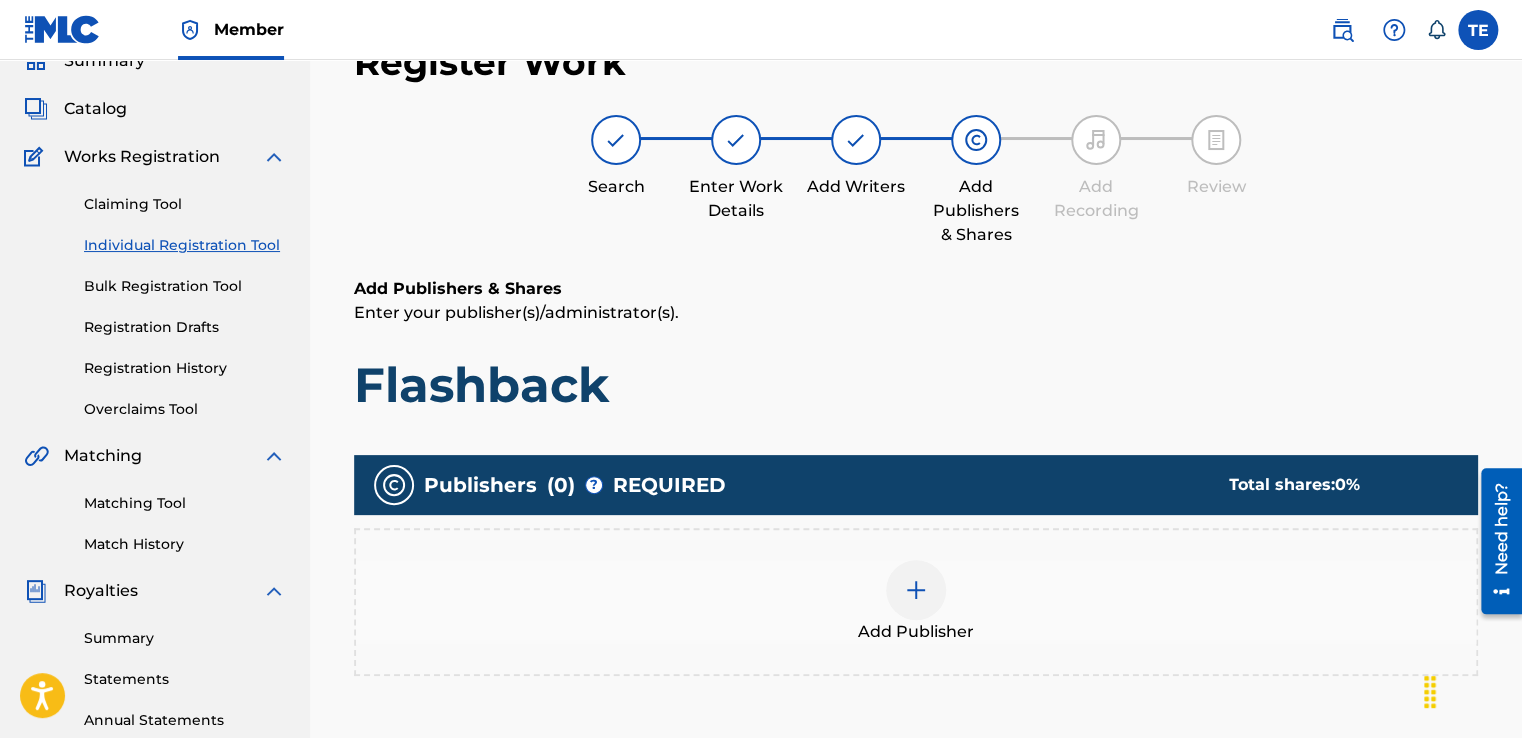 scroll, scrollTop: 159, scrollLeft: 0, axis: vertical 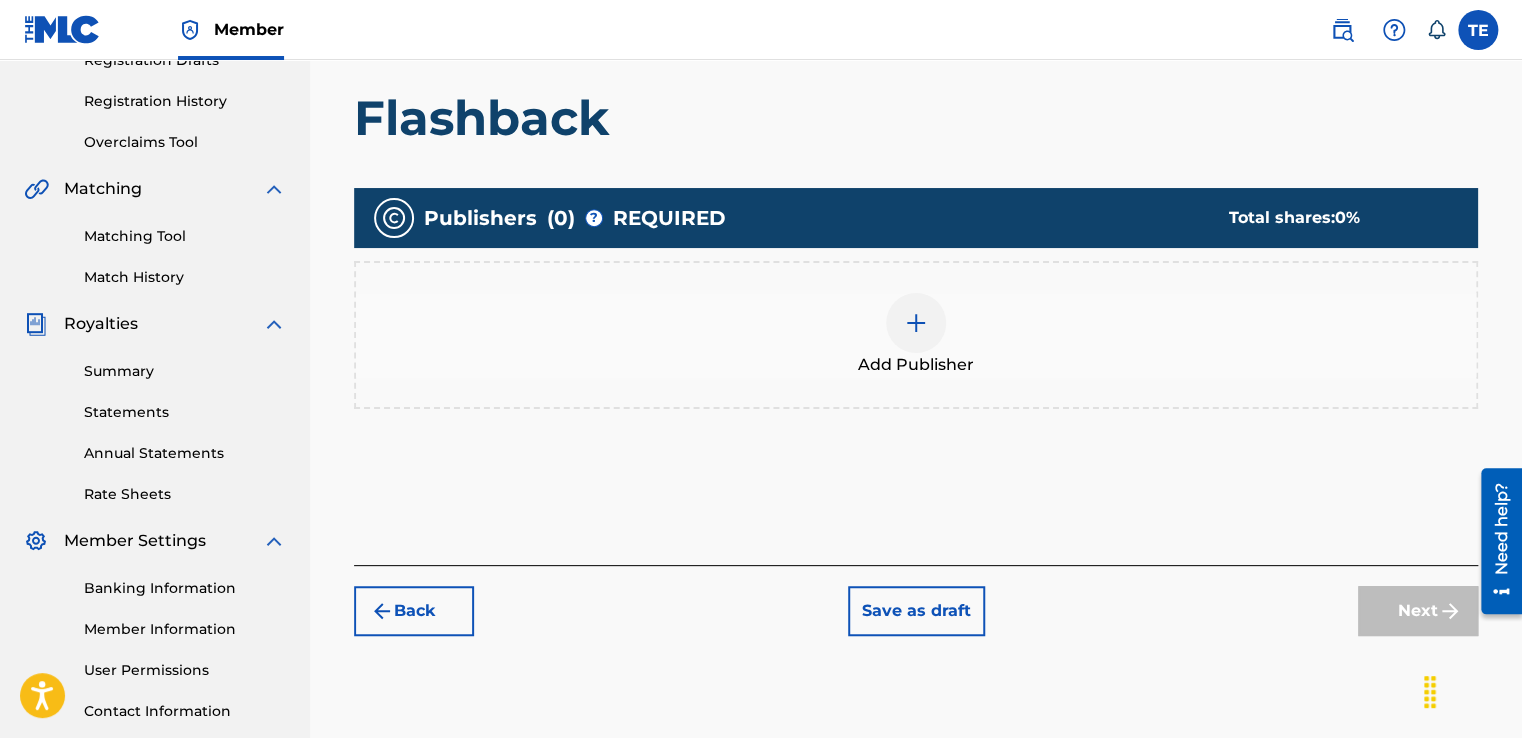 click on "0 %" at bounding box center [1347, 217] 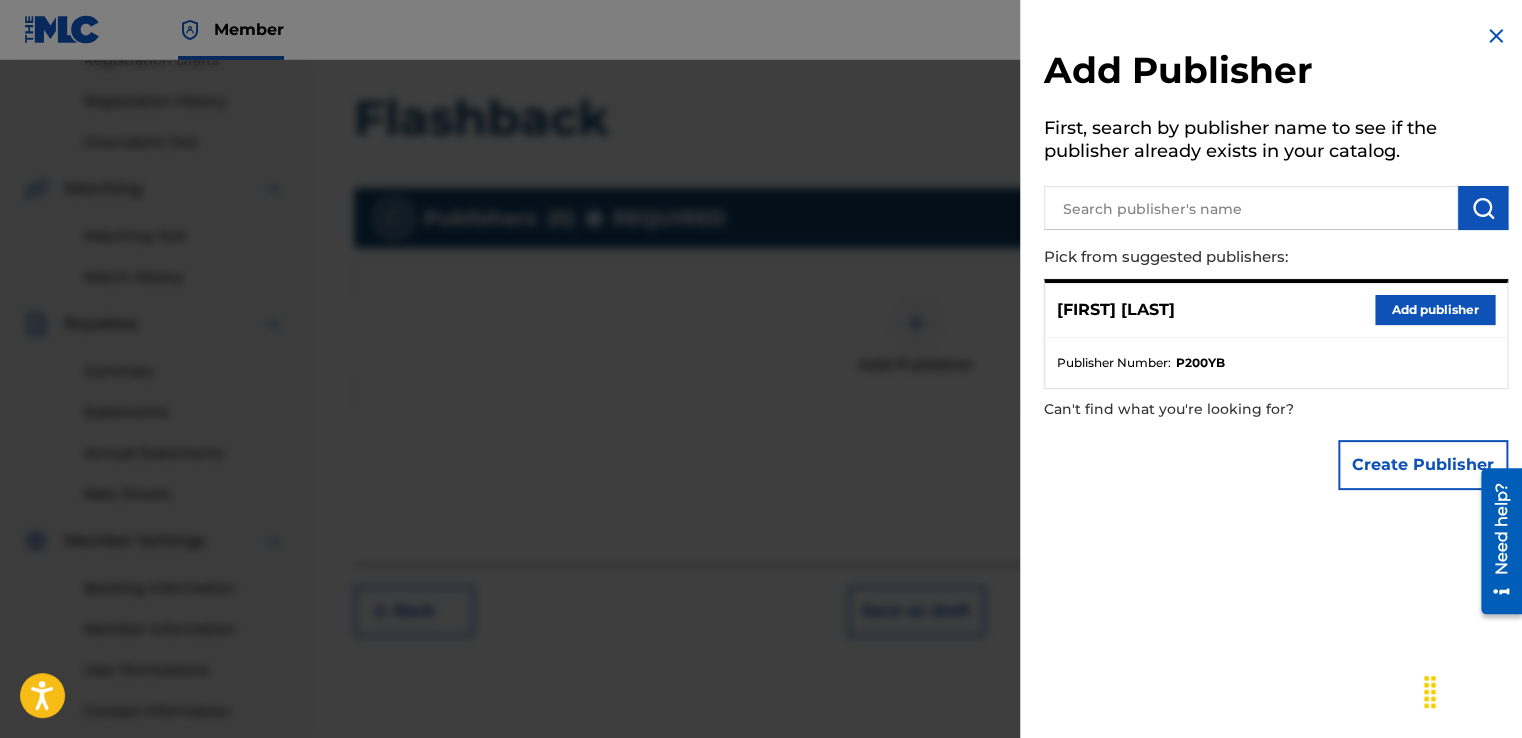 click on "P200YB" at bounding box center (1200, 363) 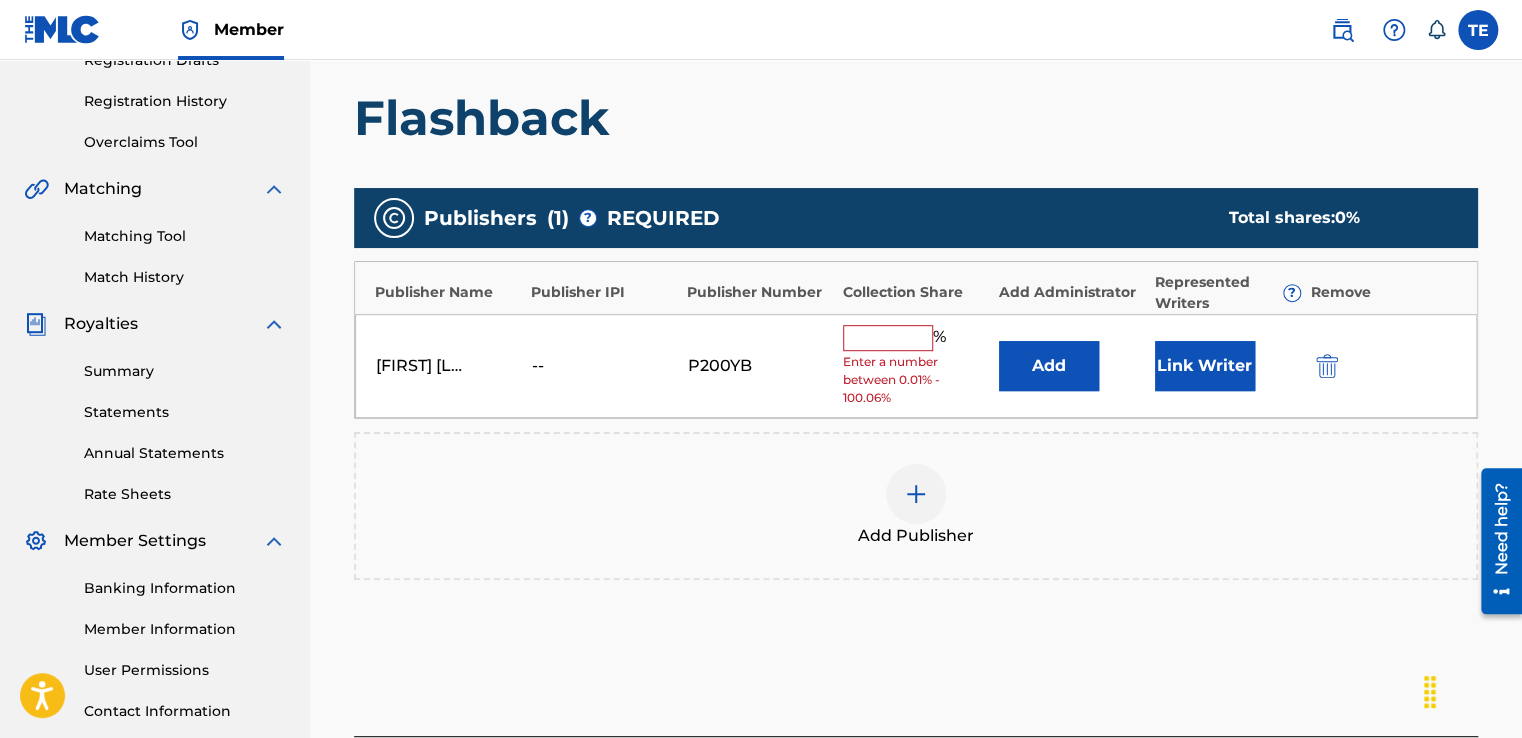 click at bounding box center (888, 338) 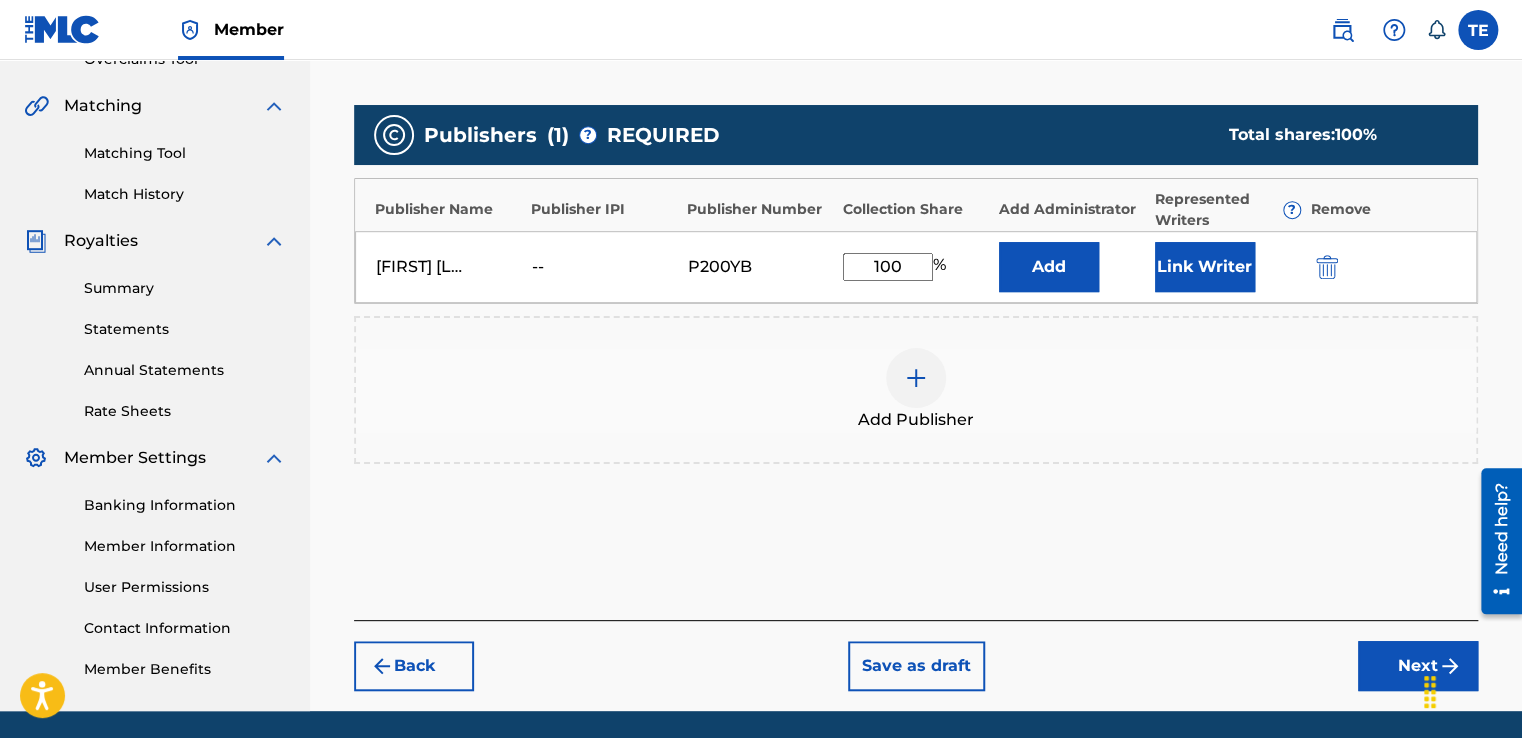 scroll, scrollTop: 507, scrollLeft: 0, axis: vertical 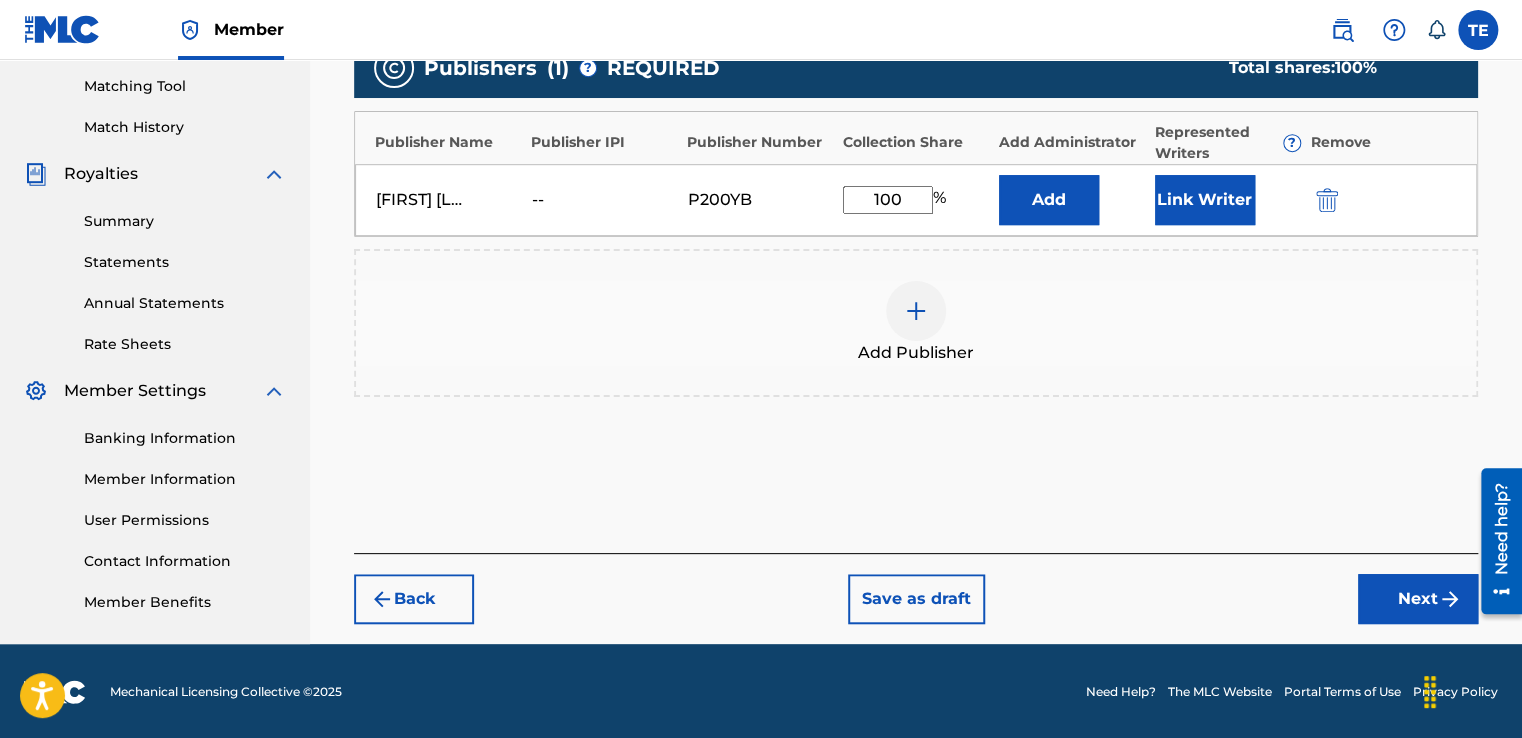 type on "100" 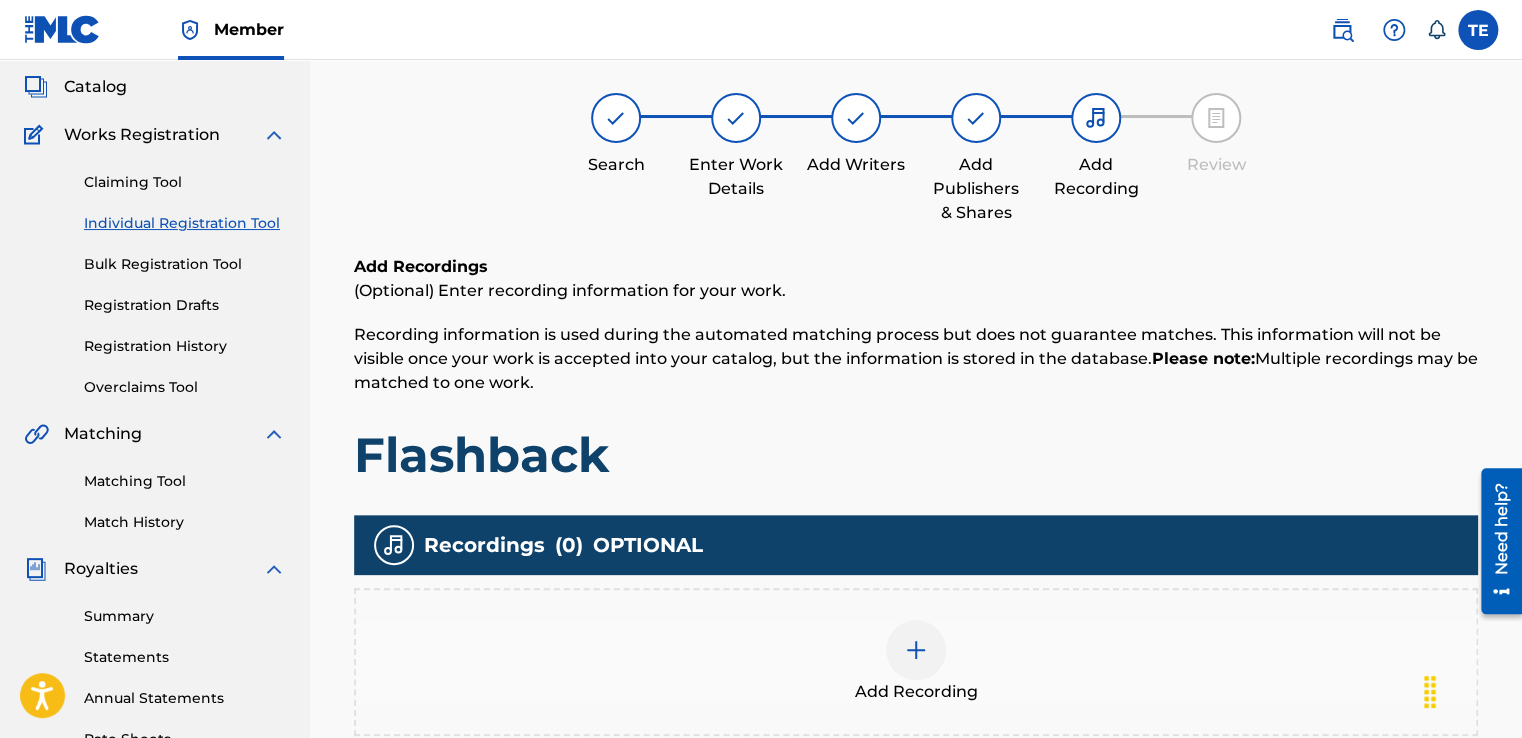 scroll, scrollTop: 90, scrollLeft: 0, axis: vertical 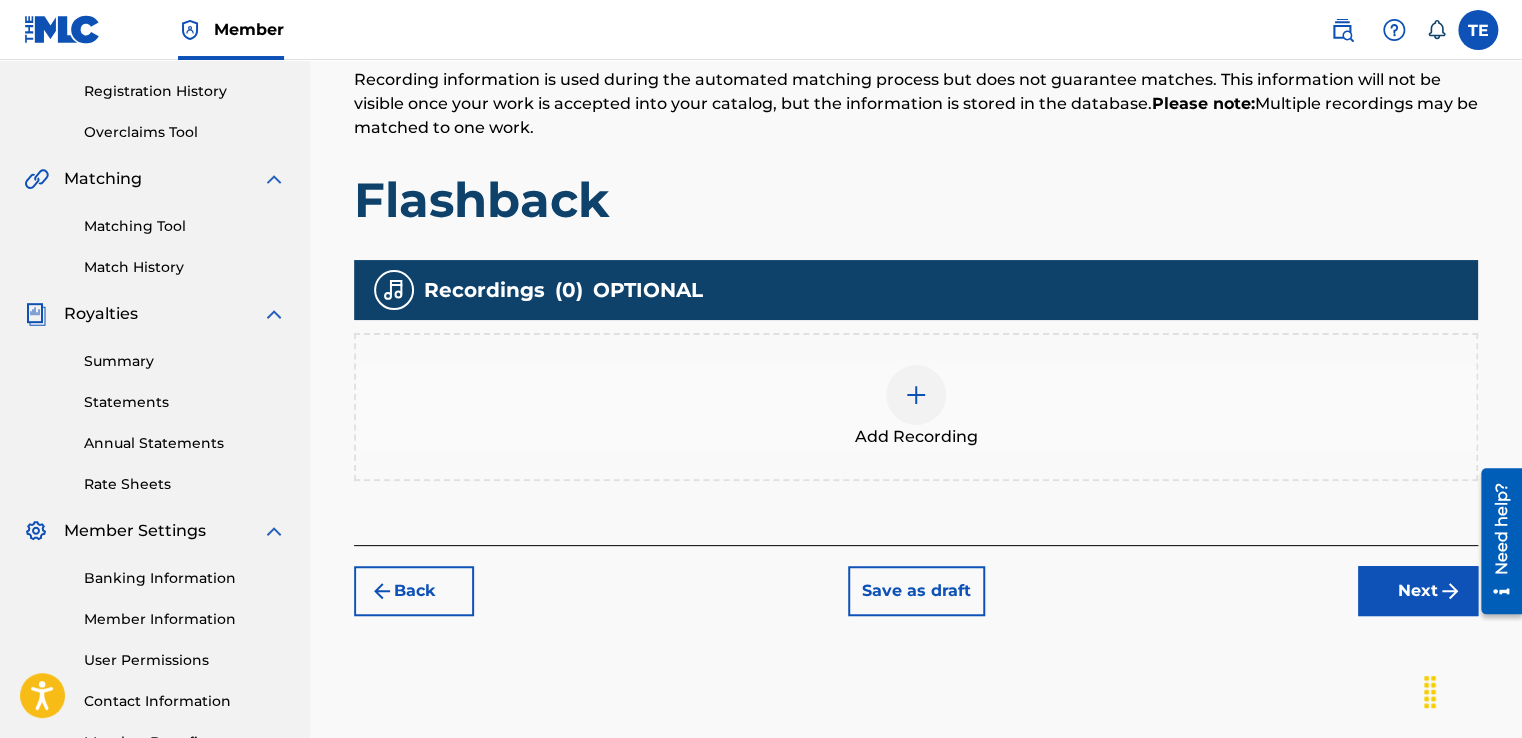 drag, startPoint x: 1523, startPoint y: 306, endPoint x: 48, endPoint y: 9, distance: 1504.6042 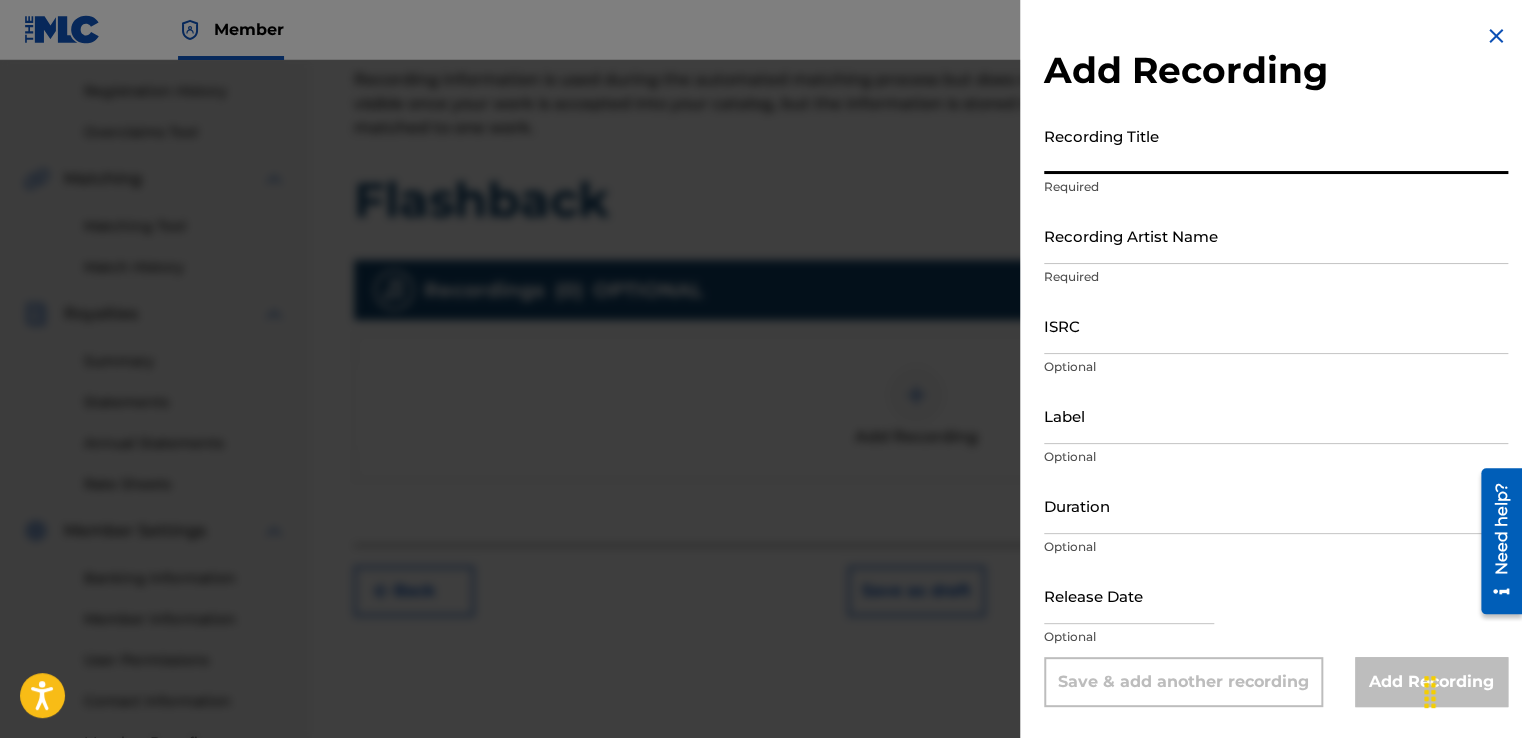 click on "Recording Title" at bounding box center [1276, 145] 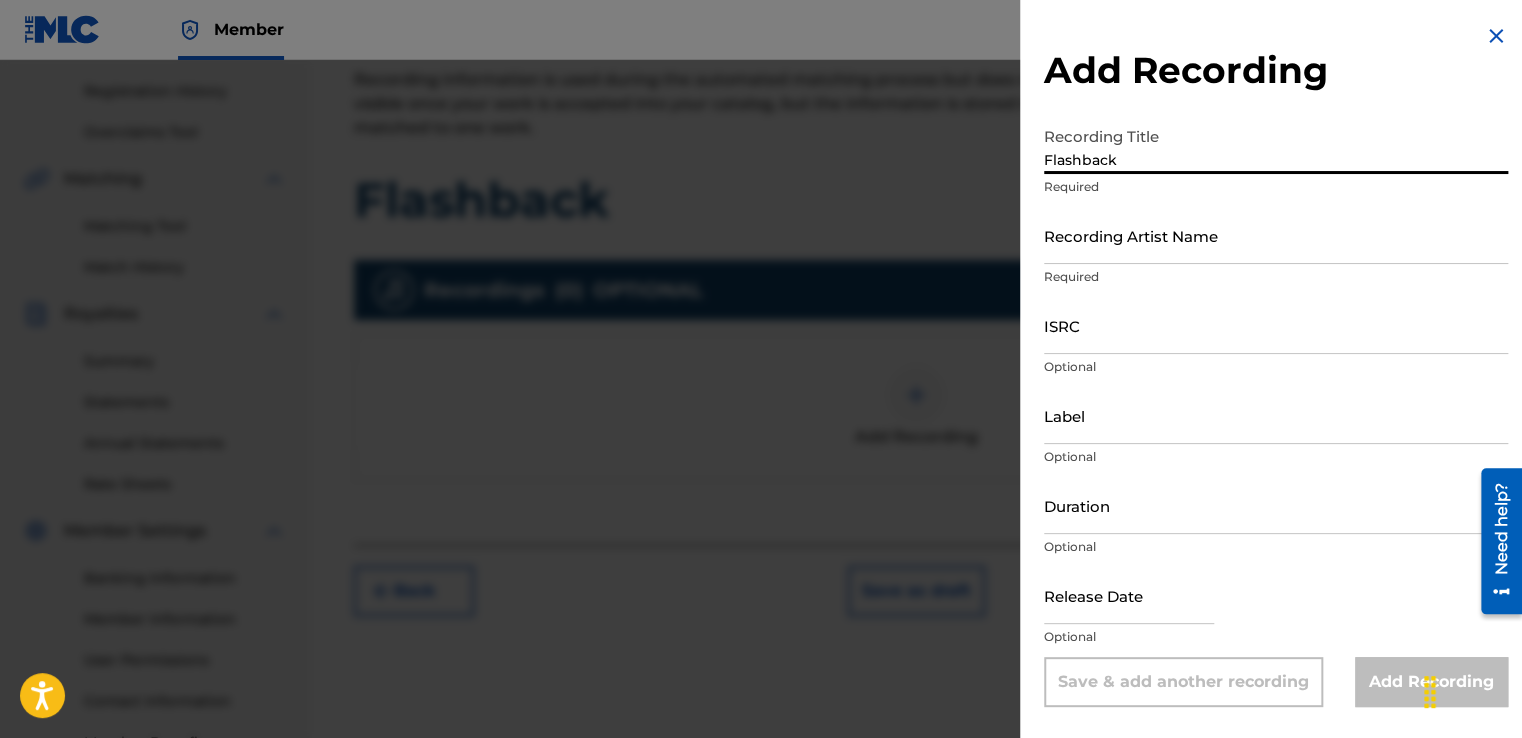 type on "Flashback" 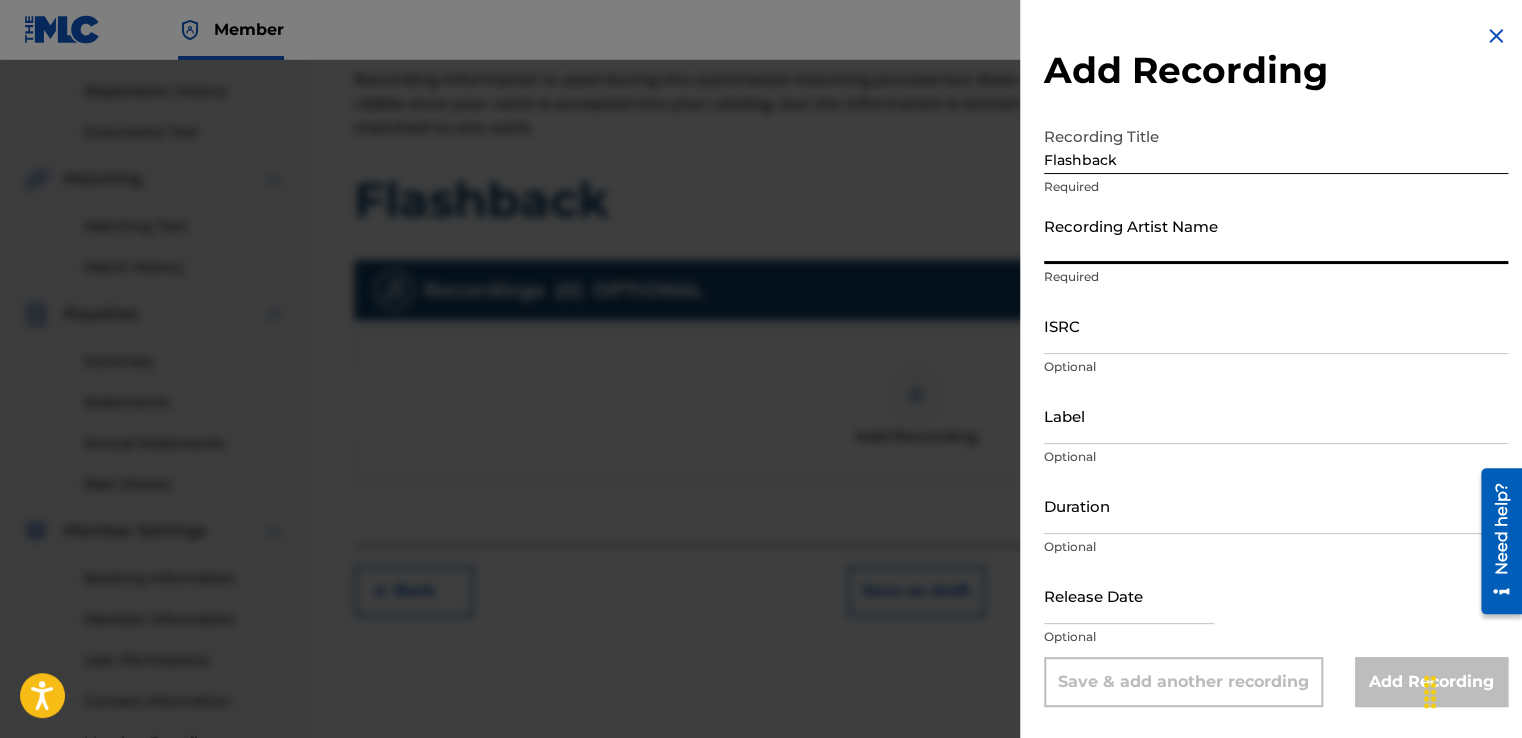 click on "Recording Artist Name" at bounding box center [1276, 235] 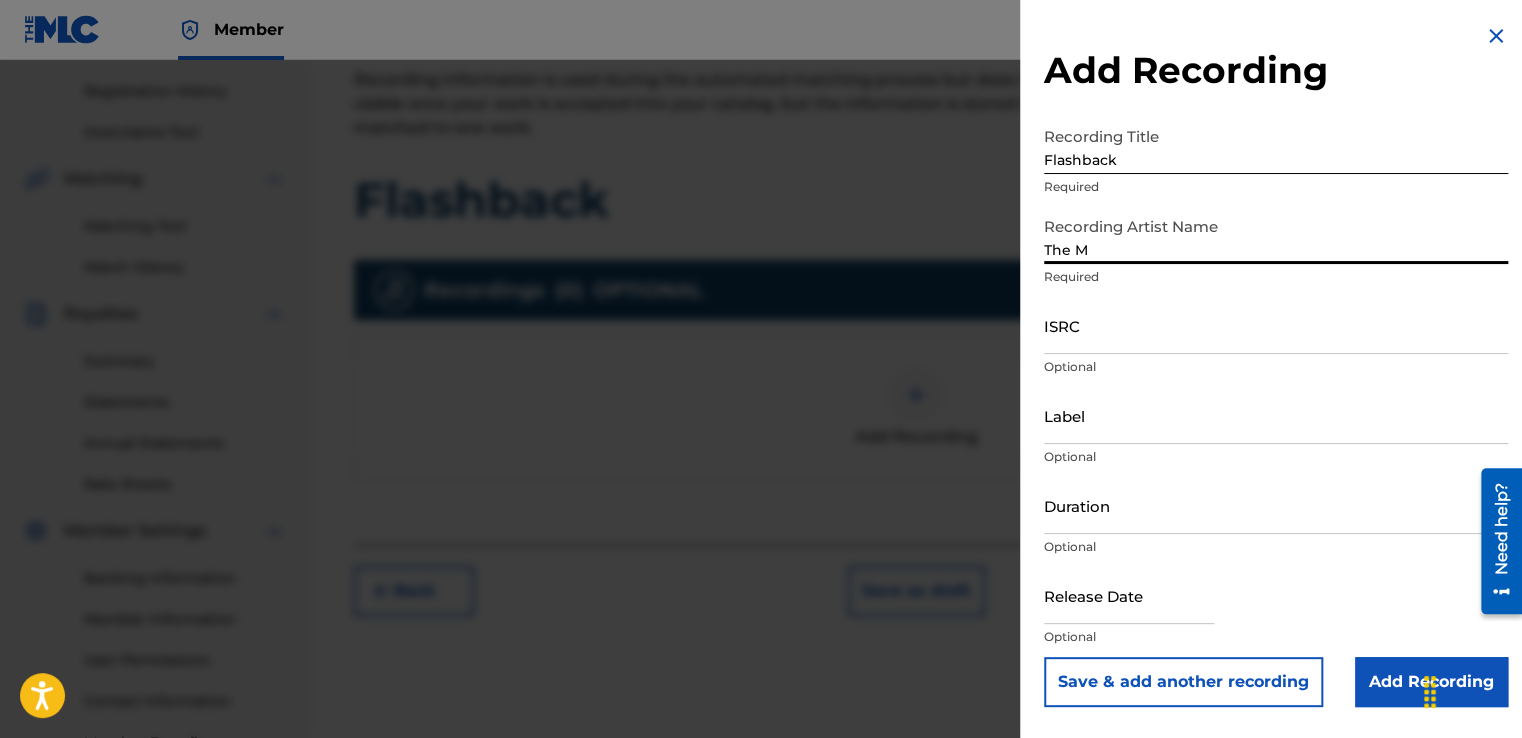 type on "The Masterminds" 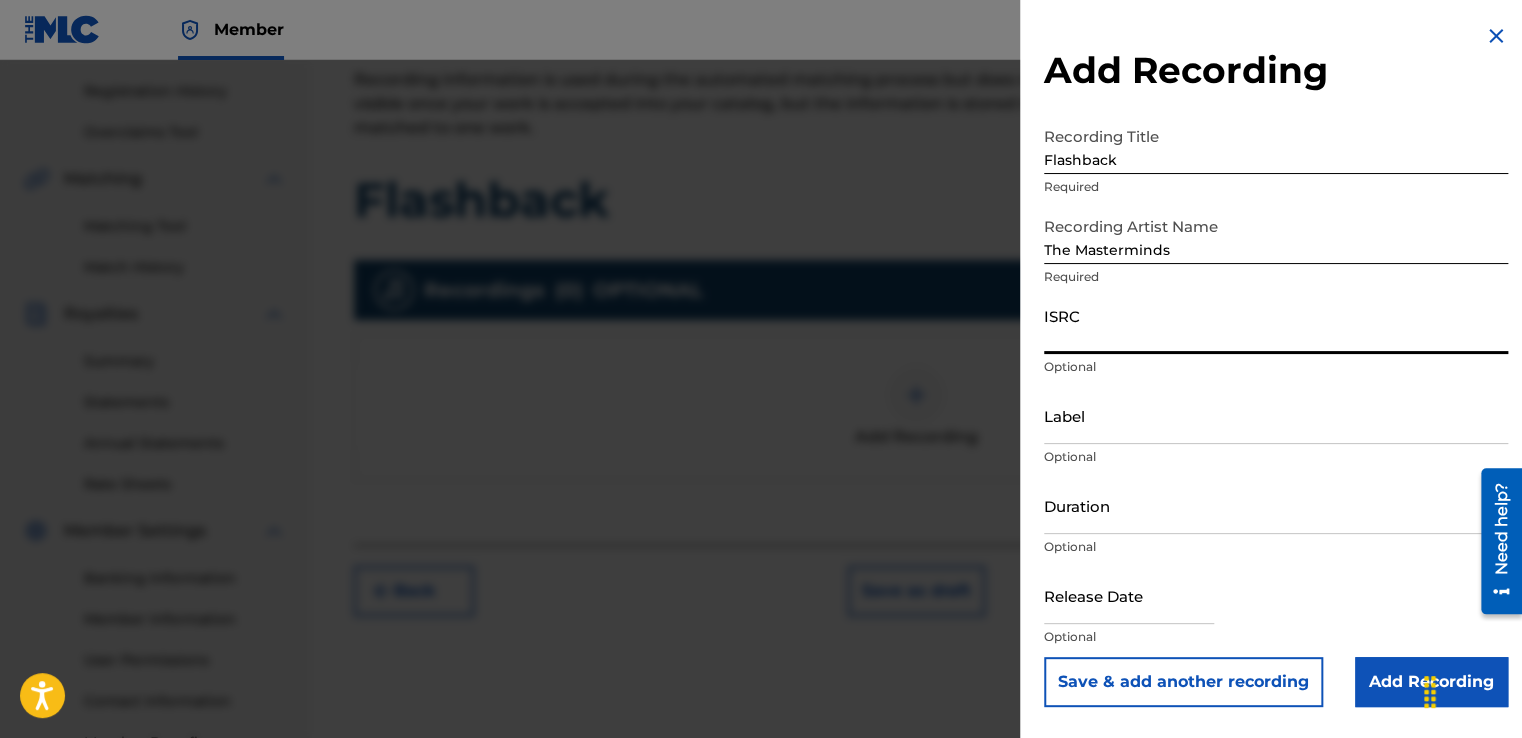 paste on "[PRODUCT_CODE]" 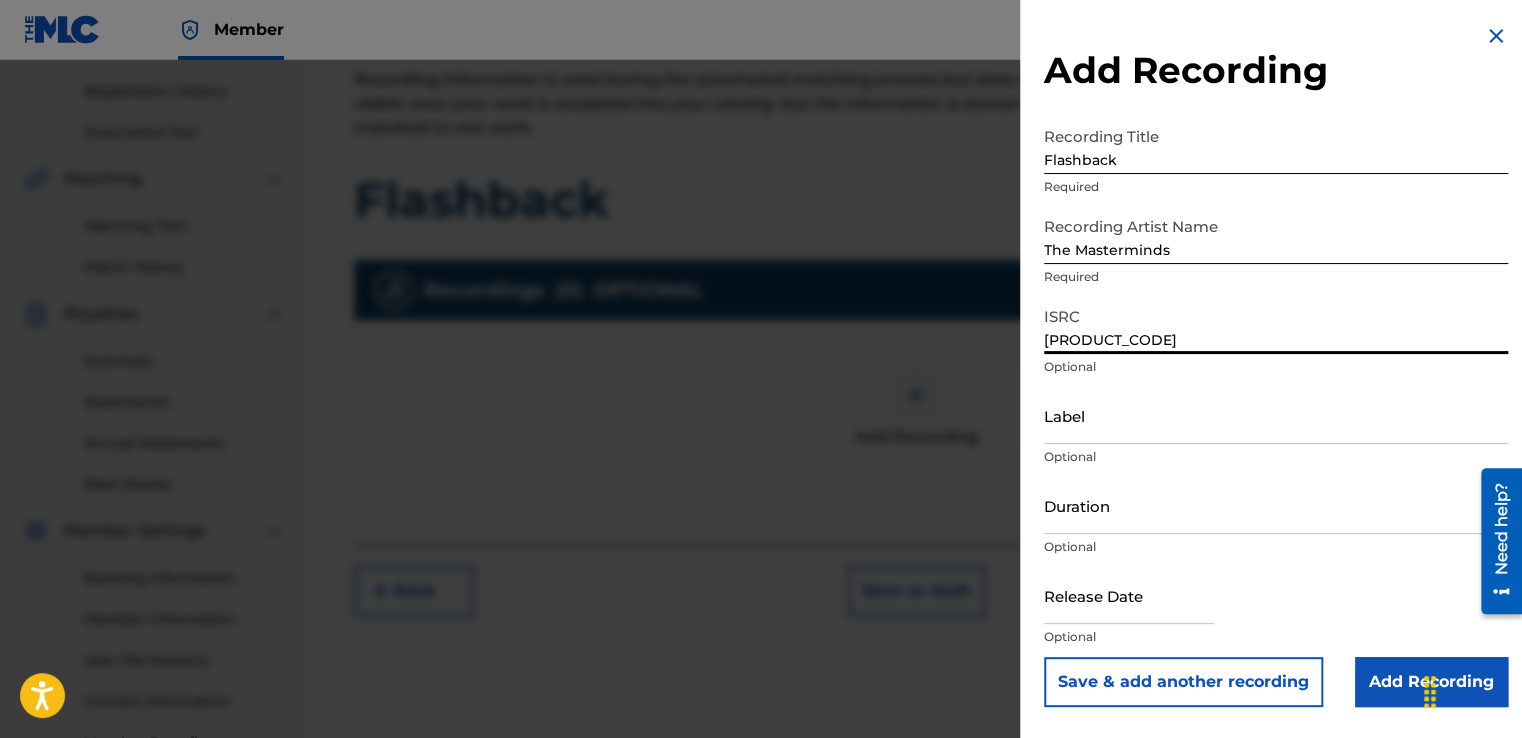 type on "[PRODUCT_CODE]" 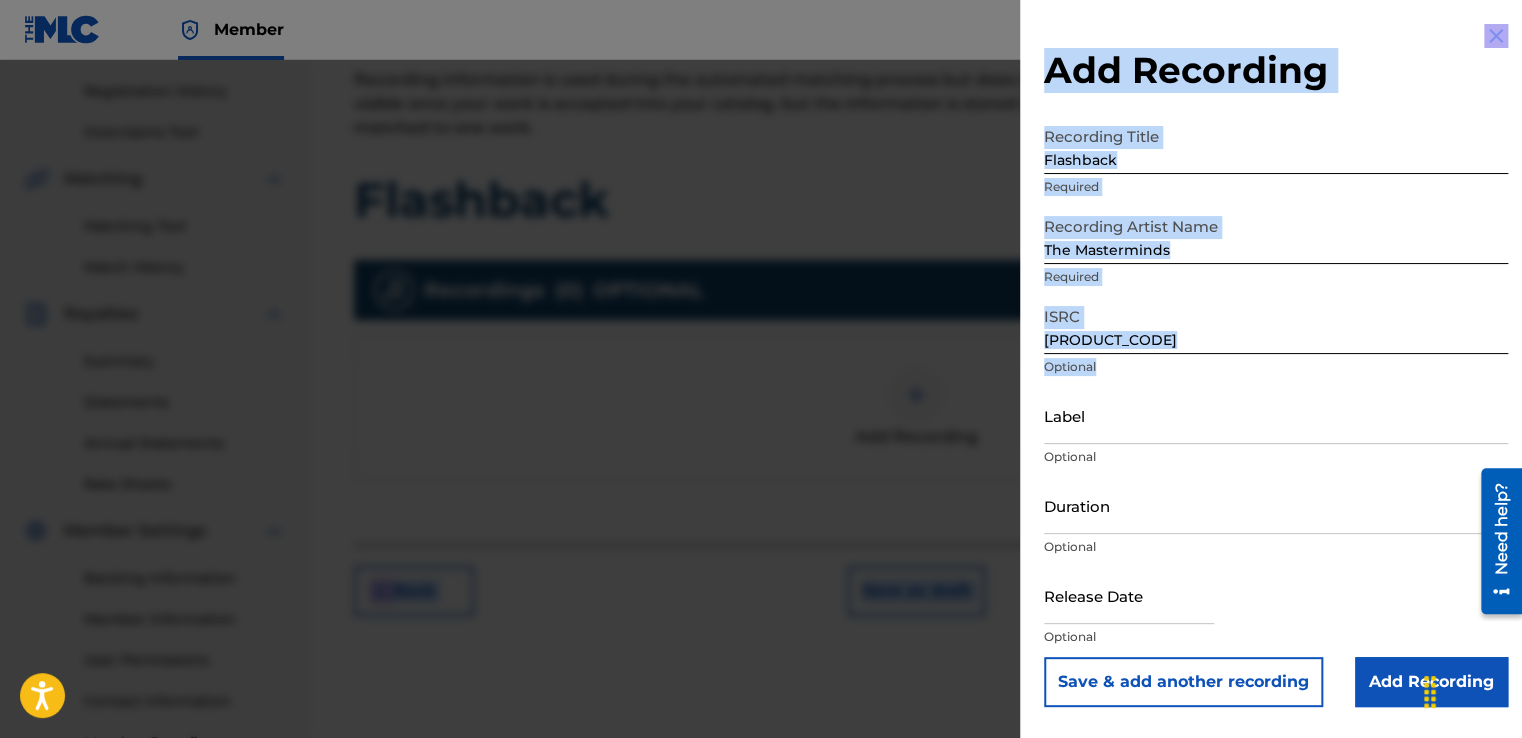 drag, startPoint x: 1520, startPoint y: 358, endPoint x: 1523, endPoint y: 407, distance: 49.09175 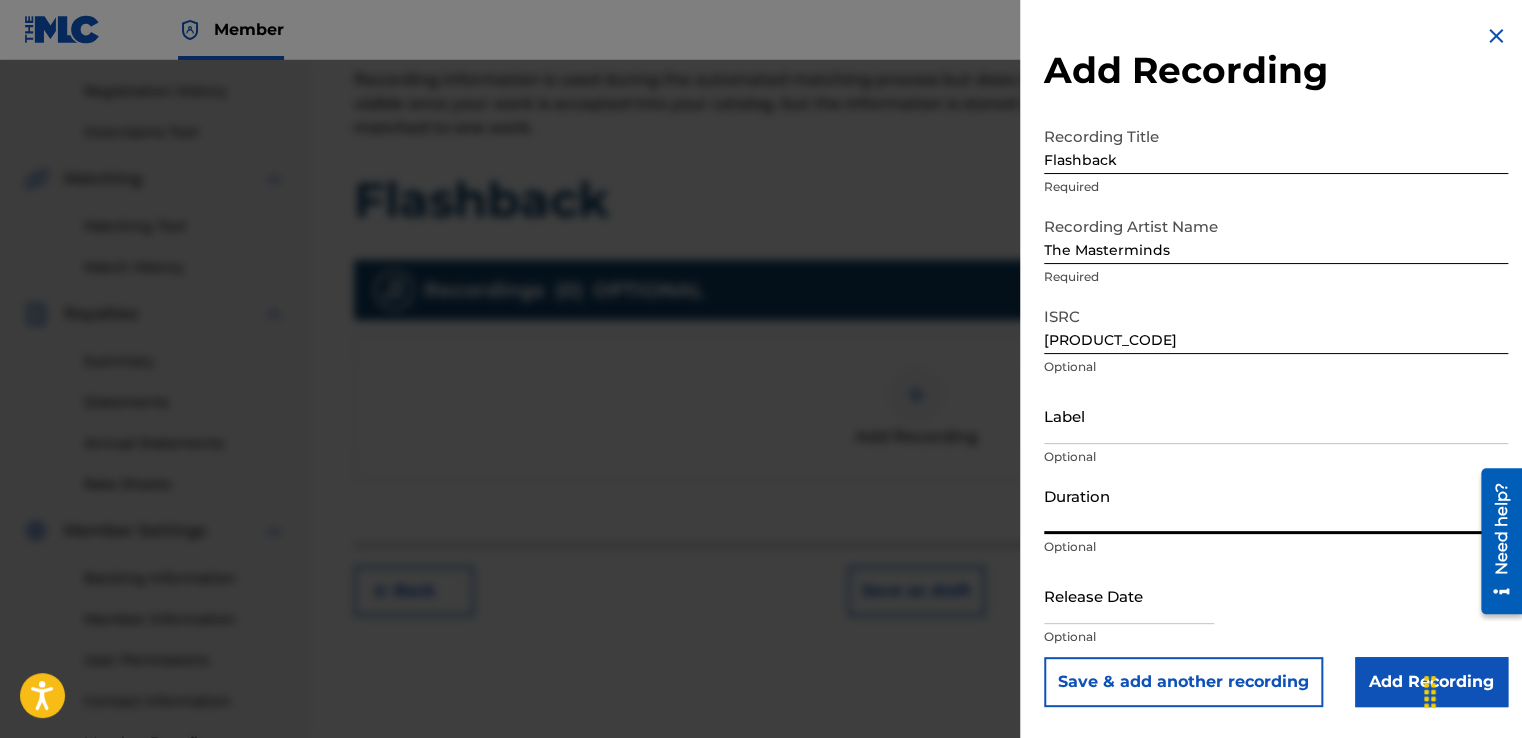 click on "Duration" at bounding box center (1276, 505) 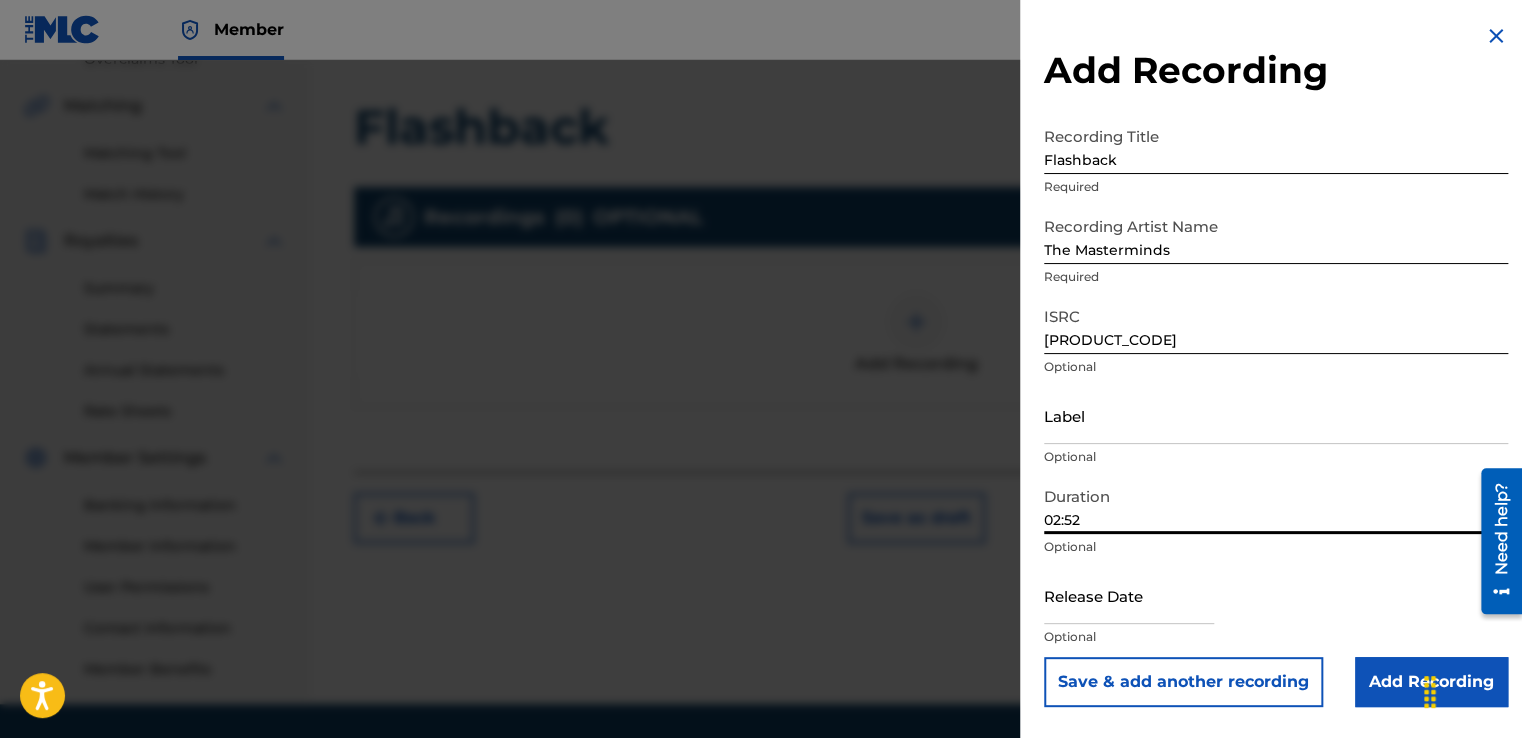 scroll, scrollTop: 460, scrollLeft: 0, axis: vertical 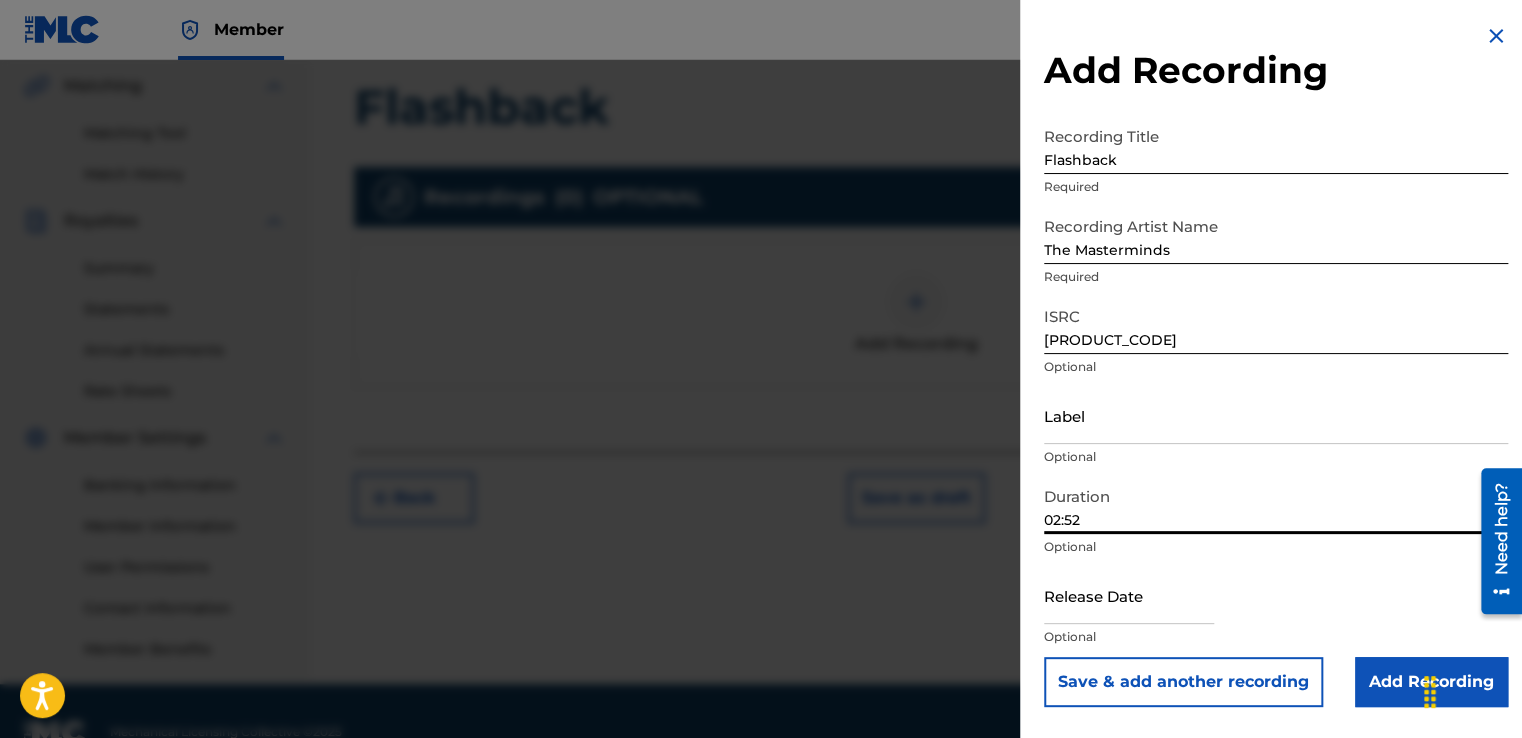 type on "02:52" 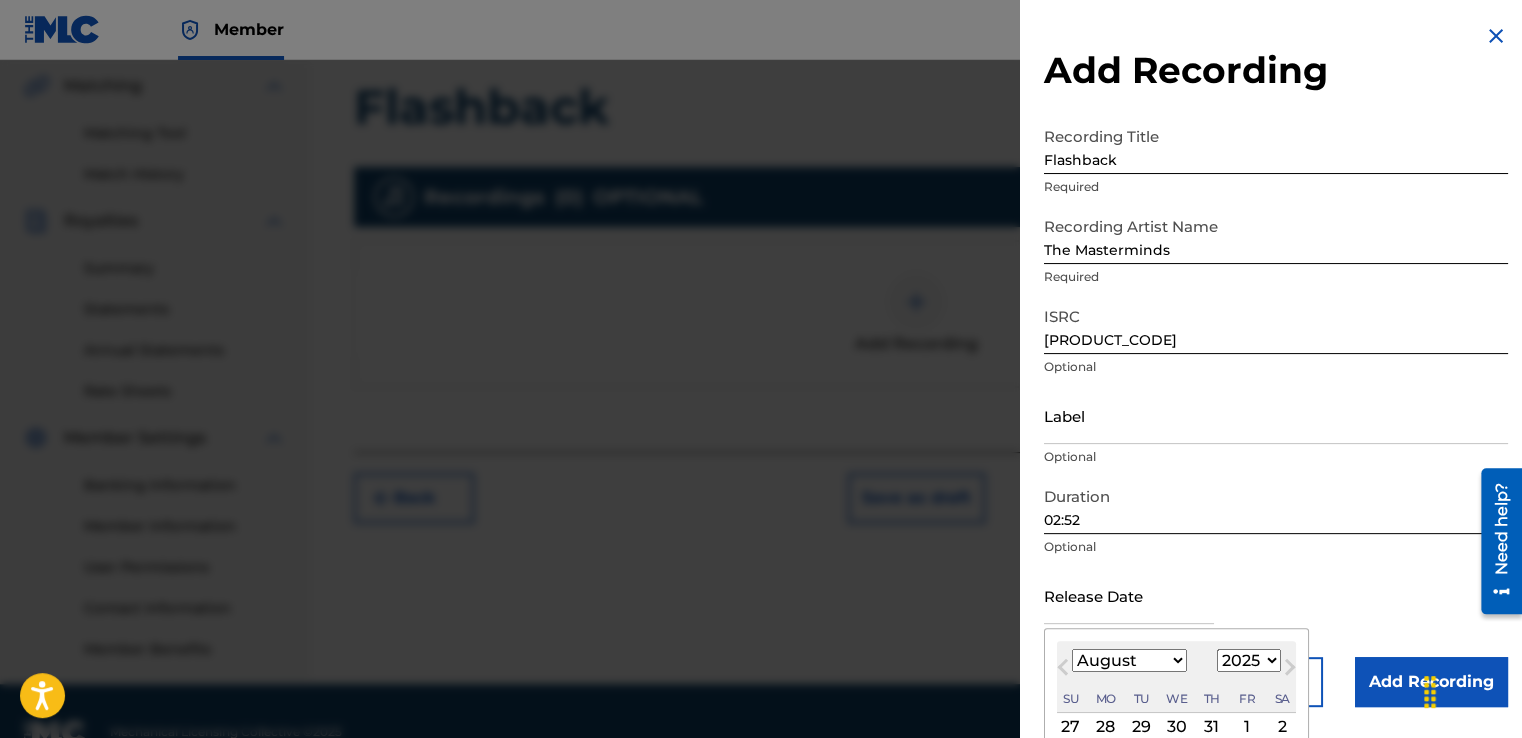 click on "January February March April May June July August September October November December" at bounding box center [1129, 660] 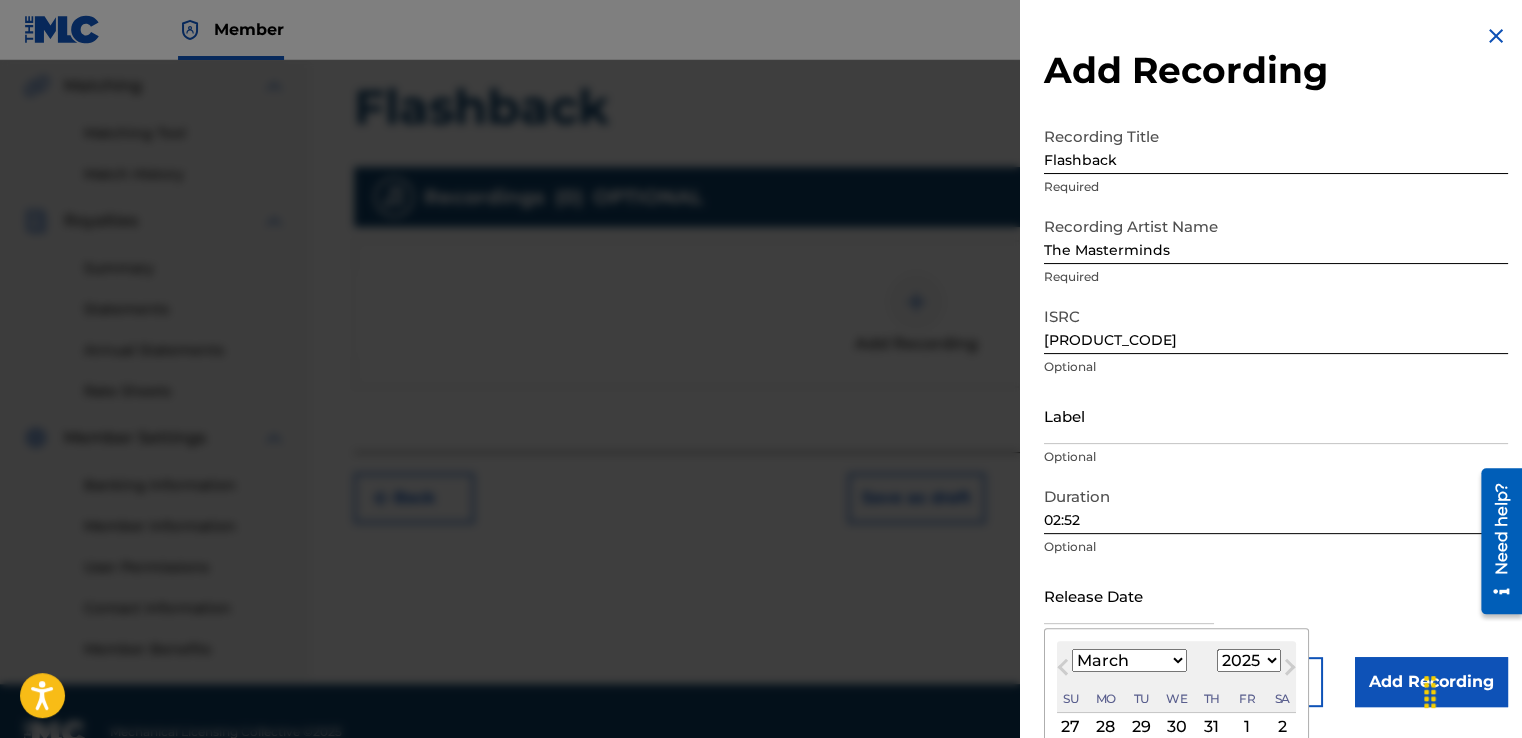 click on "January February March April May June July August September October November December" at bounding box center (1129, 660) 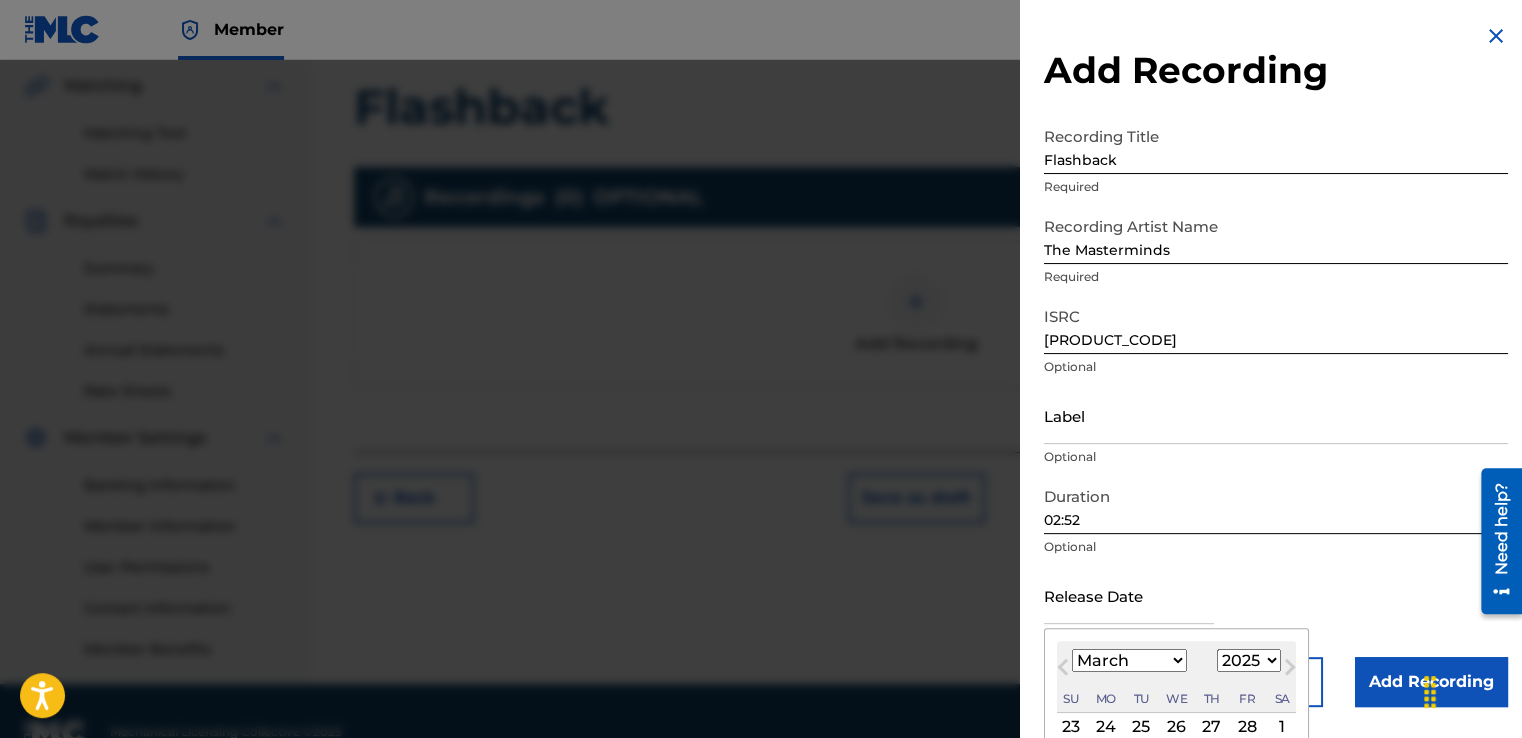 click on "Next Month" at bounding box center [1290, 671] 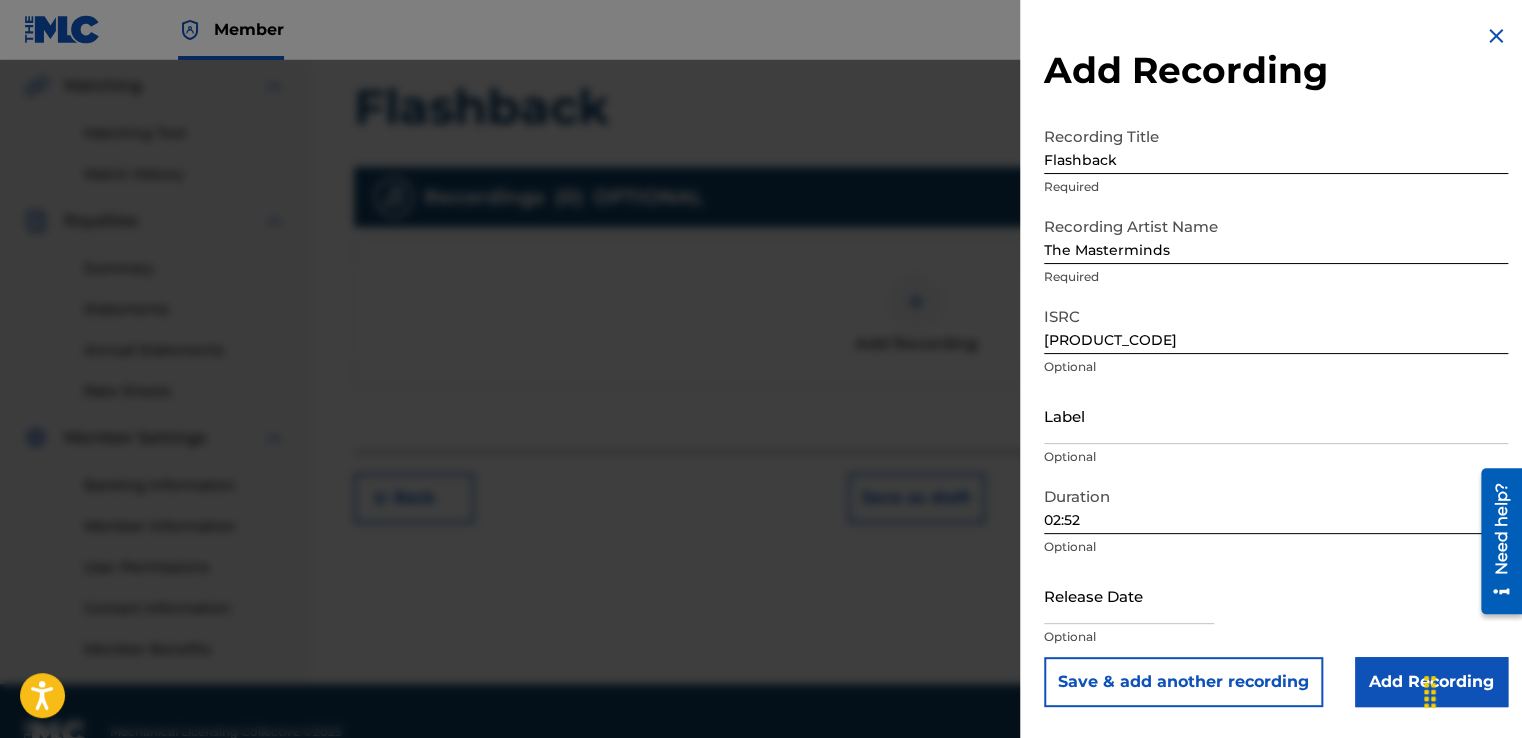 scroll, scrollTop: 501, scrollLeft: 0, axis: vertical 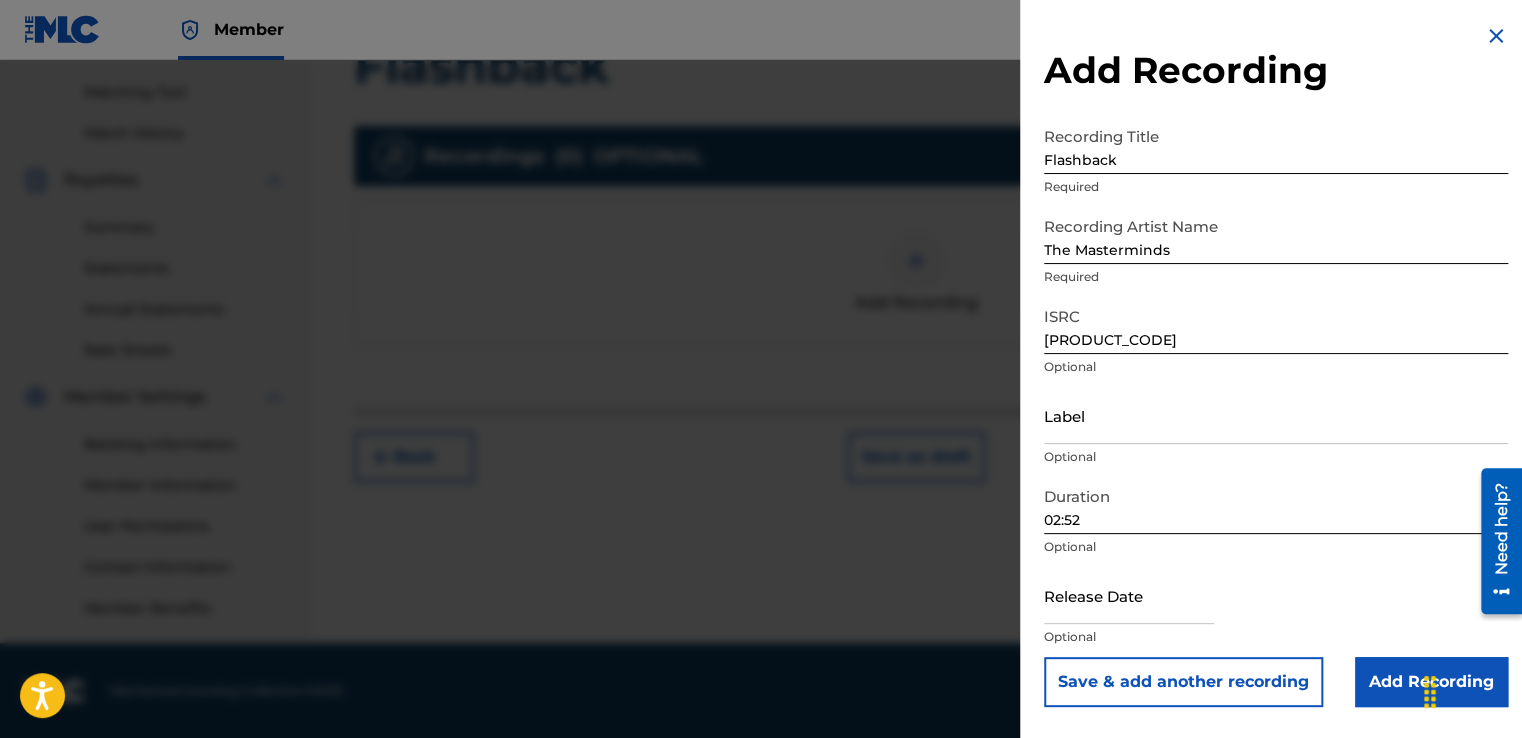 select on "7" 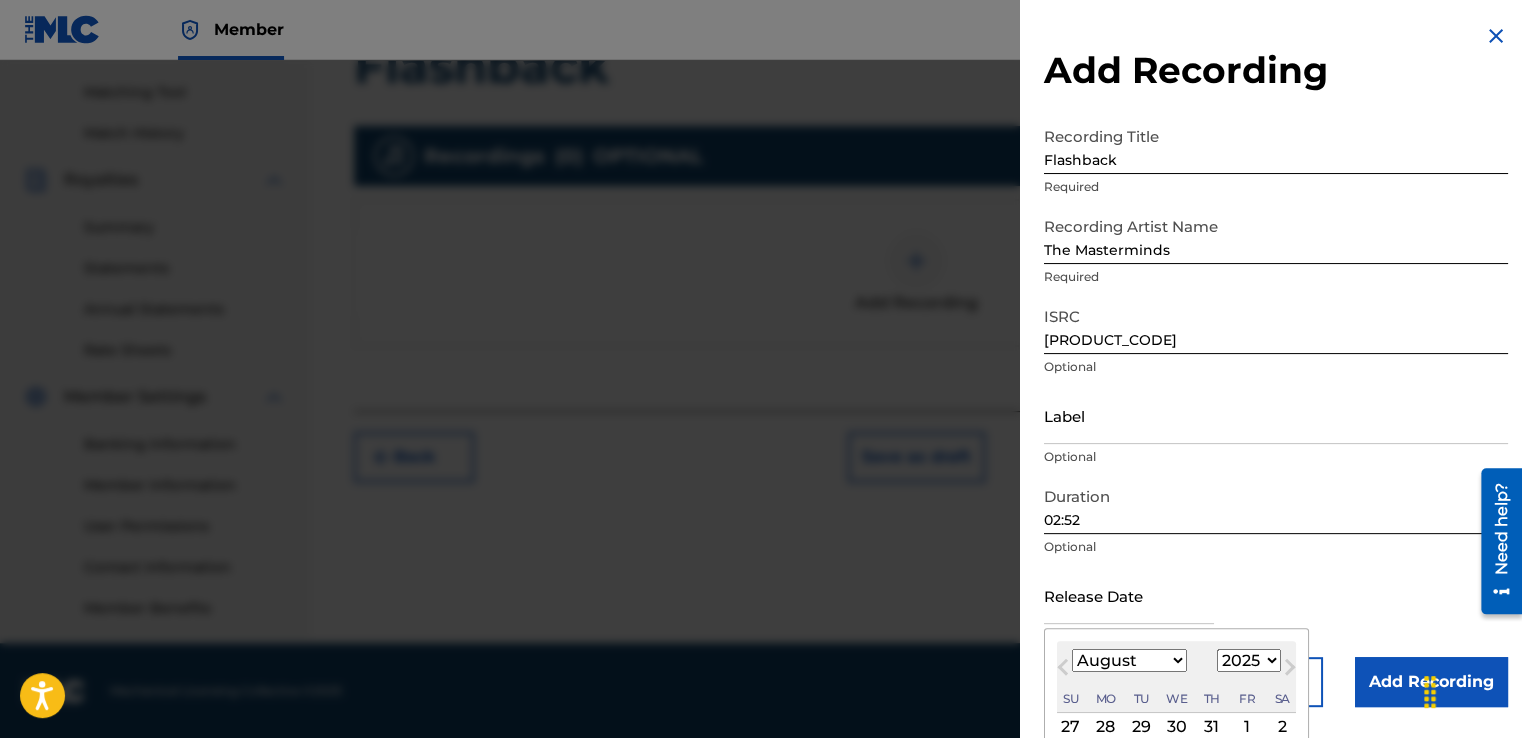 click at bounding box center (1129, 595) 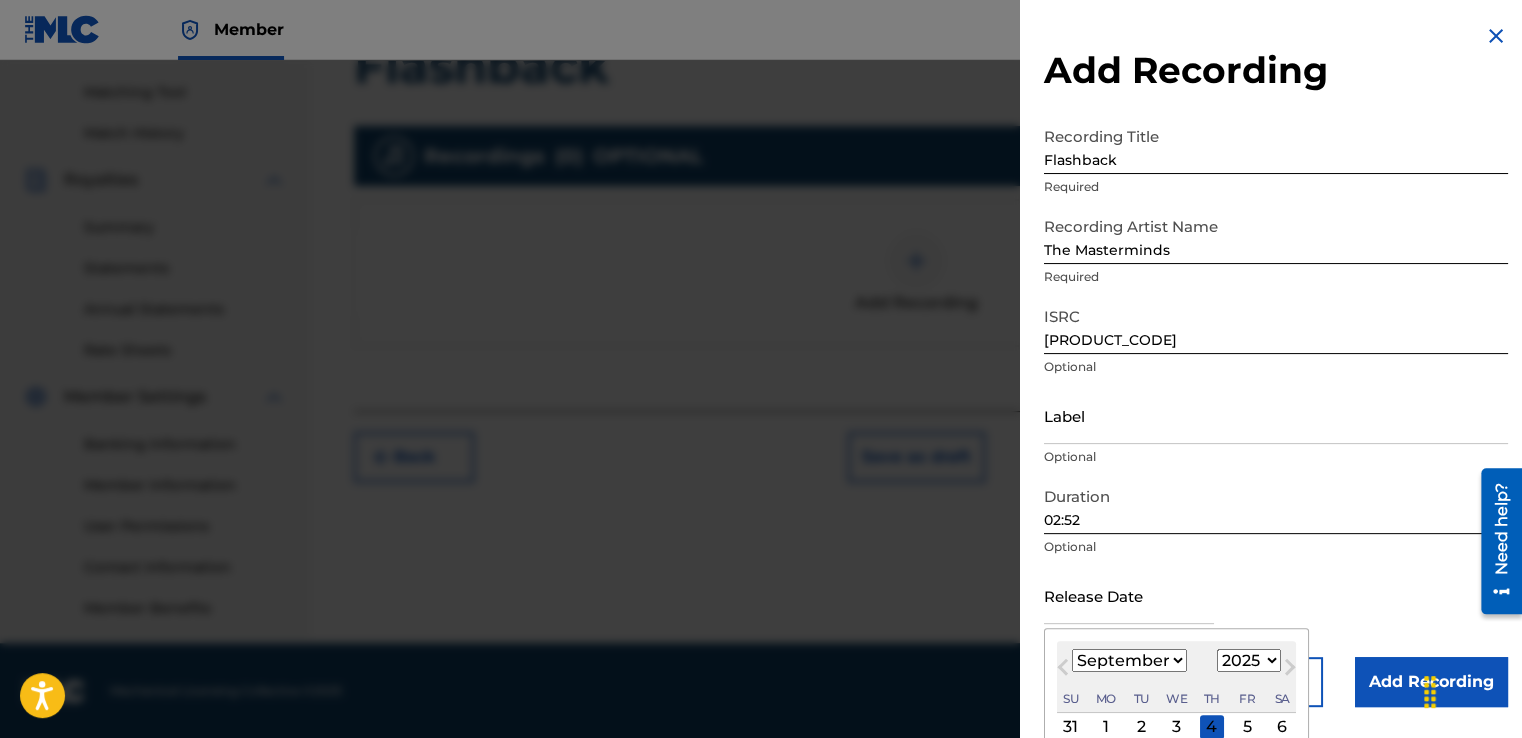 click on "1899 1900 1901 1902 1903 1904 1905 1906 1907 1908 1909 1910 1911 1912 1913 1914 1915 1916 1917 1918 1919 1920 1921 1922 1923 1924 1925 1926 1927 1928 1929 1930 1931 1932 1933 1934 1935 1936 1937 1938 1939 1940 1941 1942 1943 1944 1945 1946 1947 1948 1949 1950 1951 1952 1953 1954 1955 1956 1957 1958 1959 1960 1961 1962 1963 1964 1965 1966 1967 1968 1969 1970 1971 1972 1973 1974 1975 1976 1977 1978 1979 1980 1981 1982 1983 1984 1985 1986 1987 1988 1989 1990 1991 1992 1993 1994 1995 1996 1997 1998 1999 2000 2001 2002 2003 2004 2005 2006 2007 2008 2009 2010 2011 2012 2013 2014 2015 2016 2017 2018 2019 2020 2021 2022 2023 2024 2025 2026 2027 2028 2029 2030 2031 2032 2033 2034 2035 2036 2037 2038 2039 2040 2041 2042 2043 2044 2045 2046 2047 2048 2049 2050 2051 2052 2053 2054 2055 2056 2057 2058 2059 2060 2061 2062 2063 2064 2065 2066 2067 2068 2069 2070 2071 2072 2073 2074 2075 2076 2077 2078 2079 2080 2081 2082 2083 2084 2085 2086 2087 2088 2089 2090 2091 2092 2093 2094 2095 2096 2097 2098 2099 2100" at bounding box center [1249, 660] 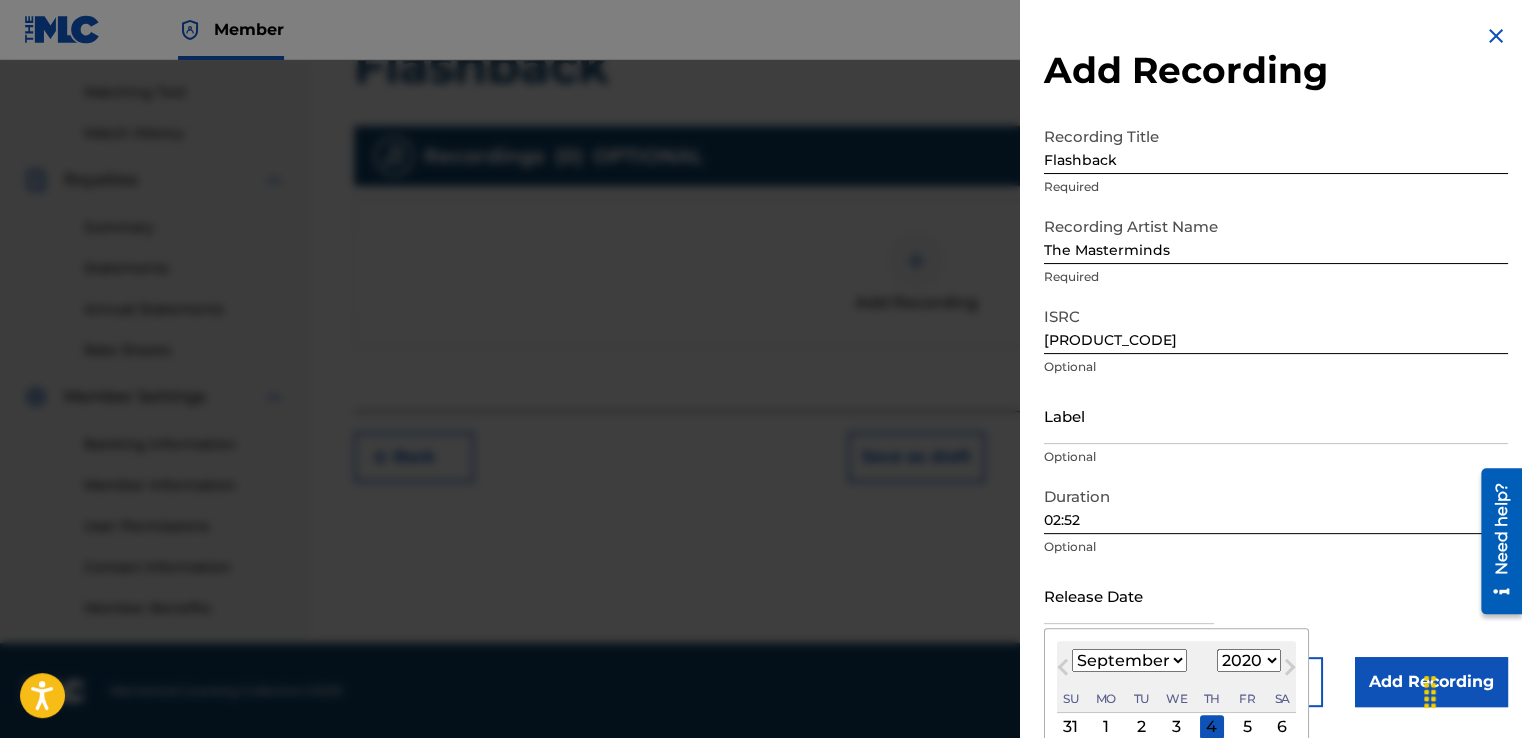 click on "1899 1900 1901 1902 1903 1904 1905 1906 1907 1908 1909 1910 1911 1912 1913 1914 1915 1916 1917 1918 1919 1920 1921 1922 1923 1924 1925 1926 1927 1928 1929 1930 1931 1932 1933 1934 1935 1936 1937 1938 1939 1940 1941 1942 1943 1944 1945 1946 1947 1948 1949 1950 1951 1952 1953 1954 1955 1956 1957 1958 1959 1960 1961 1962 1963 1964 1965 1966 1967 1968 1969 1970 1971 1972 1973 1974 1975 1976 1977 1978 1979 1980 1981 1982 1983 1984 1985 1986 1987 1988 1989 1990 1991 1992 1993 1994 1995 1996 1997 1998 1999 2000 2001 2002 2003 2004 2005 2006 2007 2008 2009 2010 2011 2012 2013 2014 2015 2016 2017 2018 2019 2020 2021 2022 2023 2024 2025 2026 2027 2028 2029 2030 2031 2032 2033 2034 2035 2036 2037 2038 2039 2040 2041 2042 2043 2044 2045 2046 2047 2048 2049 2050 2051 2052 2053 2054 2055 2056 2057 2058 2059 2060 2061 2062 2063 2064 2065 2066 2067 2068 2069 2070 2071 2072 2073 2074 2075 2076 2077 2078 2079 2080 2081 2082 2083 2084 2085 2086 2087 2088 2089 2090 2091 2092 2093 2094 2095 2096 2097 2098 2099 2100" at bounding box center [1249, 660] 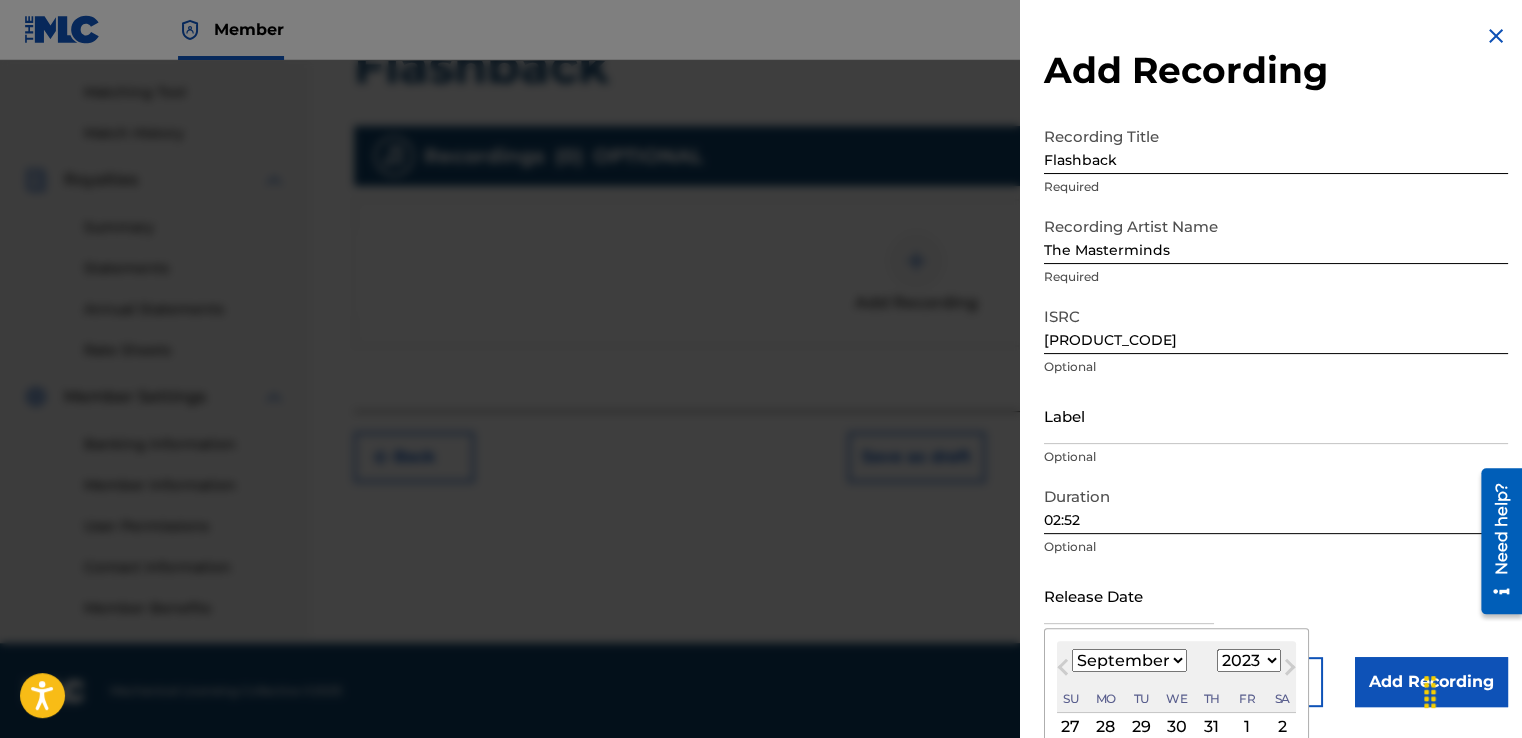 click on "1899 1900 1901 1902 1903 1904 1905 1906 1907 1908 1909 1910 1911 1912 1913 1914 1915 1916 1917 1918 1919 1920 1921 1922 1923 1924 1925 1926 1927 1928 1929 1930 1931 1932 1933 1934 1935 1936 1937 1938 1939 1940 1941 1942 1943 1944 1945 1946 1947 1948 1949 1950 1951 1952 1953 1954 1955 1956 1957 1958 1959 1960 1961 1962 1963 1964 1965 1966 1967 1968 1969 1970 1971 1972 1973 1974 1975 1976 1977 1978 1979 1980 1981 1982 1983 1984 1985 1986 1987 1988 1989 1990 1991 1992 1993 1994 1995 1996 1997 1998 1999 2000 2001 2002 2003 2004 2005 2006 2007 2008 2009 2010 2011 2012 2013 2014 2015 2016 2017 2018 2019 2020 2021 2022 2023 2024 2025 2026 2027 2028 2029 2030 2031 2032 2033 2034 2035 2036 2037 2038 2039 2040 2041 2042 2043 2044 2045 2046 2047 2048 2049 2050 2051 2052 2053 2054 2055 2056 2057 2058 2059 2060 2061 2062 2063 2064 2065 2066 2067 2068 2069 2070 2071 2072 2073 2074 2075 2076 2077 2078 2079 2080 2081 2082 2083 2084 2085 2086 2087 2088 2089 2090 2091 2092 2093 2094 2095 2096 2097 2098 2099 2100" at bounding box center (1249, 660) 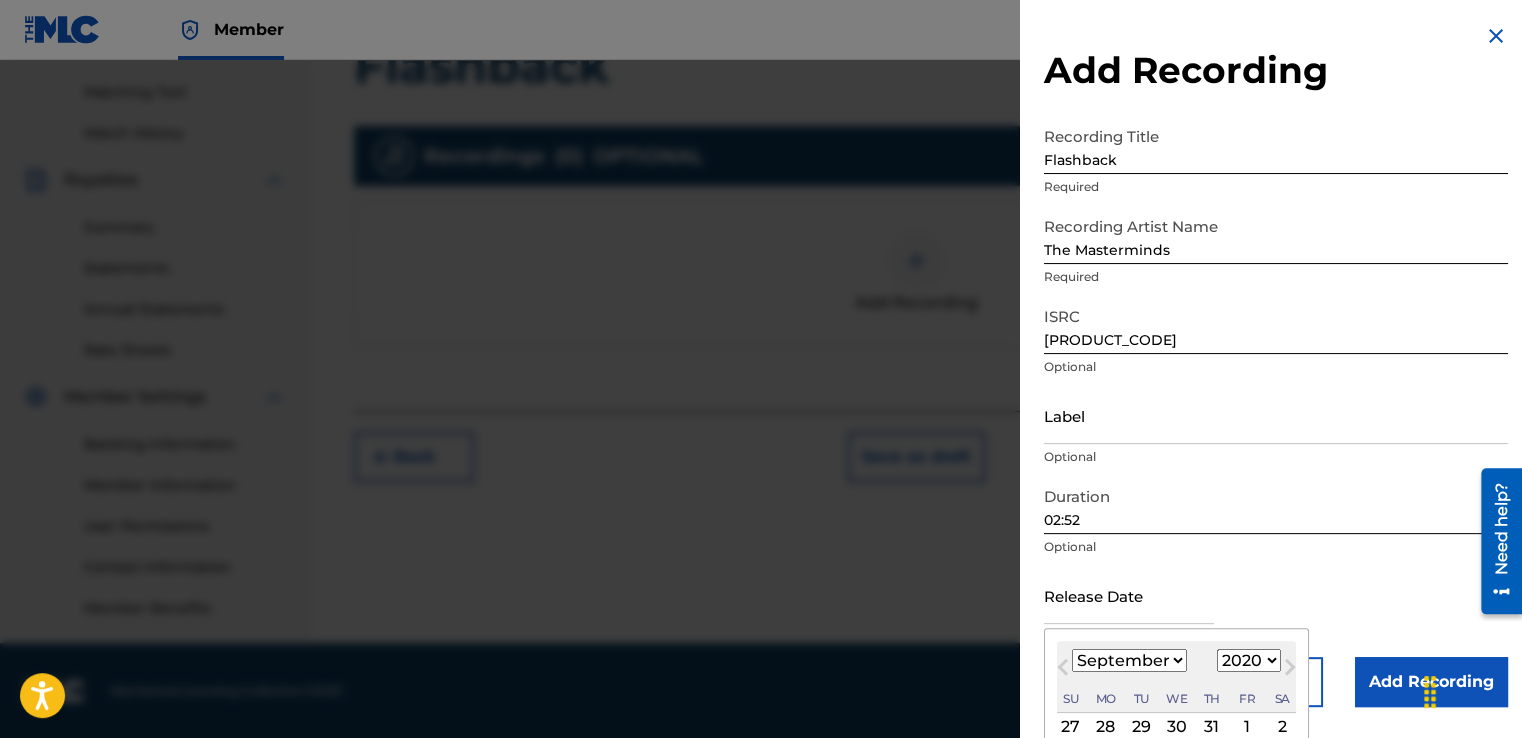 click on "1899 1900 1901 1902 1903 1904 1905 1906 1907 1908 1909 1910 1911 1912 1913 1914 1915 1916 1917 1918 1919 1920 1921 1922 1923 1924 1925 1926 1927 1928 1929 1930 1931 1932 1933 1934 1935 1936 1937 1938 1939 1940 1941 1942 1943 1944 1945 1946 1947 1948 1949 1950 1951 1952 1953 1954 1955 1956 1957 1958 1959 1960 1961 1962 1963 1964 1965 1966 1967 1968 1969 1970 1971 1972 1973 1974 1975 1976 1977 1978 1979 1980 1981 1982 1983 1984 1985 1986 1987 1988 1989 1990 1991 1992 1993 1994 1995 1996 1997 1998 1999 2000 2001 2002 2003 2004 2005 2006 2007 2008 2009 2010 2011 2012 2013 2014 2015 2016 2017 2018 2019 2020 2021 2022 2023 2024 2025 2026 2027 2028 2029 2030 2031 2032 2033 2034 2035 2036 2037 2038 2039 2040 2041 2042 2043 2044 2045 2046 2047 2048 2049 2050 2051 2052 2053 2054 2055 2056 2057 2058 2059 2060 2061 2062 2063 2064 2065 2066 2067 2068 2069 2070 2071 2072 2073 2074 2075 2076 2077 2078 2079 2080 2081 2082 2083 2084 2085 2086 2087 2088 2089 2090 2091 2092 2093 2094 2095 2096 2097 2098 2099 2100" at bounding box center (1249, 660) 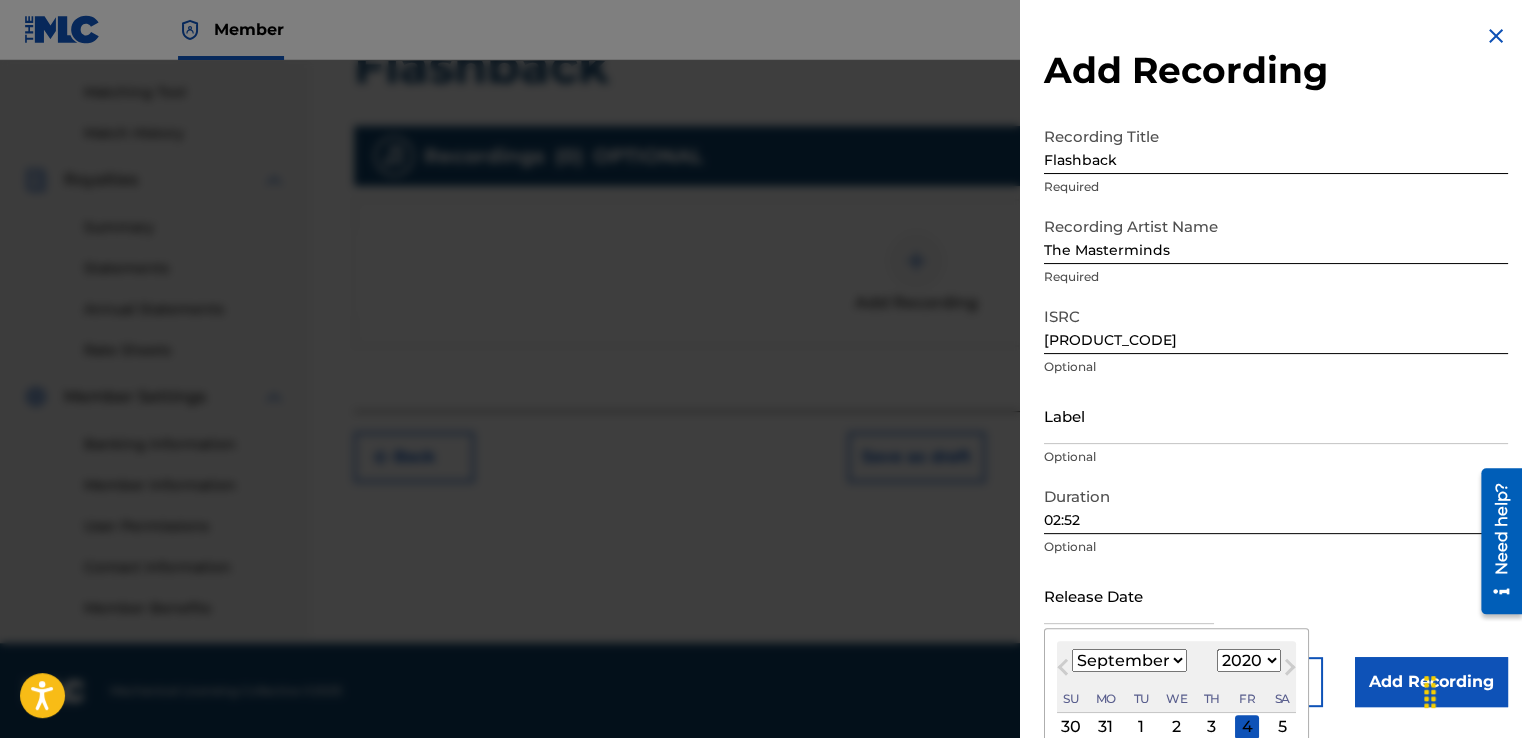 click on "January February March April May June July August September October November December" at bounding box center (1129, 660) 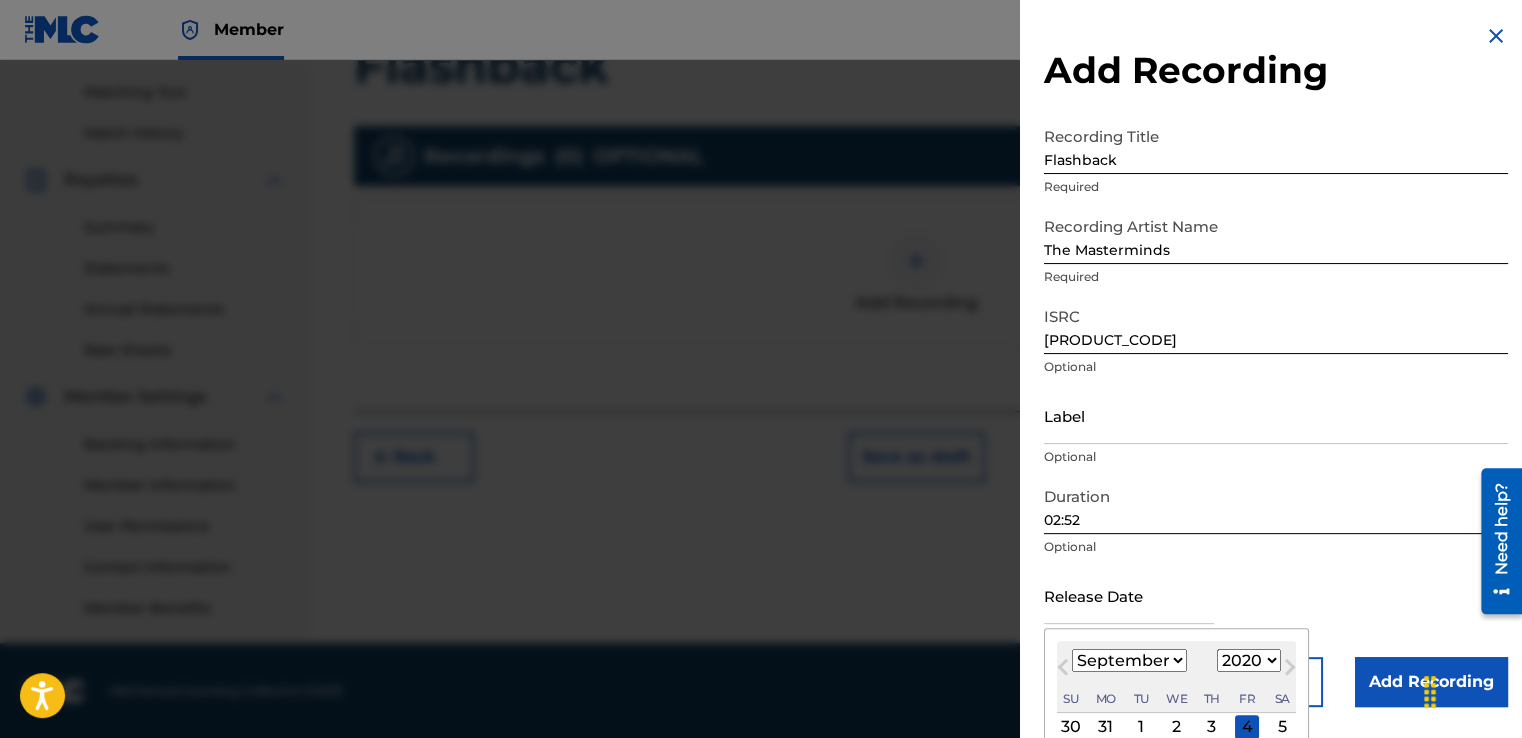 select on "2" 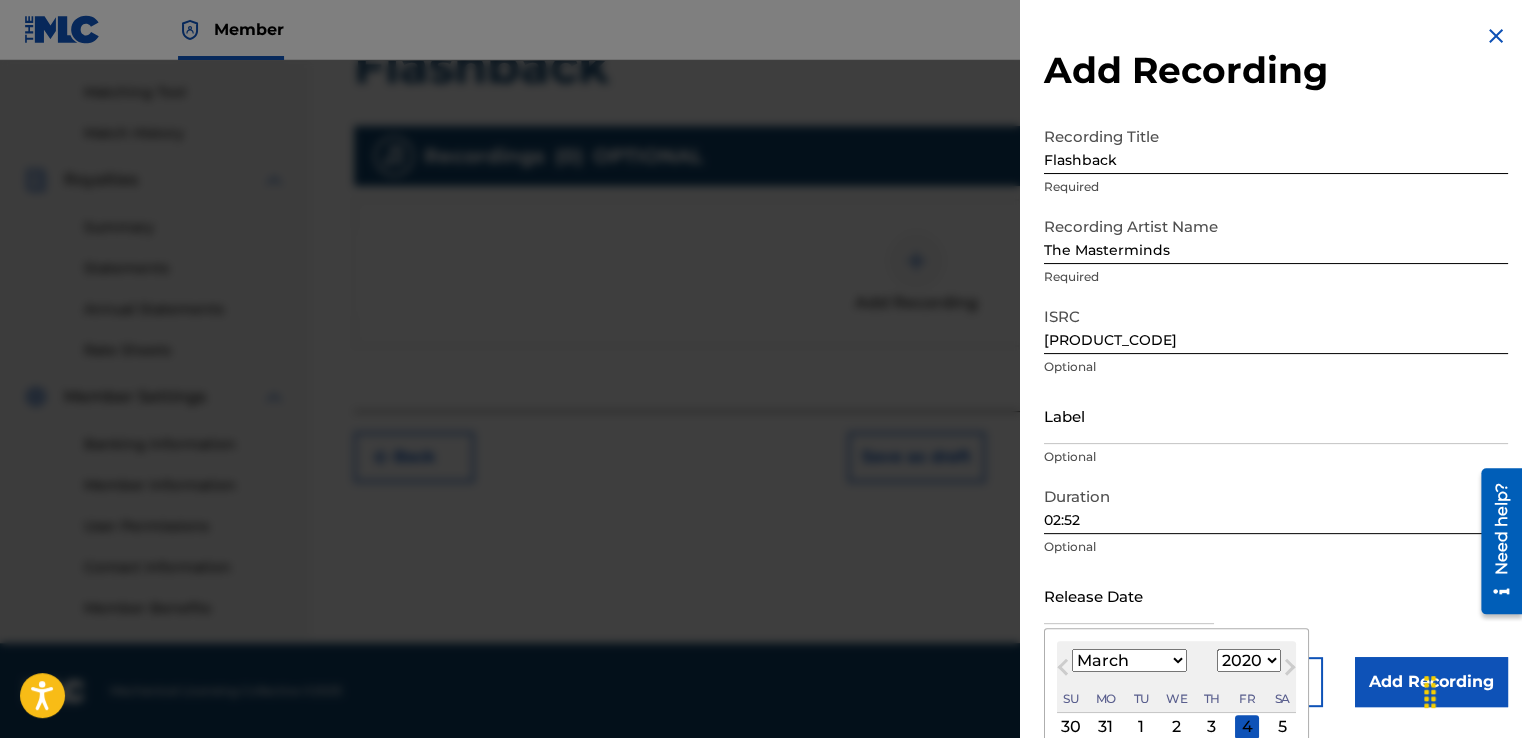 click on "January February March April May June July August September October November December" at bounding box center [1129, 660] 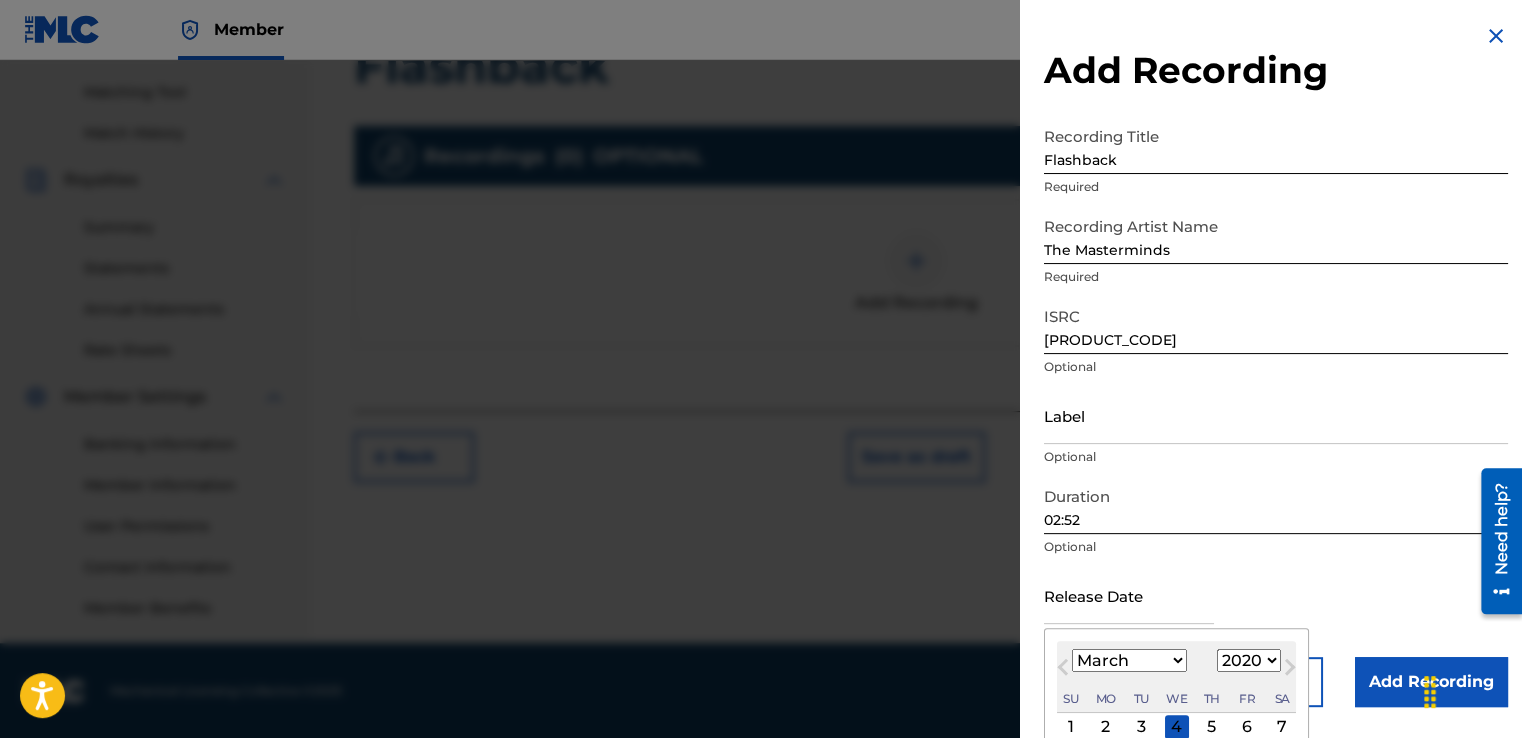 click on "6" at bounding box center (1247, 727) 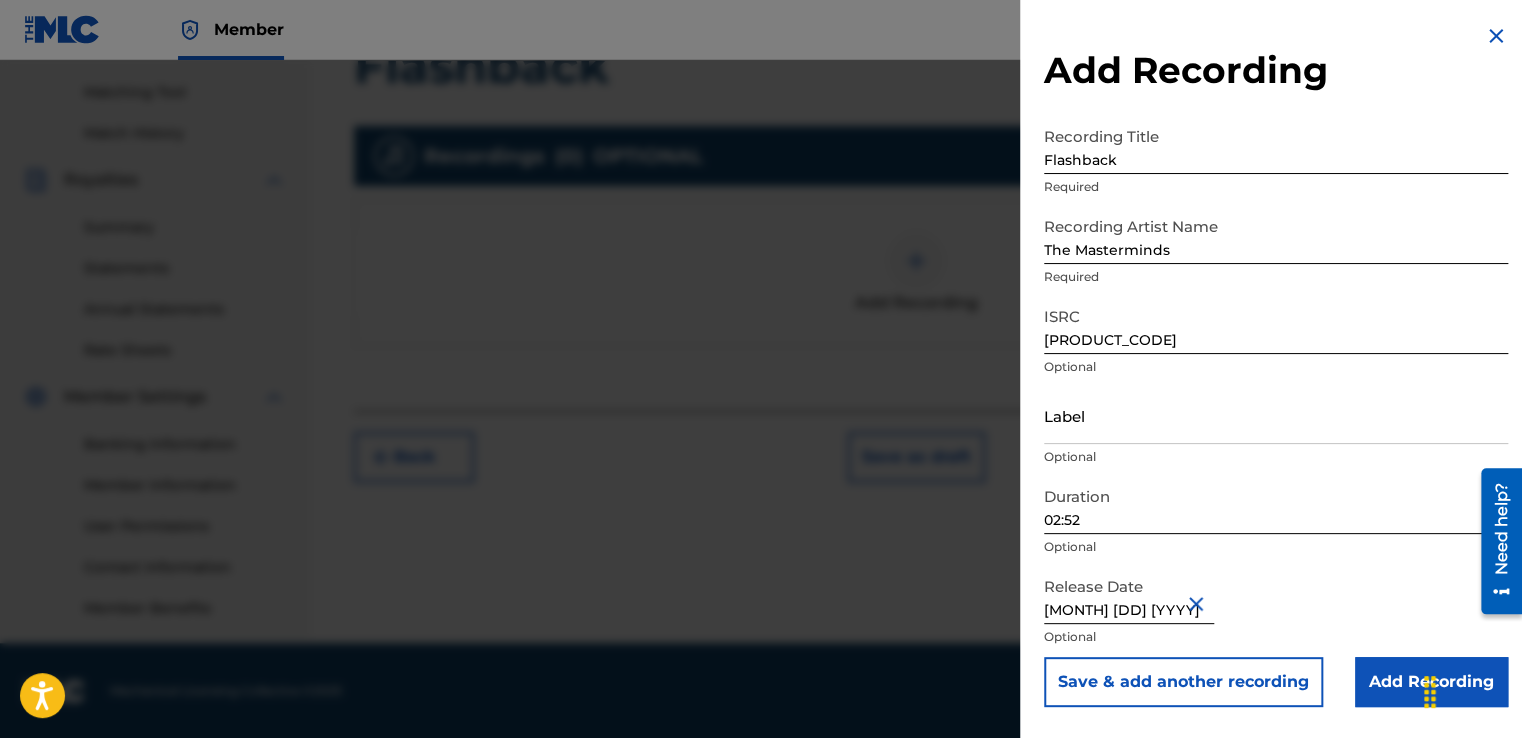 click on "Add Recording" at bounding box center (1431, 682) 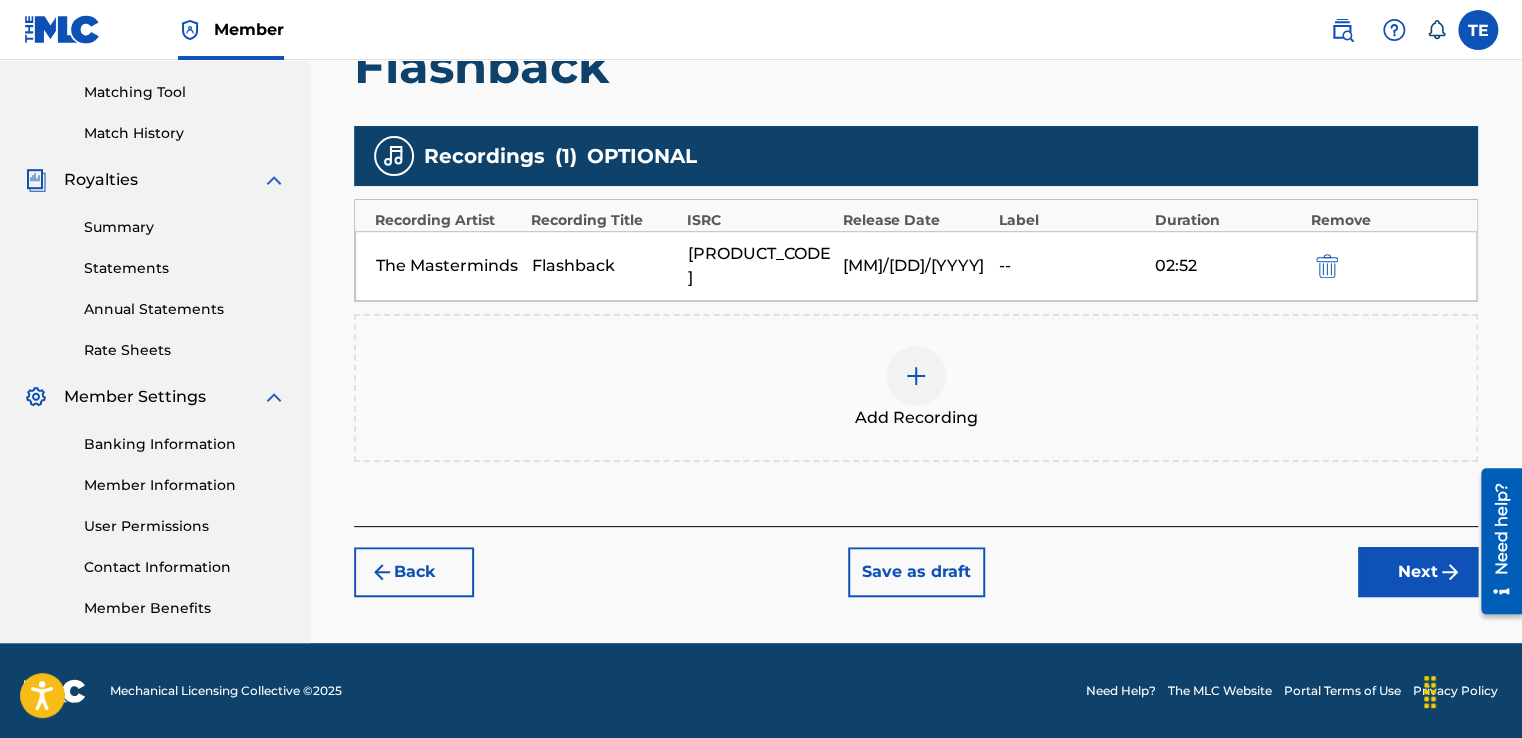 click on "Next" at bounding box center [1418, 572] 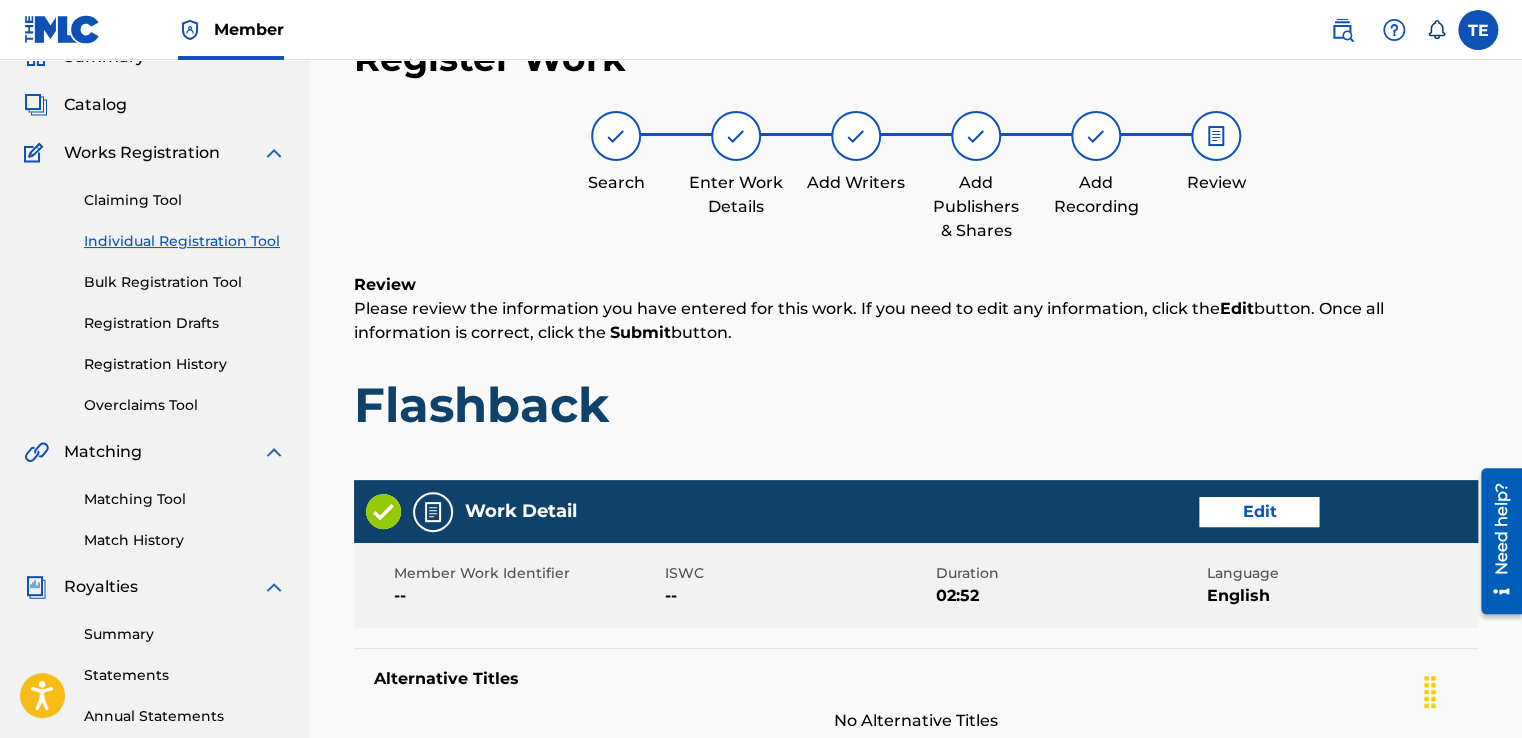 scroll, scrollTop: 90, scrollLeft: 0, axis: vertical 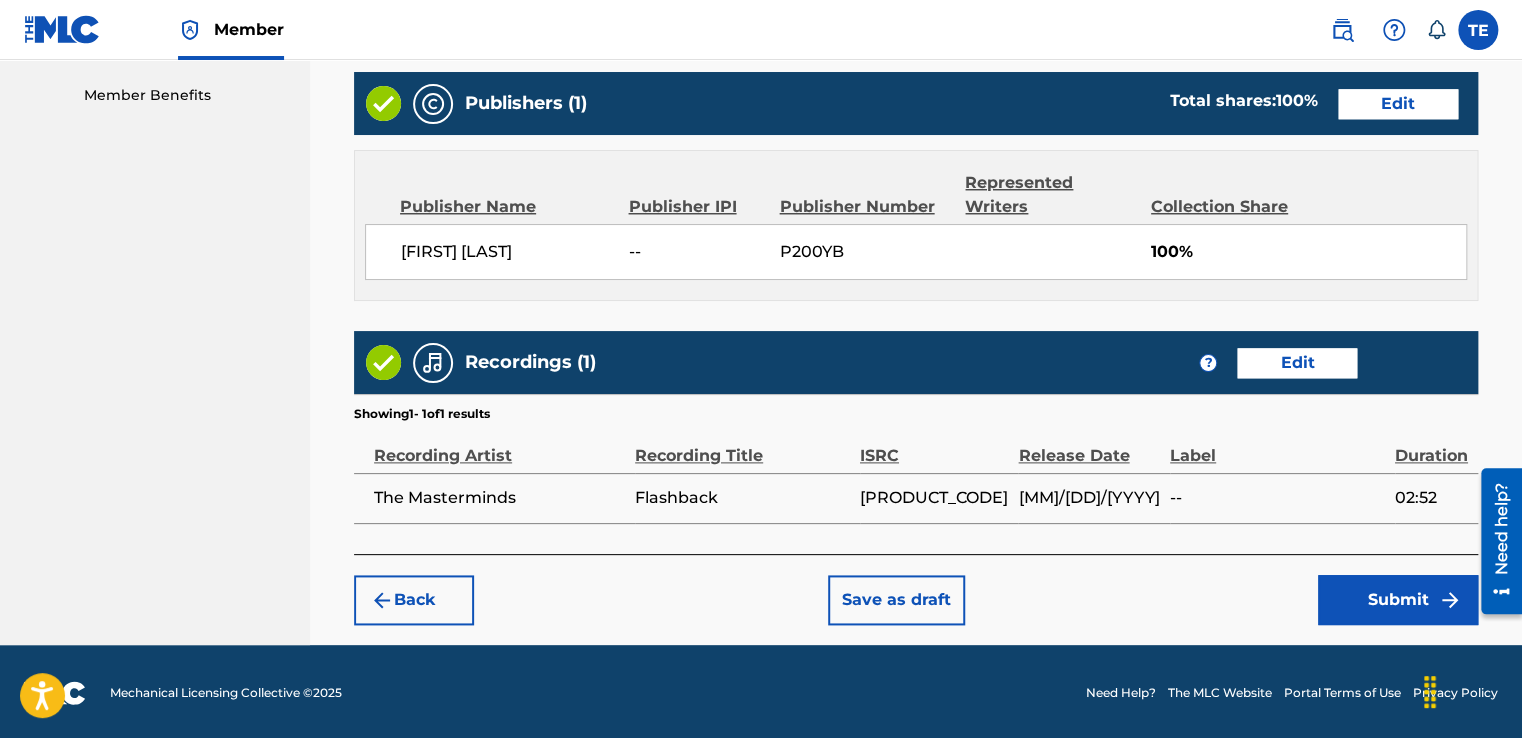 click on "Submit" at bounding box center (1398, 600) 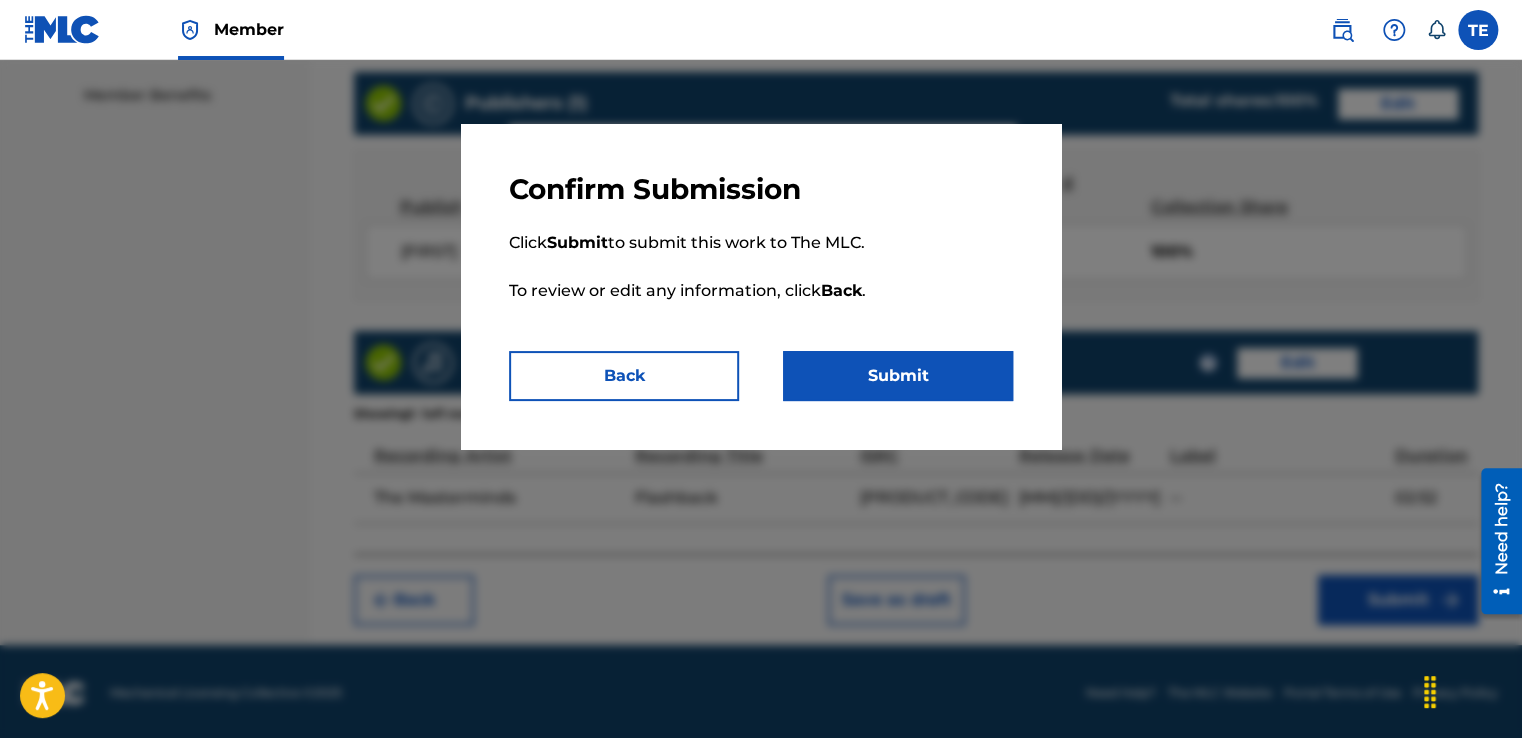 click on "Submit" at bounding box center (898, 376) 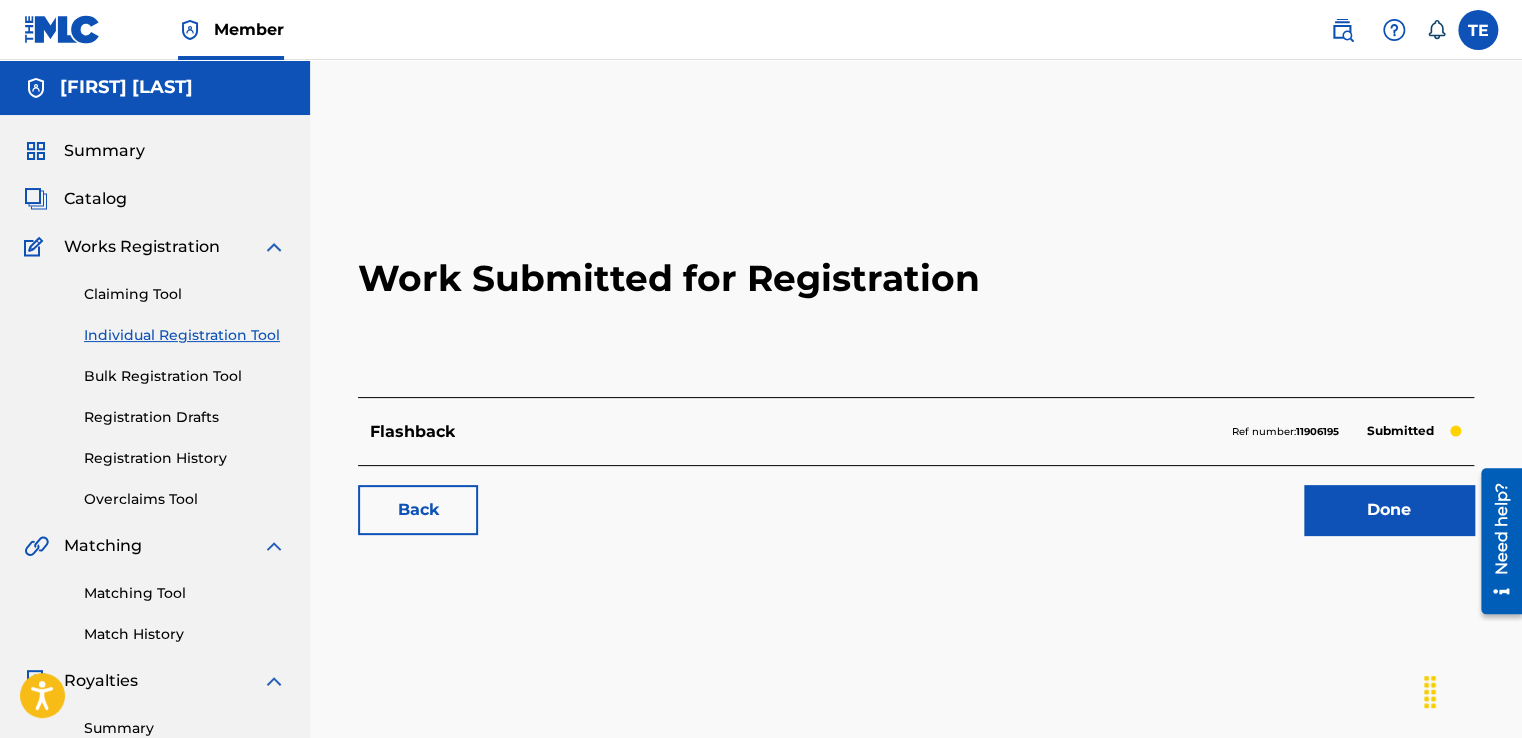 click on "Done" at bounding box center (1389, 510) 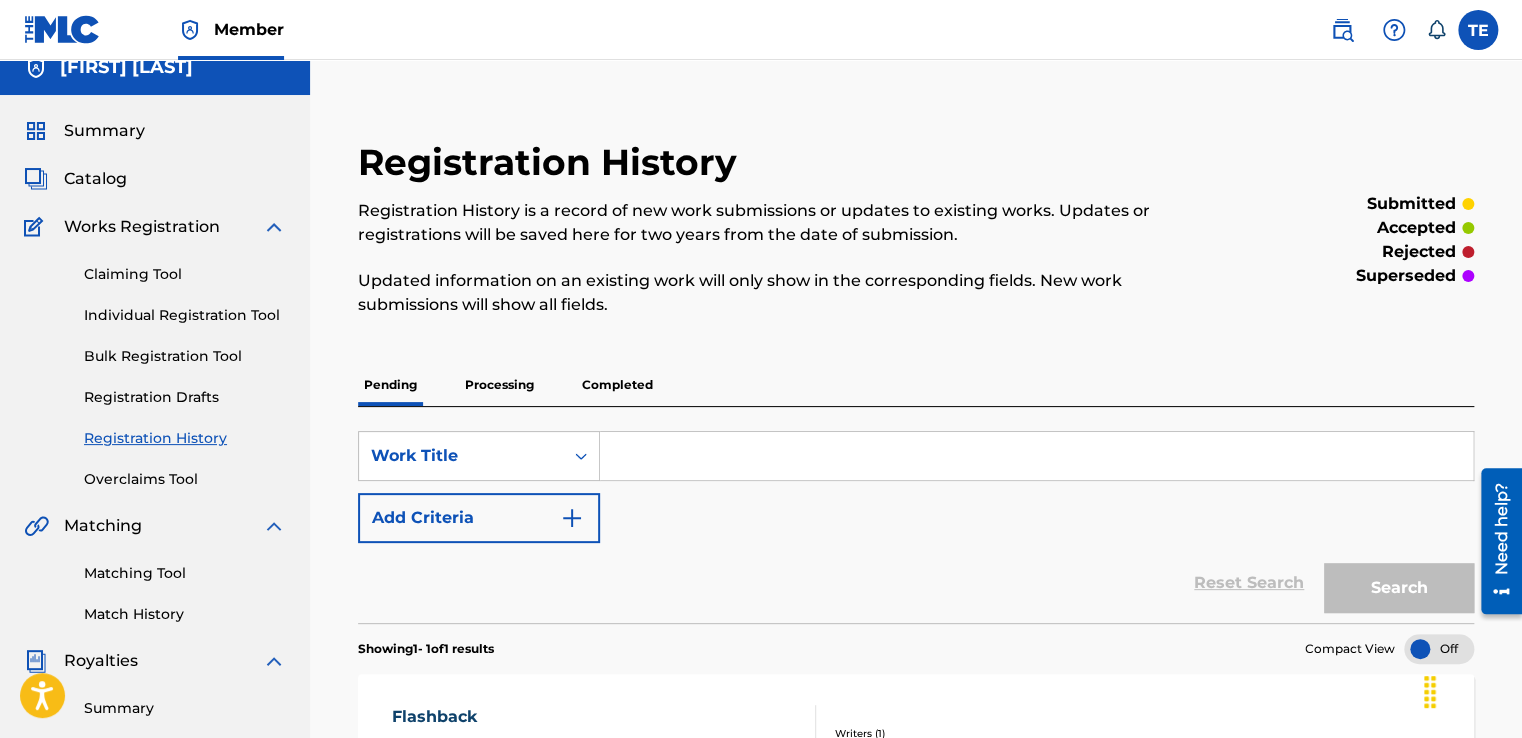scroll, scrollTop: 0, scrollLeft: 0, axis: both 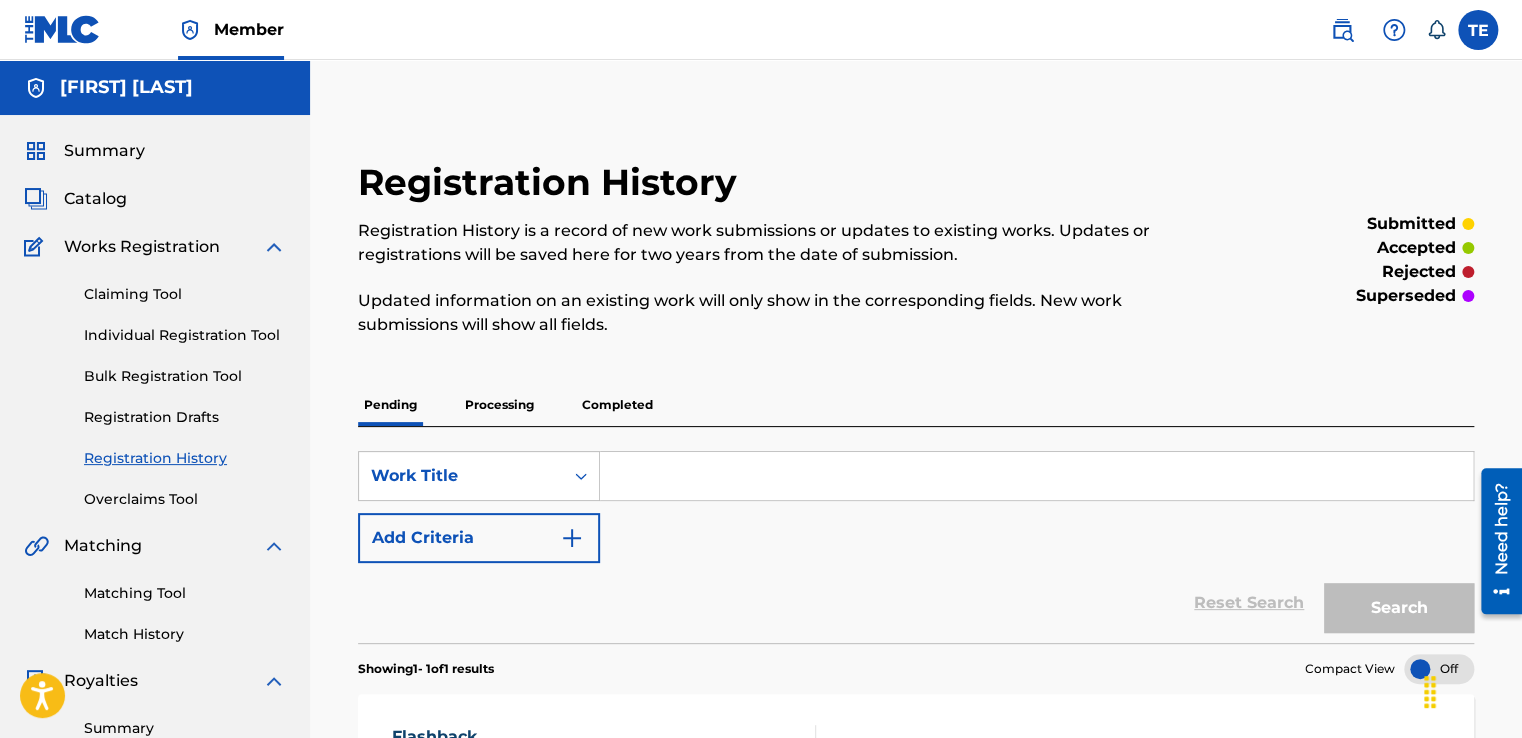 click on "Individual Registration Tool" at bounding box center [185, 335] 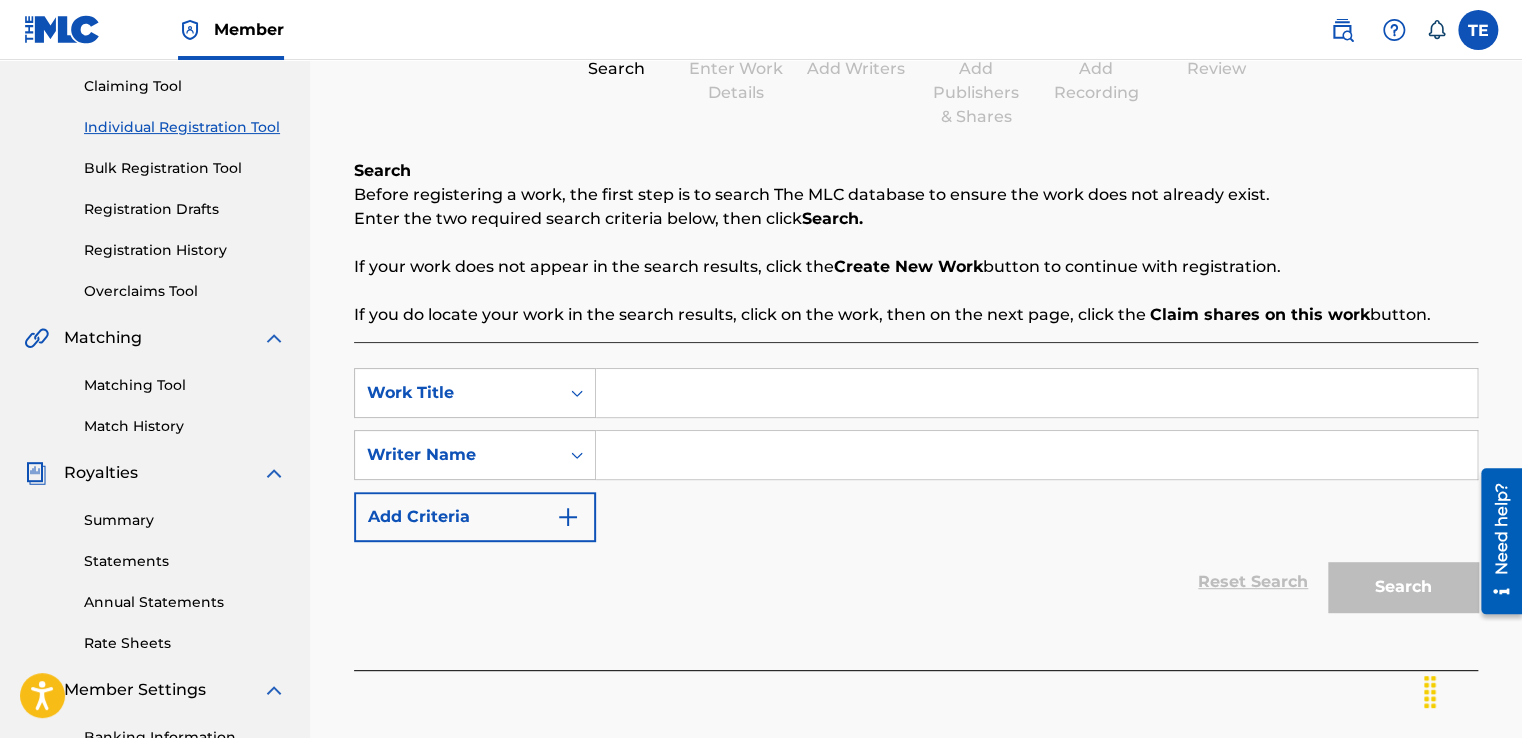 scroll, scrollTop: 214, scrollLeft: 0, axis: vertical 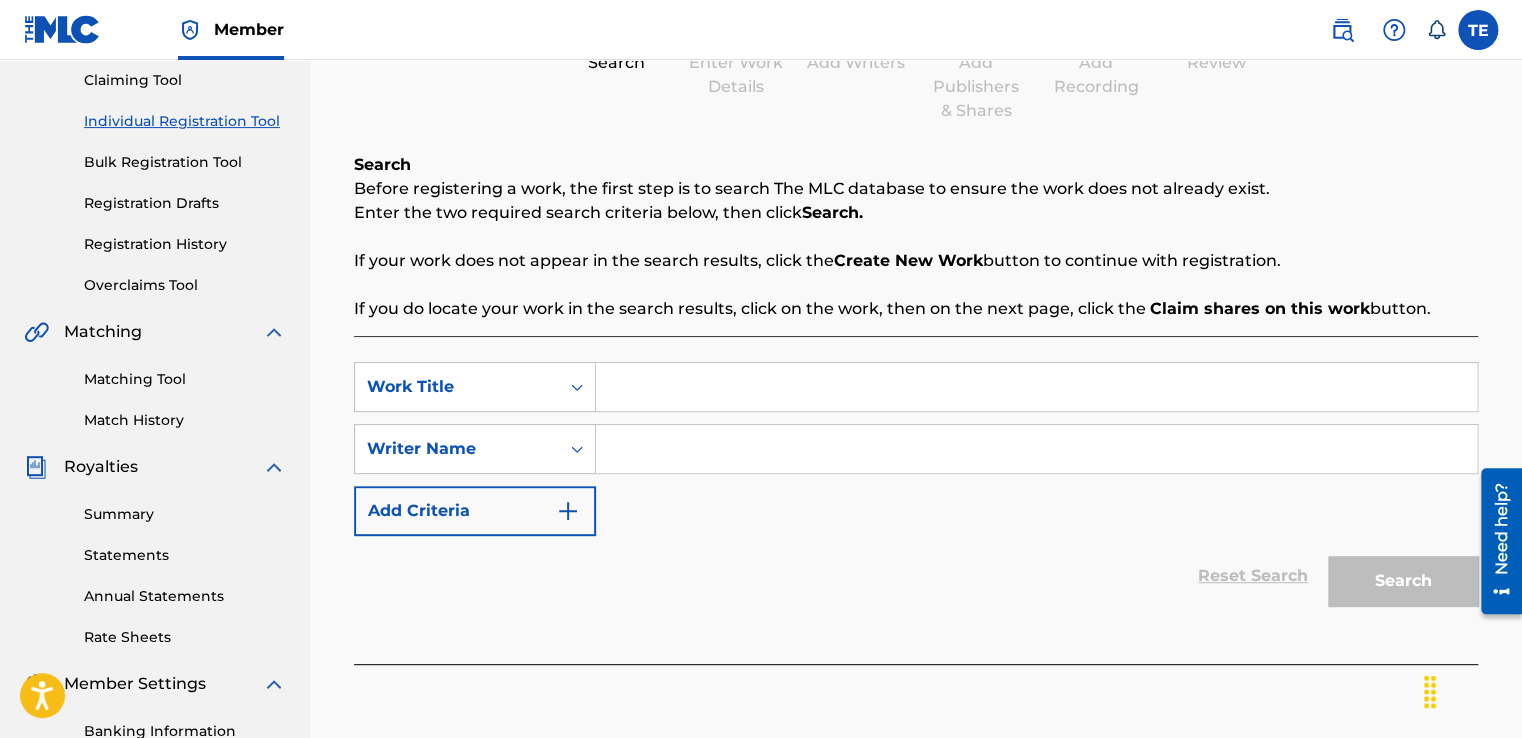 click at bounding box center (1036, 387) 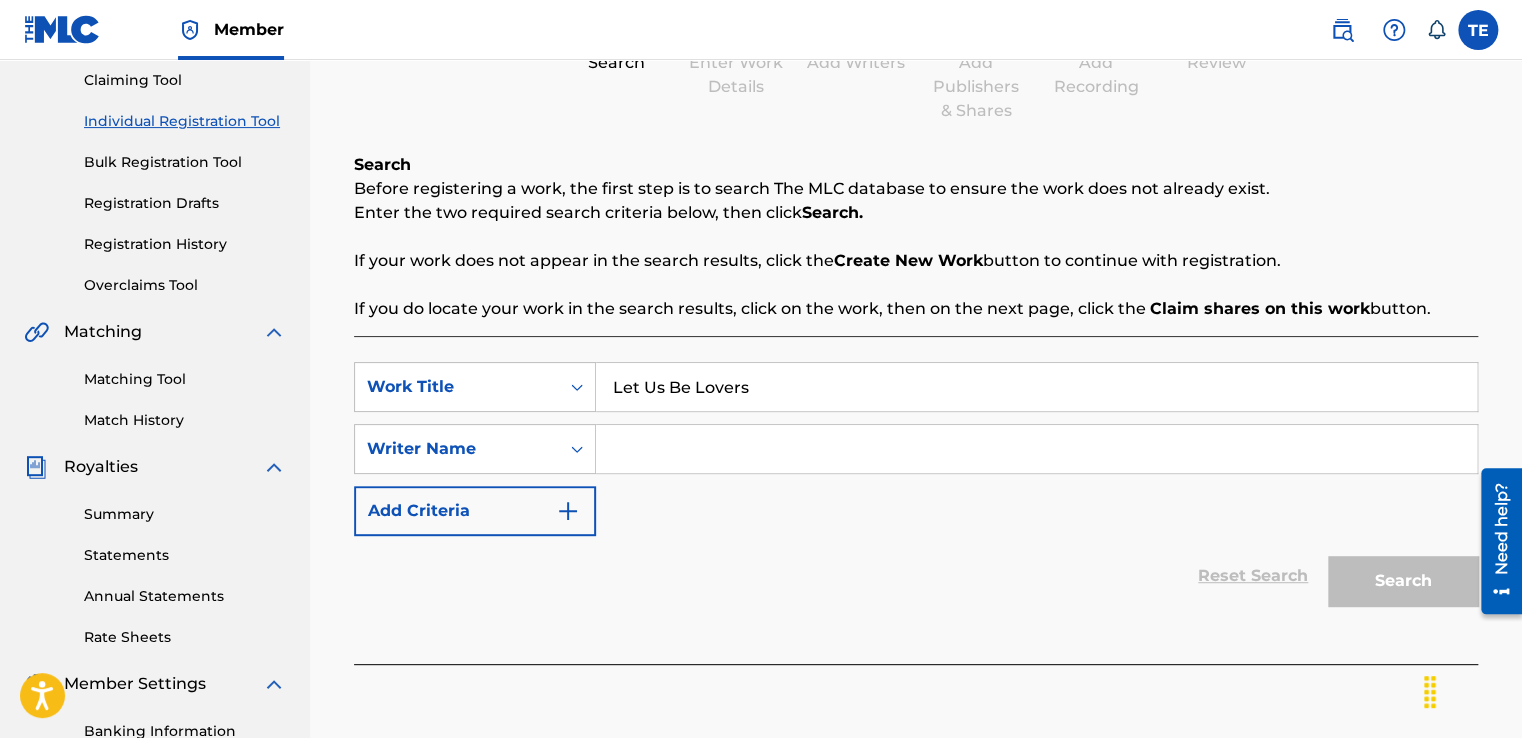 type on "Let Us Be Lovers" 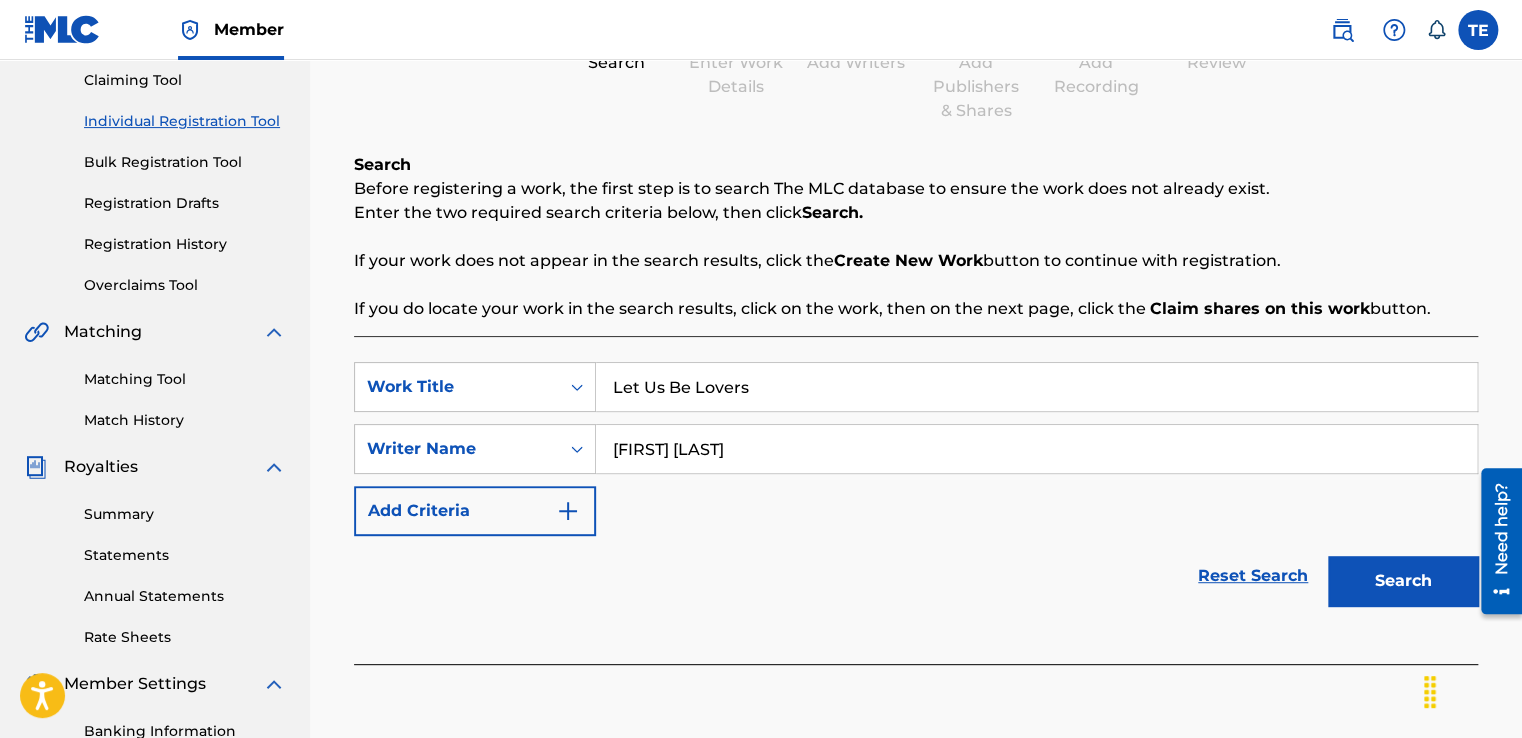 click on "Search" at bounding box center [1403, 581] 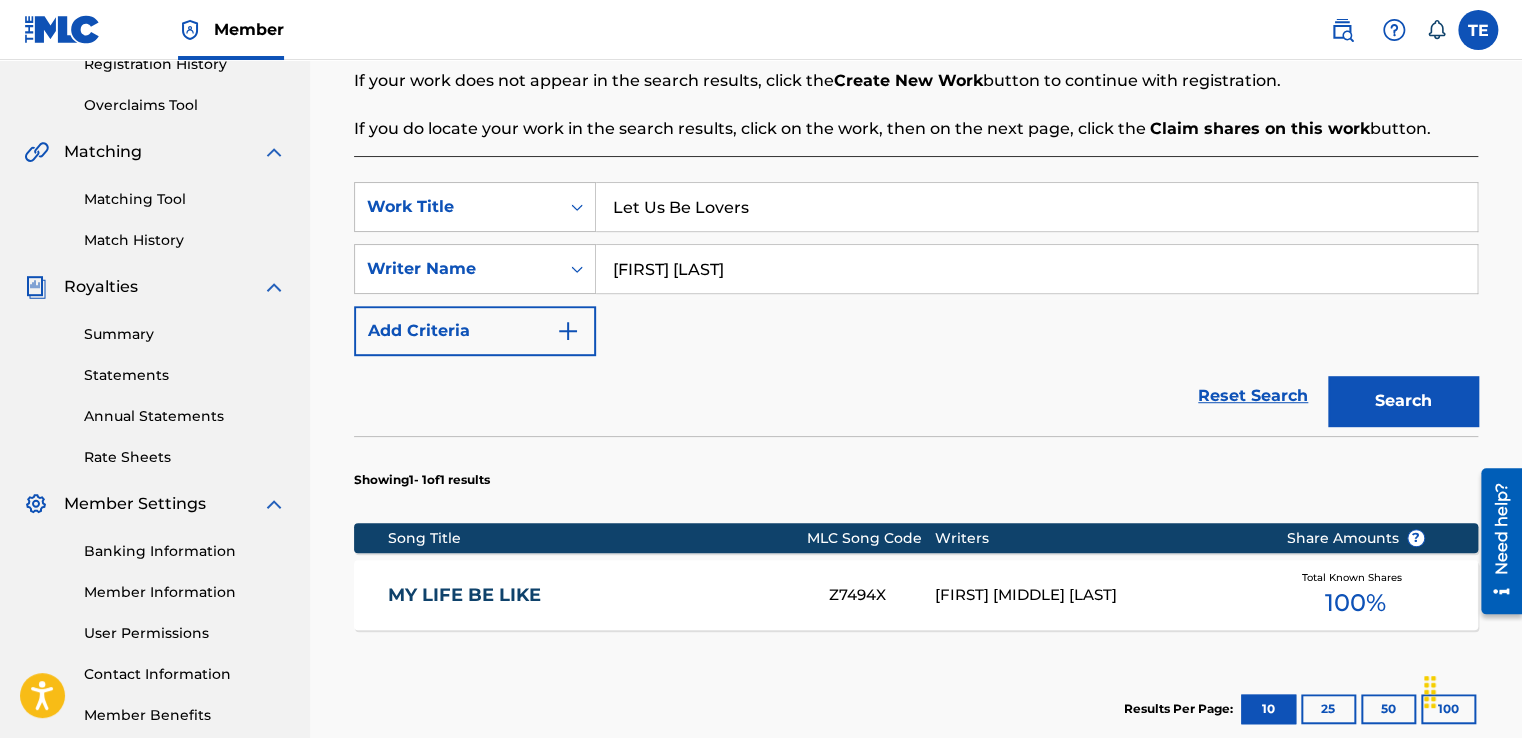 scroll, scrollTop: 399, scrollLeft: 0, axis: vertical 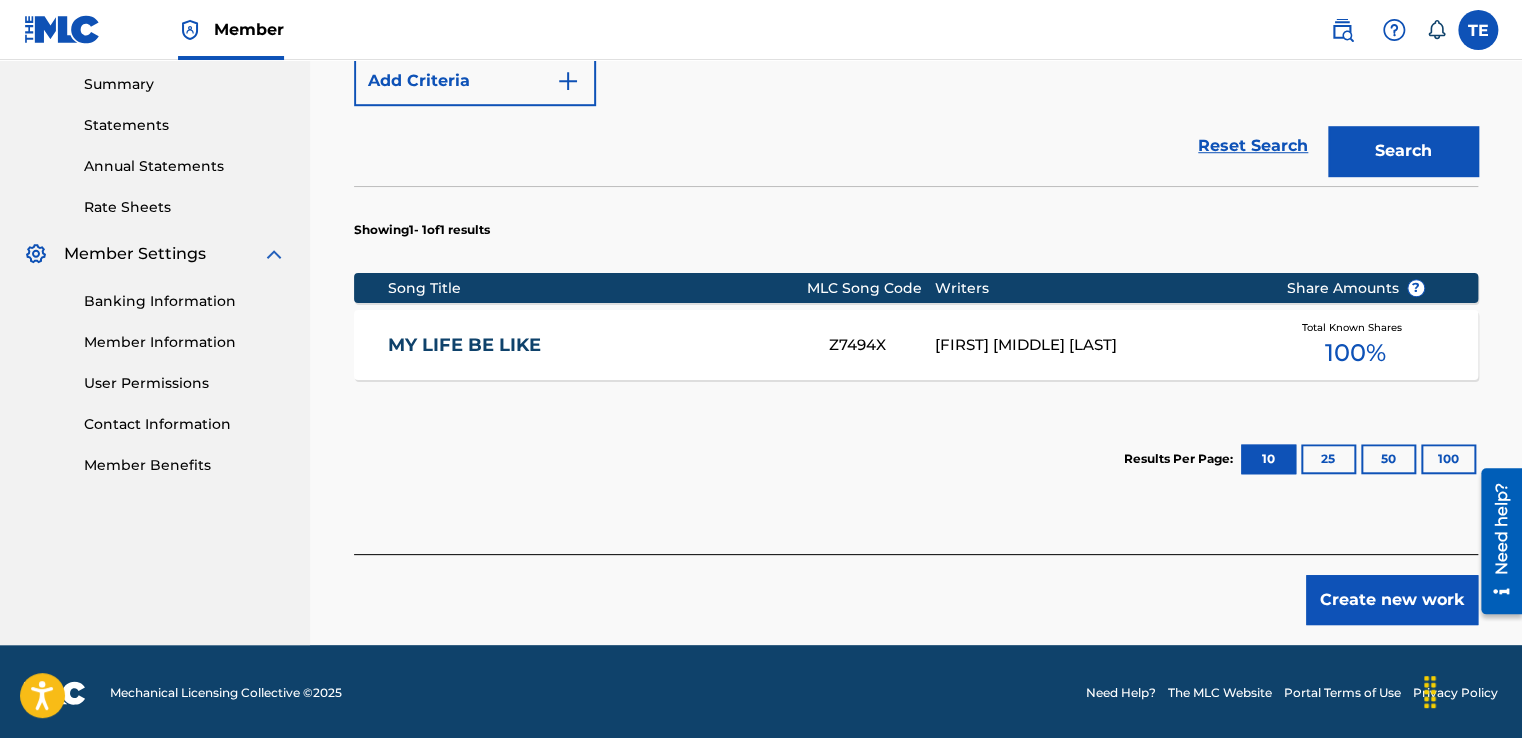 click on "Create new work" at bounding box center [1392, 600] 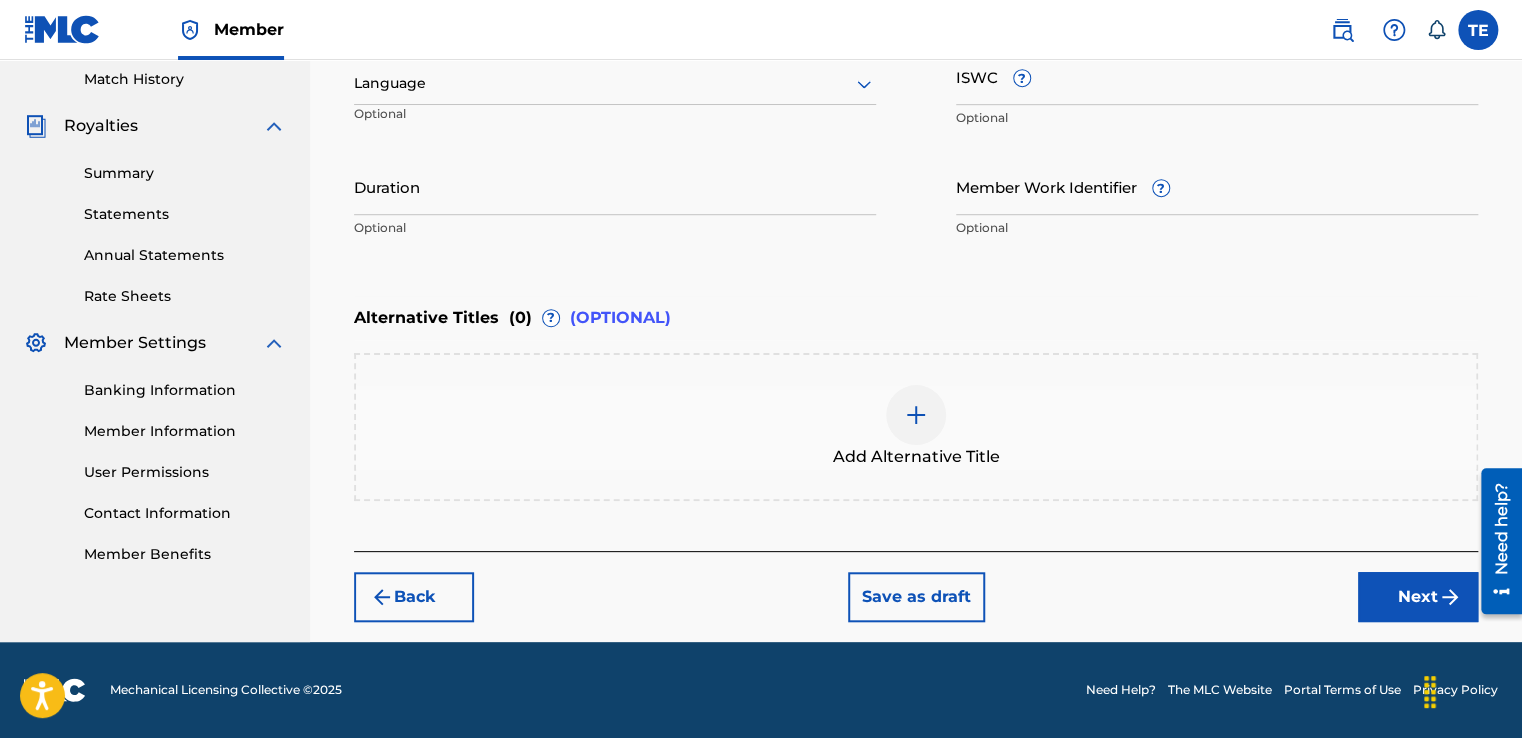 scroll, scrollTop: 552, scrollLeft: 0, axis: vertical 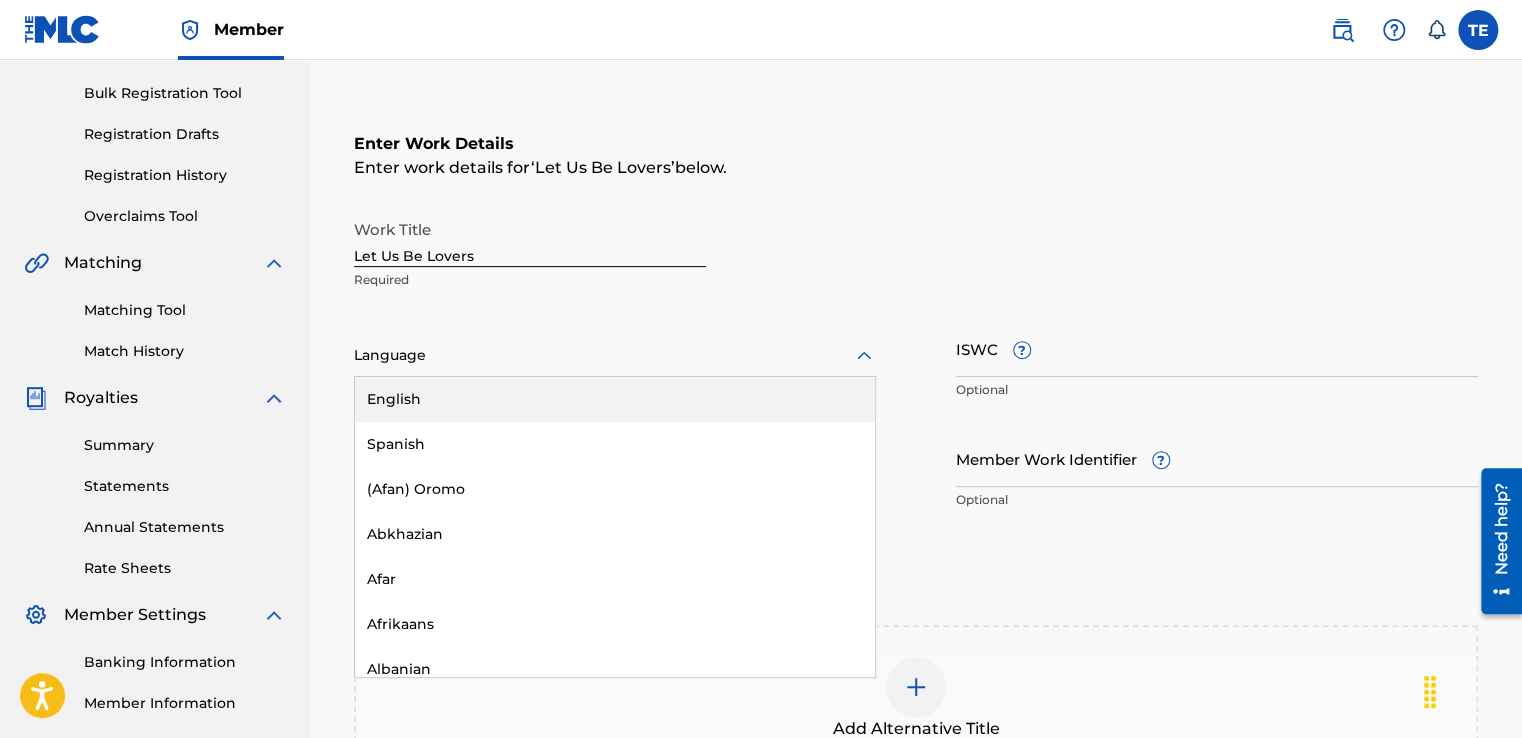 click 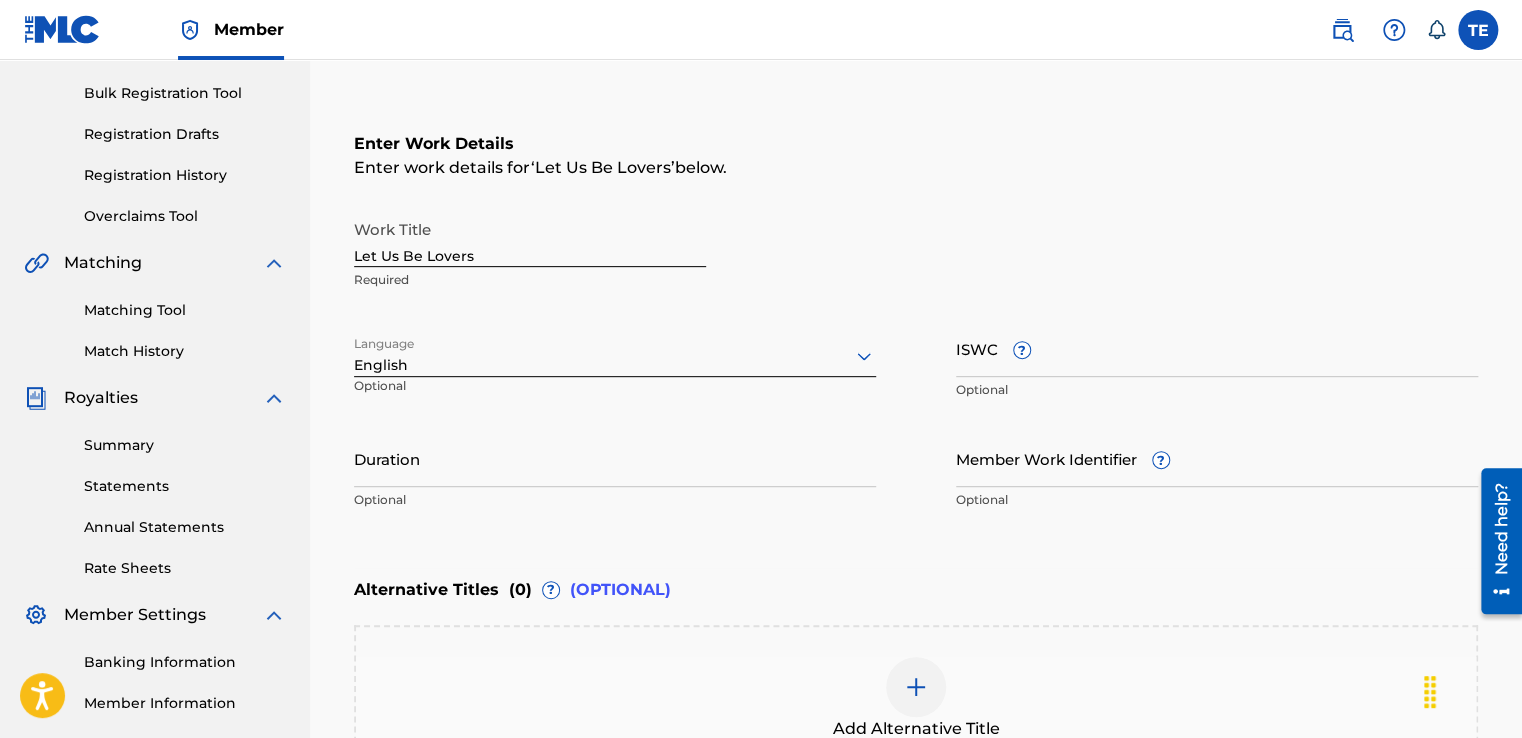click on "Duration" at bounding box center [615, 458] 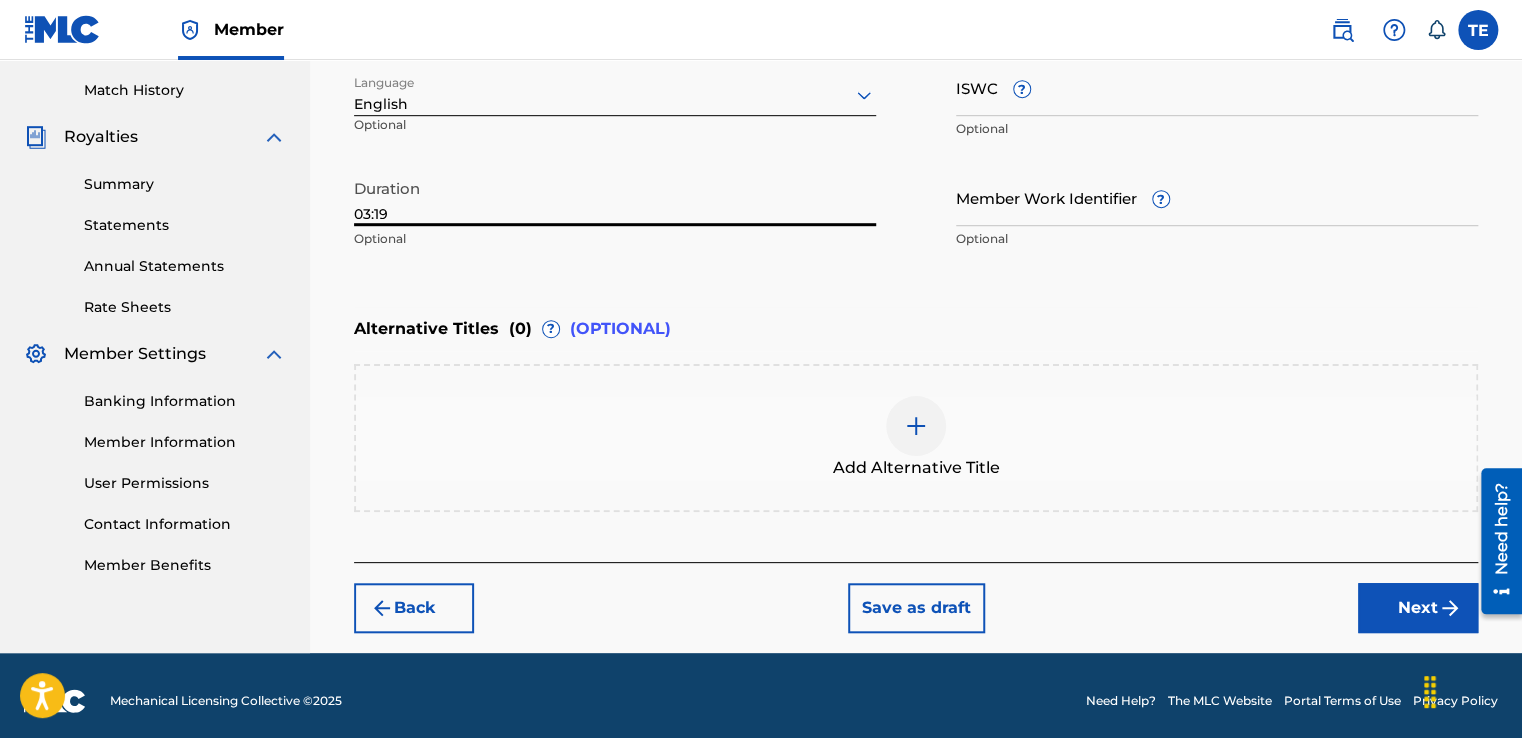 scroll, scrollTop: 552, scrollLeft: 0, axis: vertical 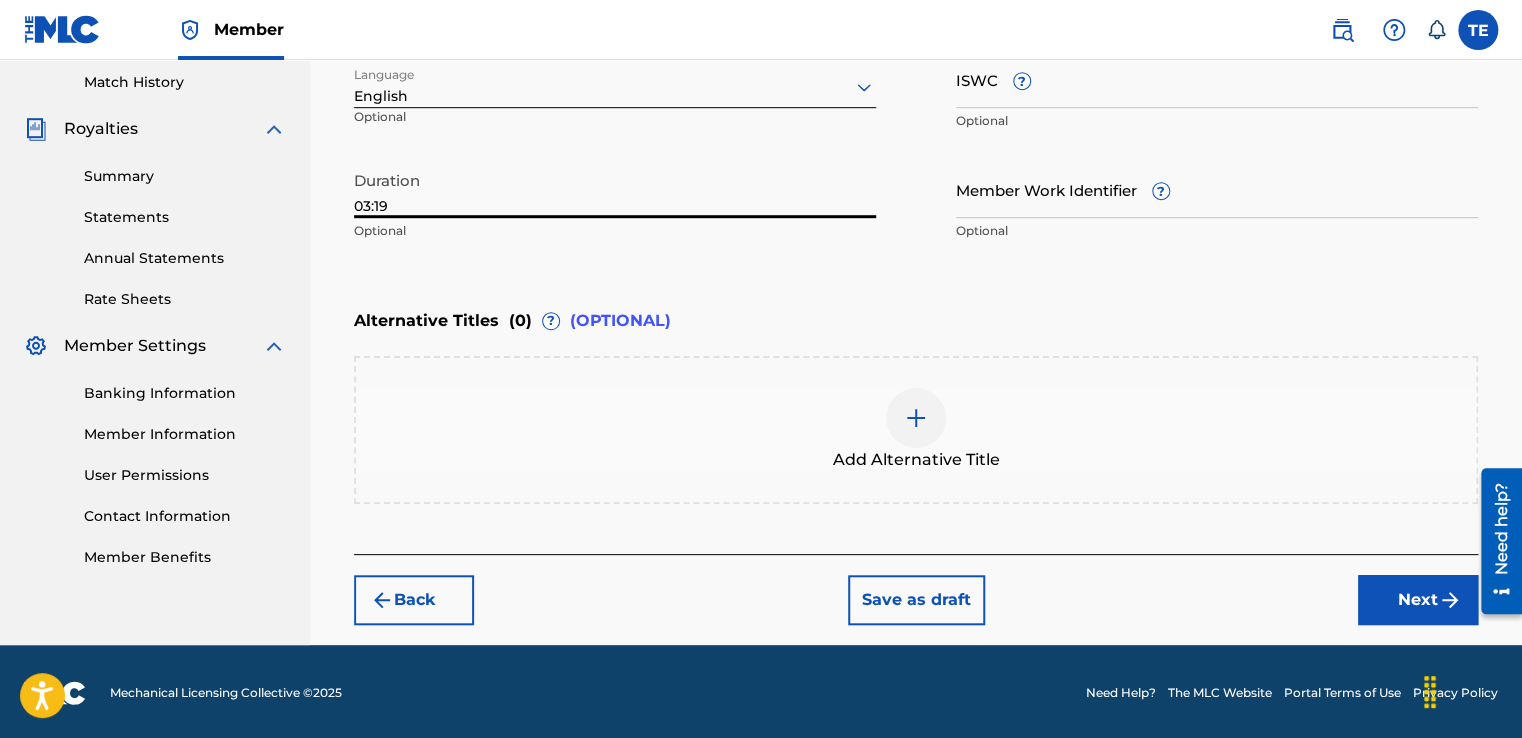 type on "03:19" 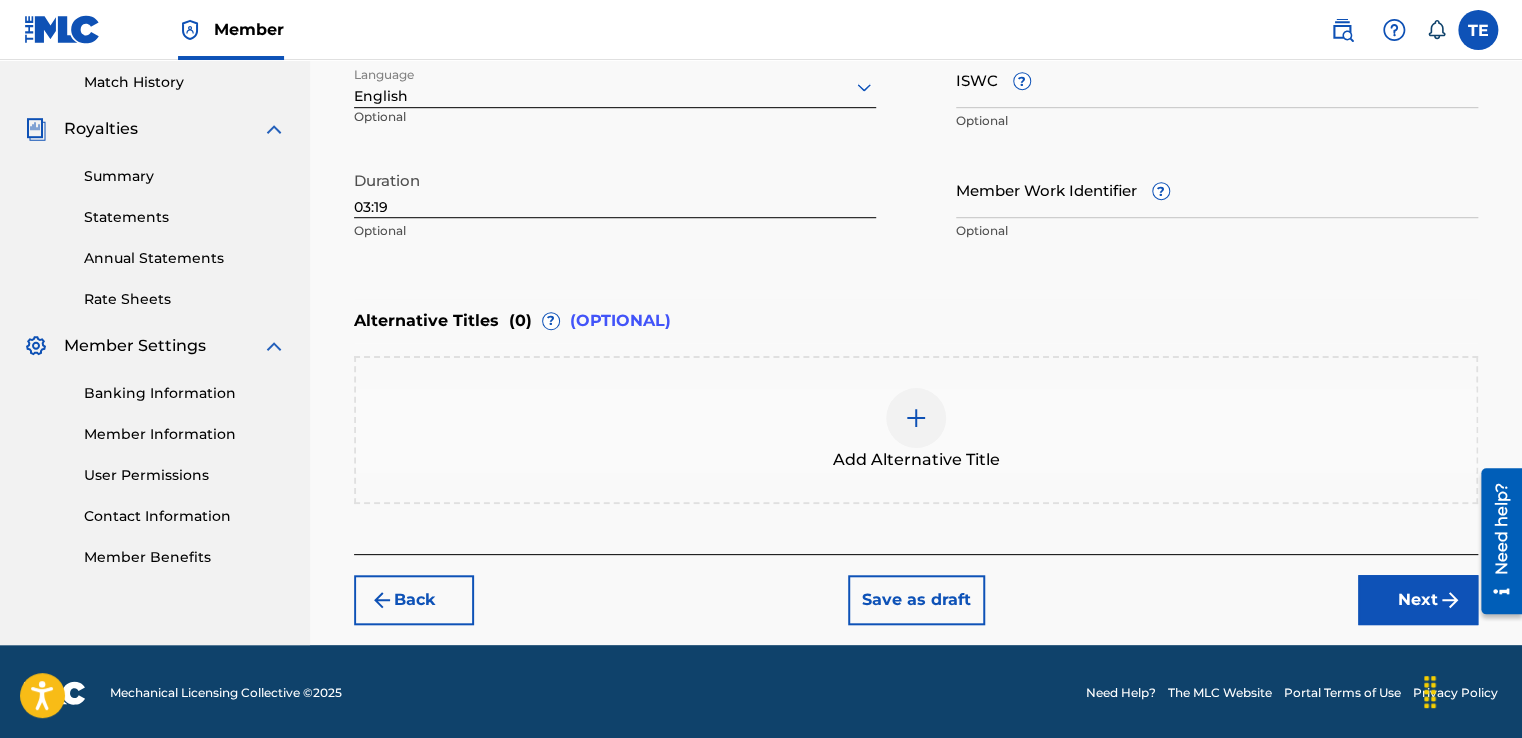 click on "Next" at bounding box center (1418, 600) 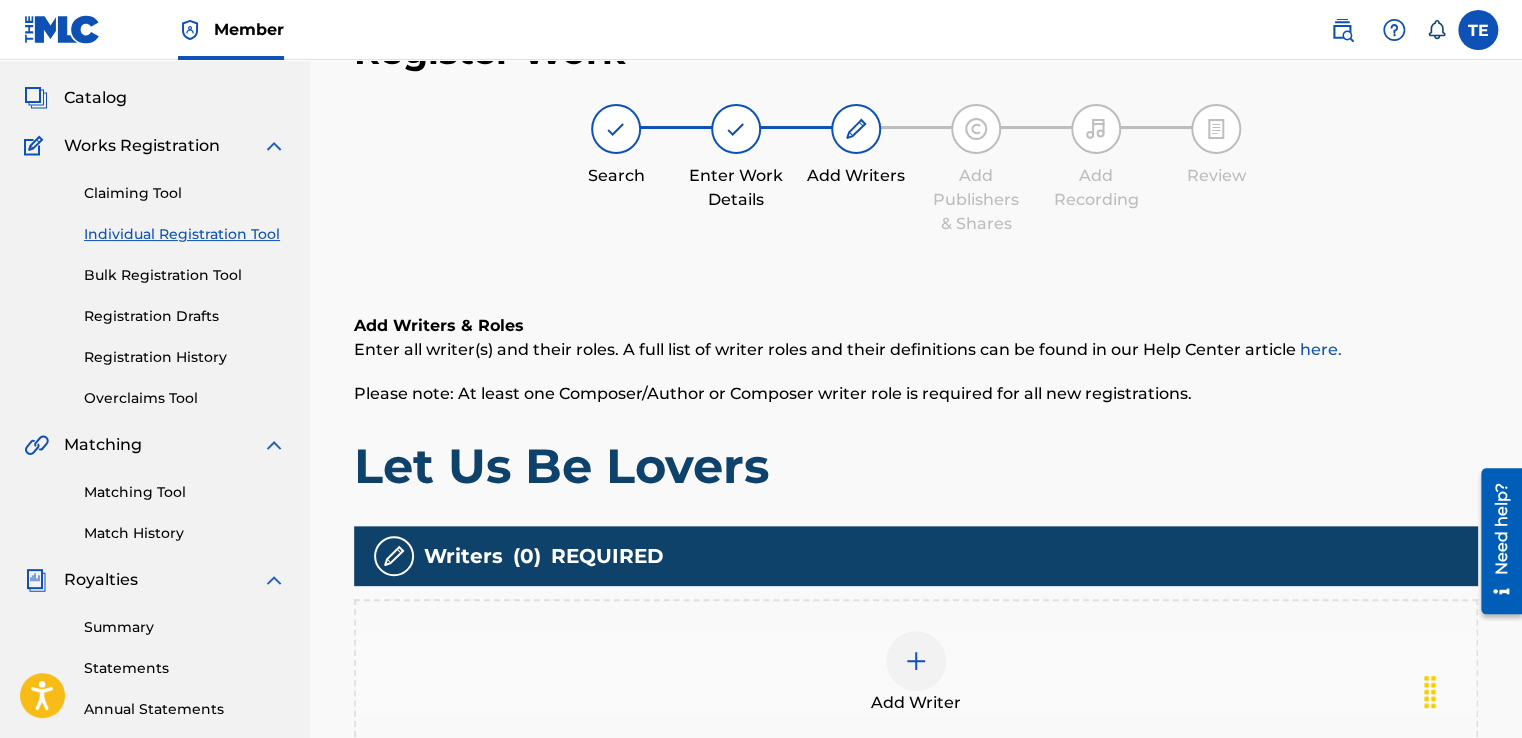 scroll, scrollTop: 90, scrollLeft: 0, axis: vertical 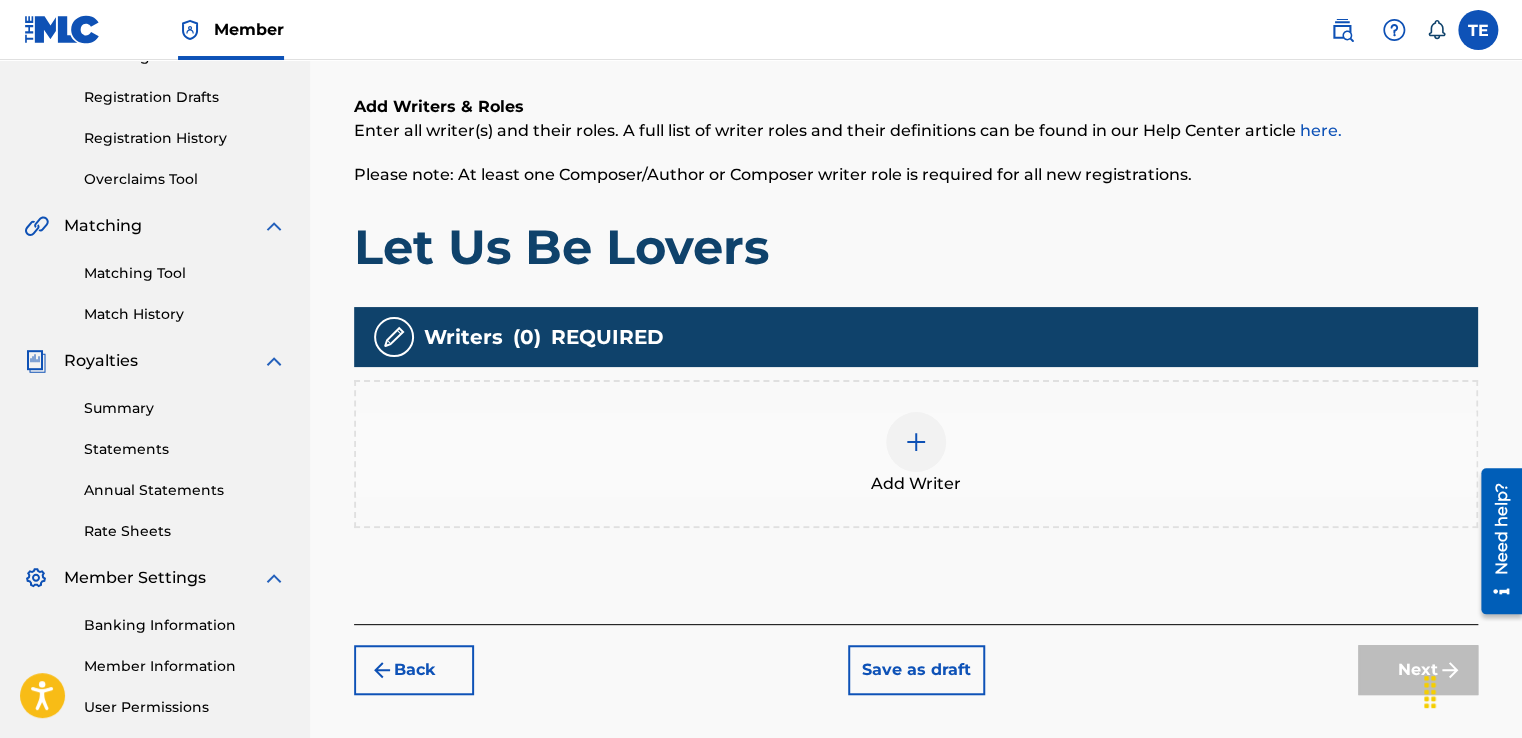 click at bounding box center [916, 442] 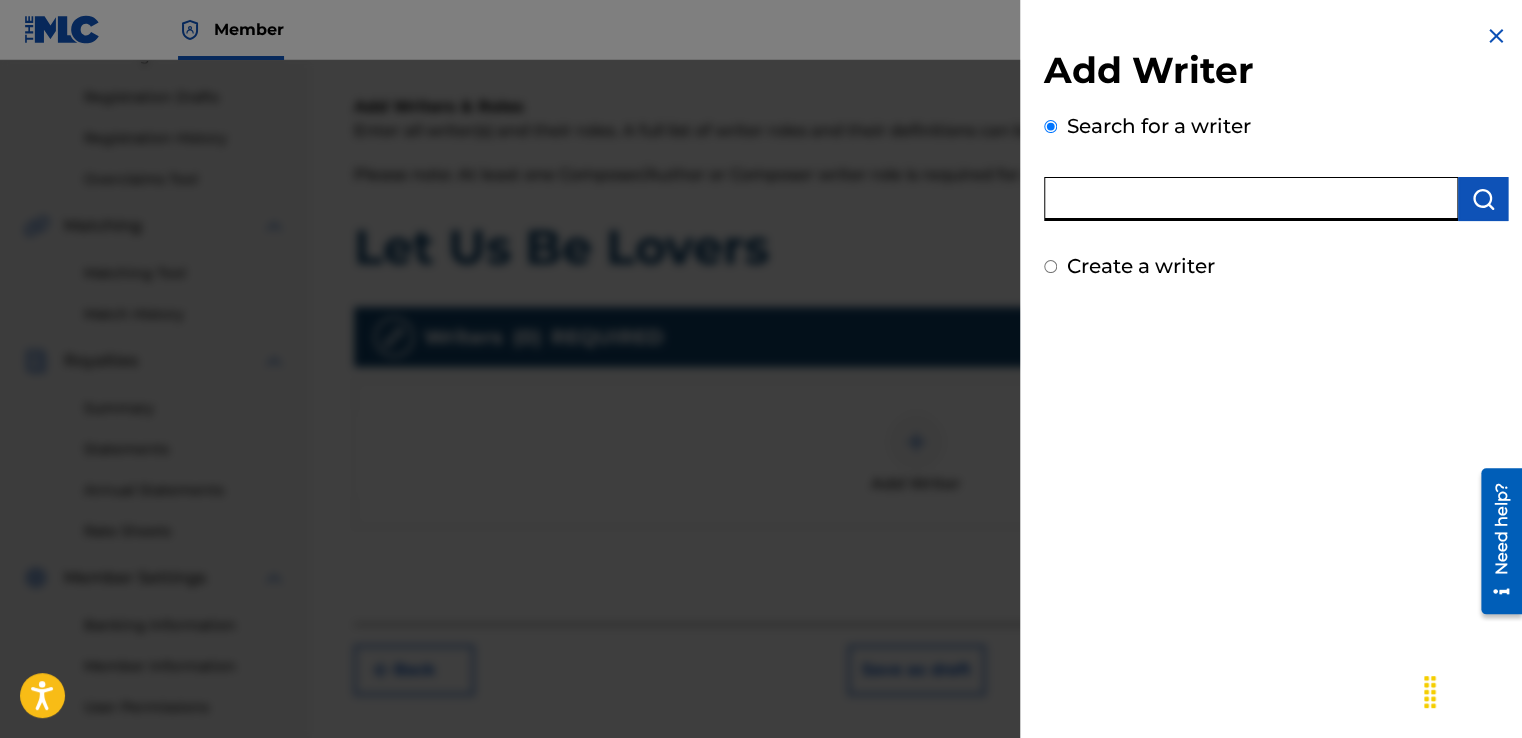 click at bounding box center (1251, 199) 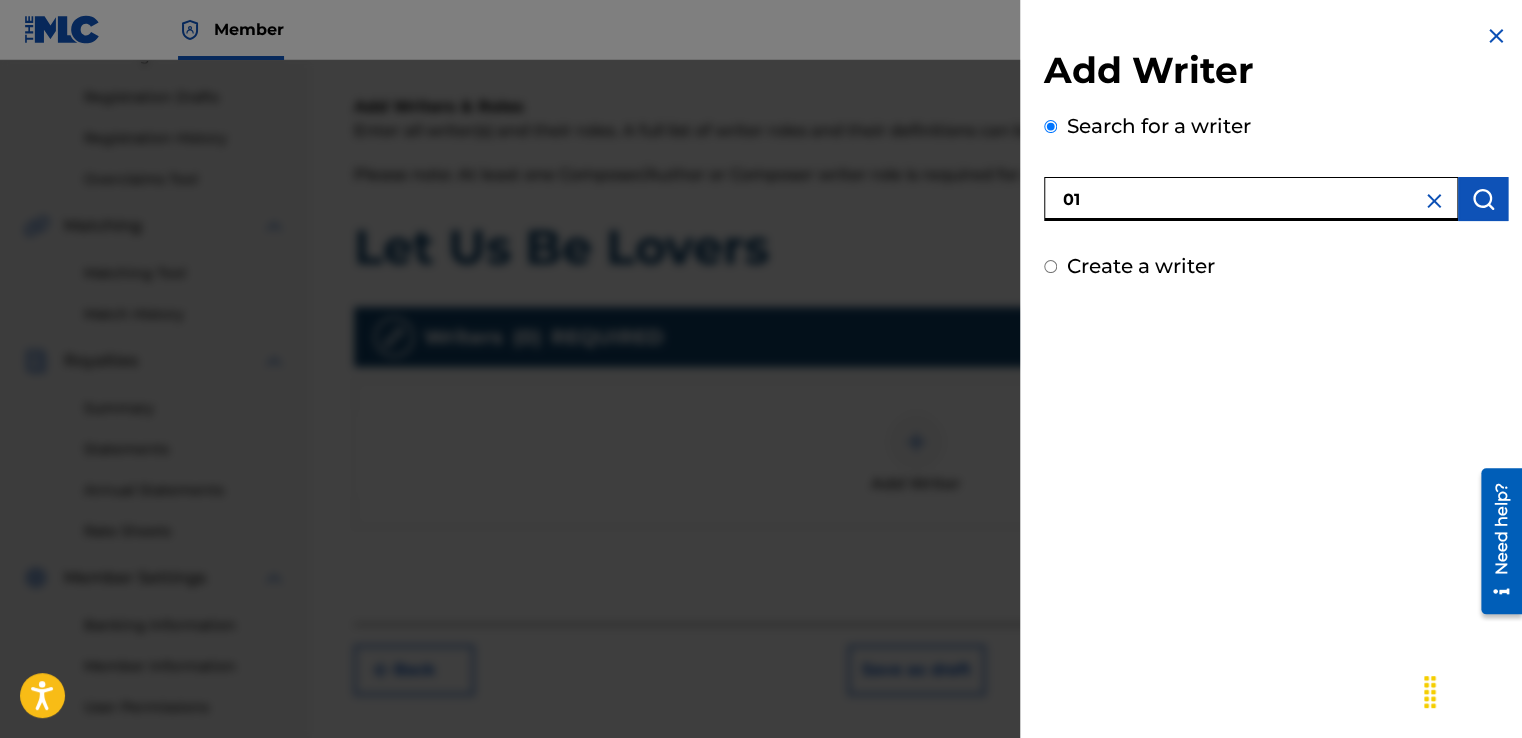 type on "0" 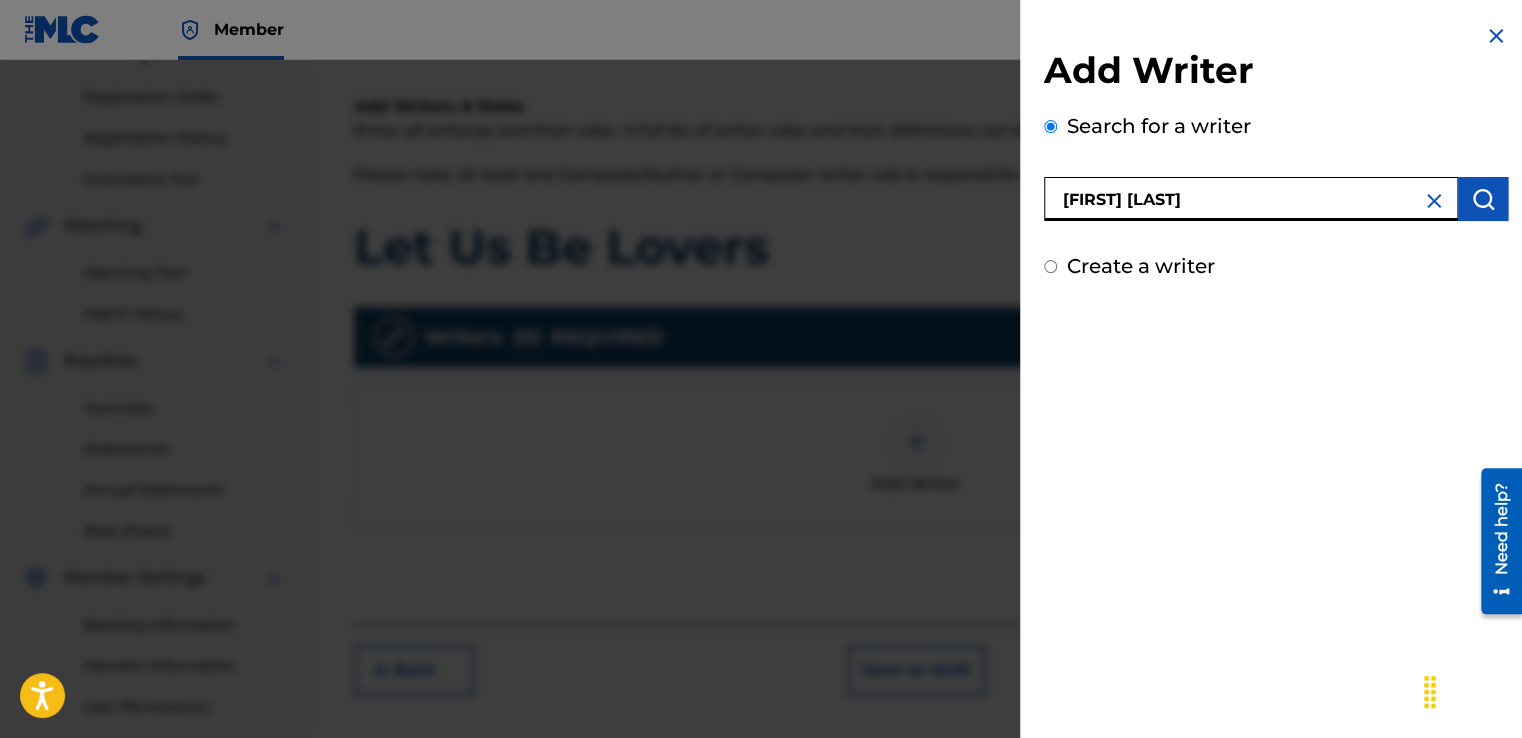 type on "[FIRST] [LAST]" 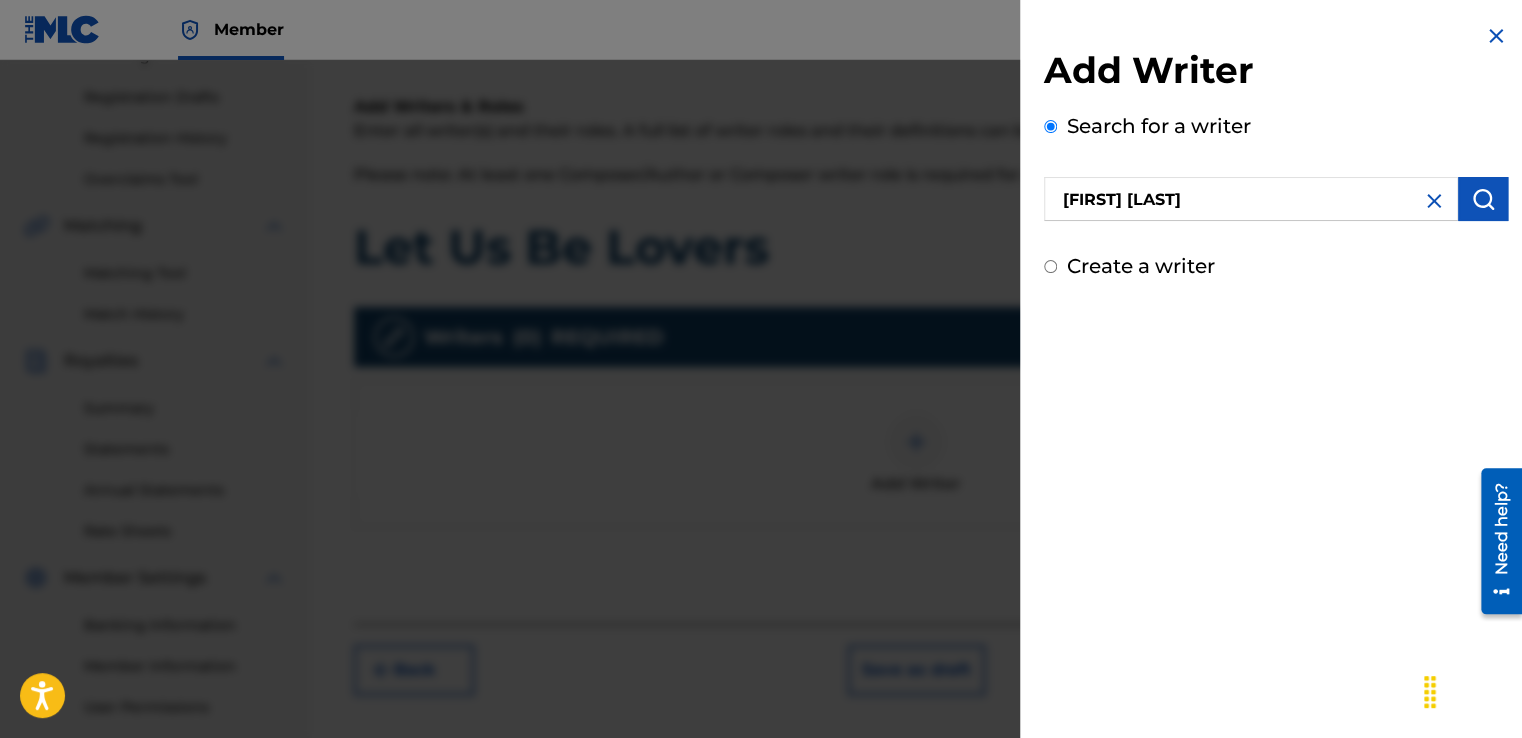 click at bounding box center [1483, 199] 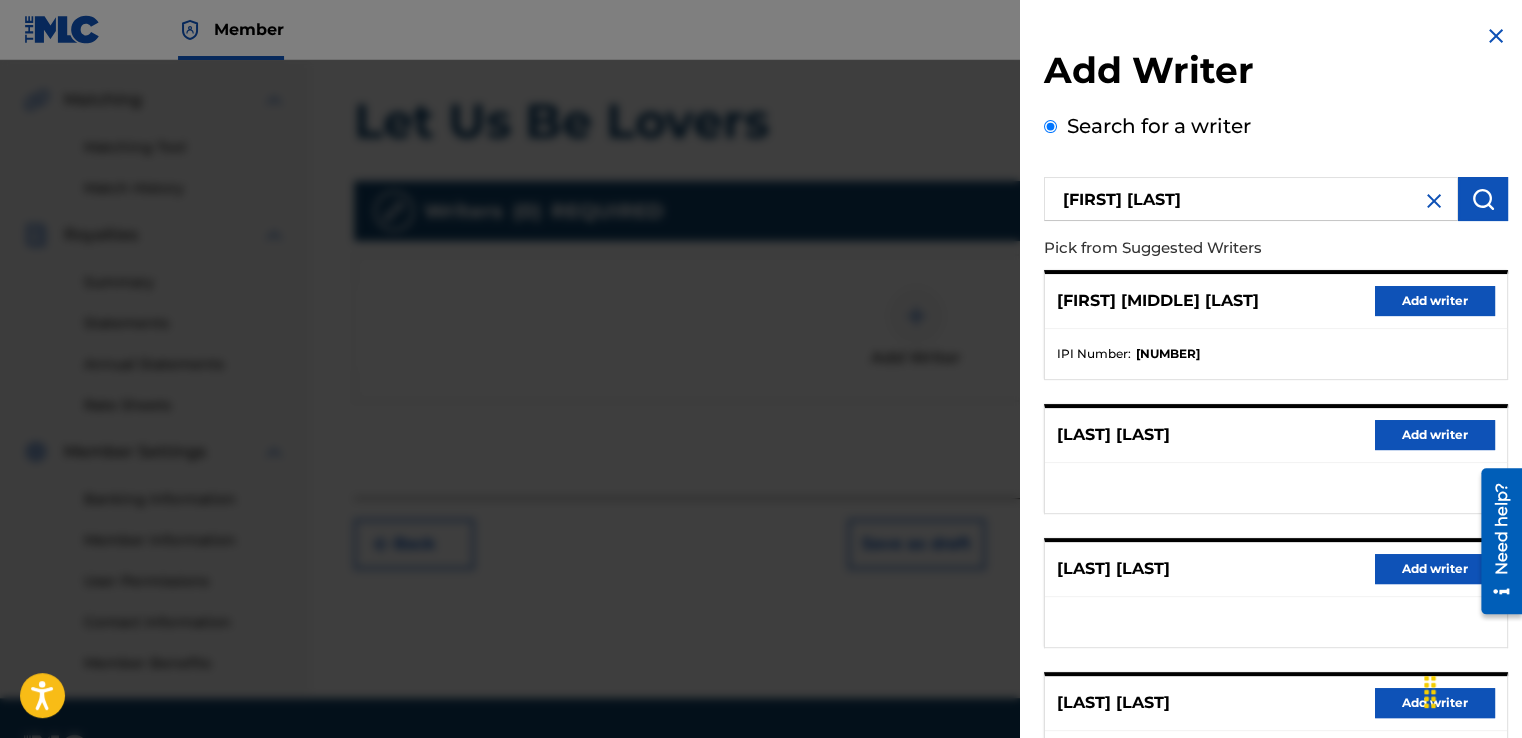 scroll, scrollTop: 449, scrollLeft: 0, axis: vertical 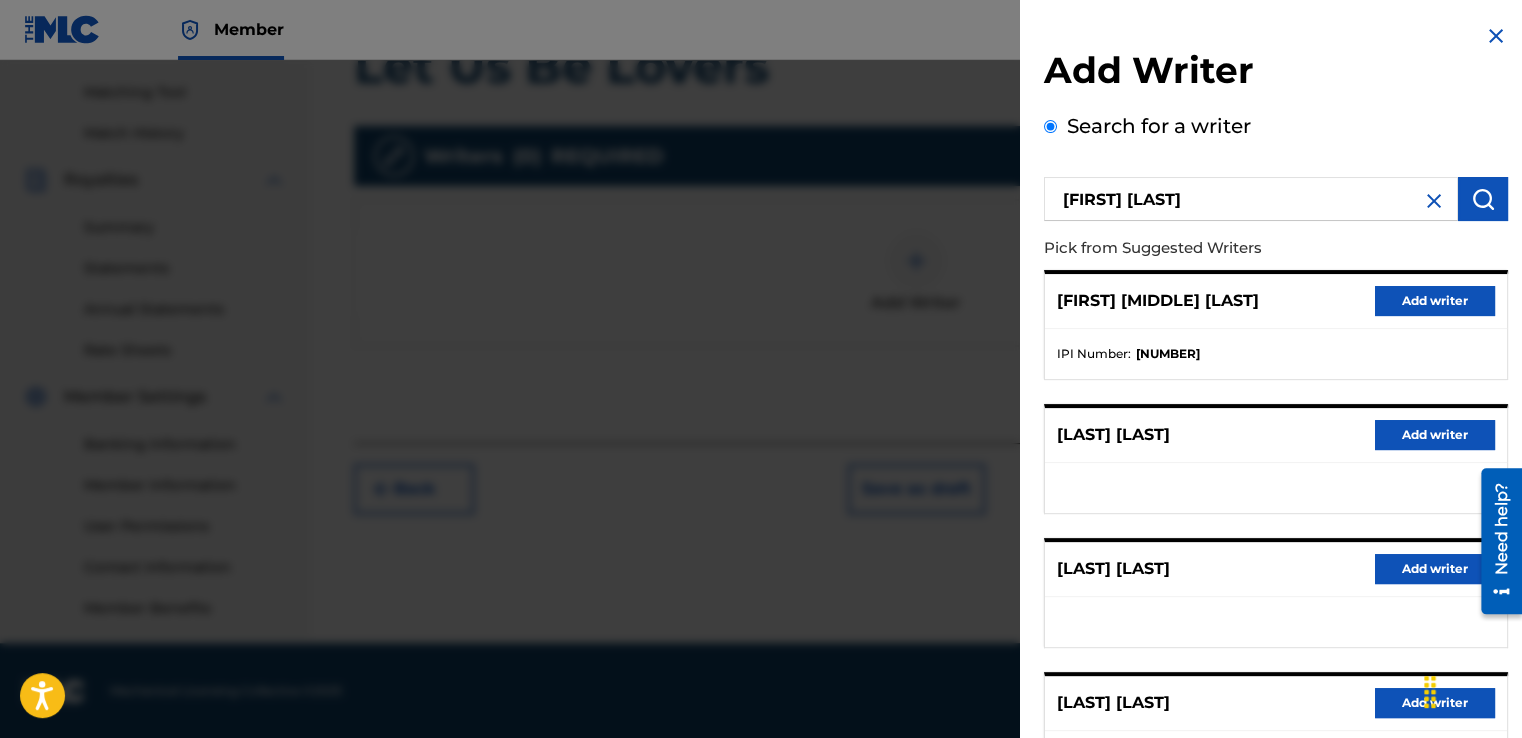 drag, startPoint x: 1527, startPoint y: 310, endPoint x: 48, endPoint y: 20, distance: 1507.1632 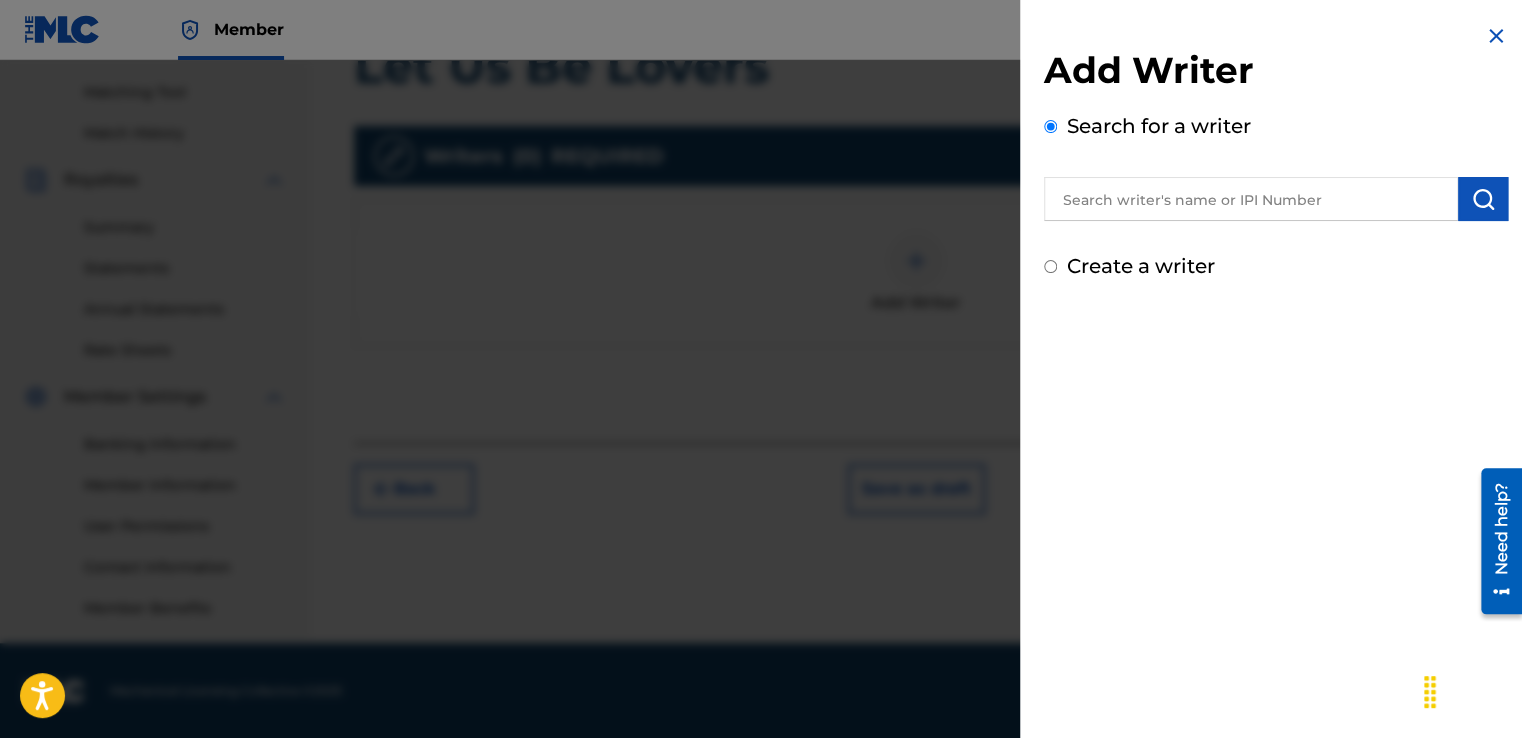 click on "Create a writer" at bounding box center [1050, 266] 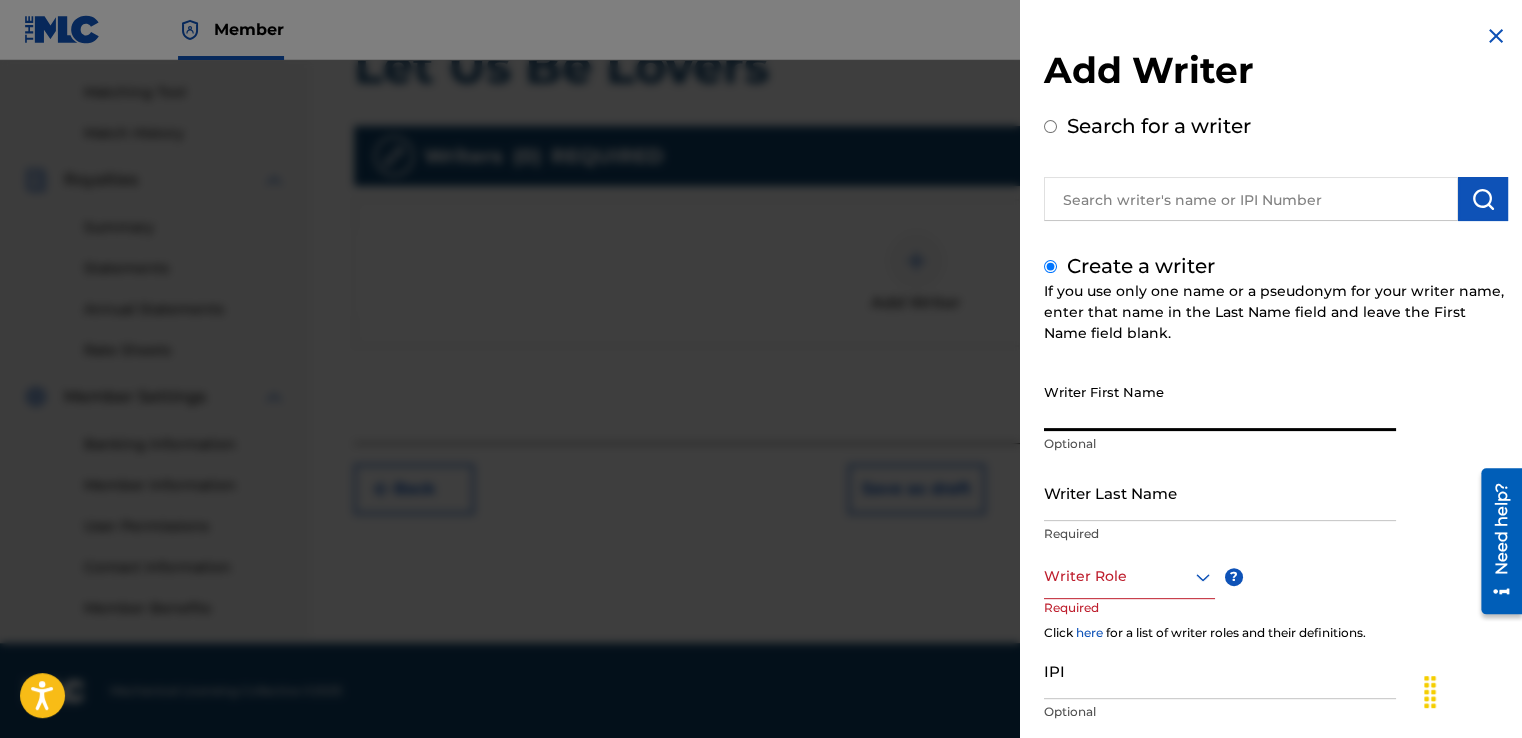 click on "Writer First Name" at bounding box center (1220, 402) 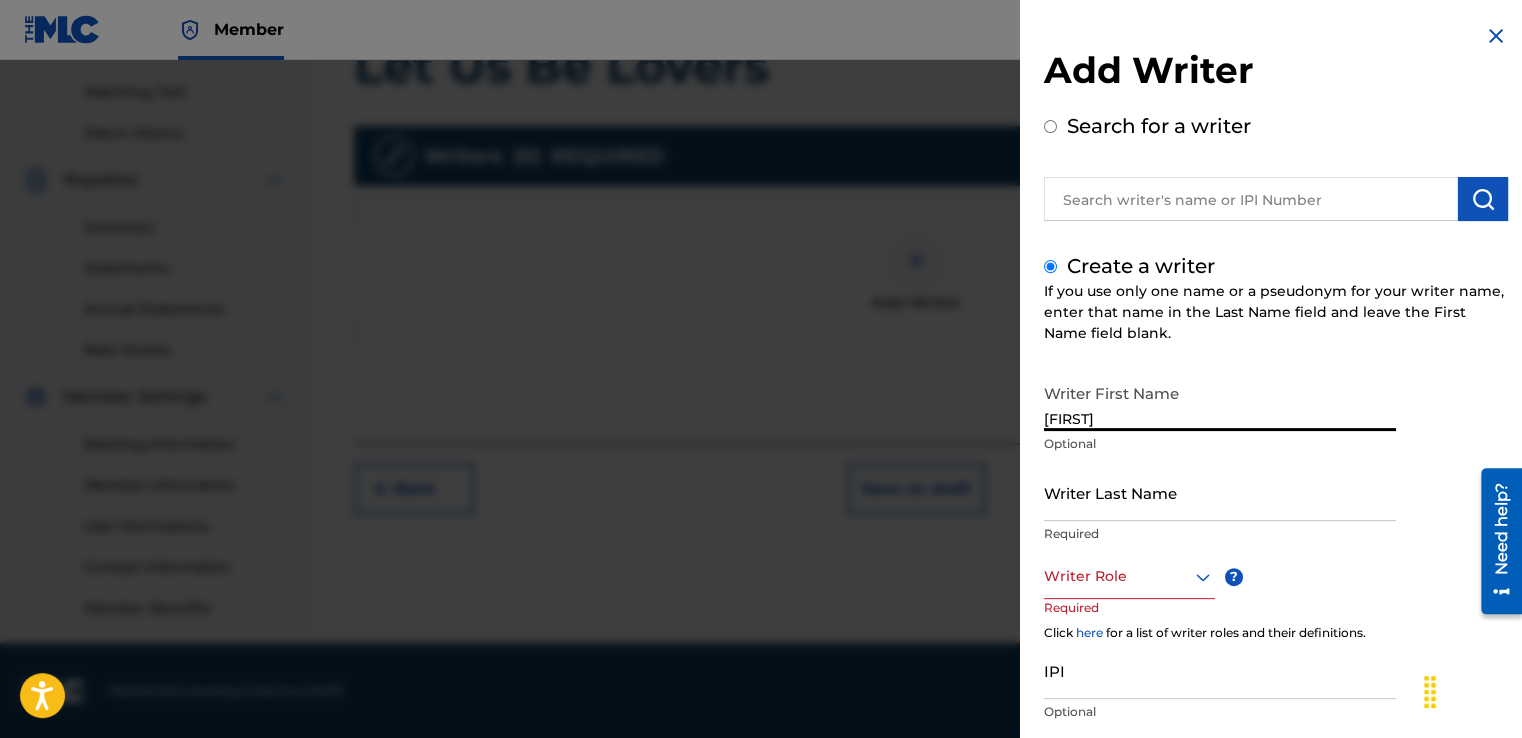 type on "[FIRST]" 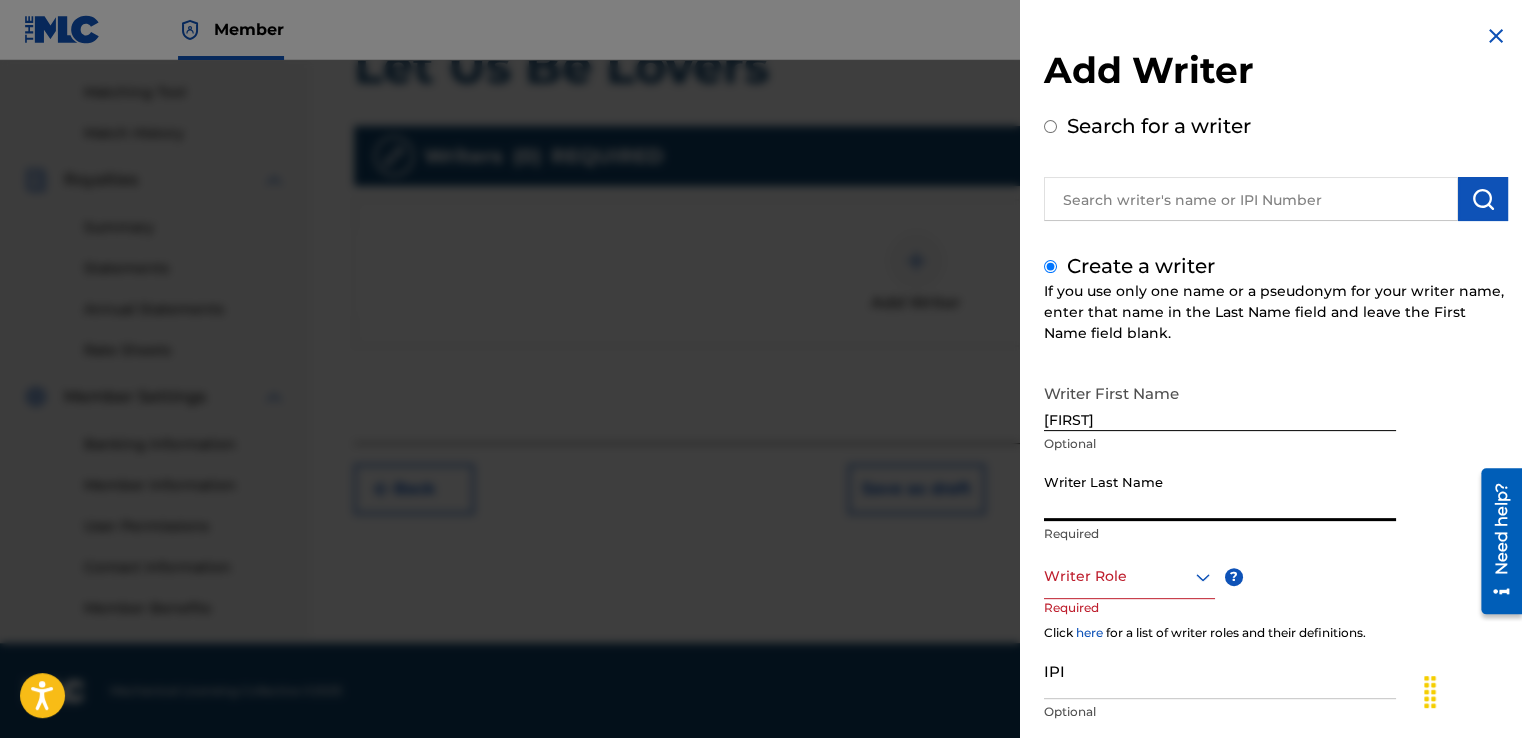 click on "Writer Last Name" at bounding box center [1220, 492] 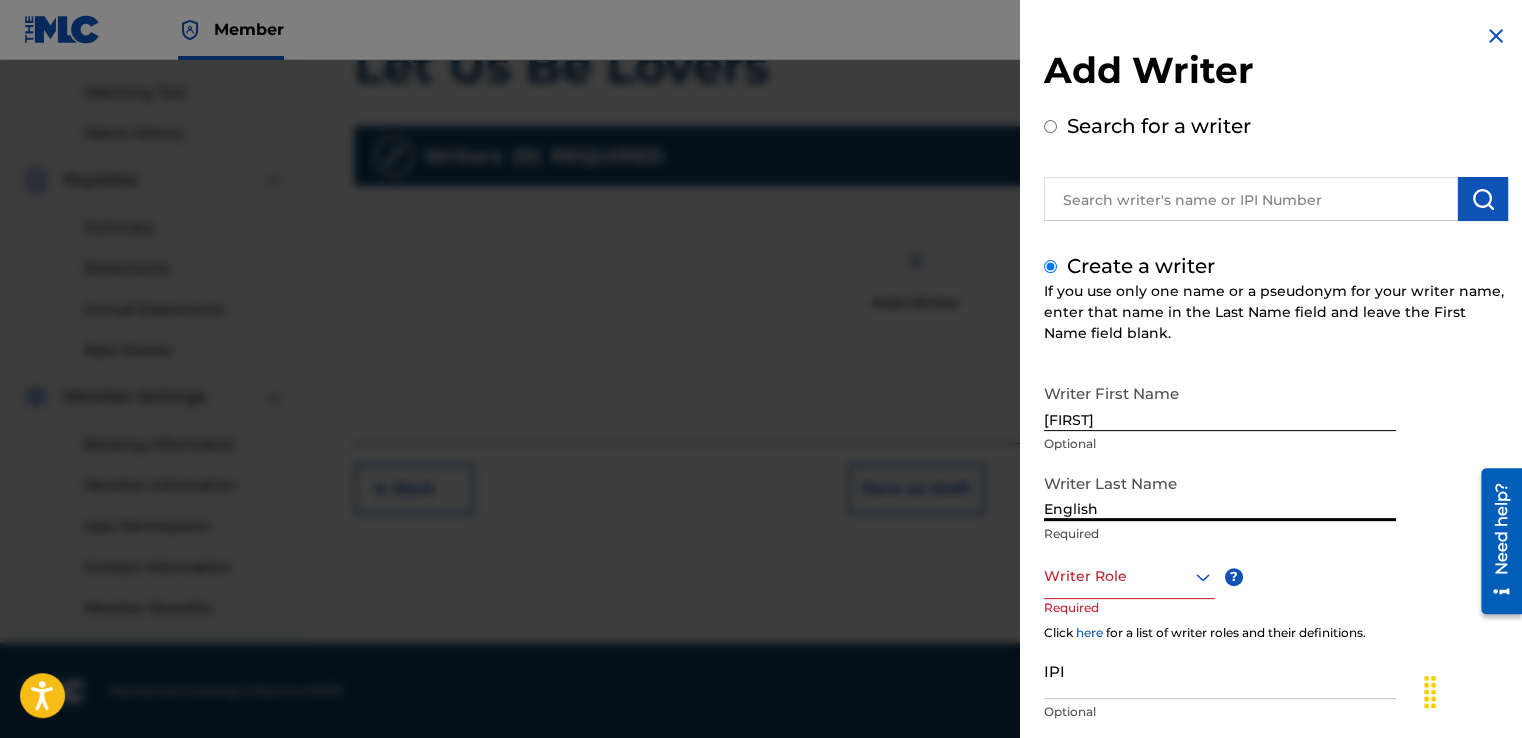 type on "English" 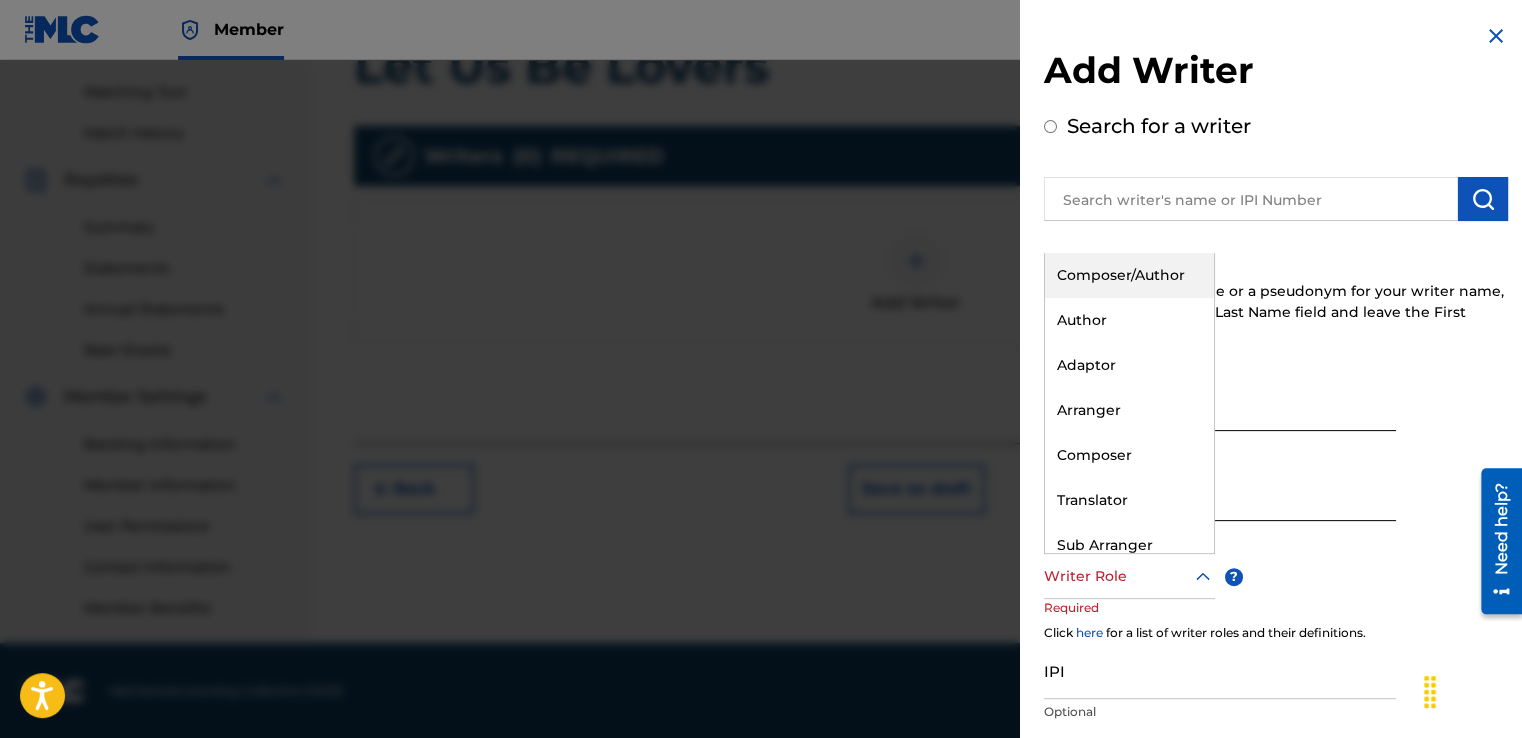 click on "Composer/Author" at bounding box center [1129, 275] 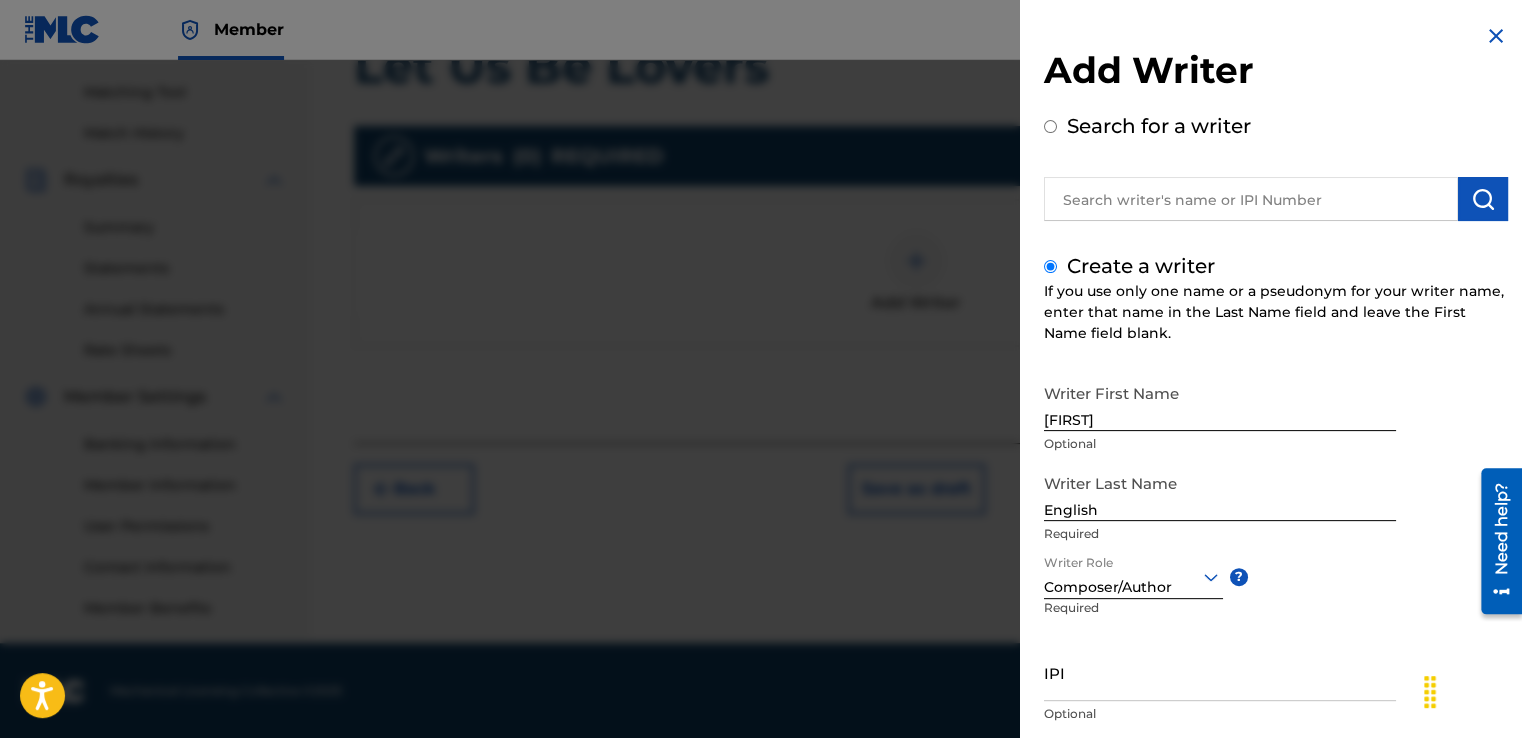 click on "IPI" at bounding box center [1220, 672] 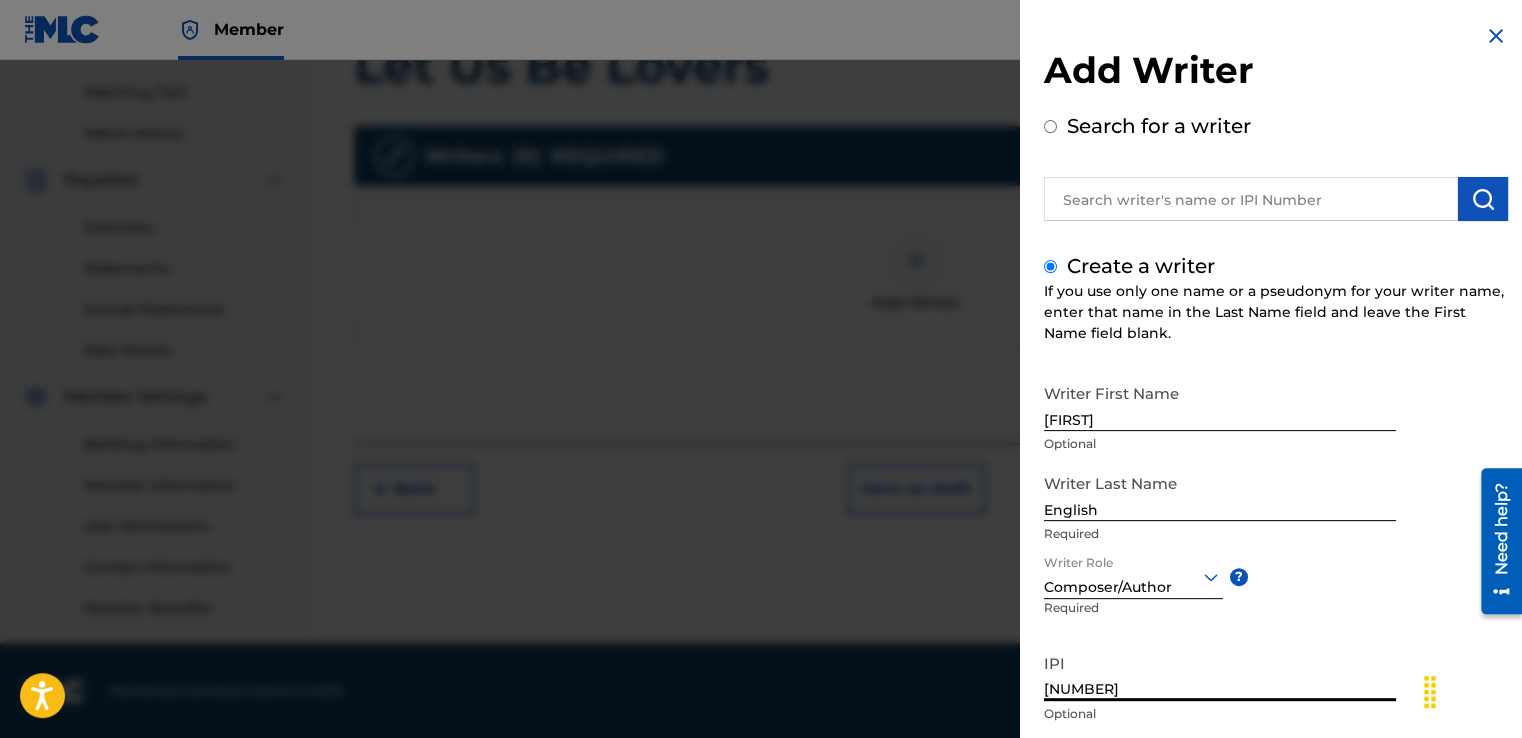 click on "[NUMBER]" at bounding box center [1220, 672] 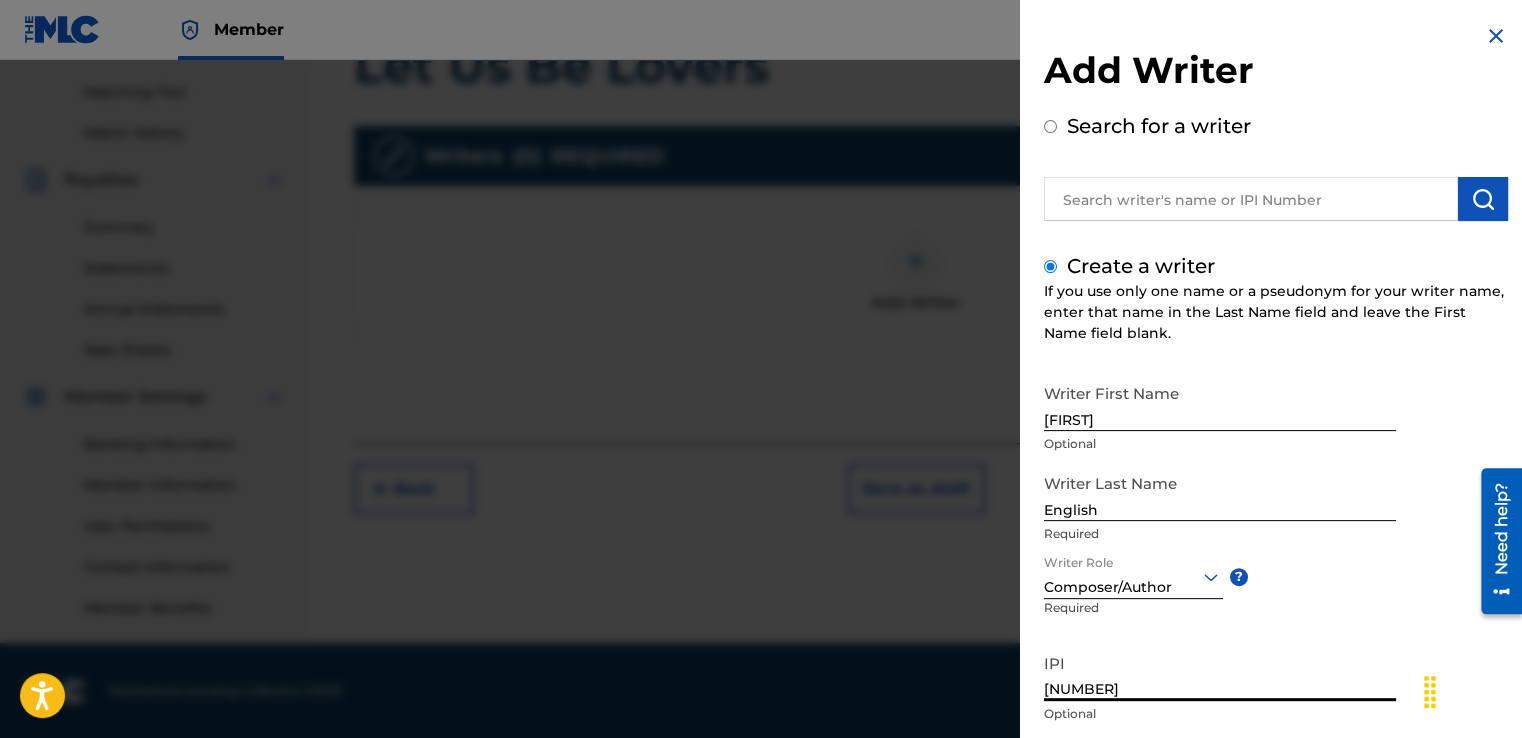 type on "[NUMBER]" 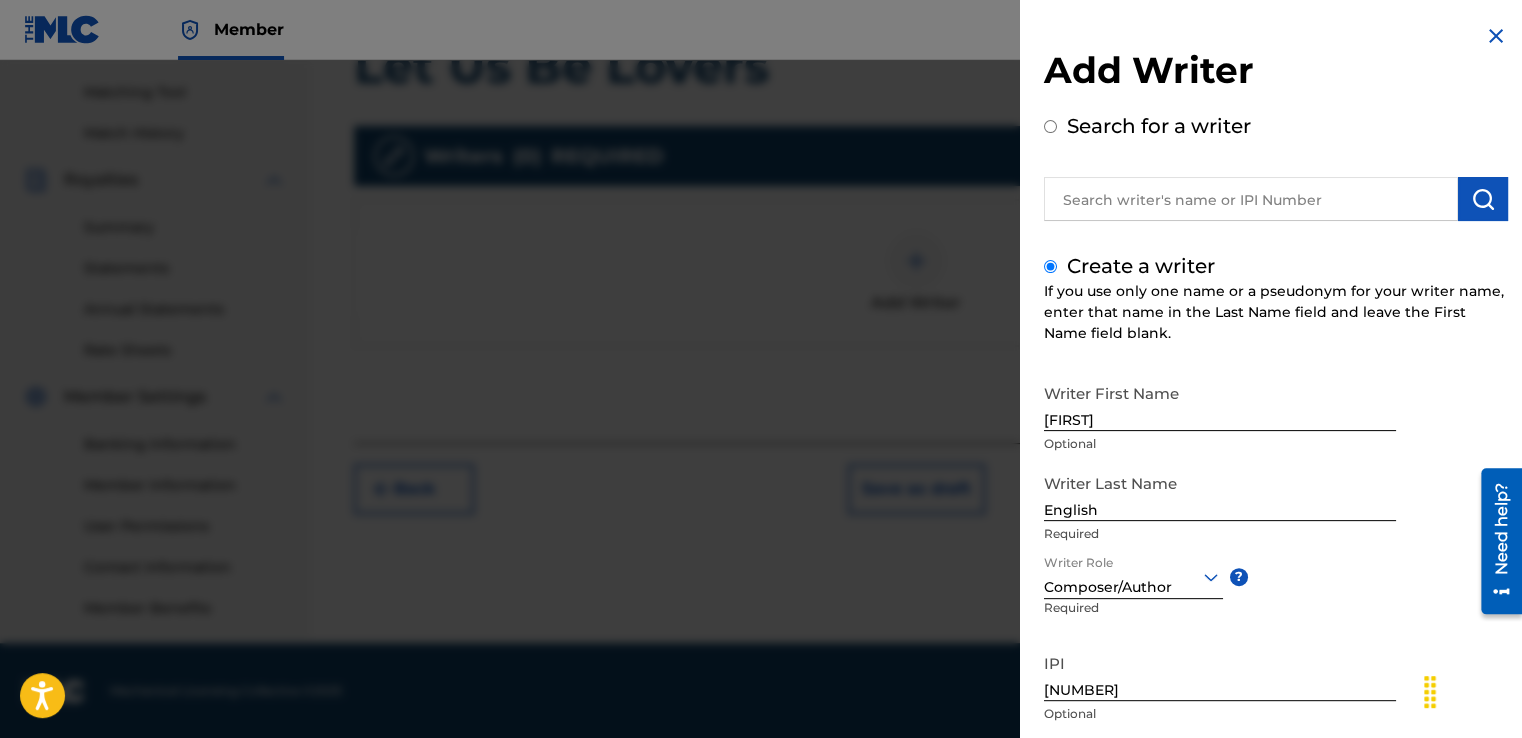 drag, startPoint x: 1450, startPoint y: 410, endPoint x: 1446, endPoint y: 423, distance: 13.601471 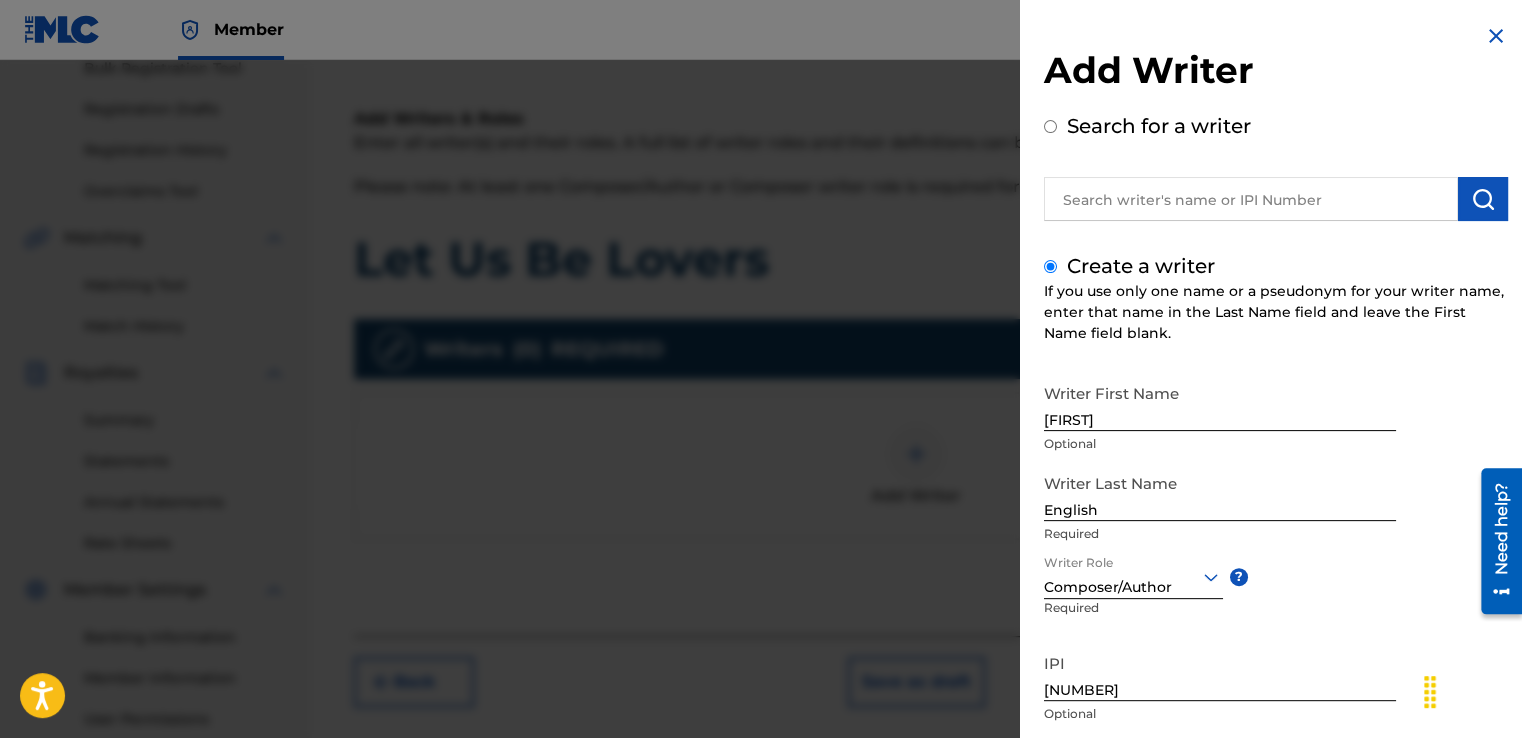 scroll, scrollTop: 501, scrollLeft: 0, axis: vertical 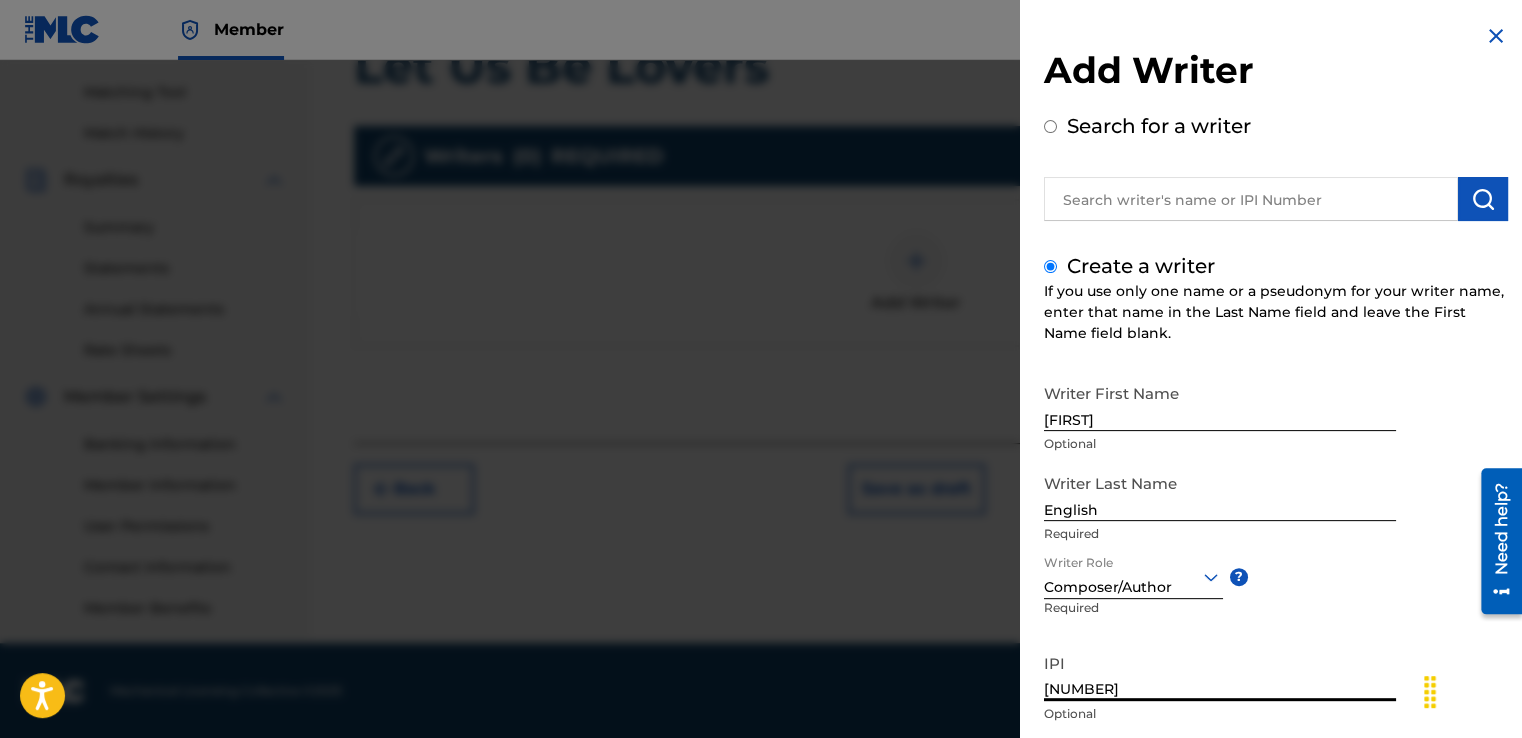 click on "[NUMBER]" at bounding box center [1220, 672] 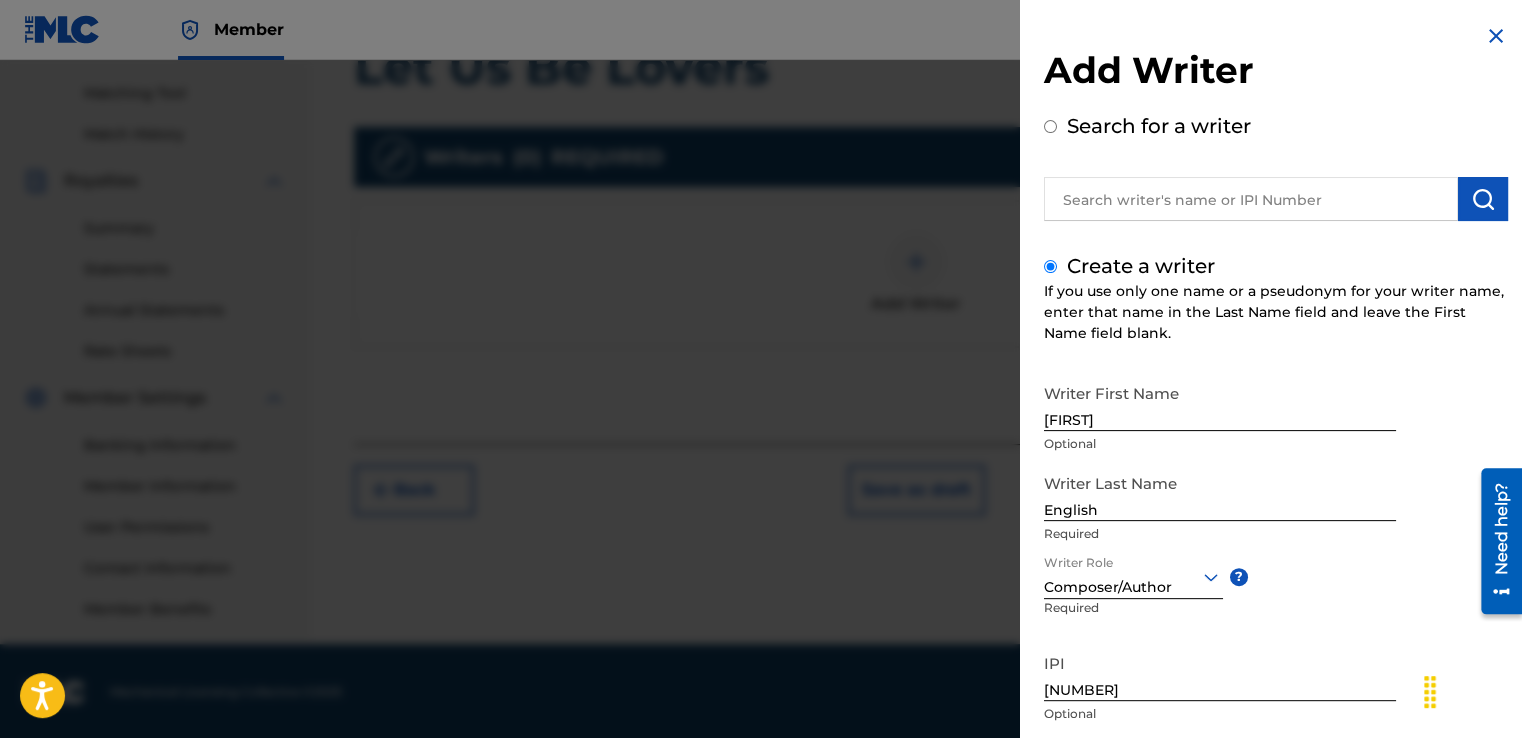 scroll, scrollTop: 501, scrollLeft: 0, axis: vertical 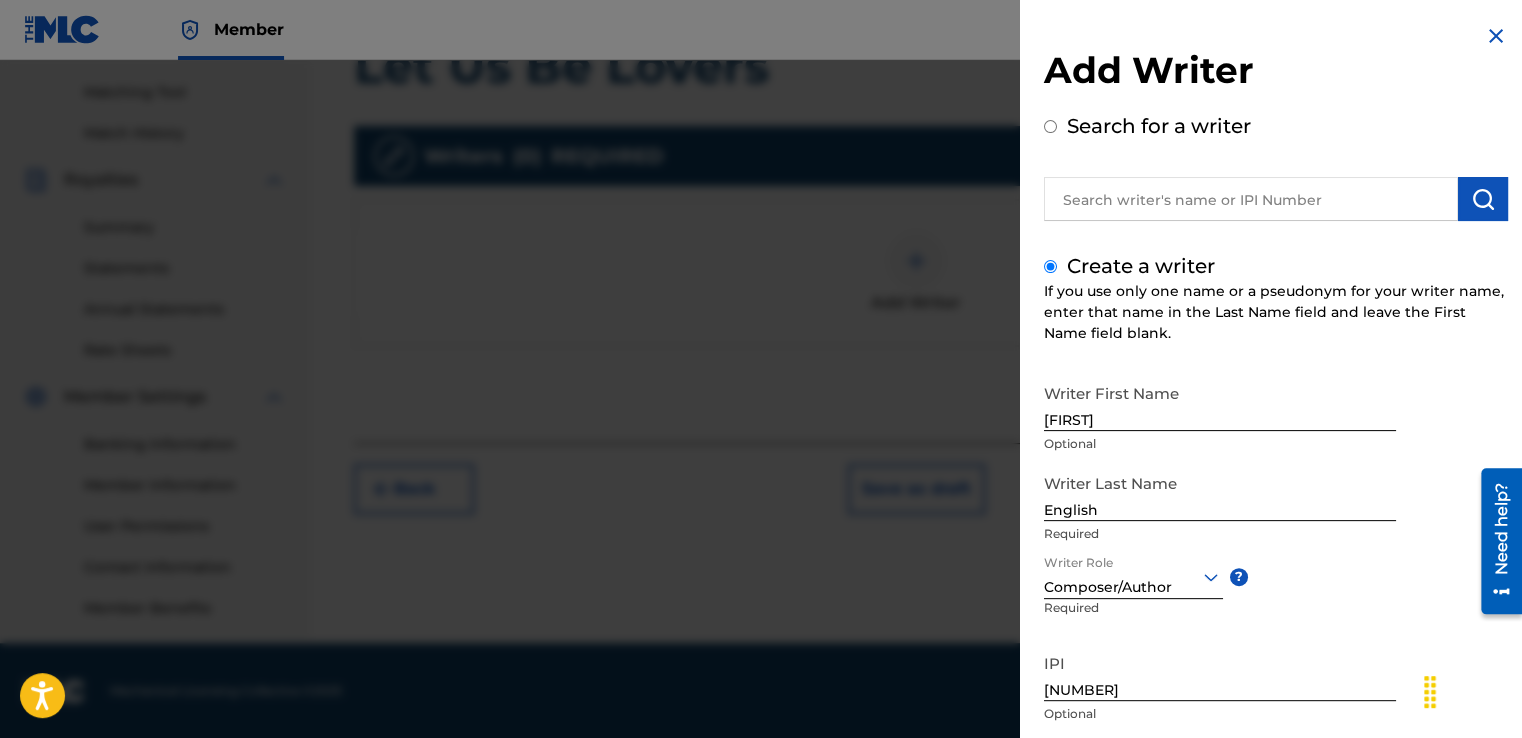 click on "Add Writer Search for a writer Create a writer If you use only one name or a pseudonym for your writer name, enter that name in the Last Name field and leave the First Name field blank. Writer First Name   [FIRST] Optional Writer Last Name   [LAST] Required Writer Role Composer/Author ? Required IPI   [NUMBER] Optional Save & Add Another Writer Continue" at bounding box center [1276, 434] 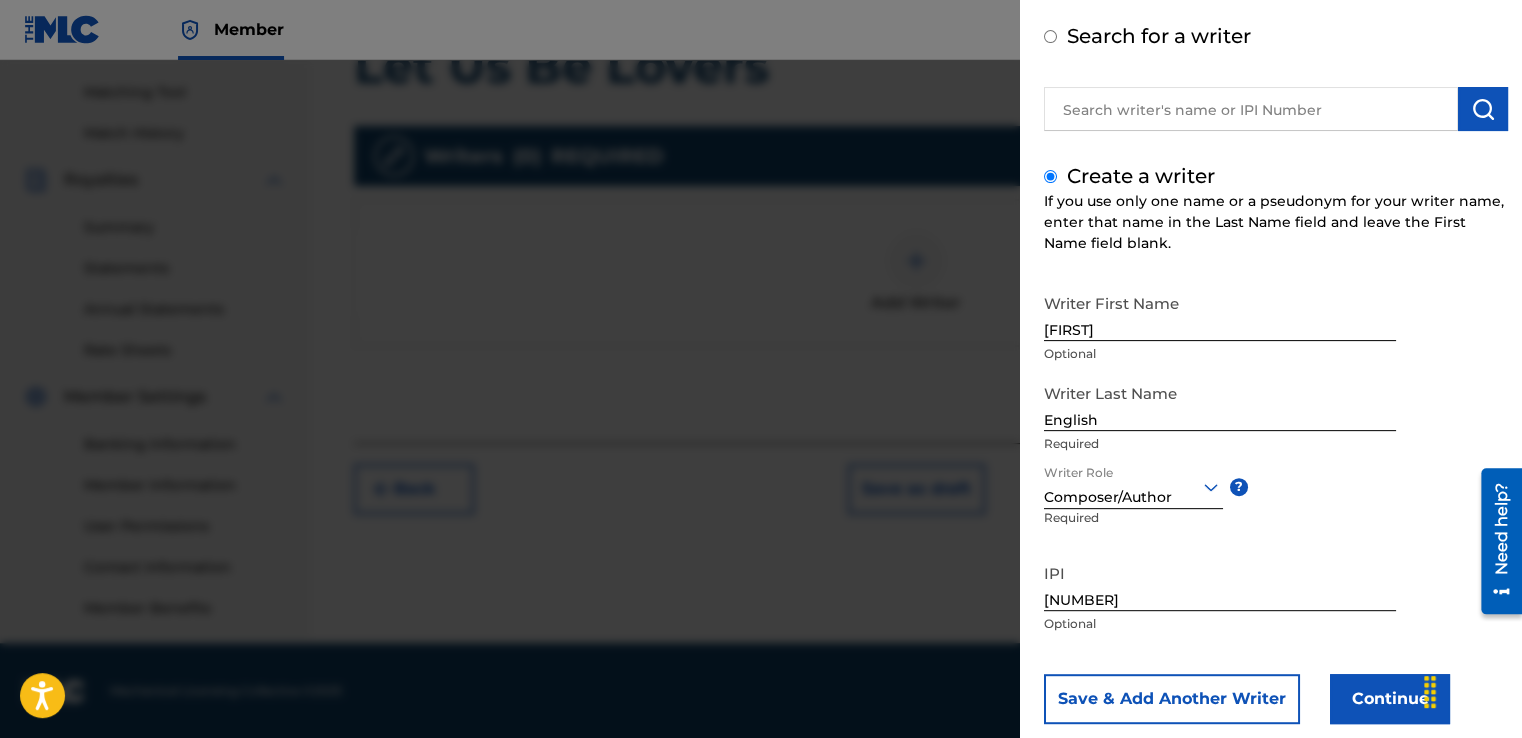 scroll, scrollTop: 129, scrollLeft: 0, axis: vertical 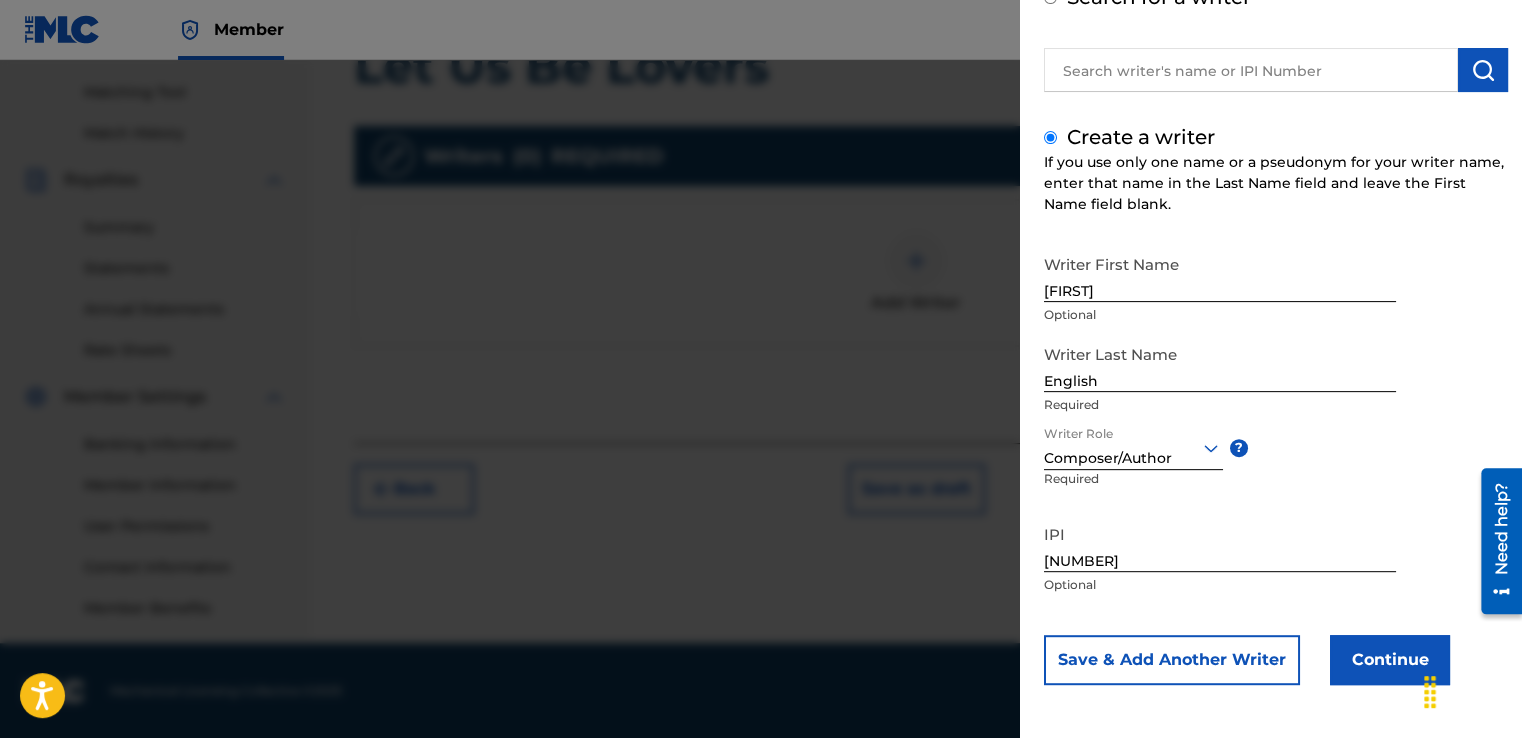click on "Continue" at bounding box center [1390, 660] 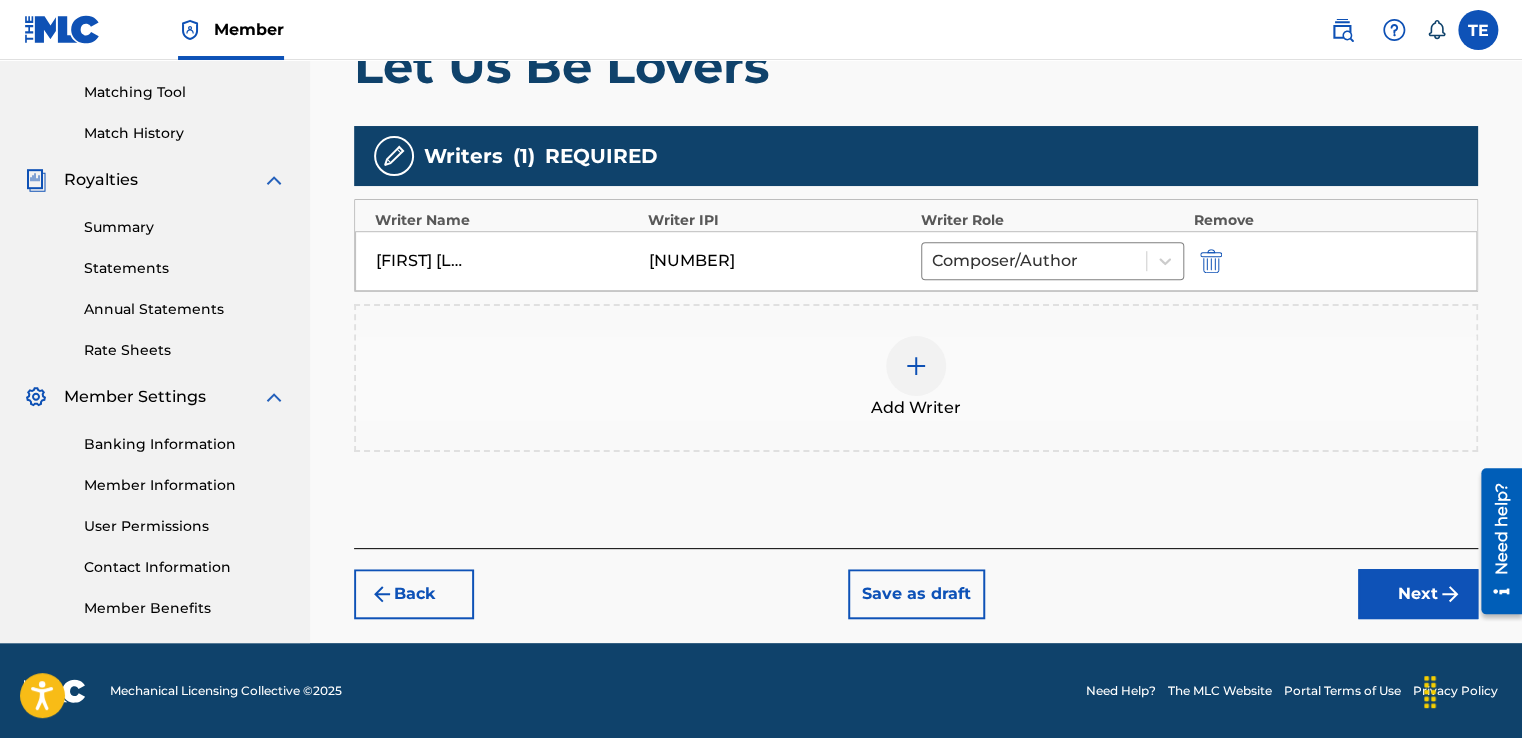 click on "Next" at bounding box center [1418, 594] 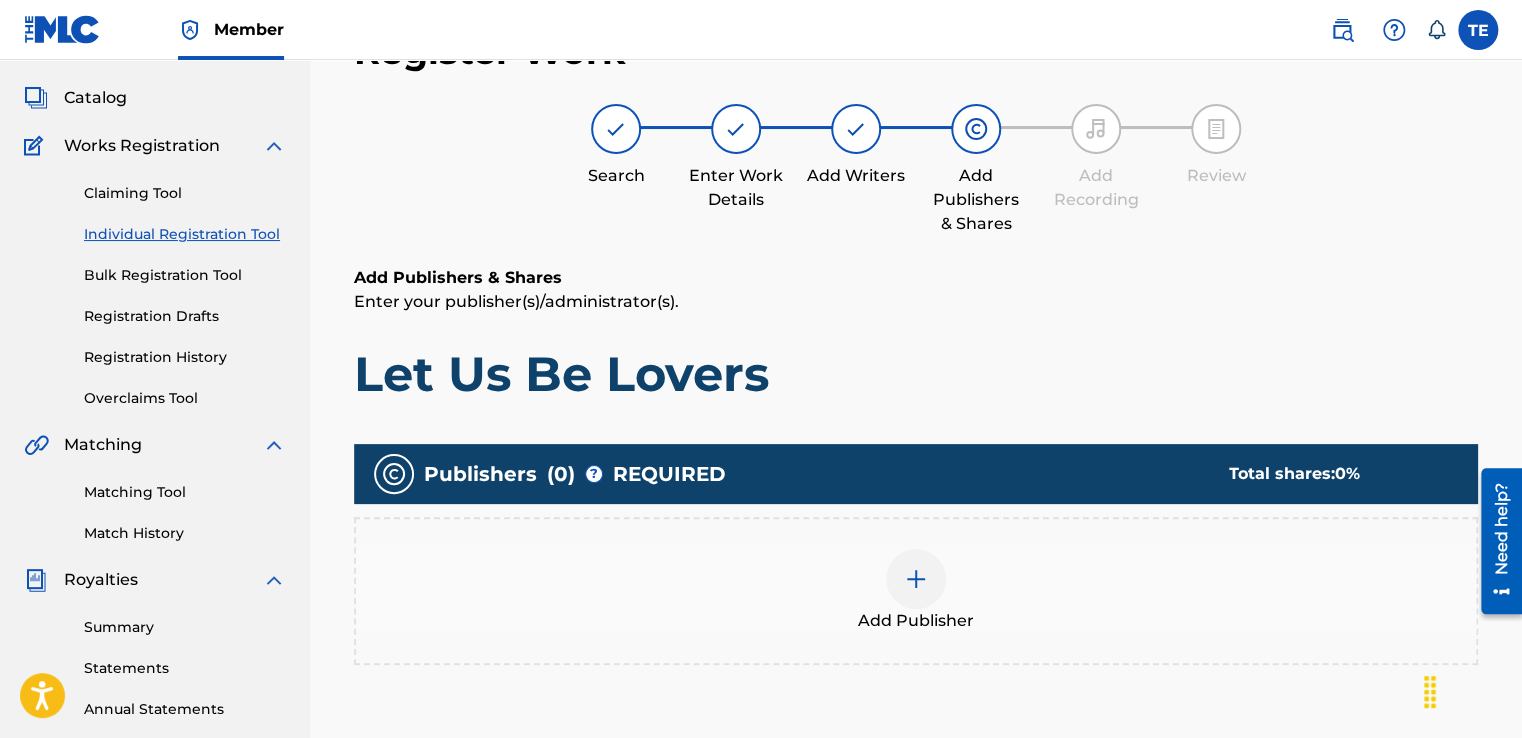 scroll, scrollTop: 90, scrollLeft: 0, axis: vertical 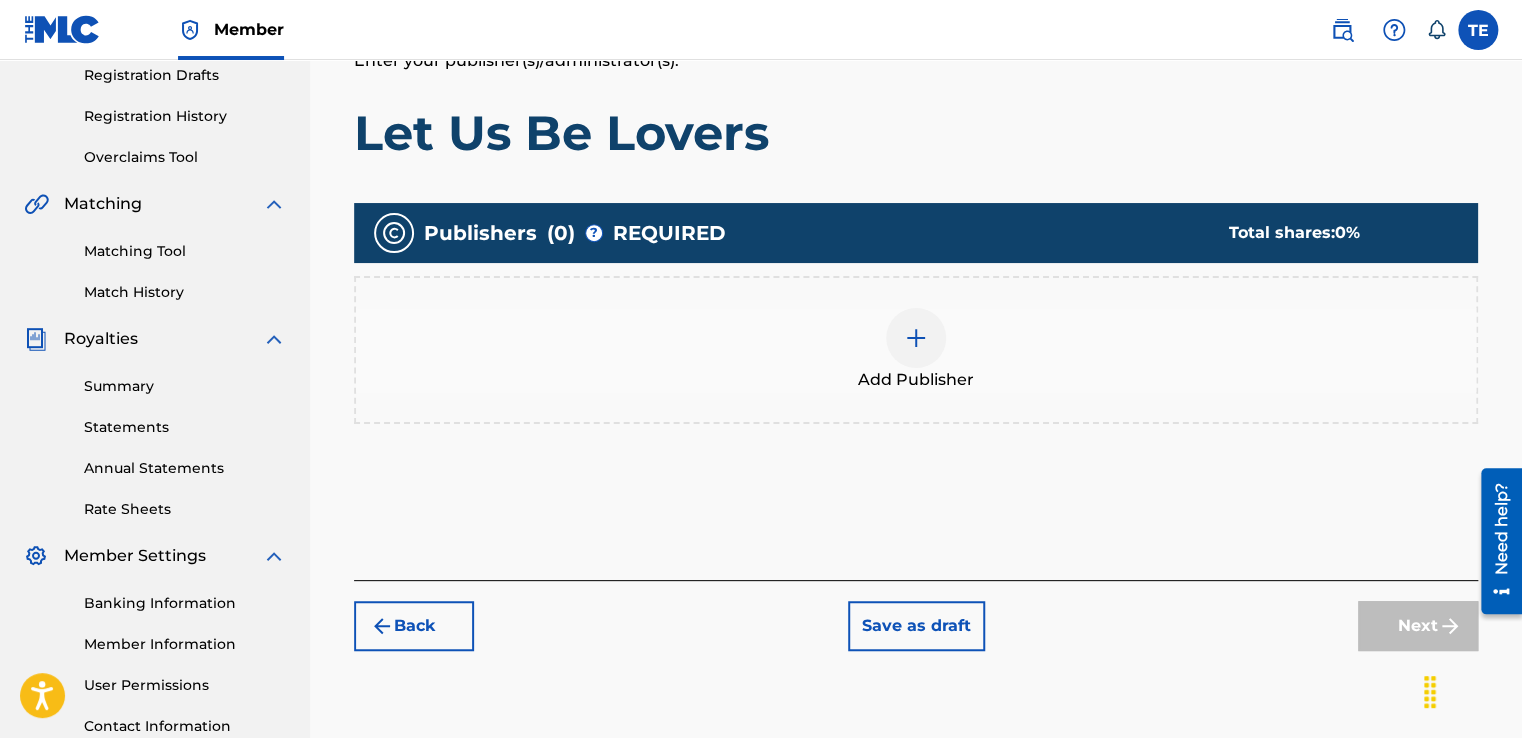 click at bounding box center (916, 338) 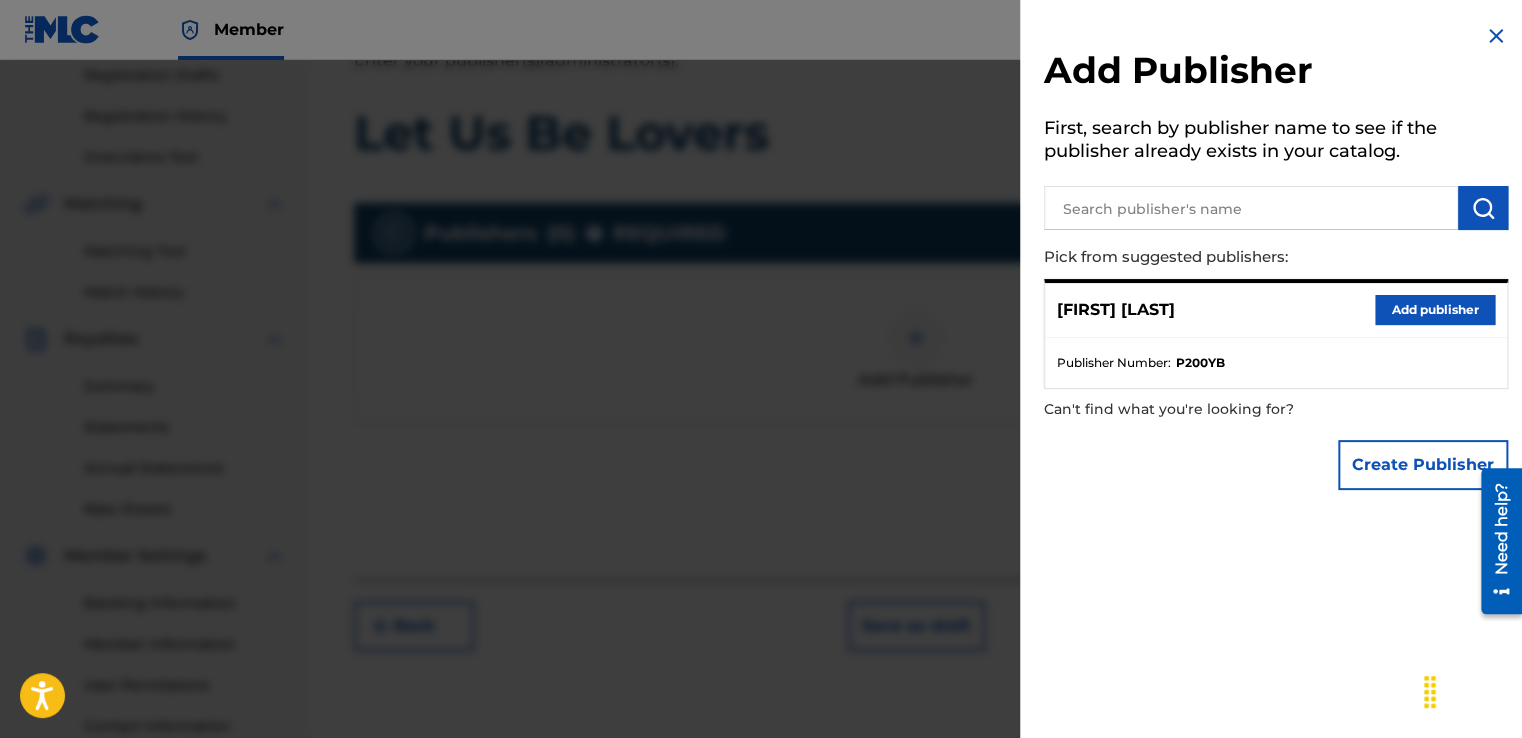 click on "Add publisher" at bounding box center (1435, 310) 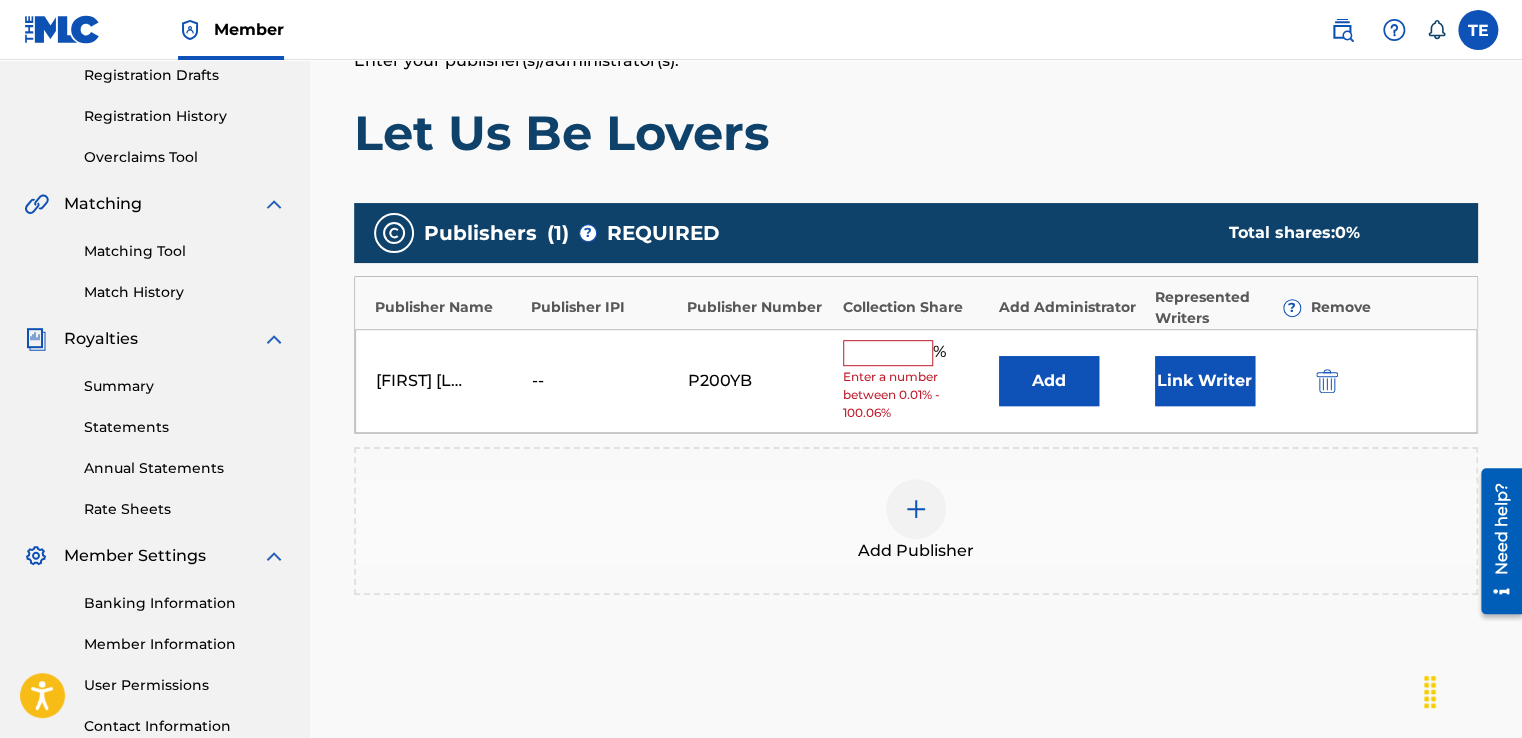 click at bounding box center [888, 353] 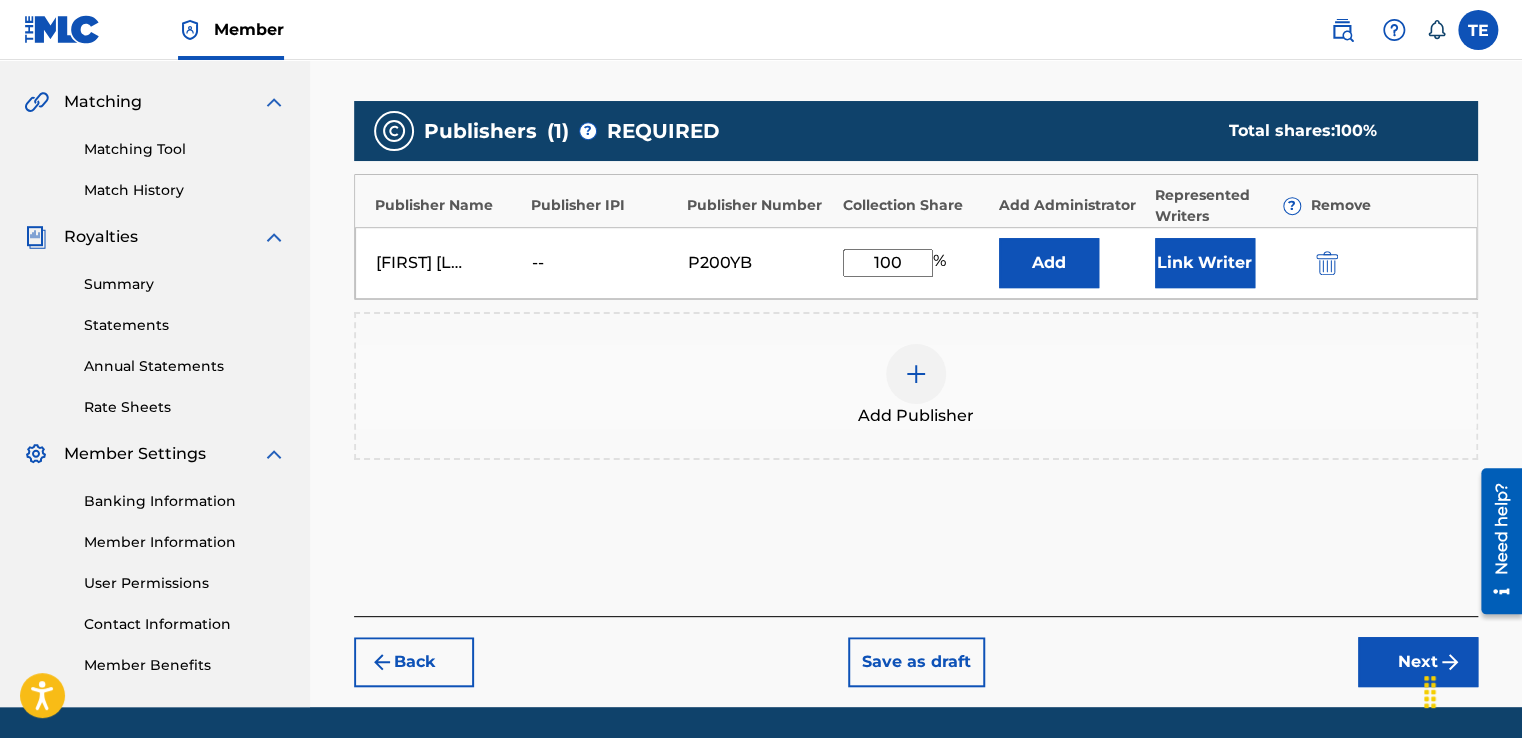 scroll, scrollTop: 507, scrollLeft: 0, axis: vertical 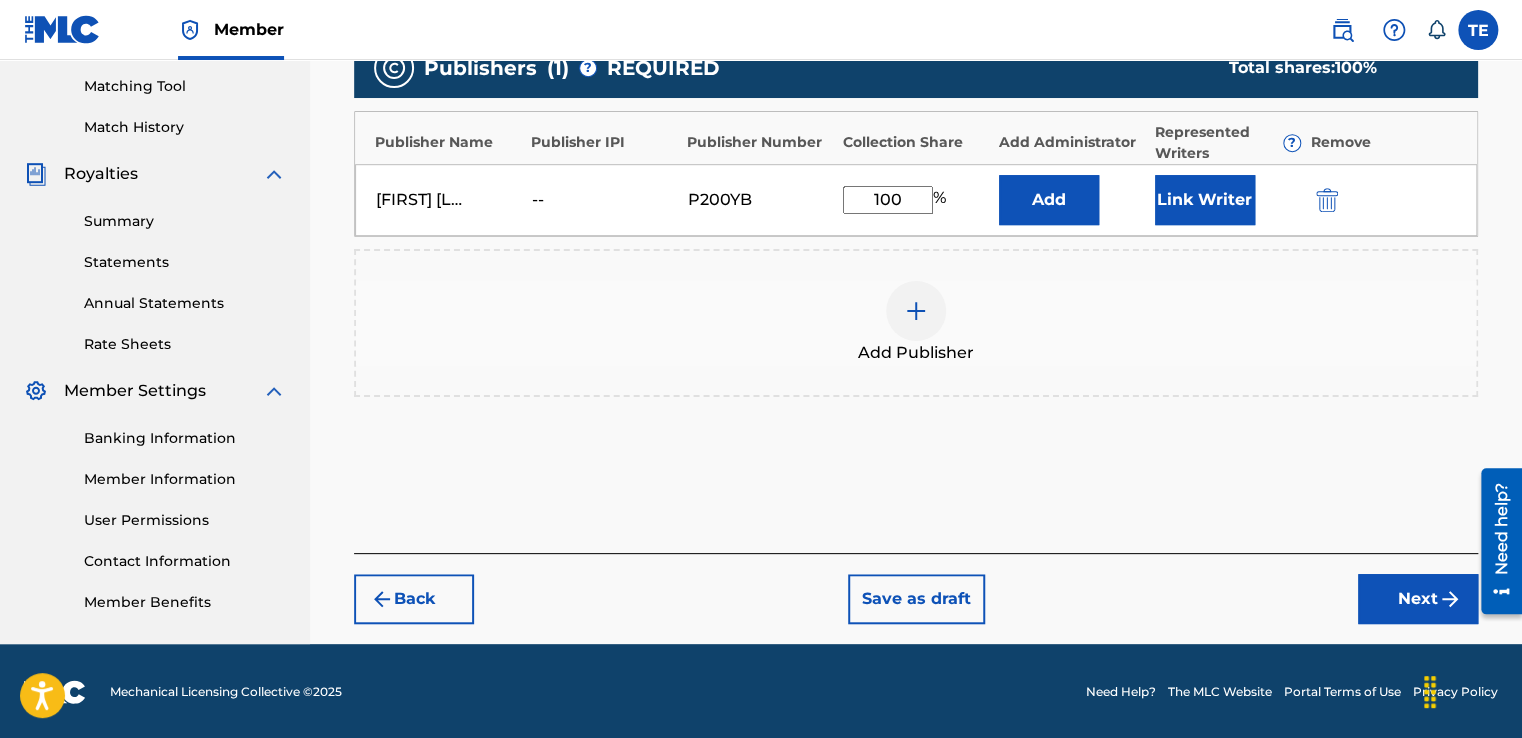 click on "Next" at bounding box center [1418, 599] 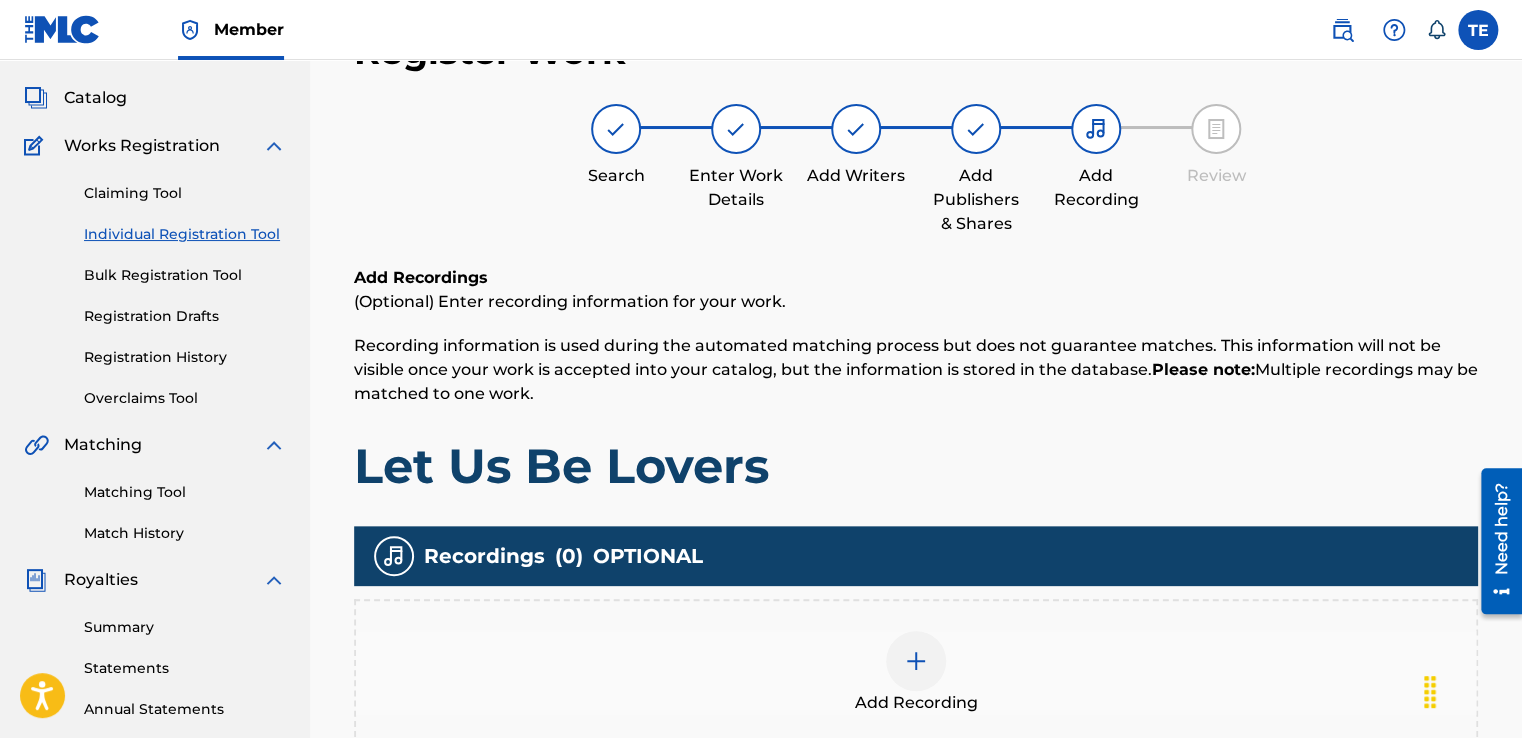 scroll, scrollTop: 90, scrollLeft: 0, axis: vertical 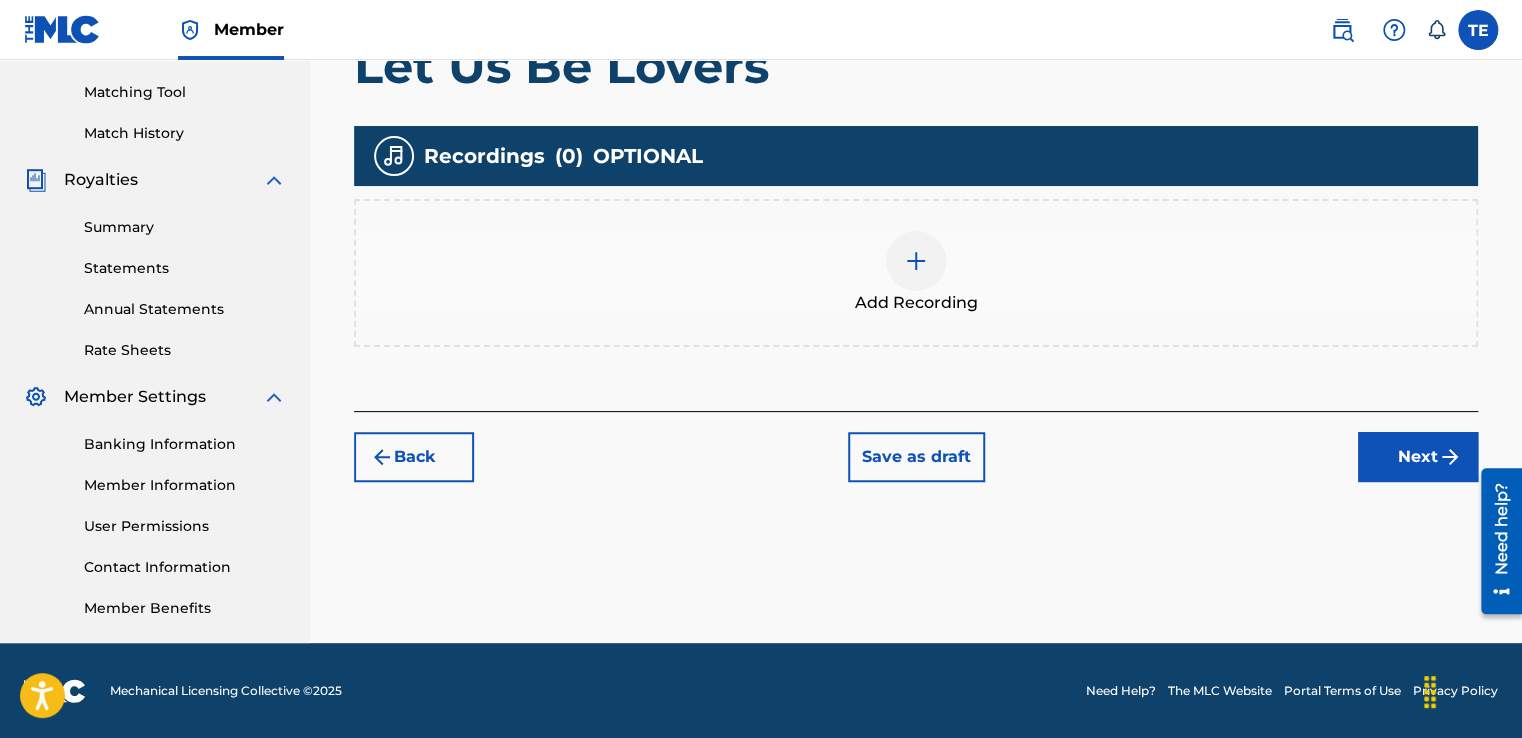 click at bounding box center [916, 261] 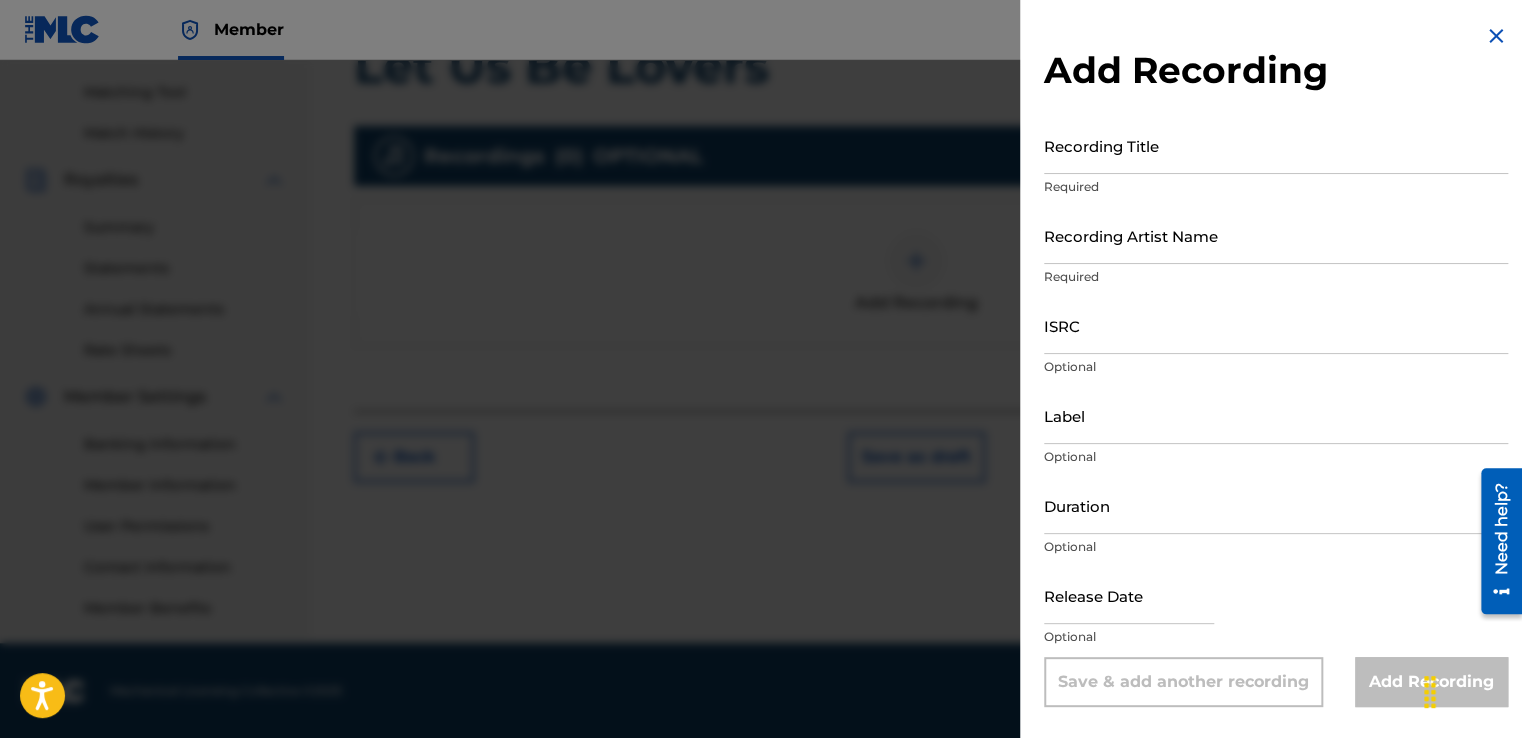 click on "Recording Title" at bounding box center (1276, 145) 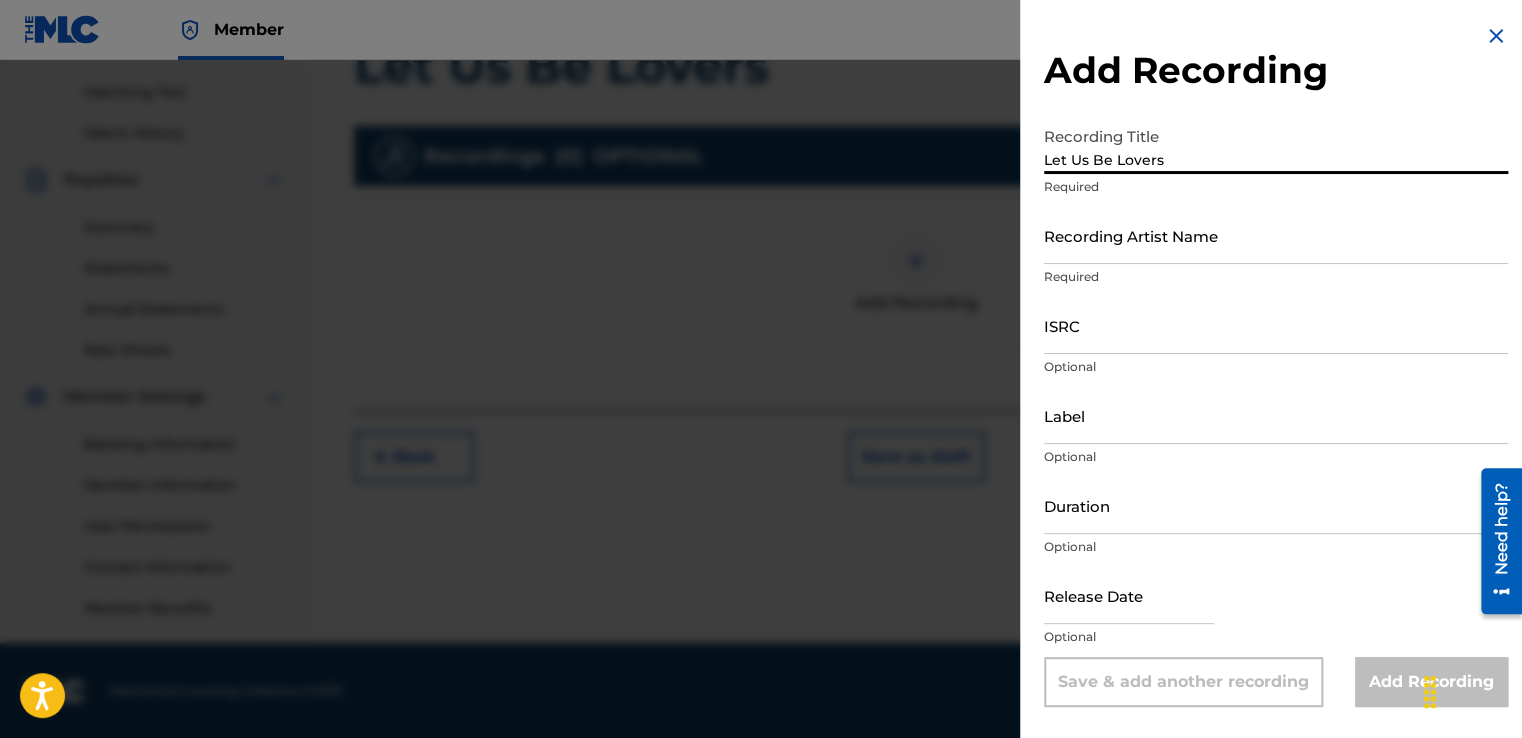 type on "Let Us Be Lovers" 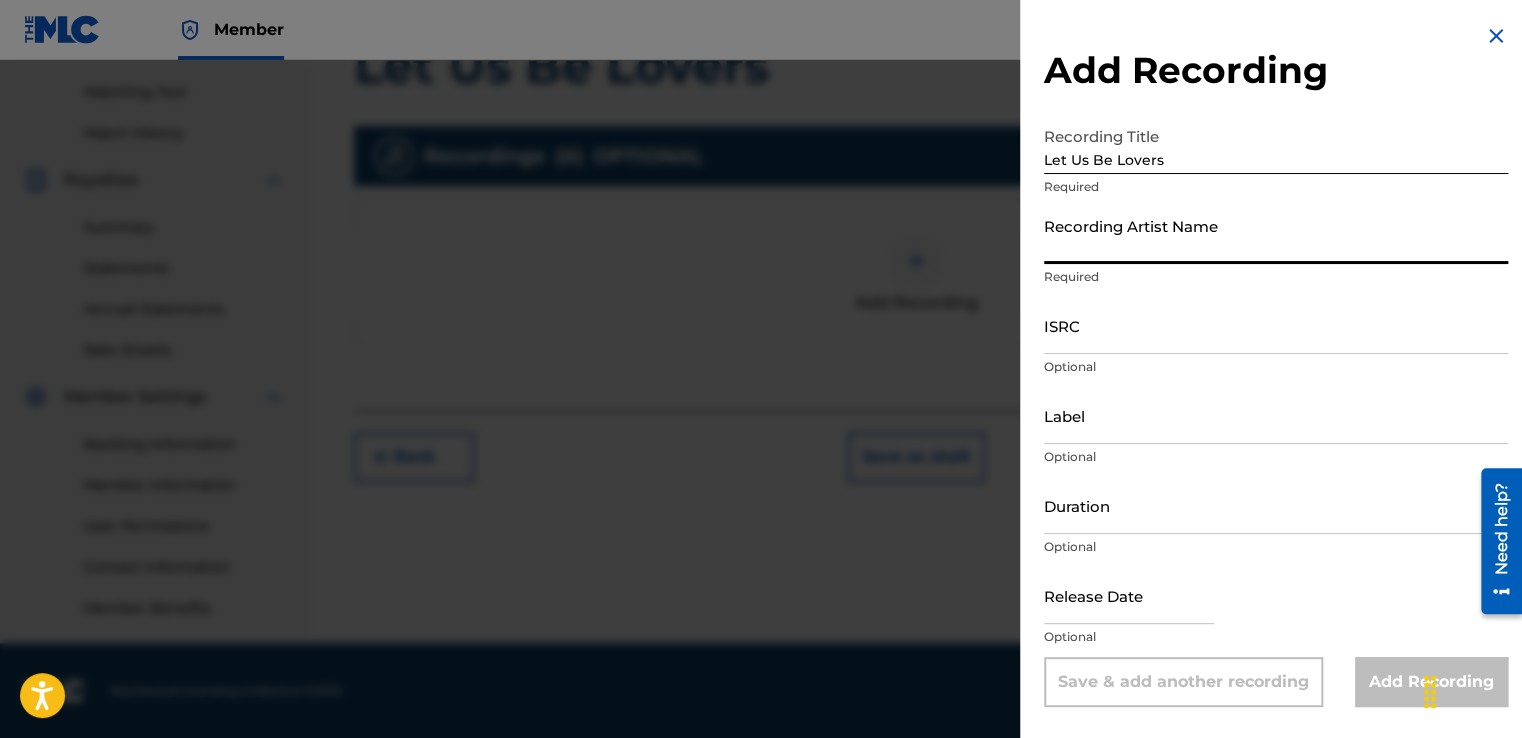 click on "Recording Artist Name" at bounding box center (1276, 235) 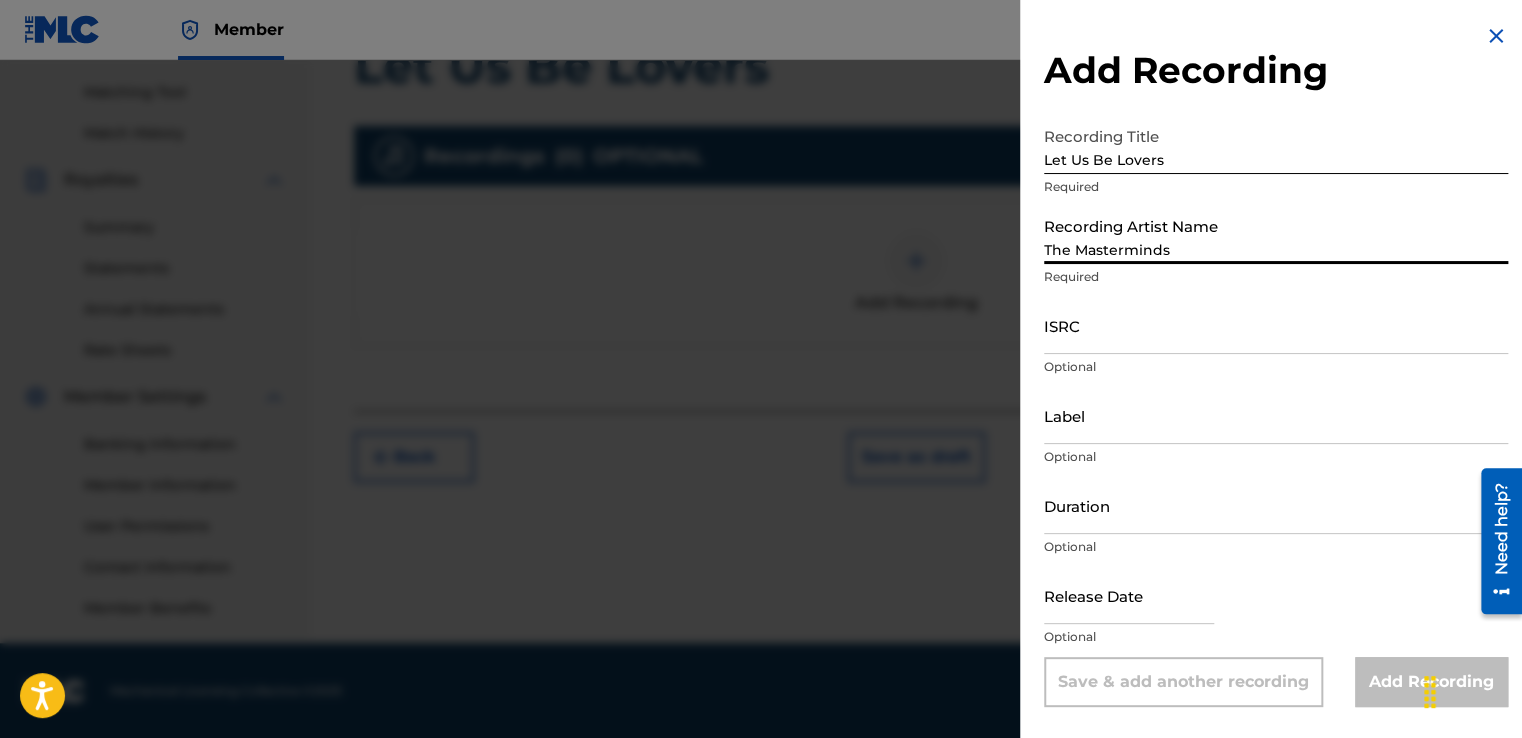 type on "02:52" 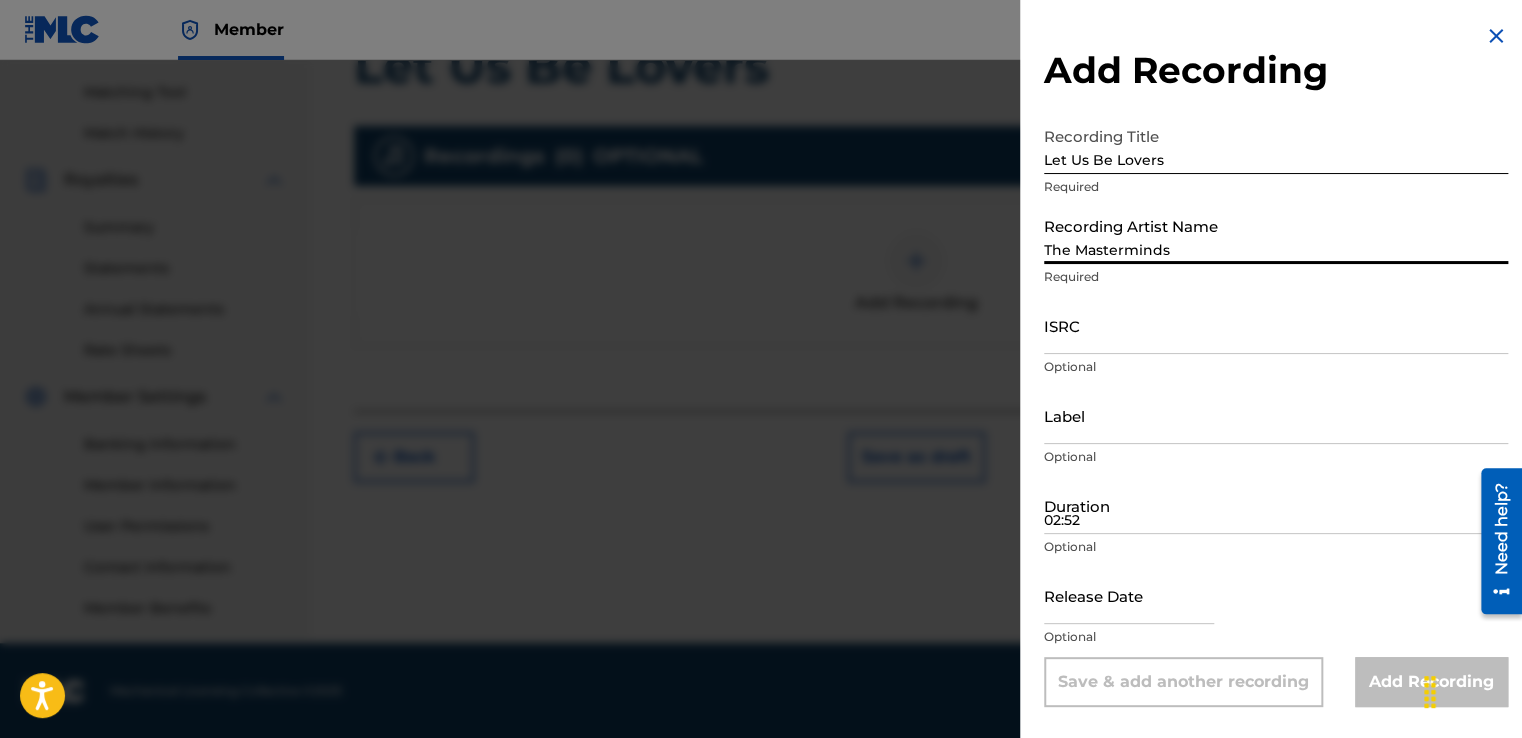 type on "[MONTH] [DD] [YYYY]" 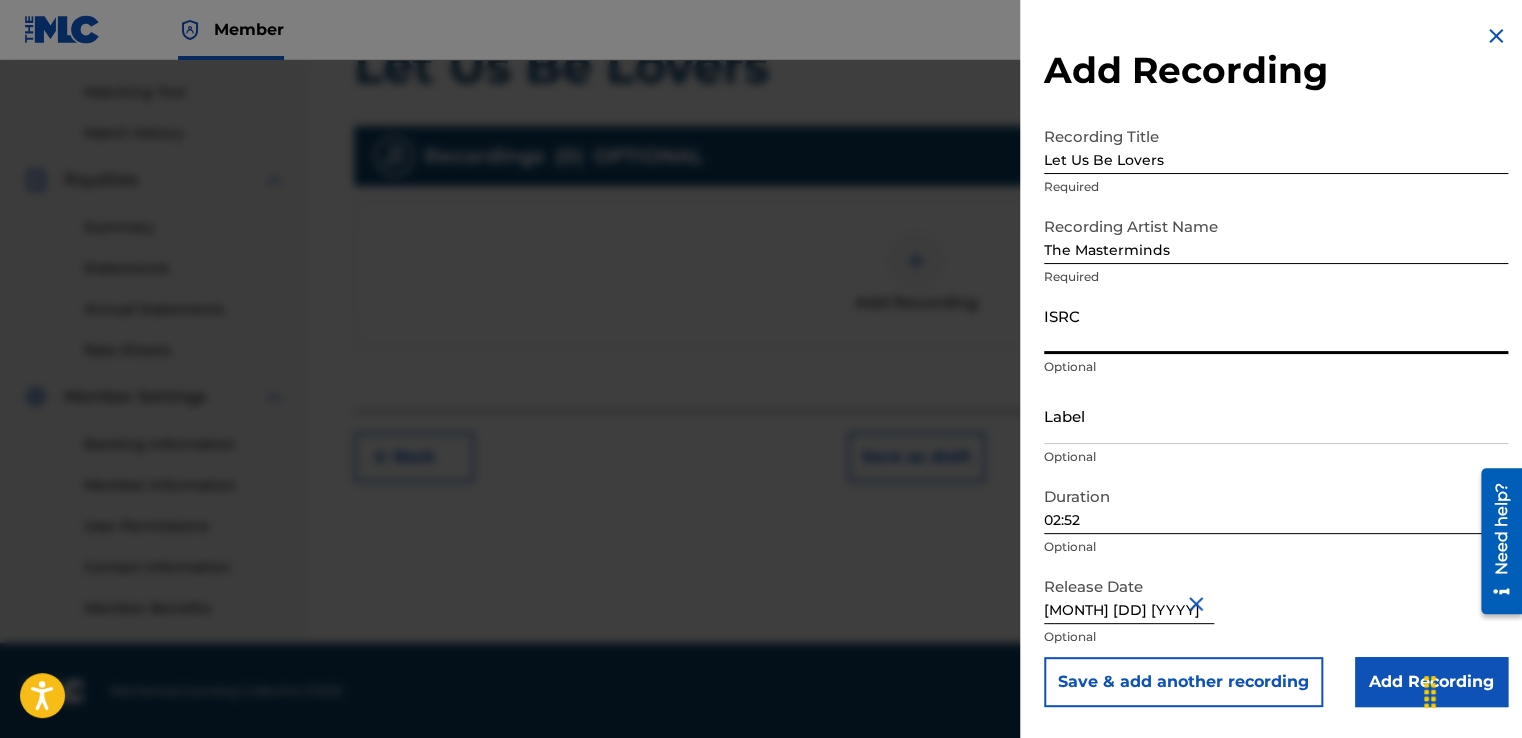 click on "ISRC" at bounding box center (1276, 325) 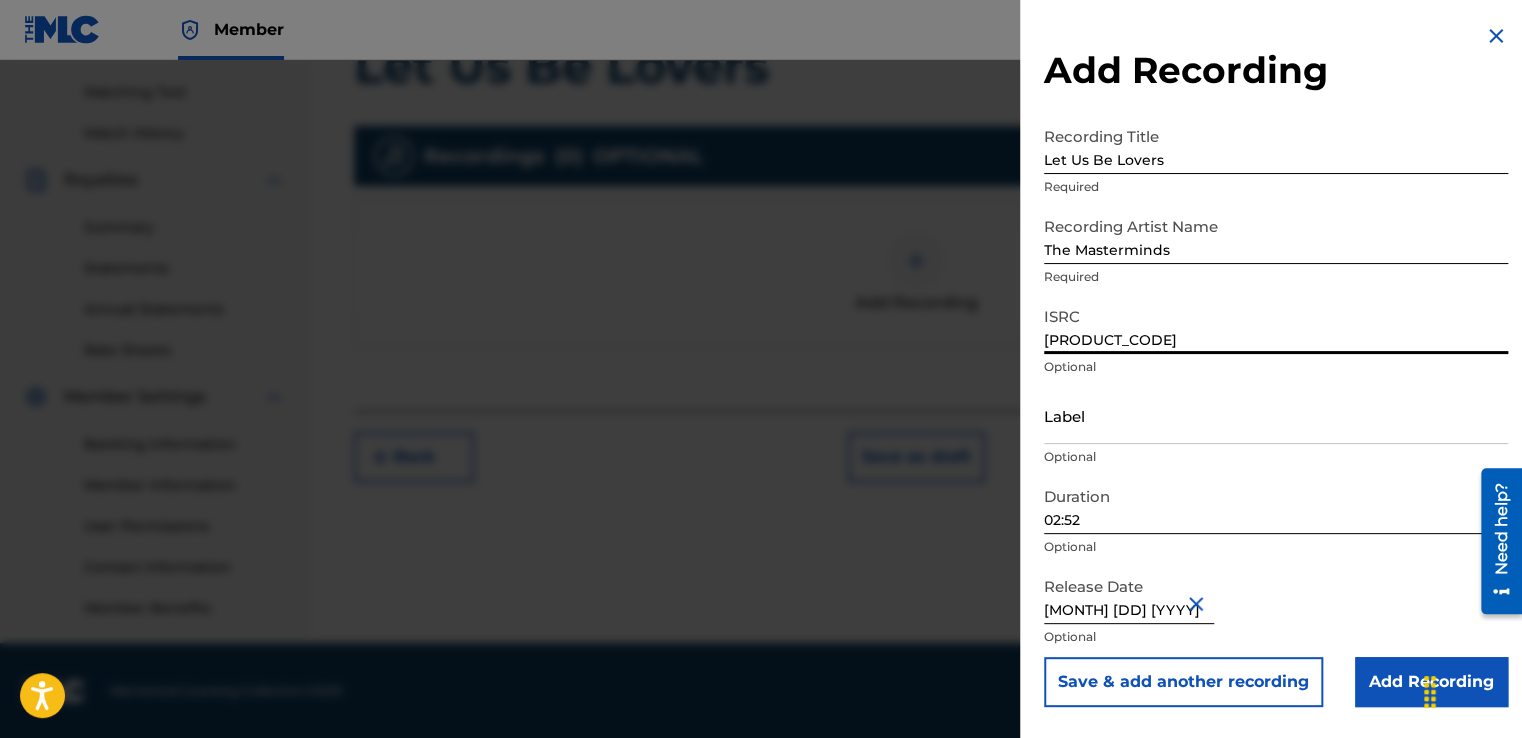 type on "[PRODUCT_CODE]" 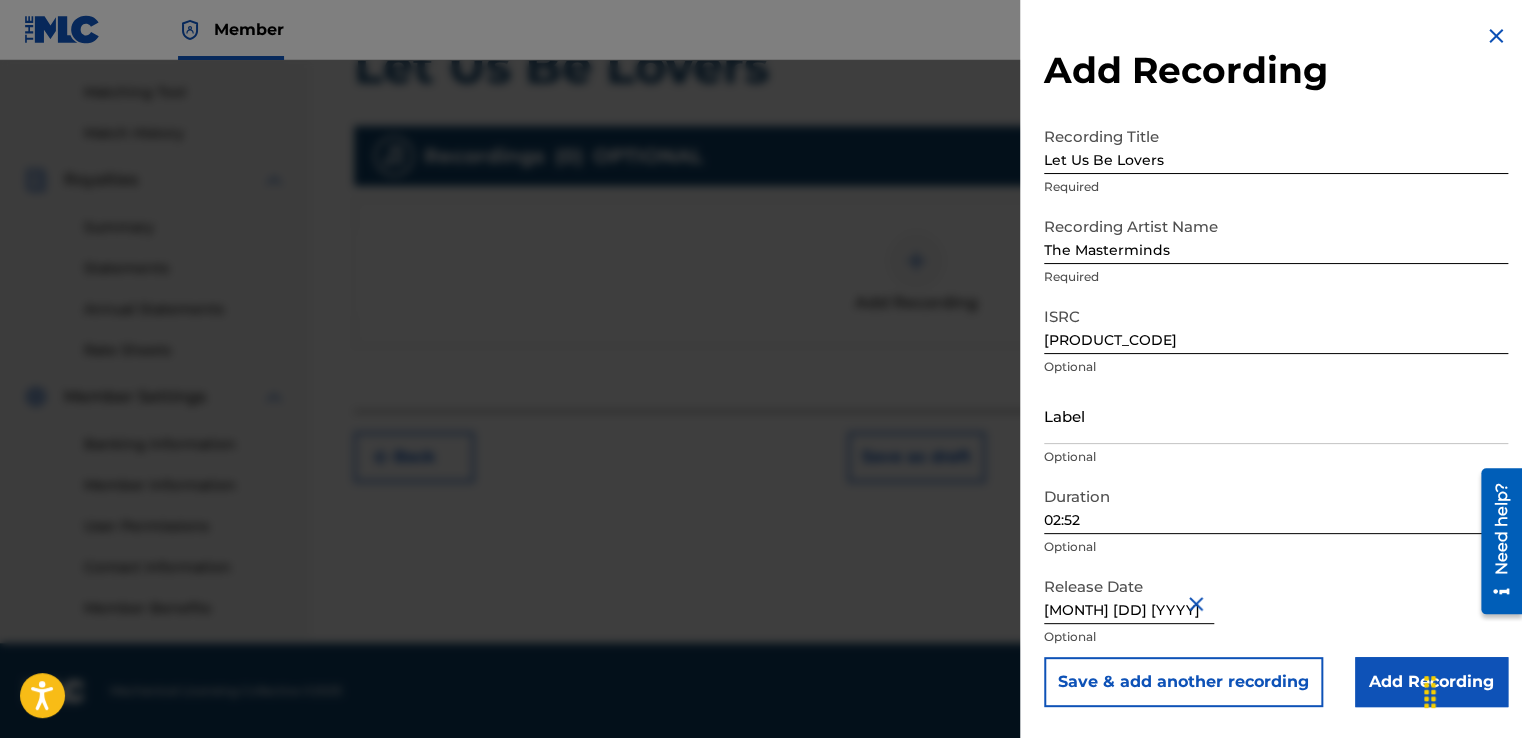 click on "Add Recording" at bounding box center [1431, 682] 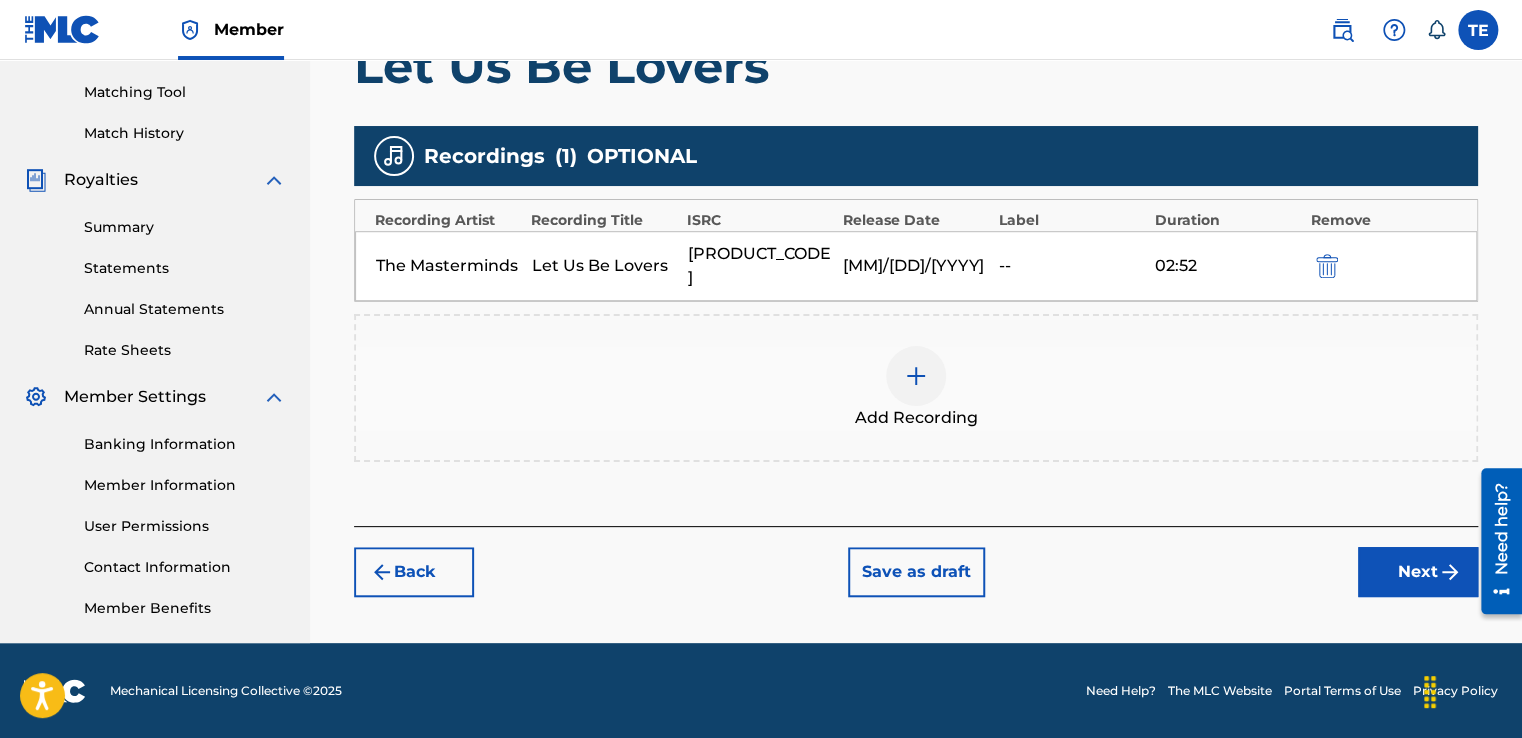 click on "Next" at bounding box center [1418, 572] 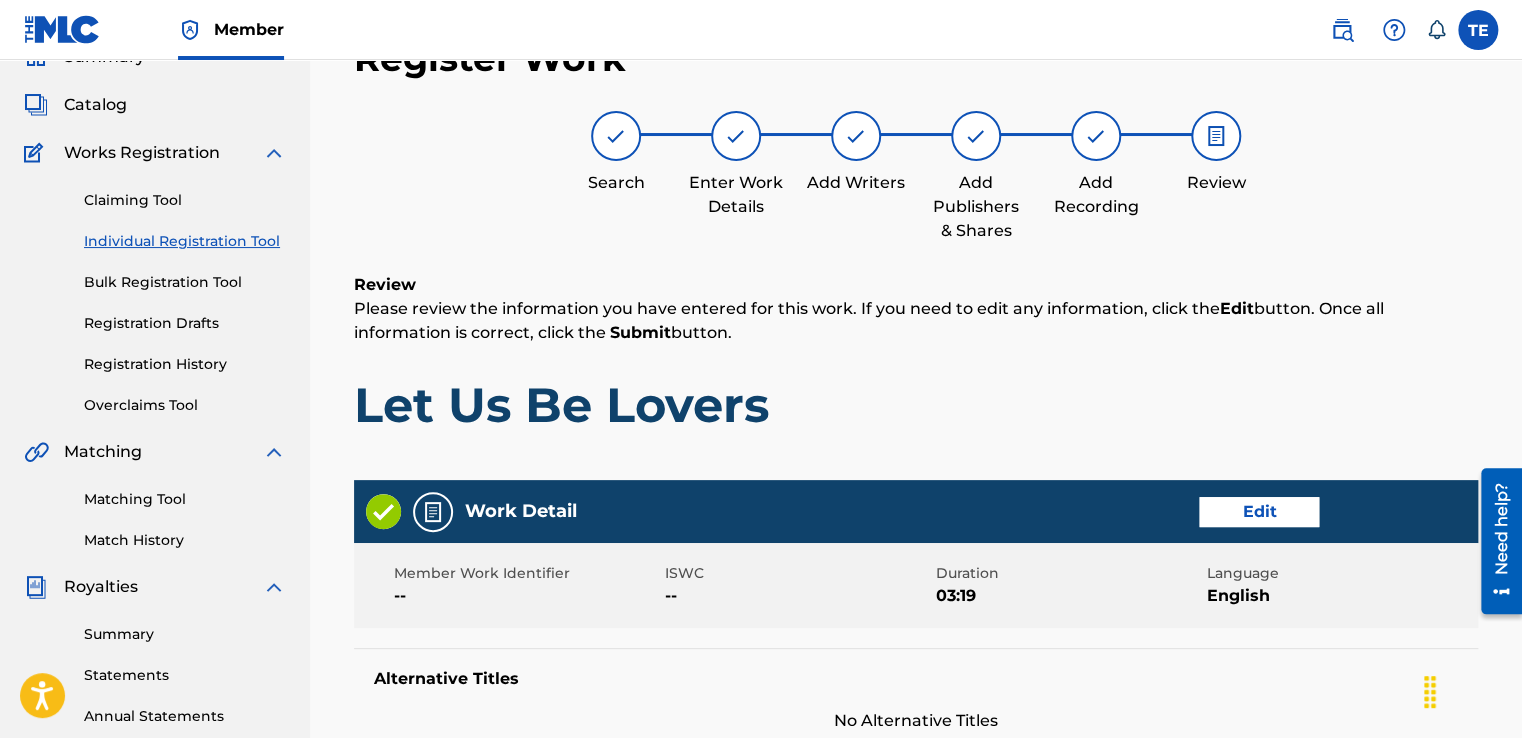 scroll, scrollTop: 90, scrollLeft: 0, axis: vertical 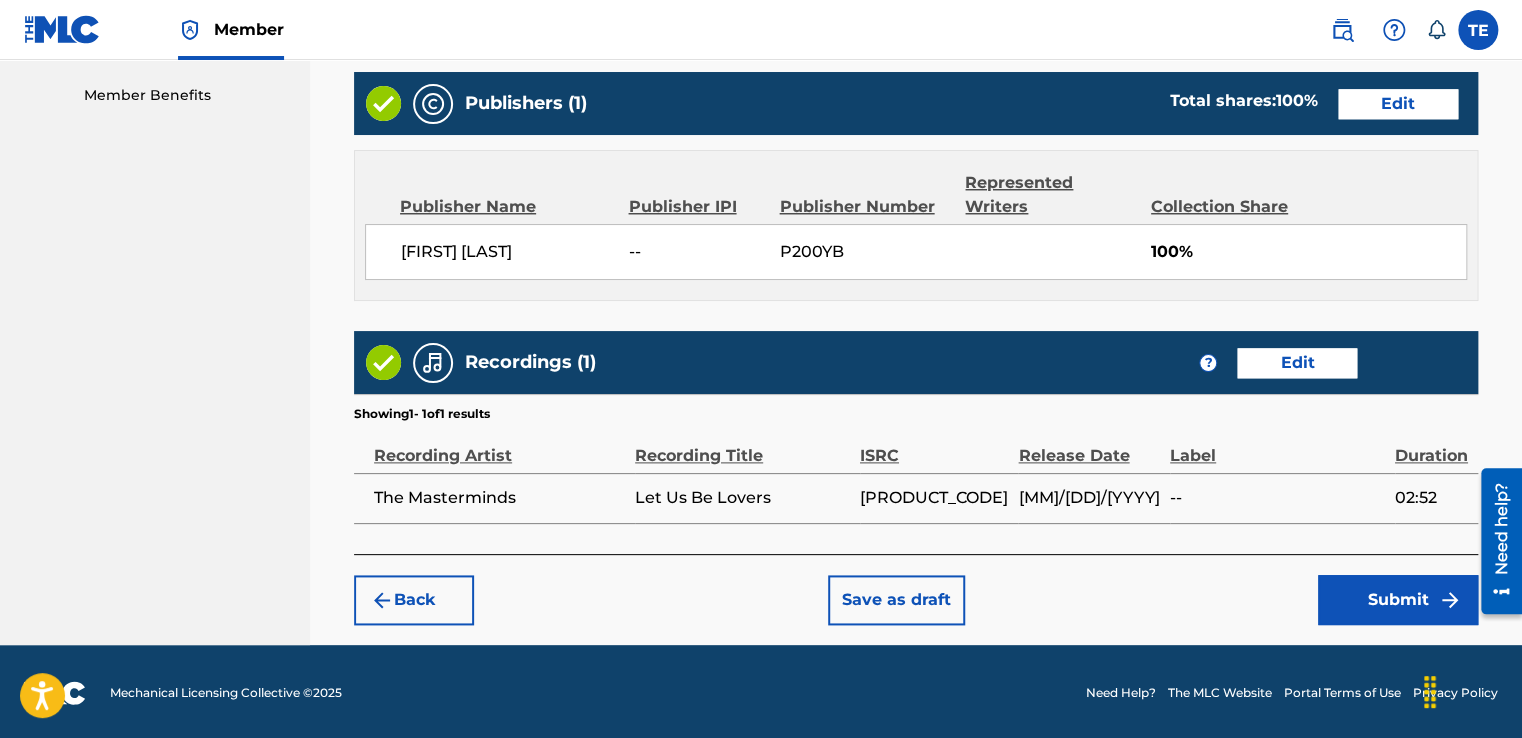 click on "Submit" at bounding box center [1398, 600] 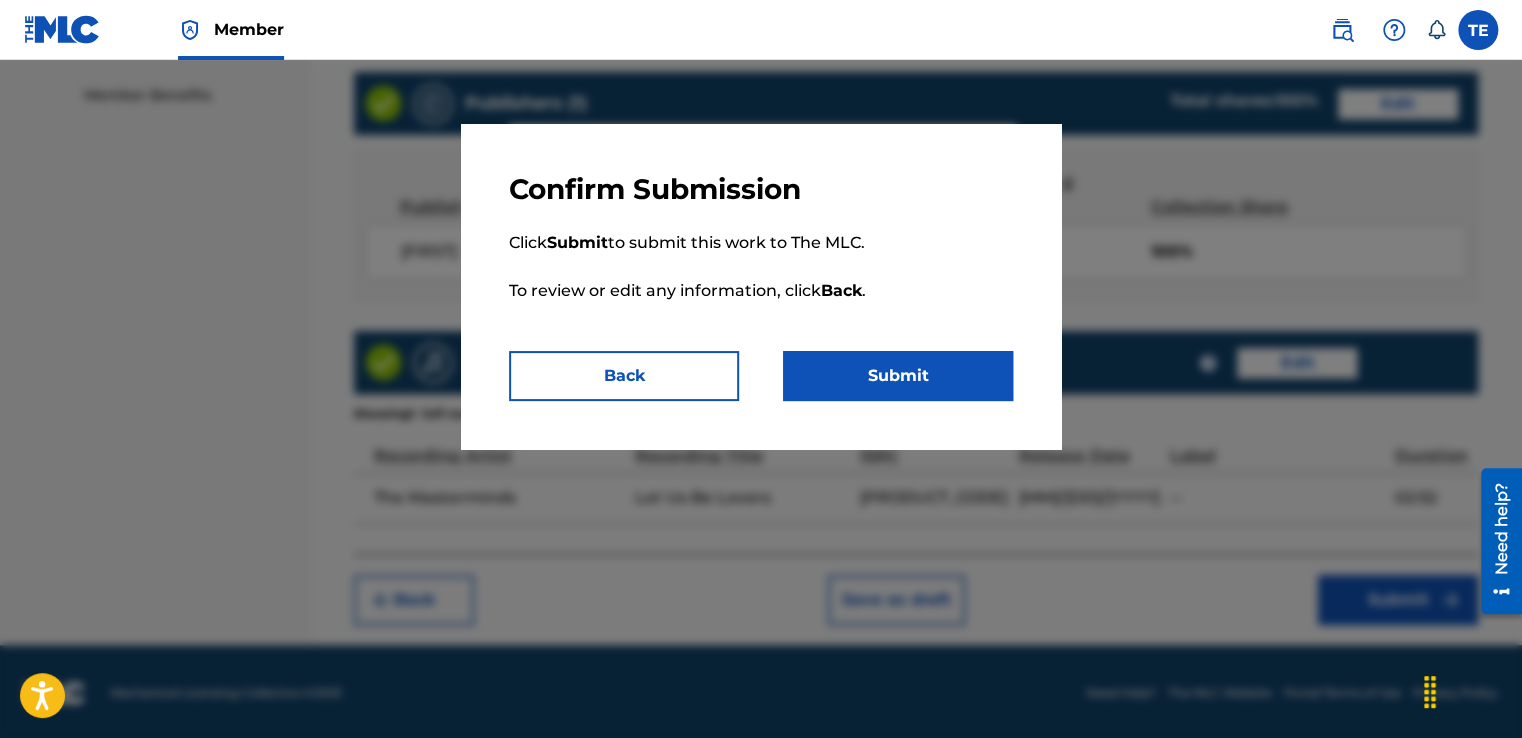 click on "Submit" at bounding box center [898, 376] 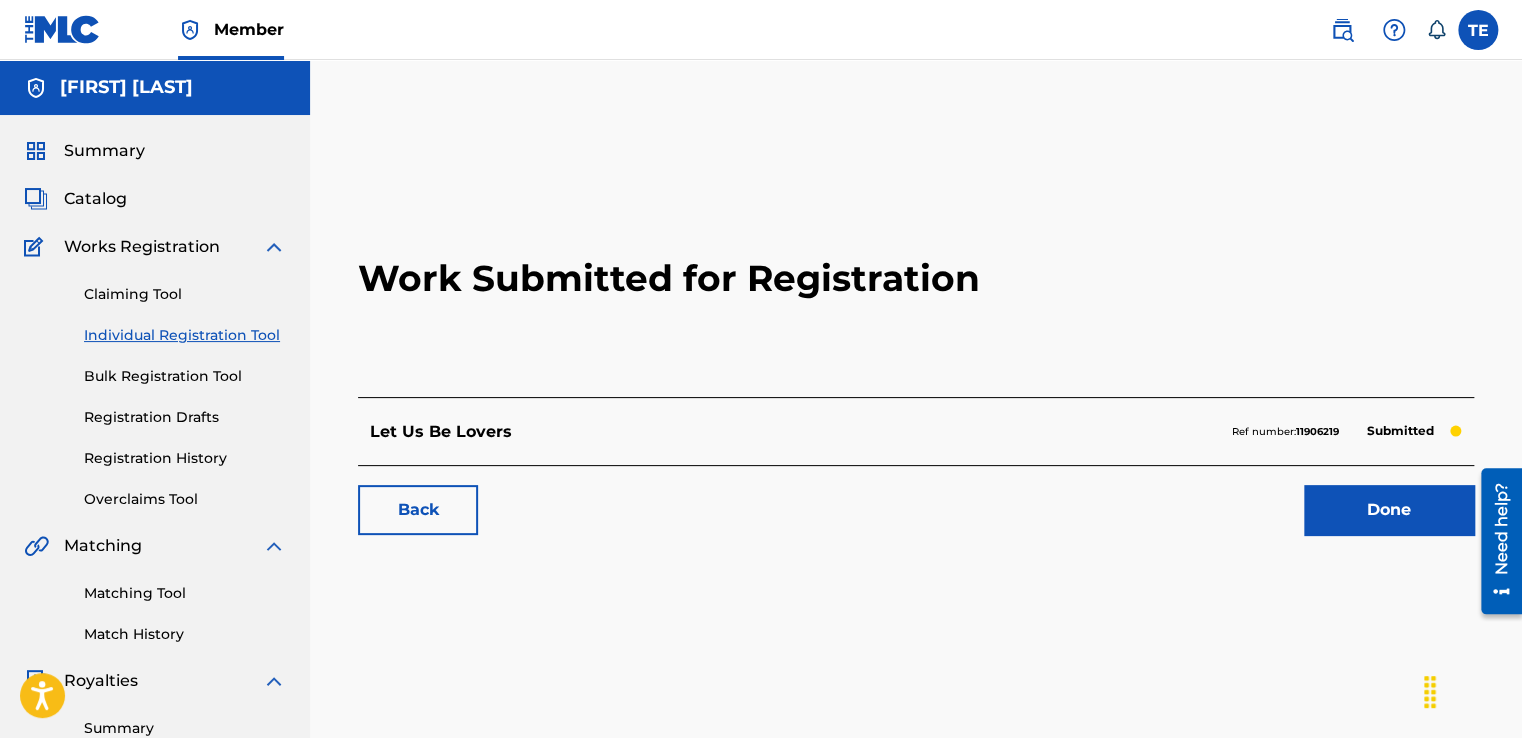 click on "Done" at bounding box center [1389, 510] 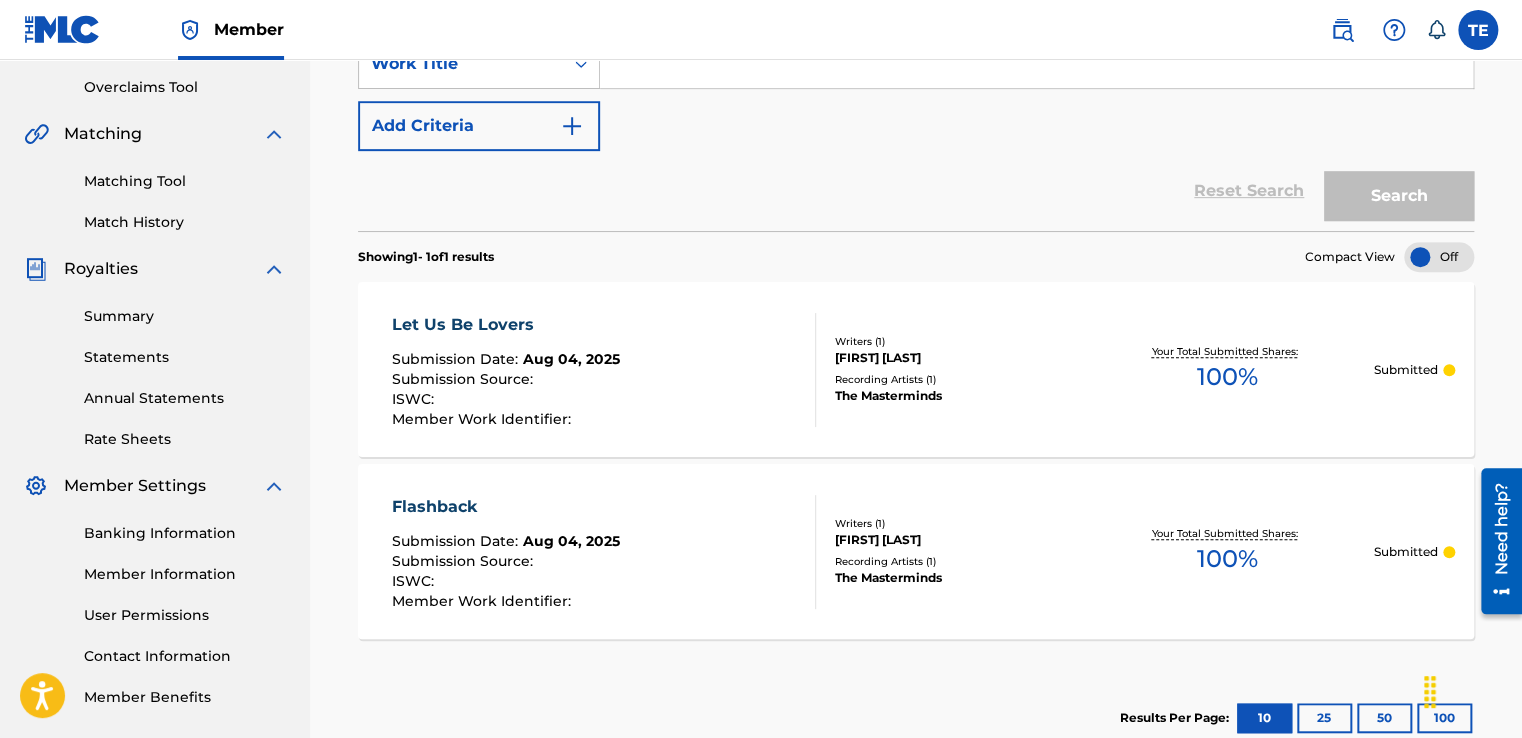 scroll, scrollTop: 395, scrollLeft: 0, axis: vertical 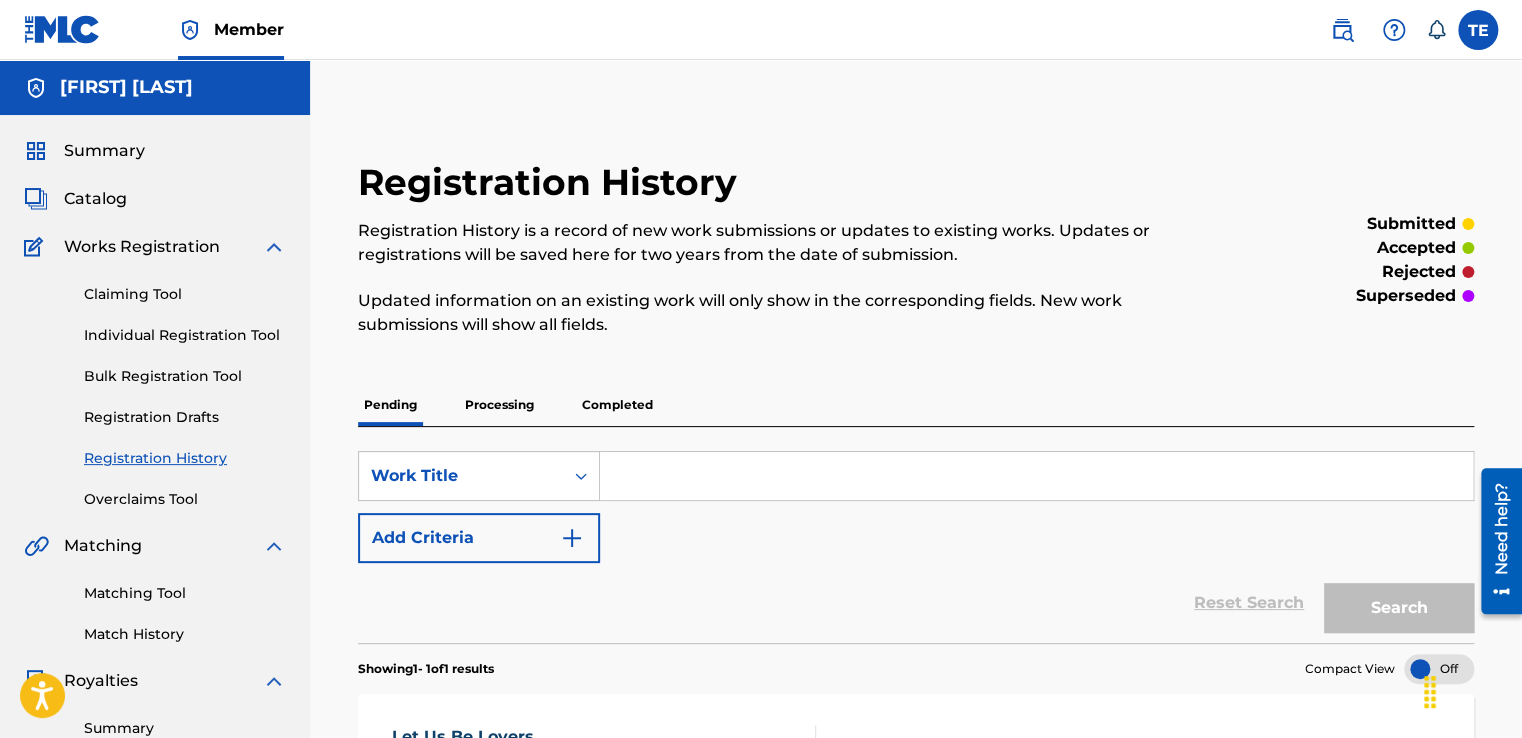 click on "Individual Registration Tool" at bounding box center [185, 335] 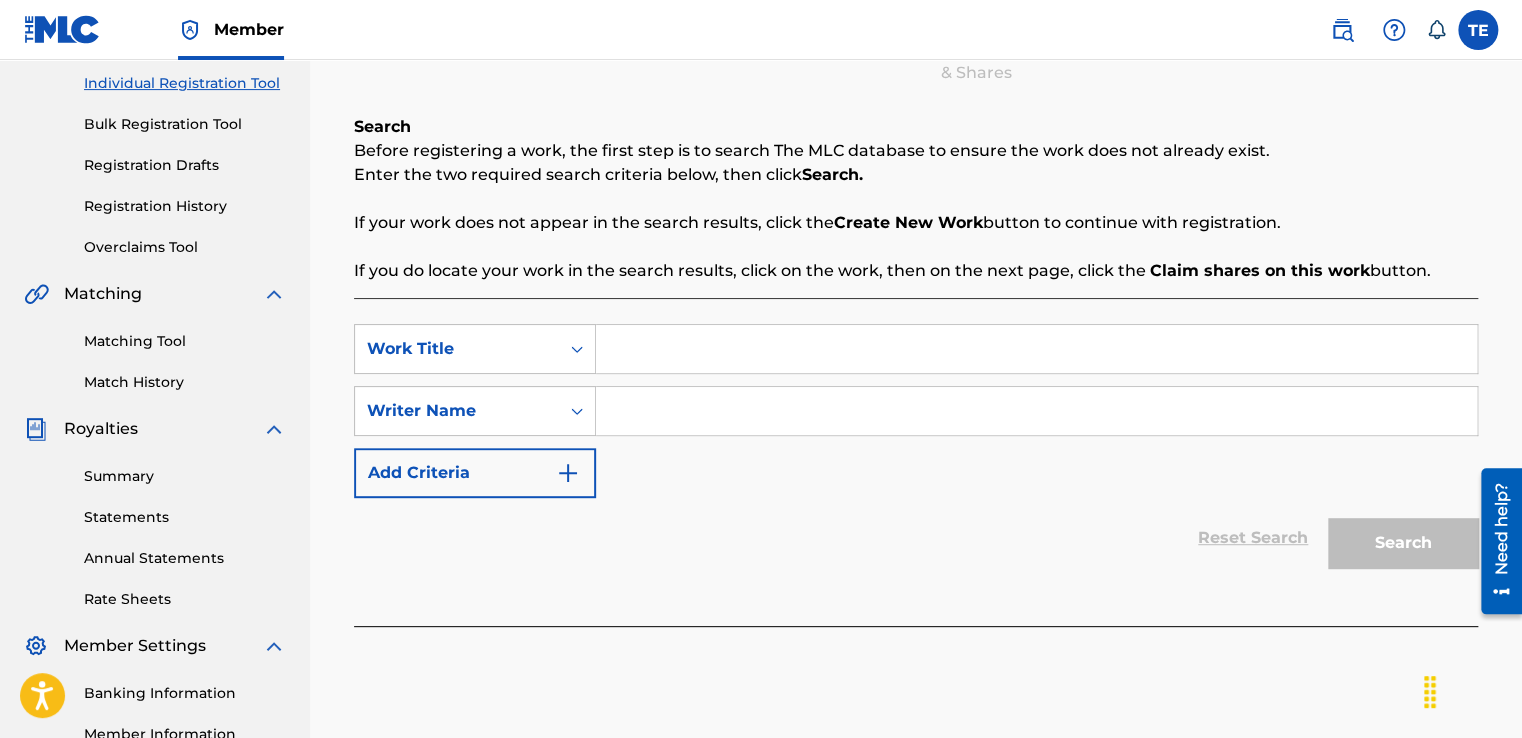scroll, scrollTop: 256, scrollLeft: 0, axis: vertical 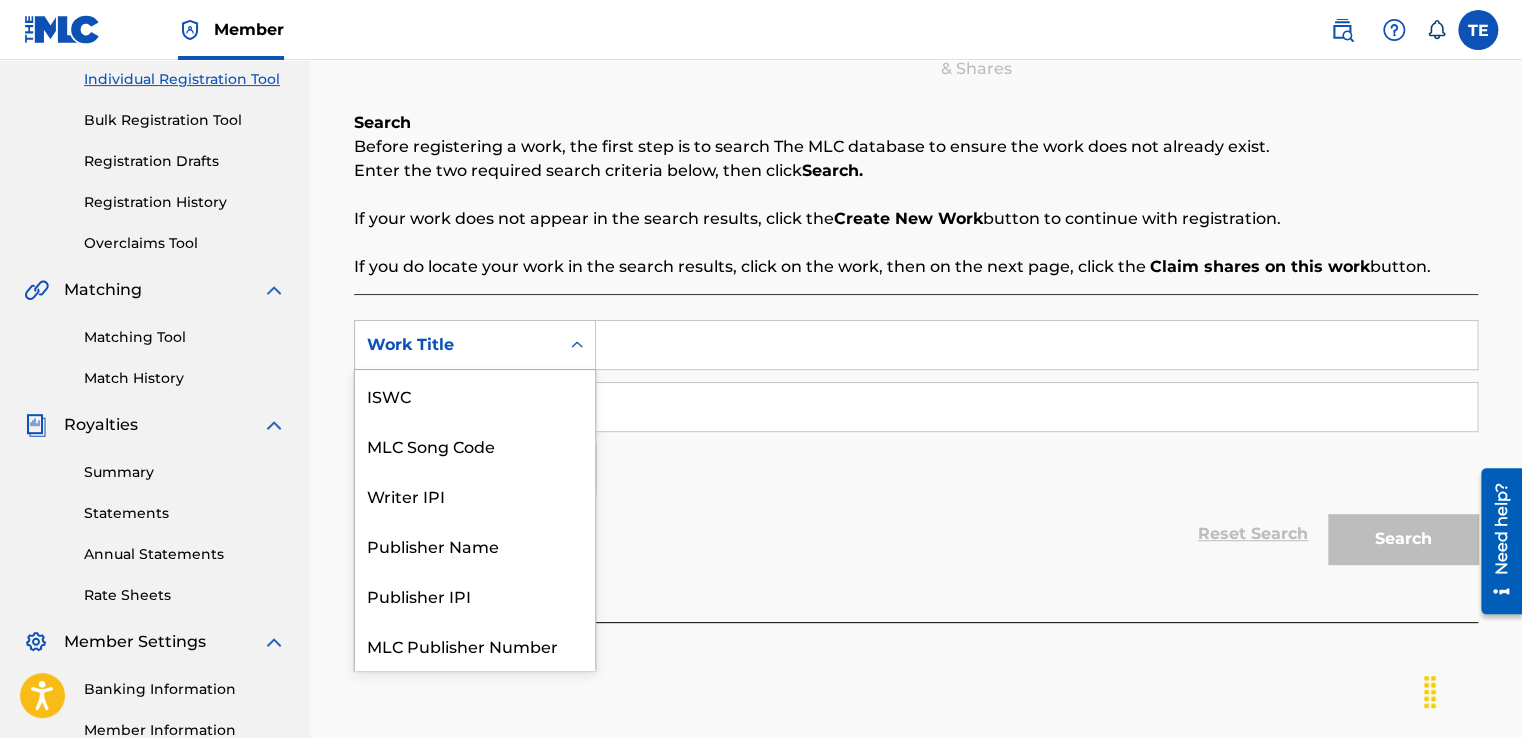 click 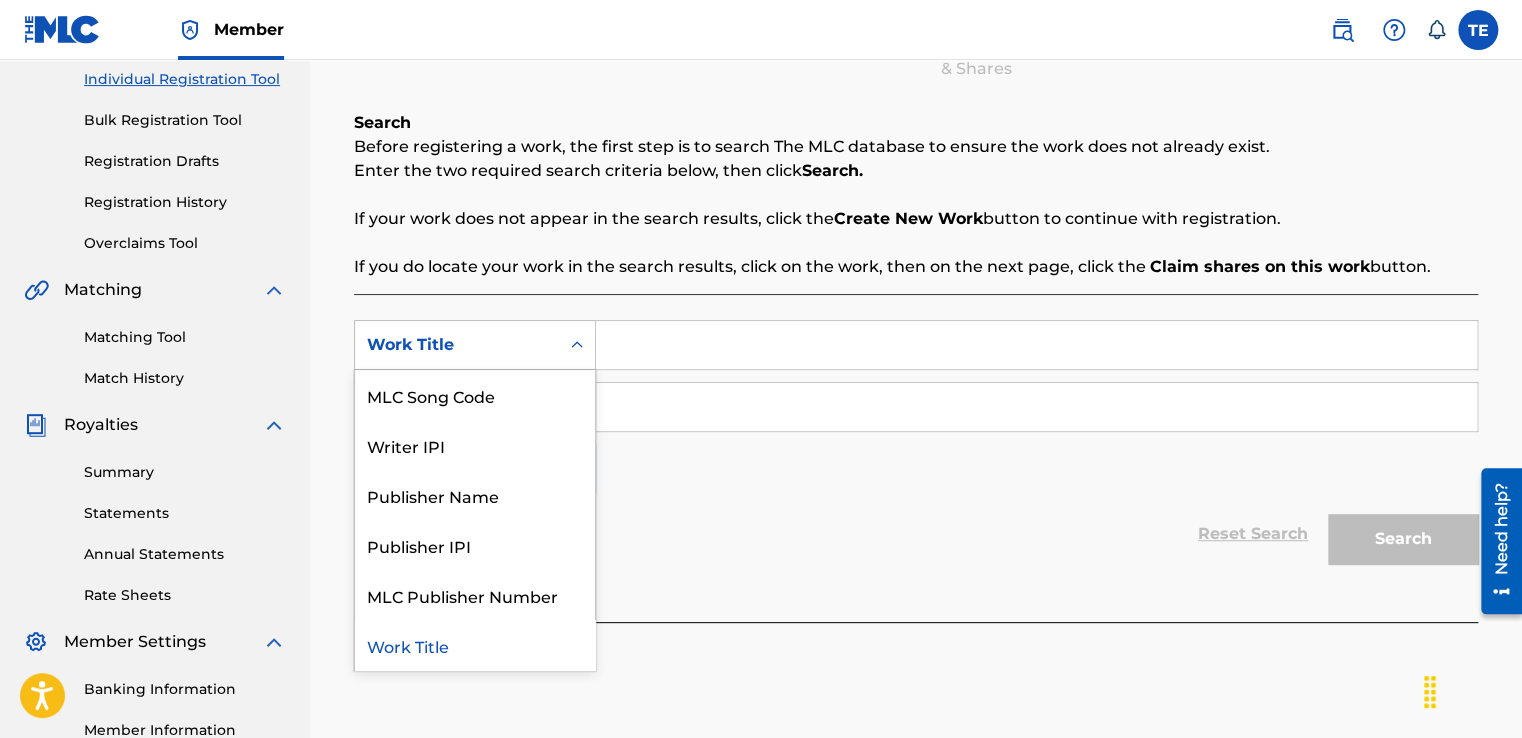 click 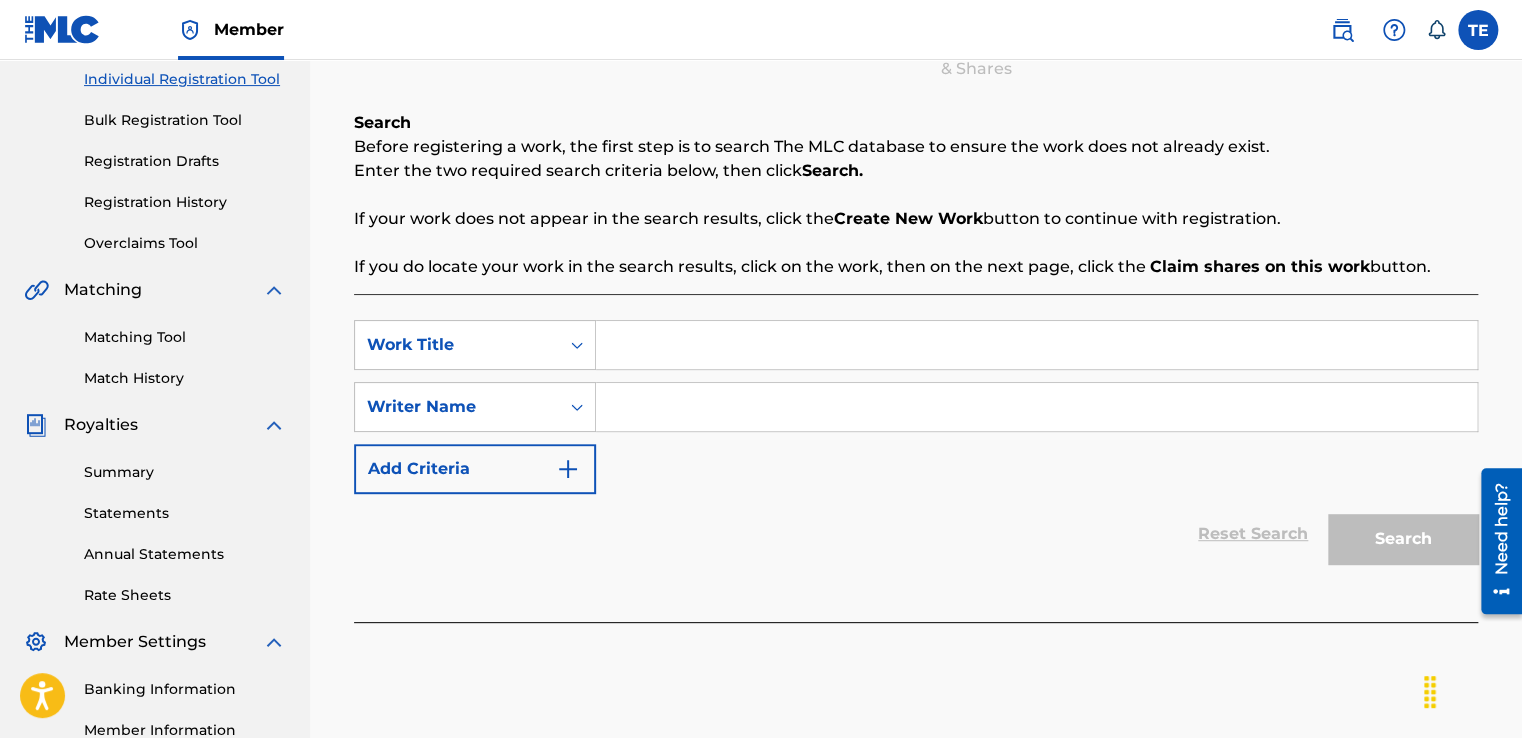 click at bounding box center [1036, 345] 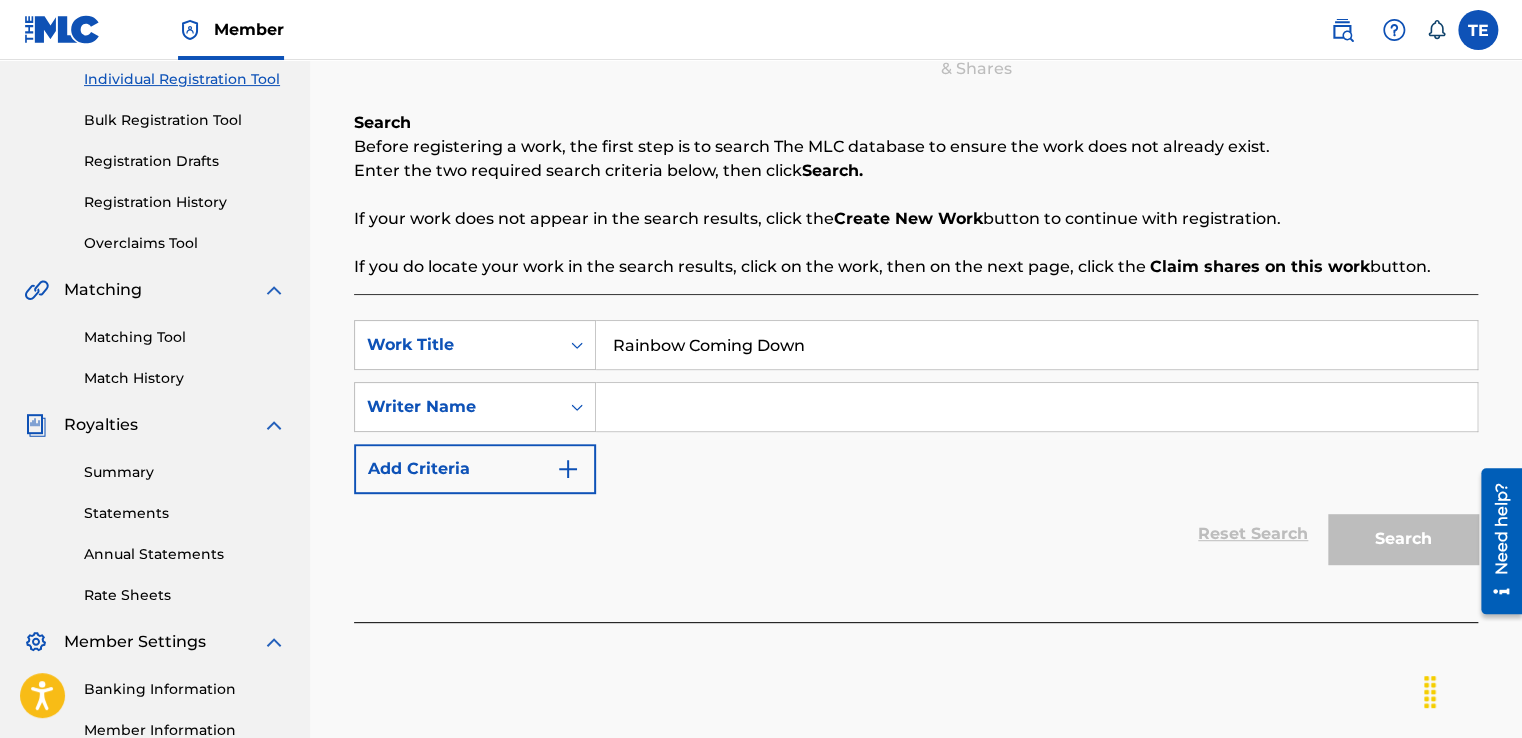 type on "Rainbow Coming Down" 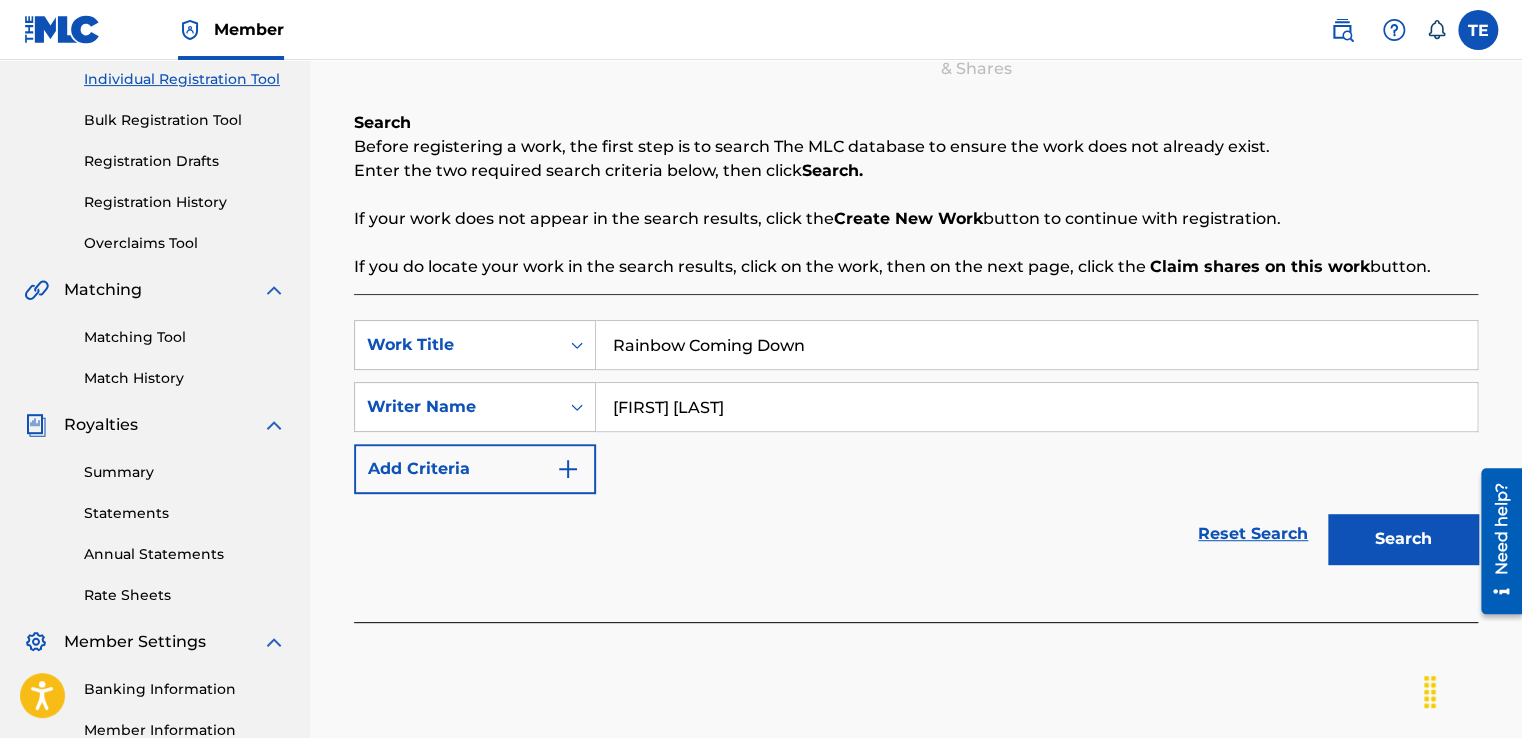 click on "Search" at bounding box center (1403, 539) 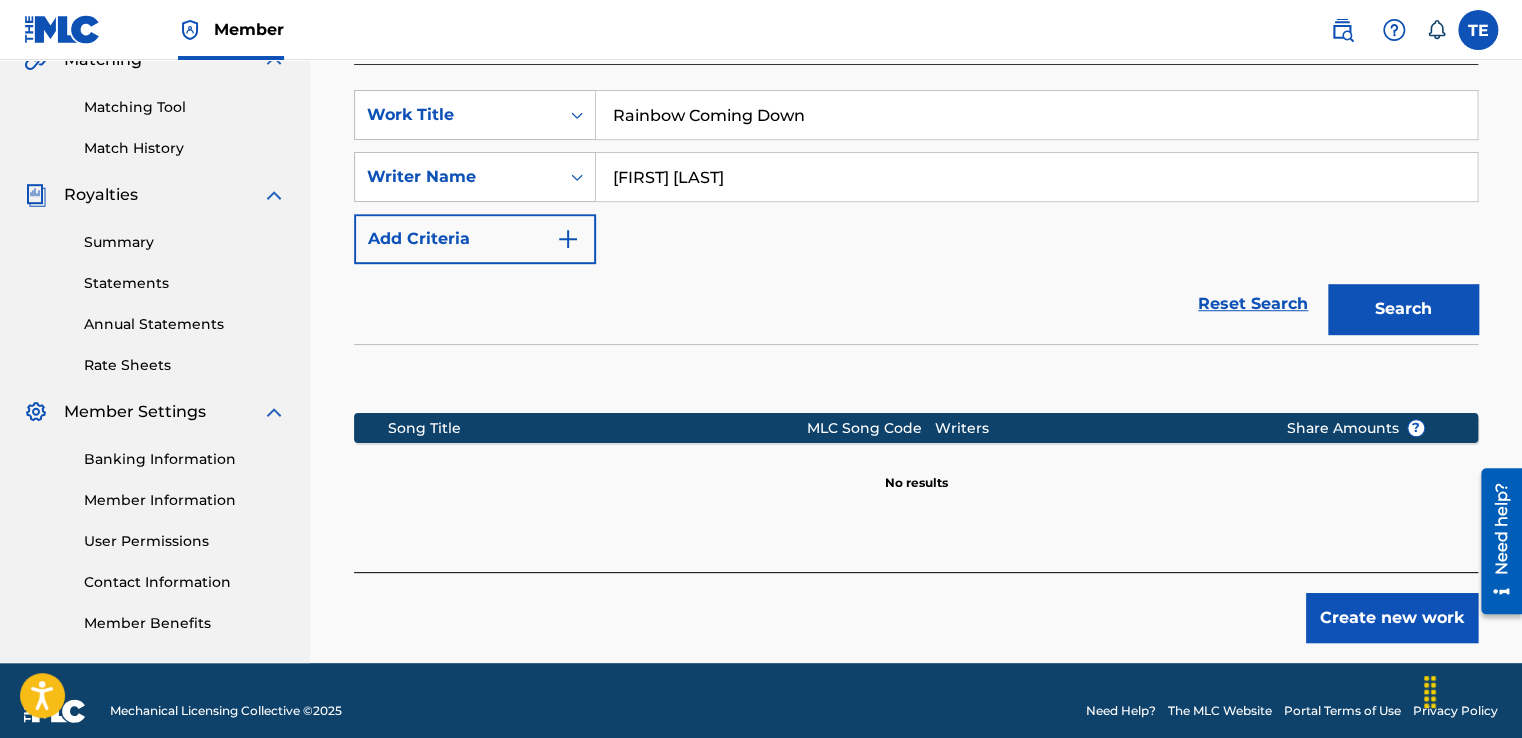 scroll, scrollTop: 487, scrollLeft: 0, axis: vertical 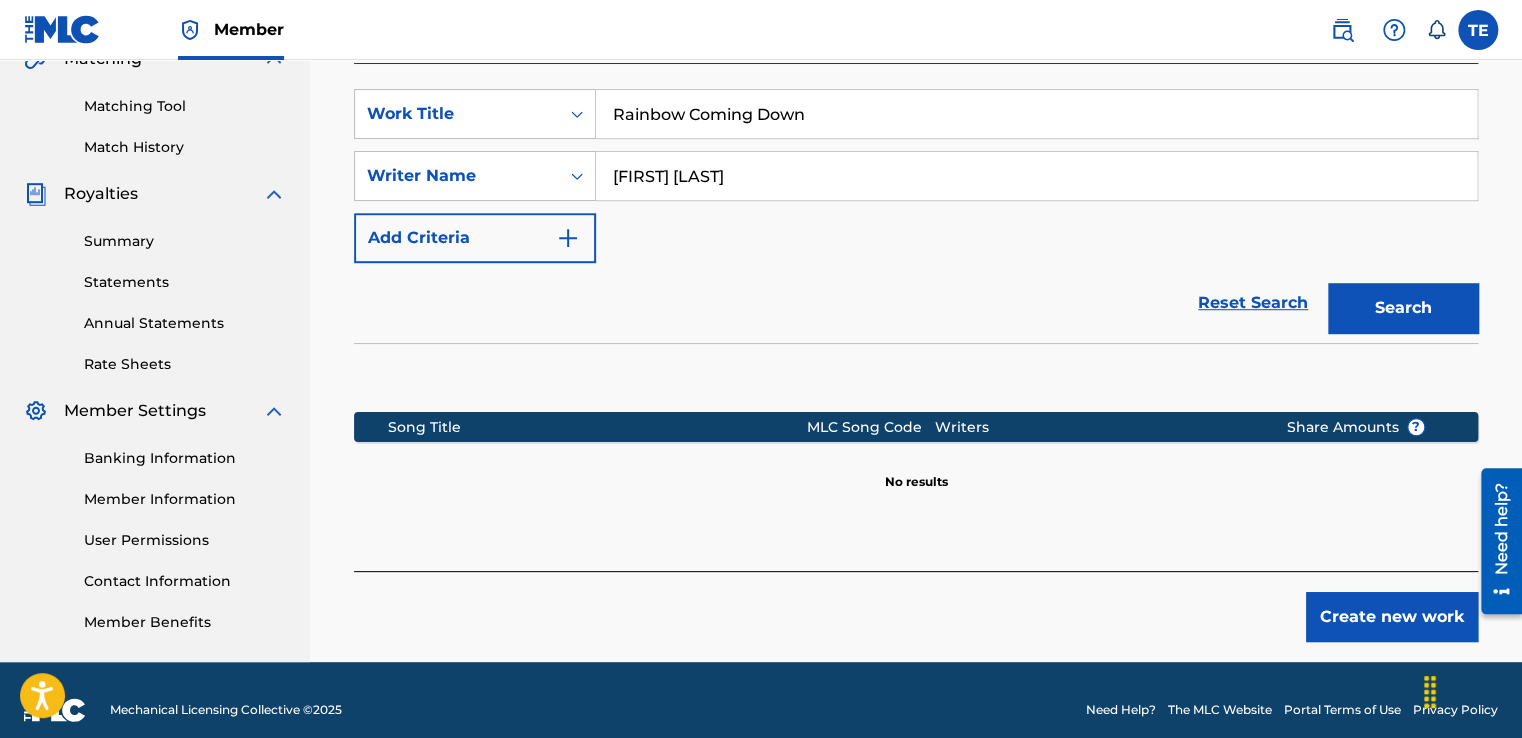 click on "Create new work" at bounding box center (1392, 617) 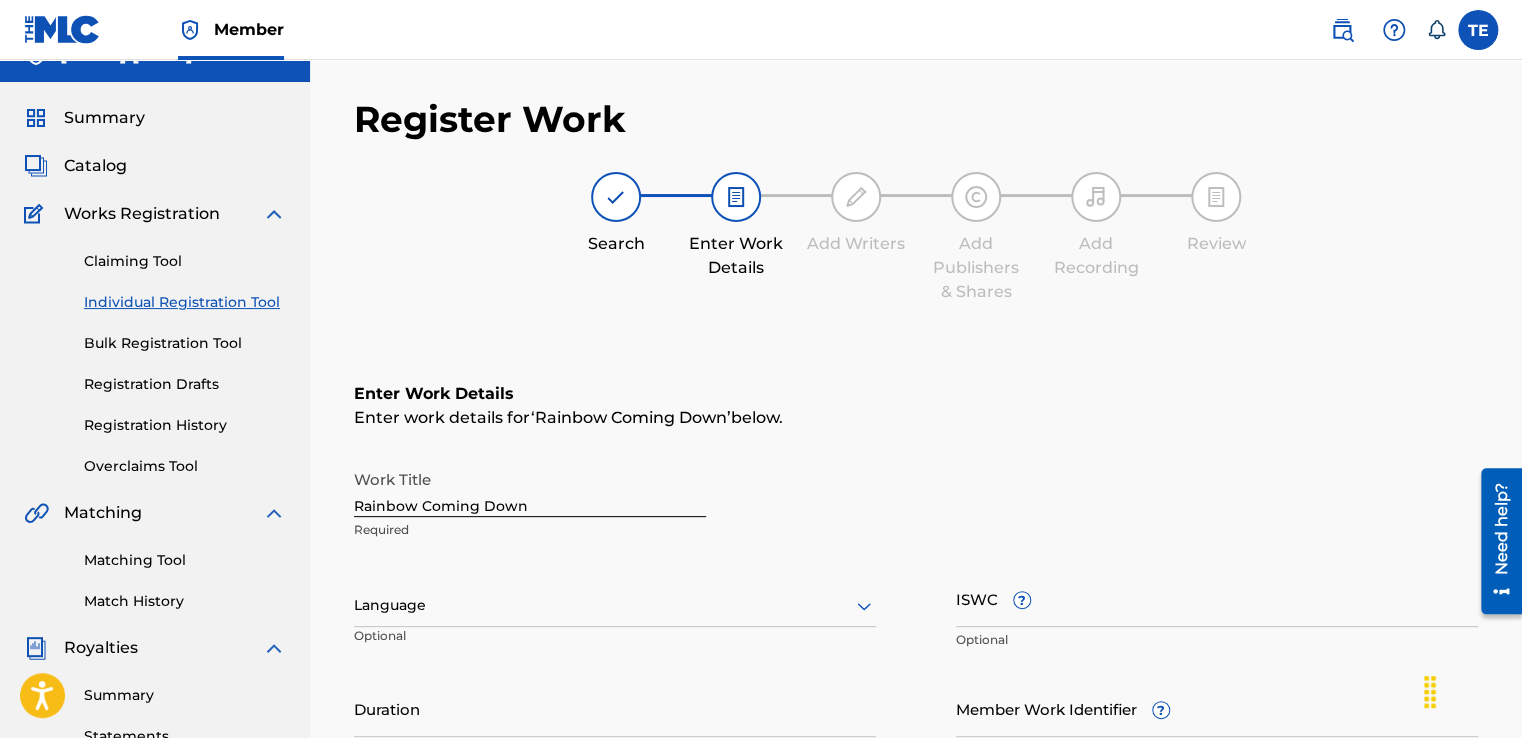 scroll, scrollTop: 0, scrollLeft: 0, axis: both 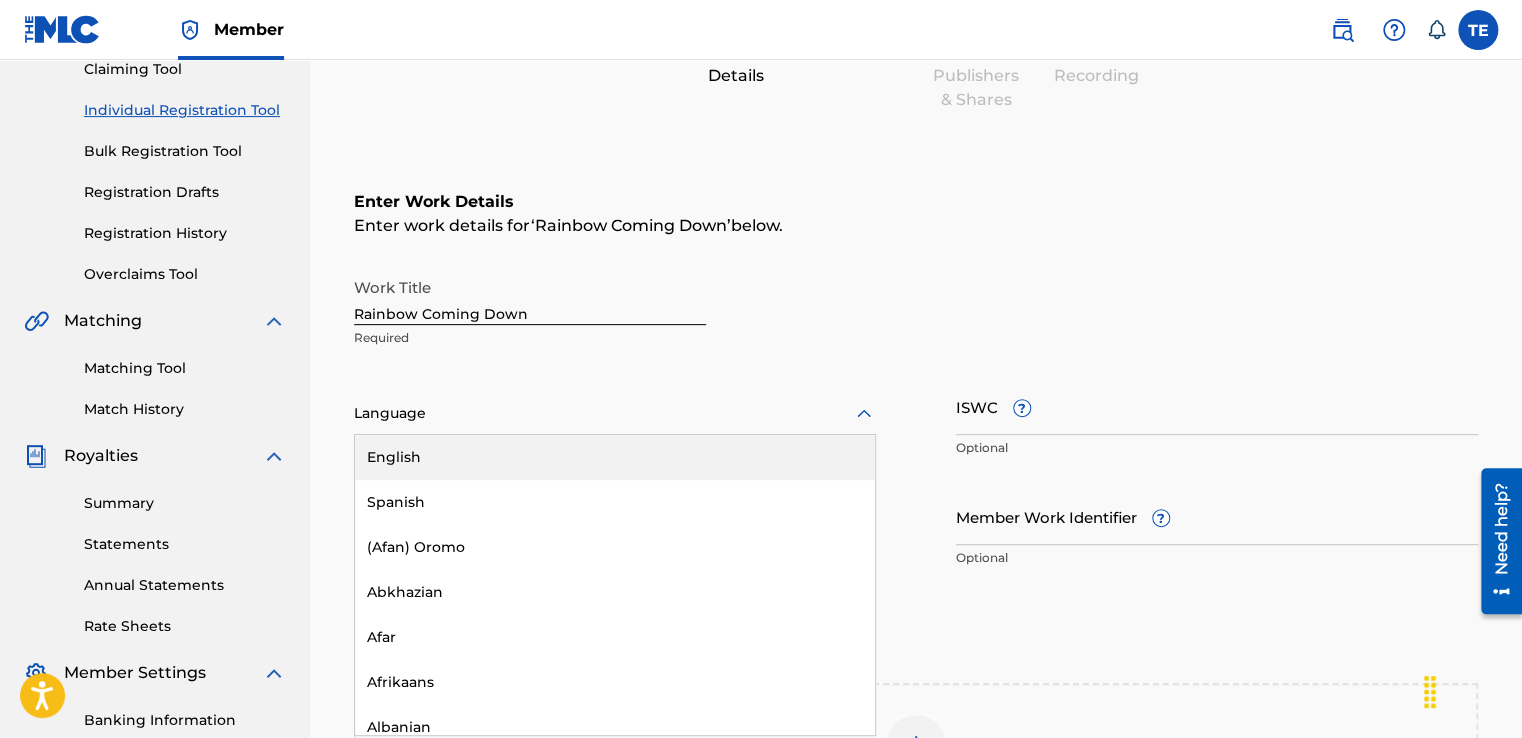 click 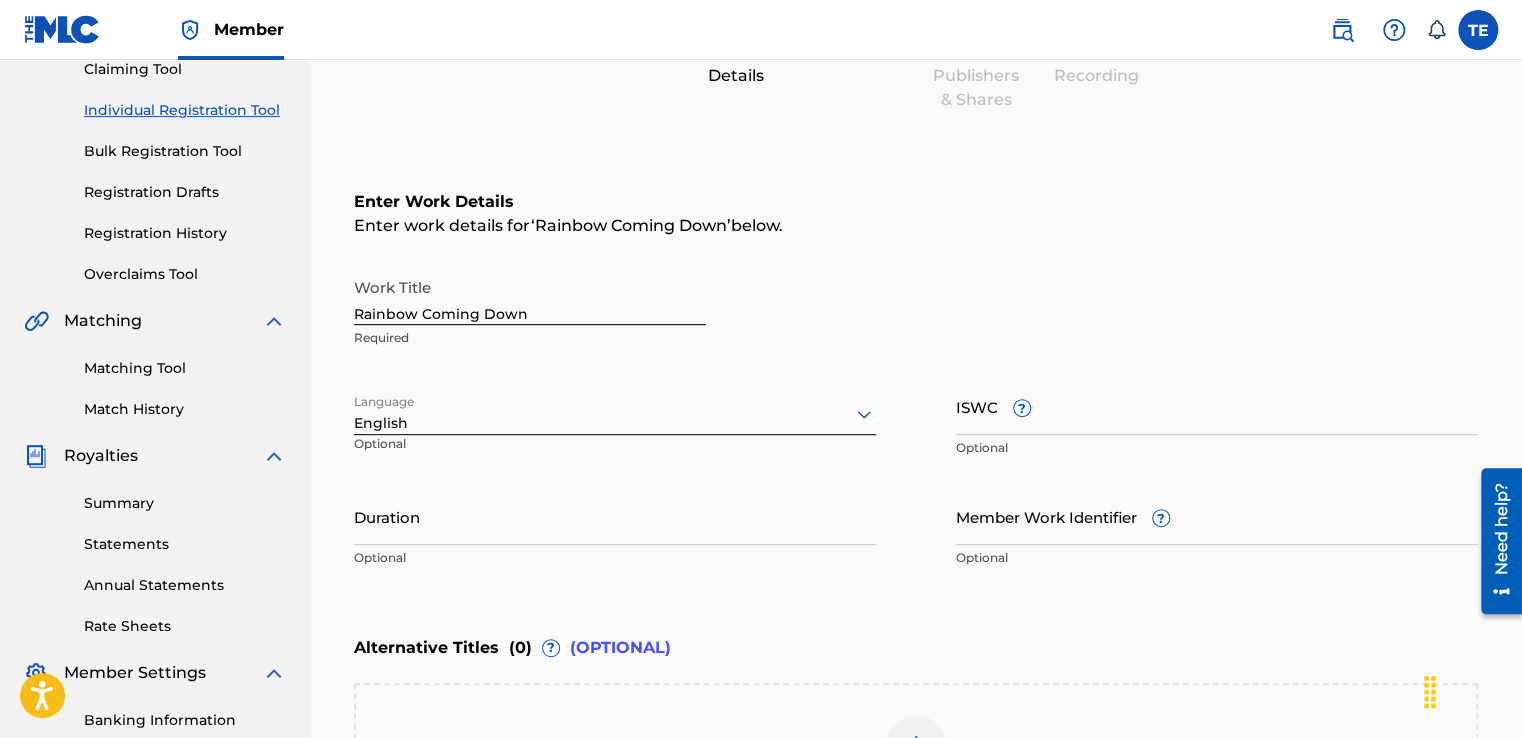 scroll, scrollTop: 252, scrollLeft: 0, axis: vertical 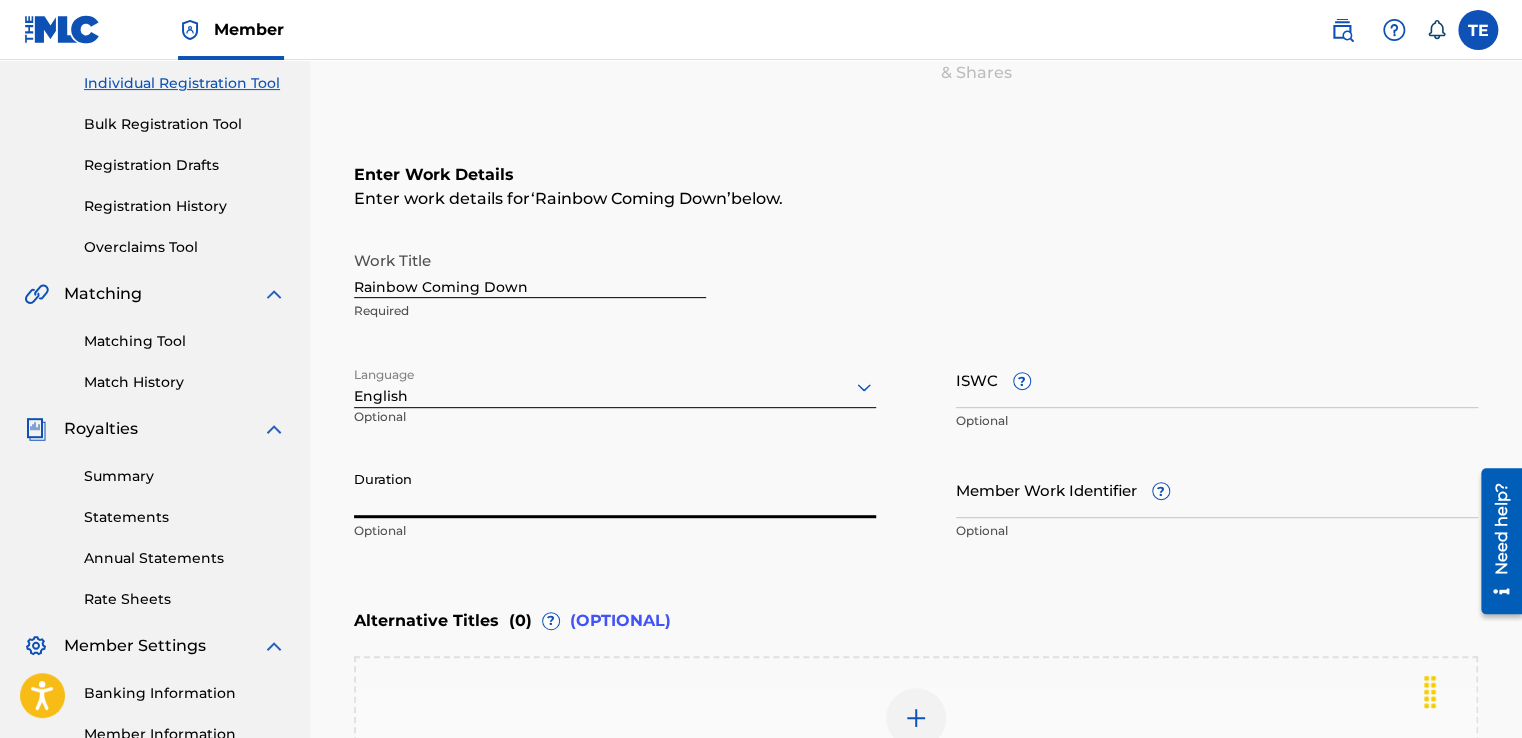 click on "Duration" at bounding box center (615, 489) 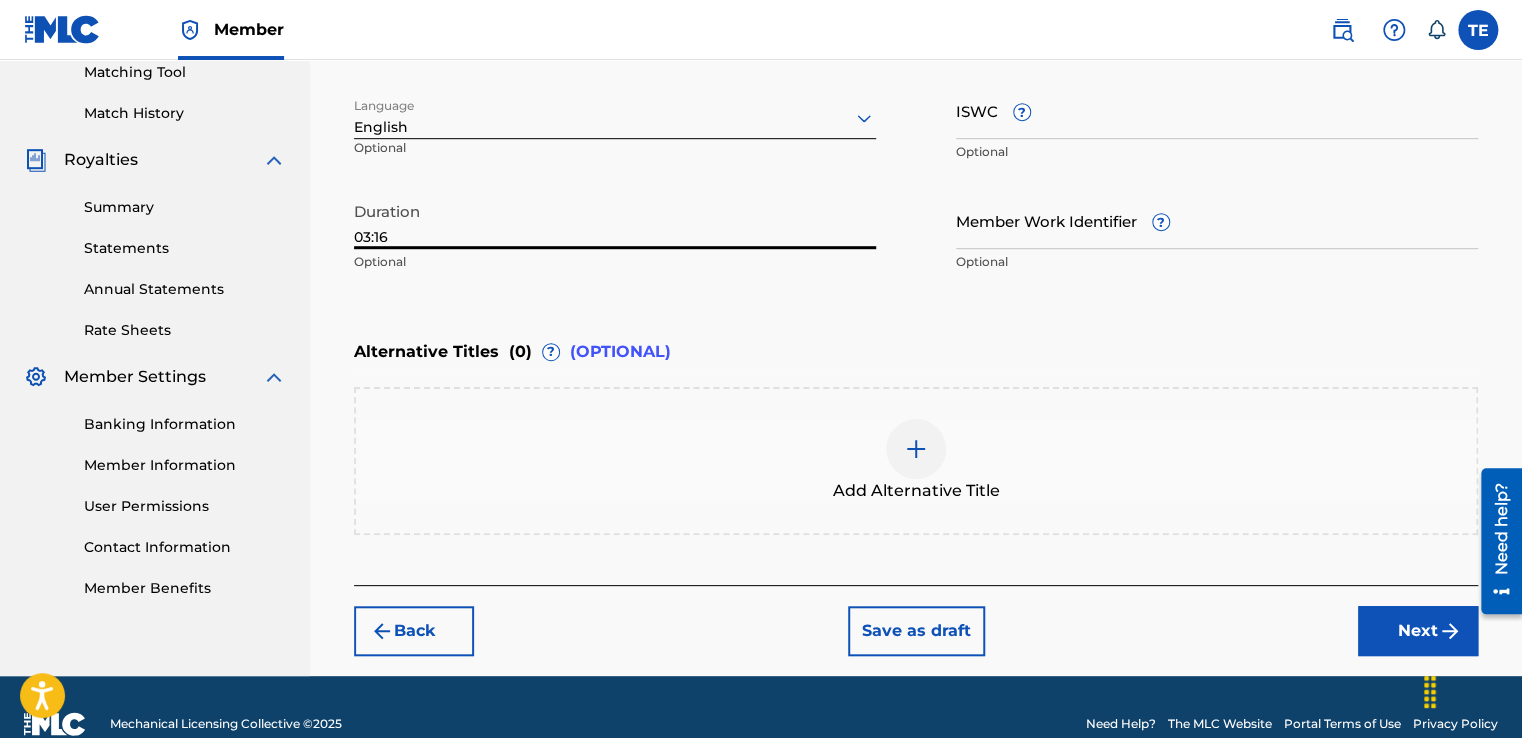 scroll, scrollTop: 552, scrollLeft: 0, axis: vertical 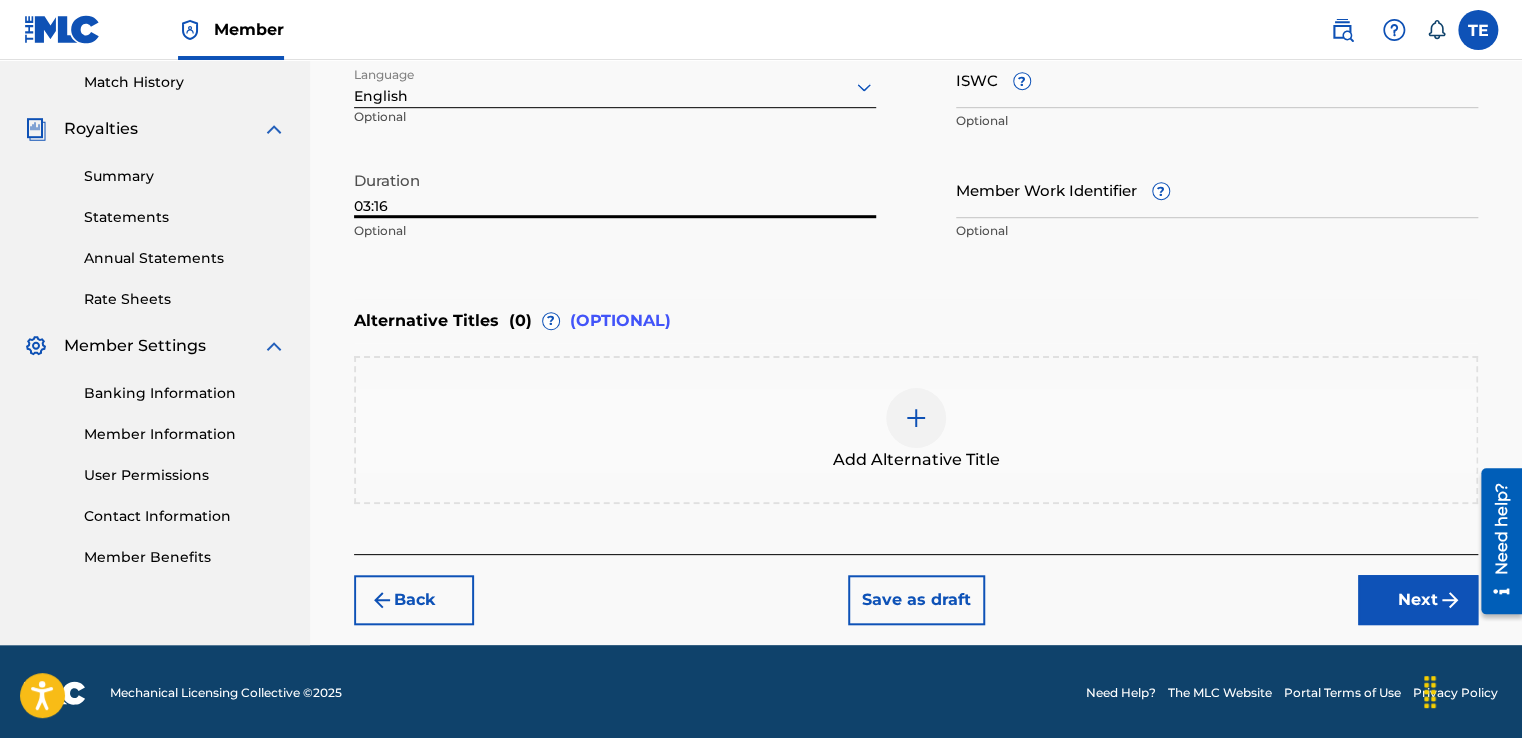 type on "03:16" 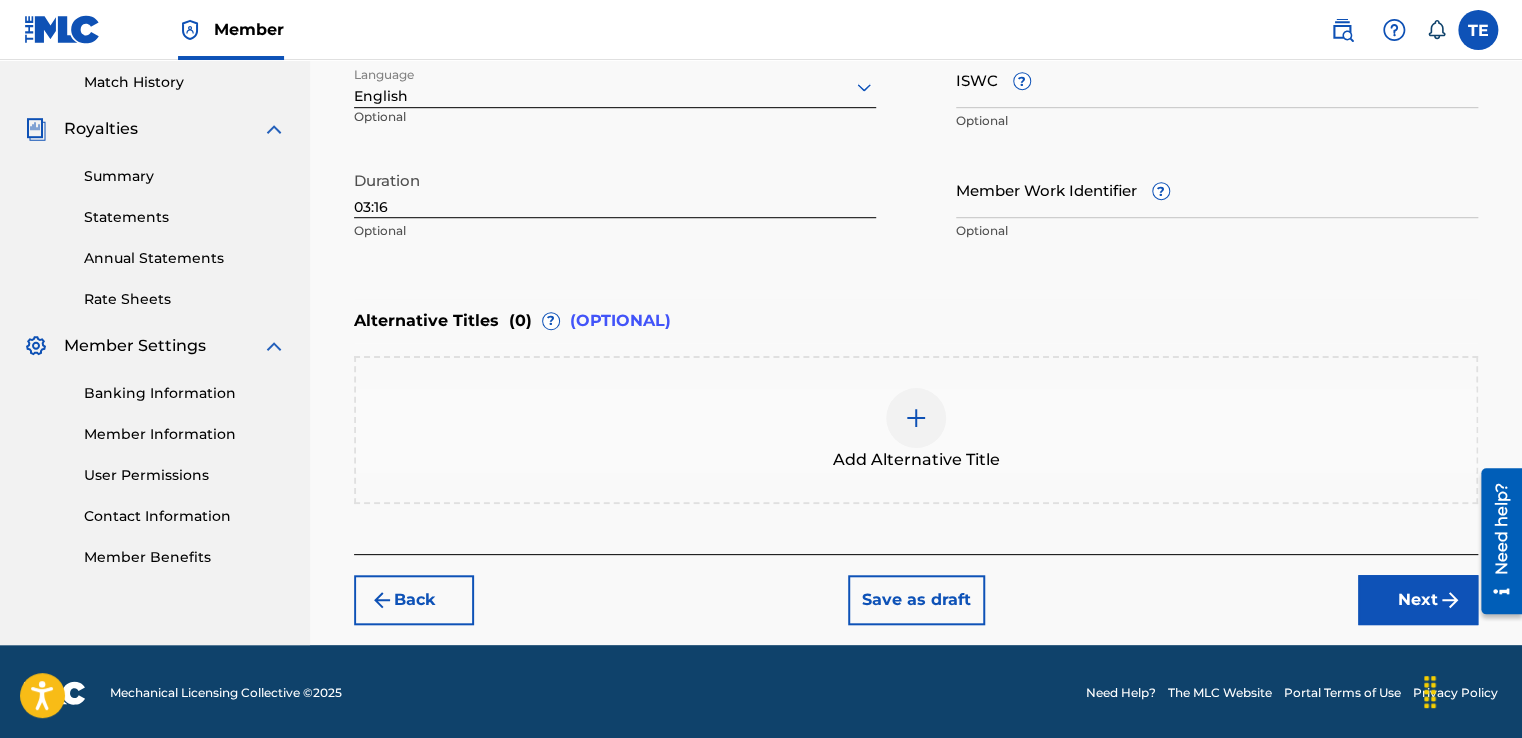 click on "Next" at bounding box center [1418, 600] 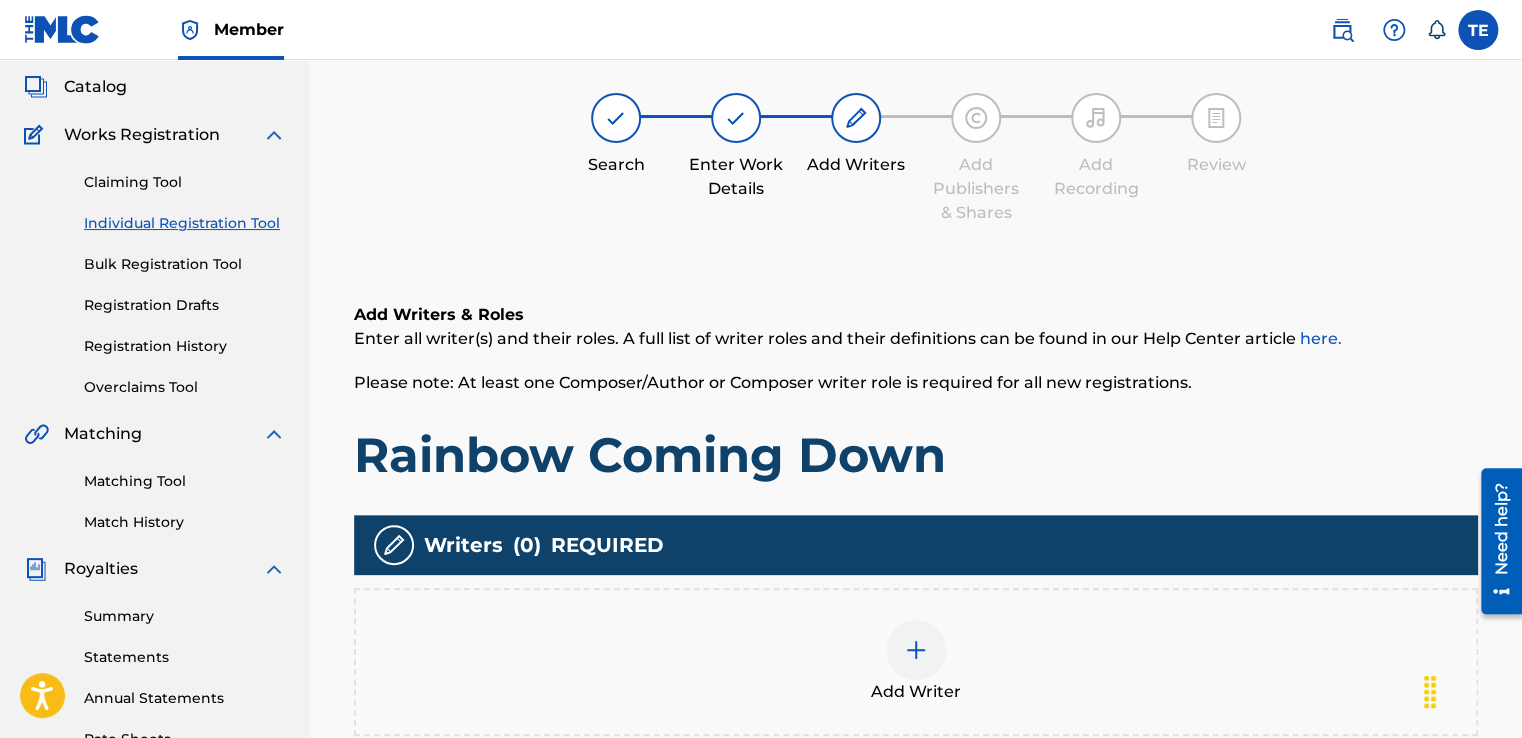scroll, scrollTop: 90, scrollLeft: 0, axis: vertical 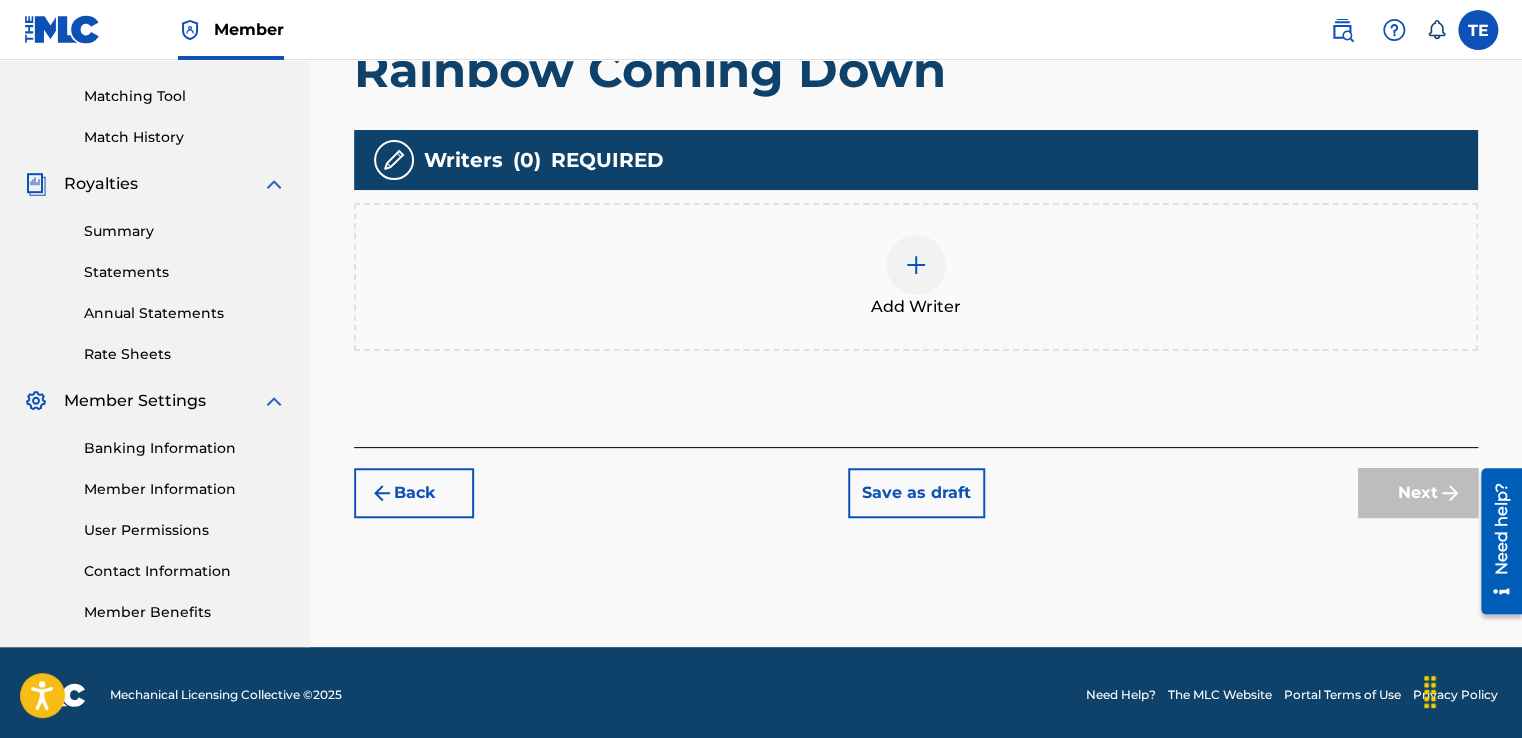click at bounding box center (916, 265) 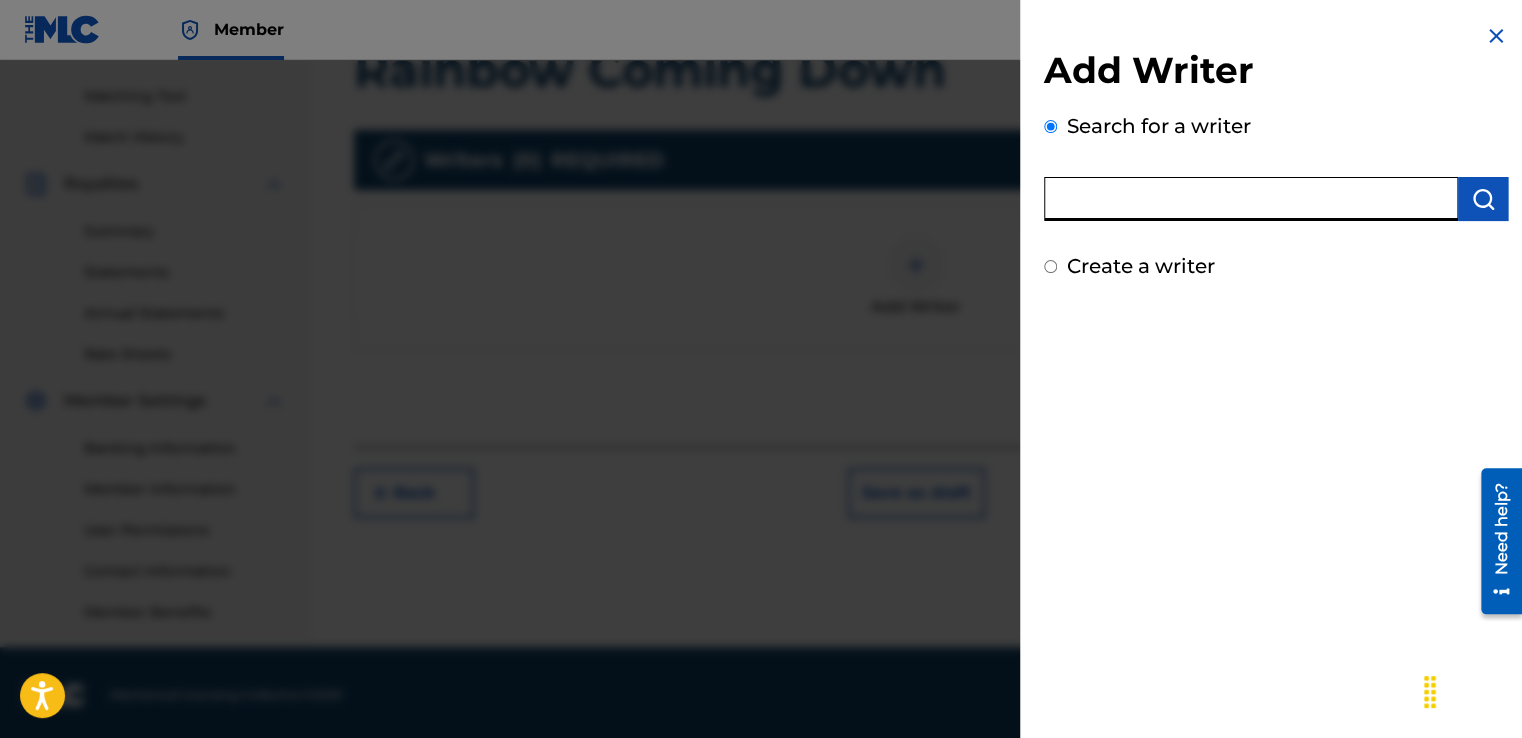 click at bounding box center (1251, 199) 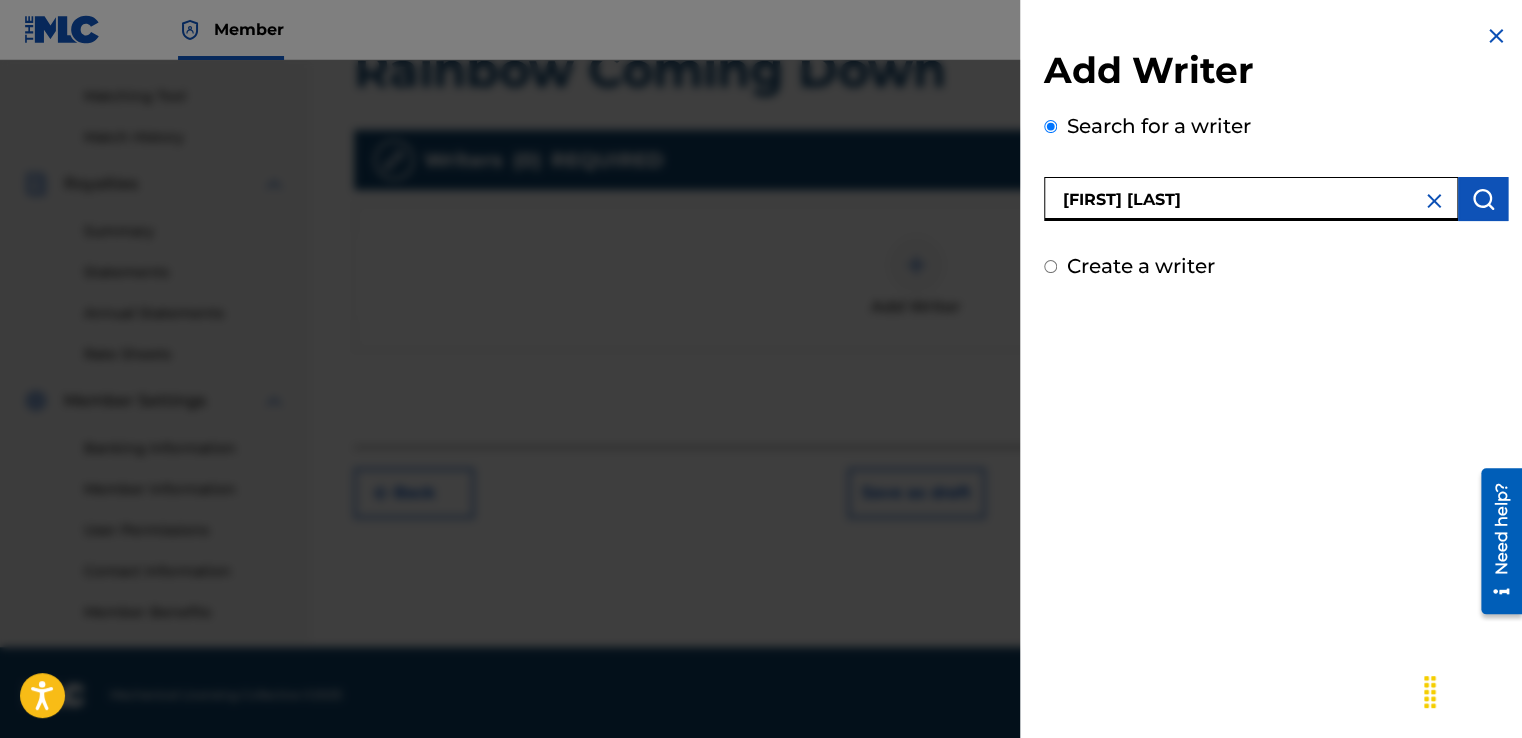 type on "[FIRST] [LAST]" 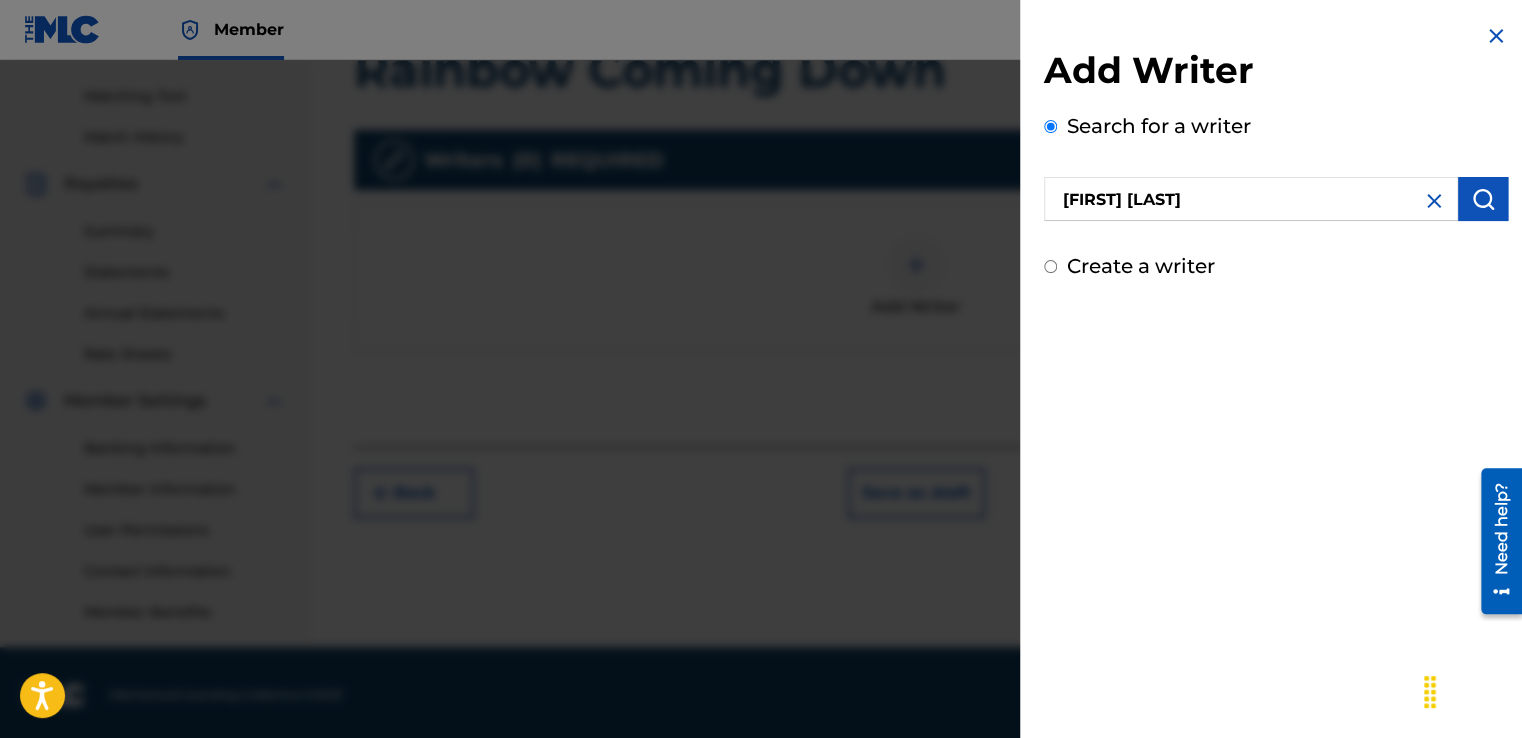 click at bounding box center (1483, 199) 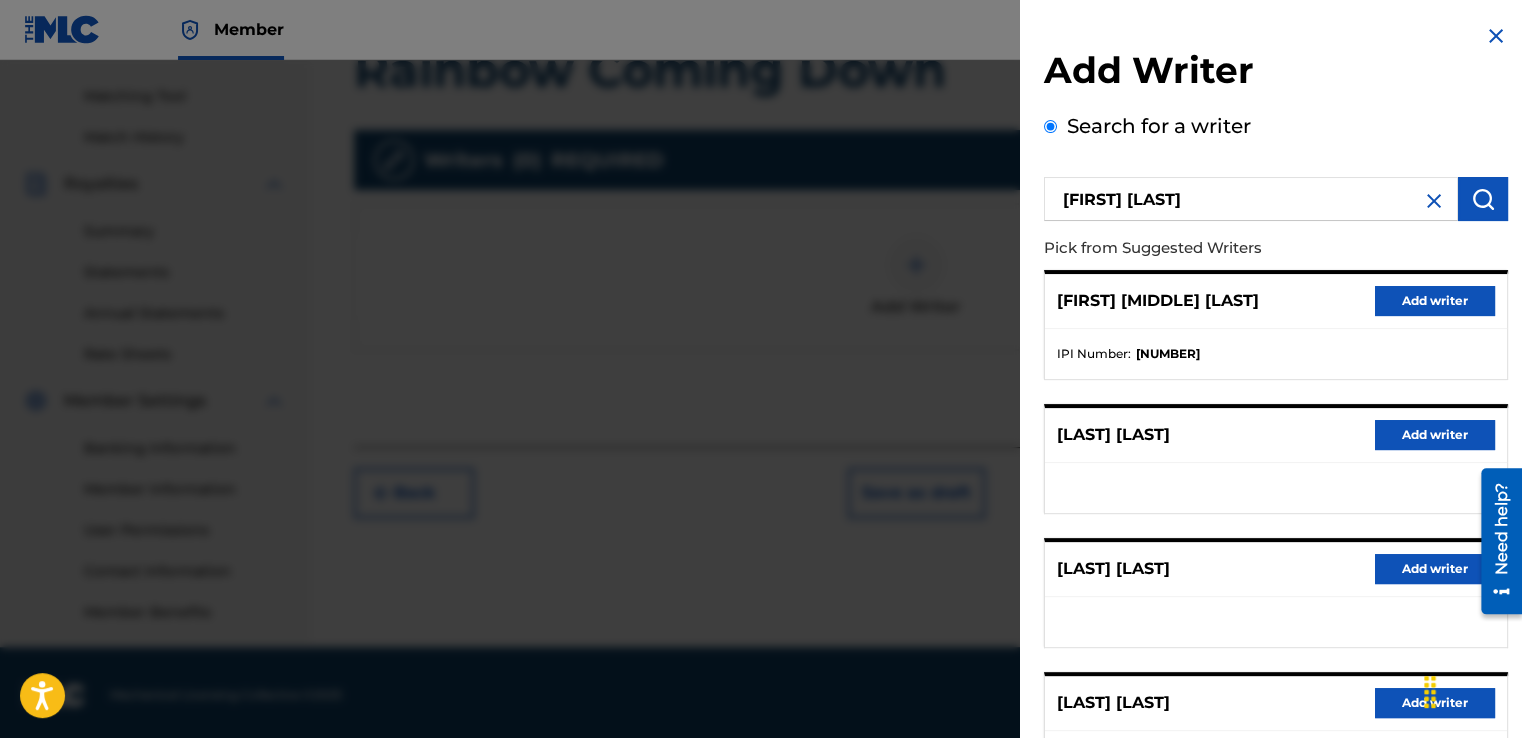 scroll, scrollTop: 501, scrollLeft: 0, axis: vertical 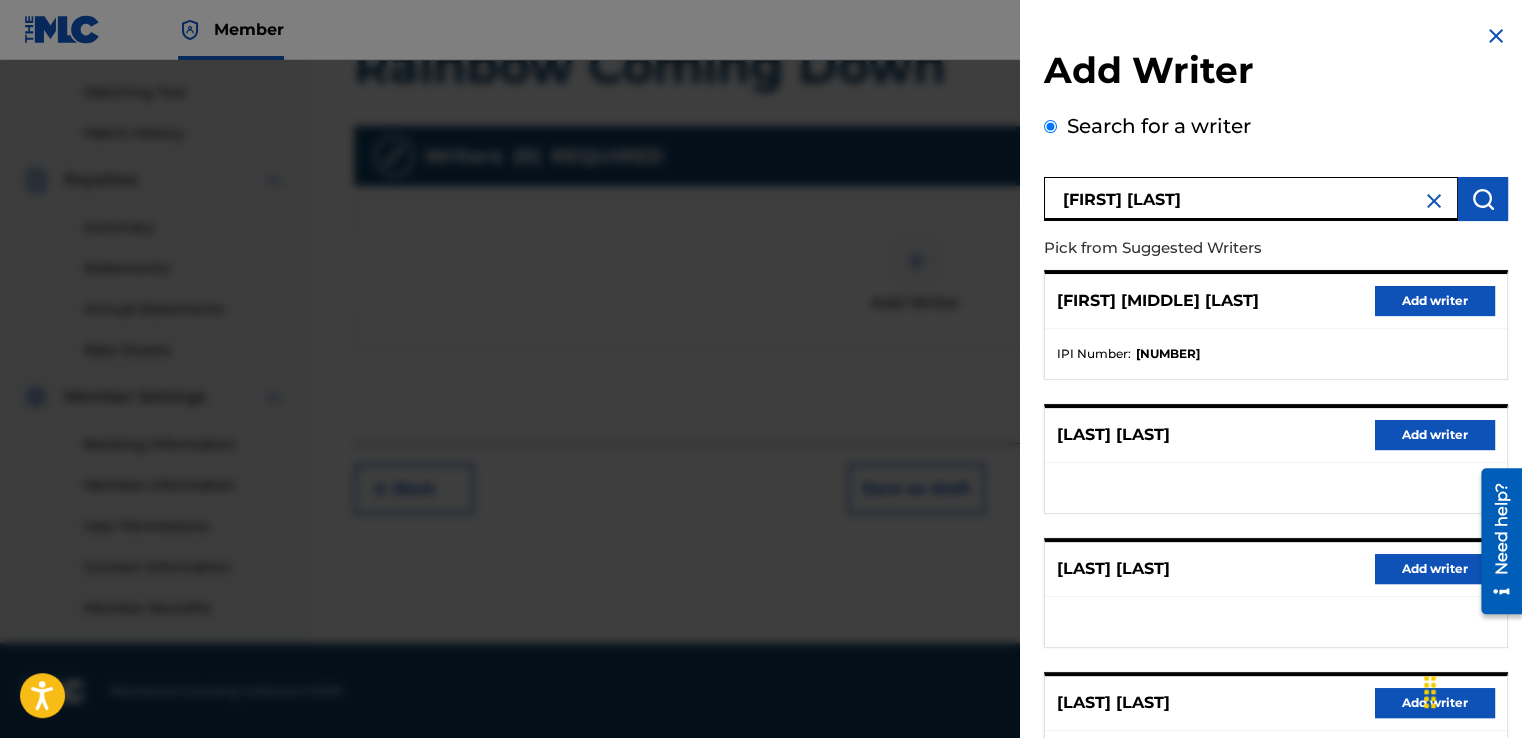drag, startPoint x: 1212, startPoint y: 205, endPoint x: 603, endPoint y: 265, distance: 611.94855 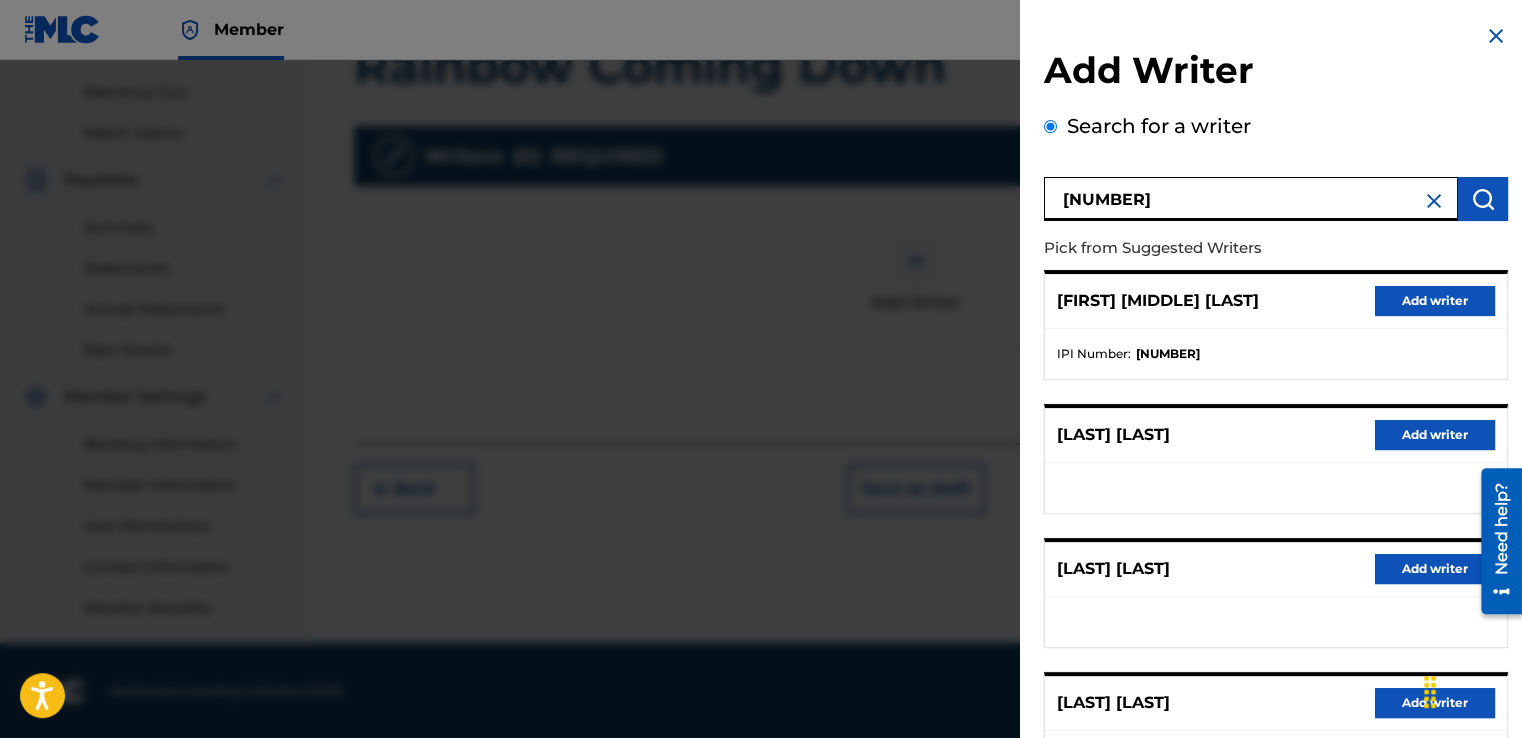 type on "[NUMBER]" 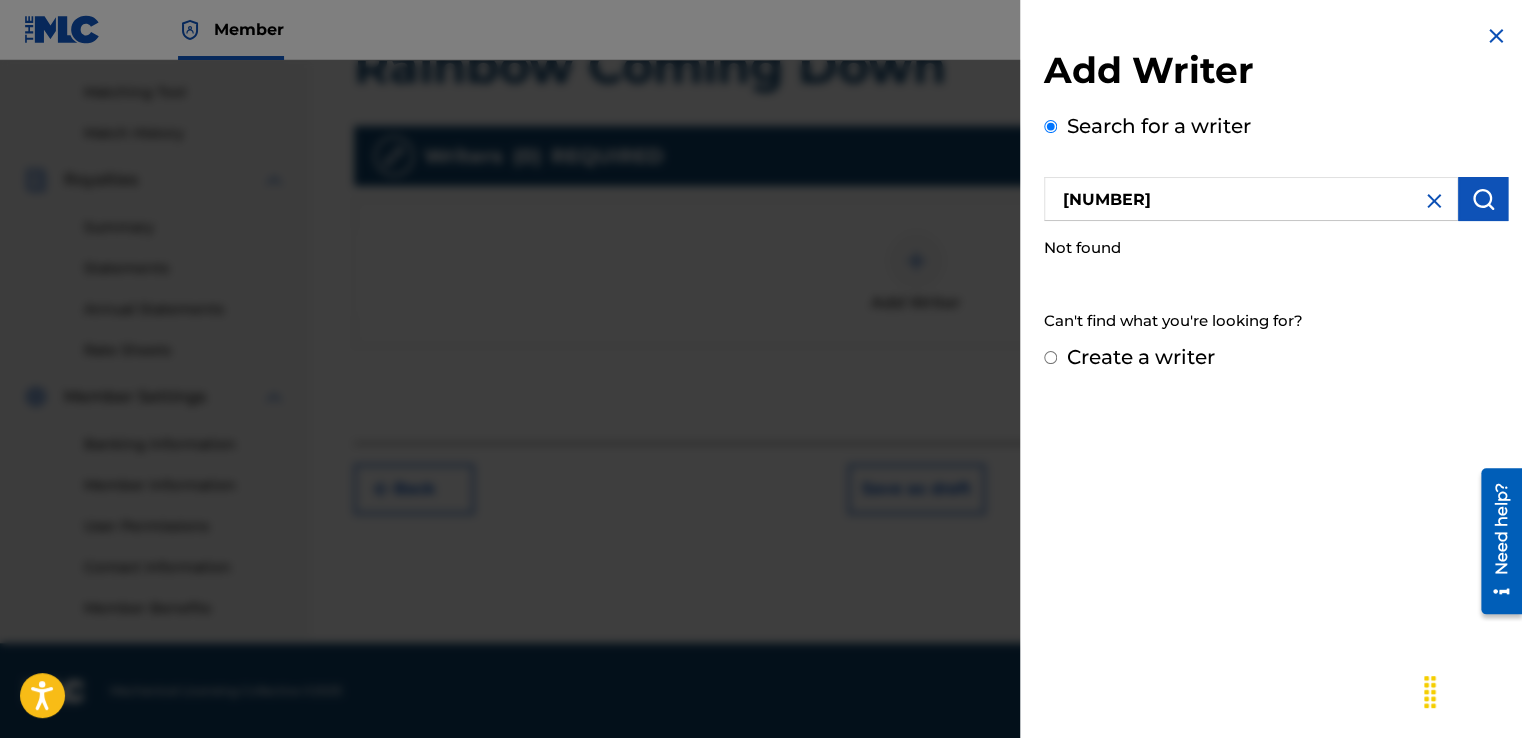 click on "Create a writer" at bounding box center (1050, 357) 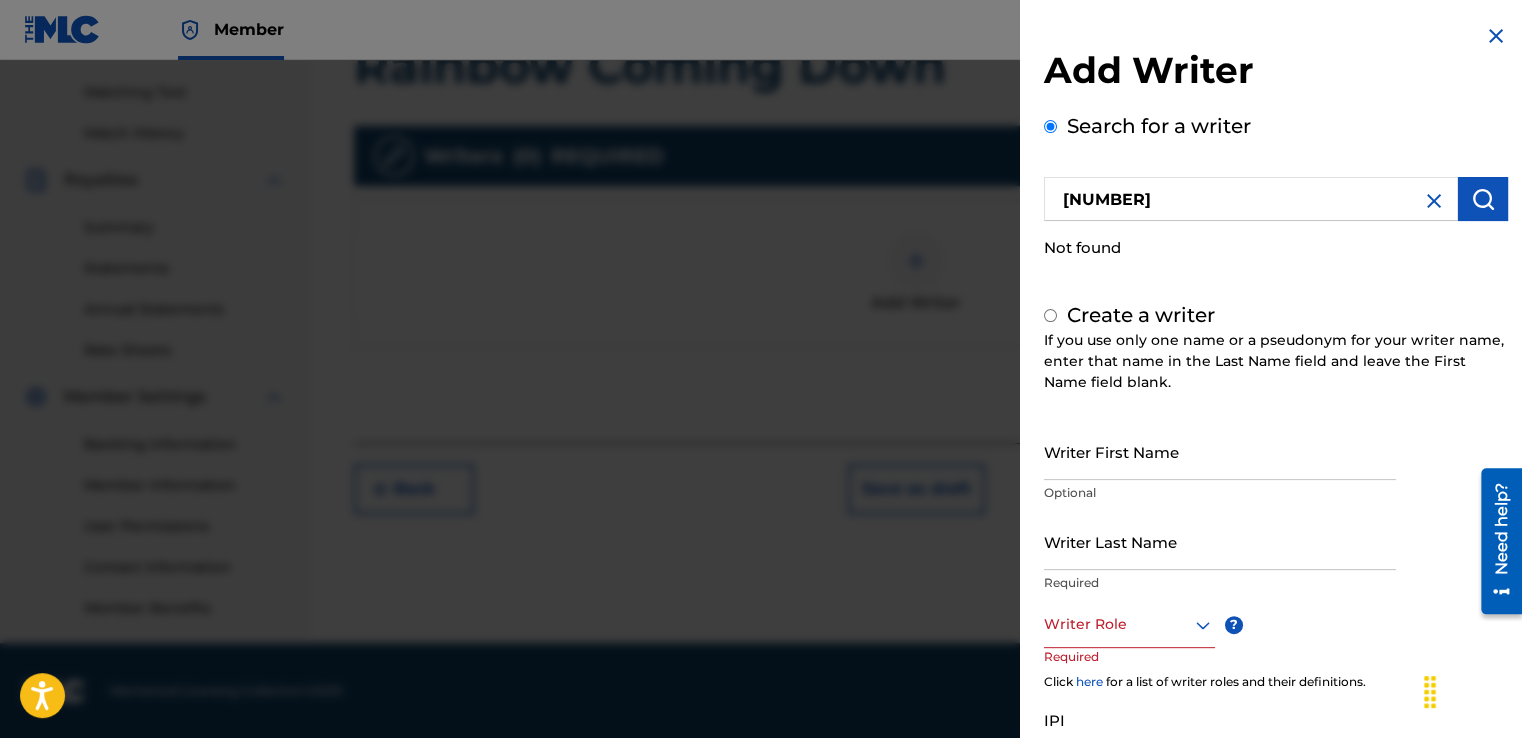 radio on "false" 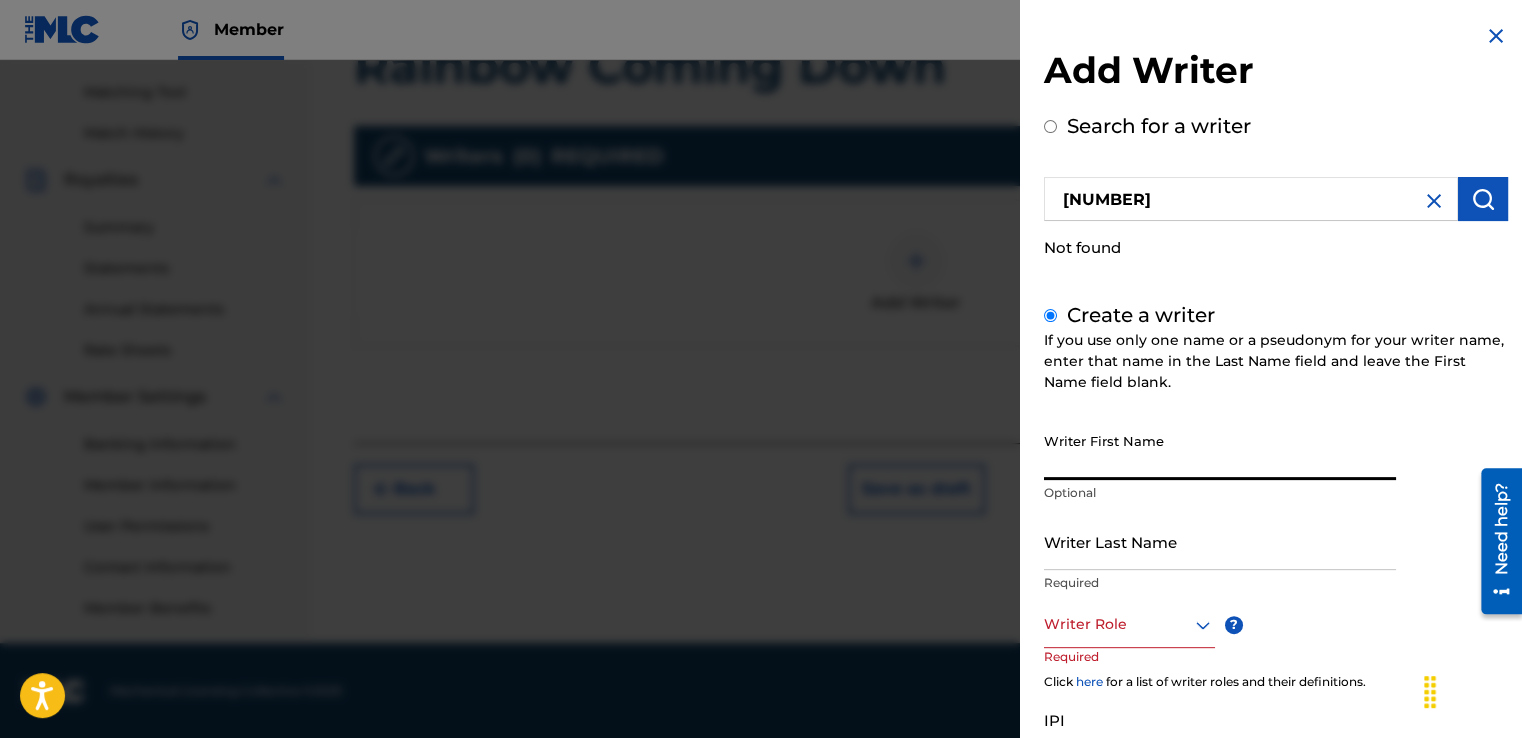 click on "Writer First Name" at bounding box center (1220, 451) 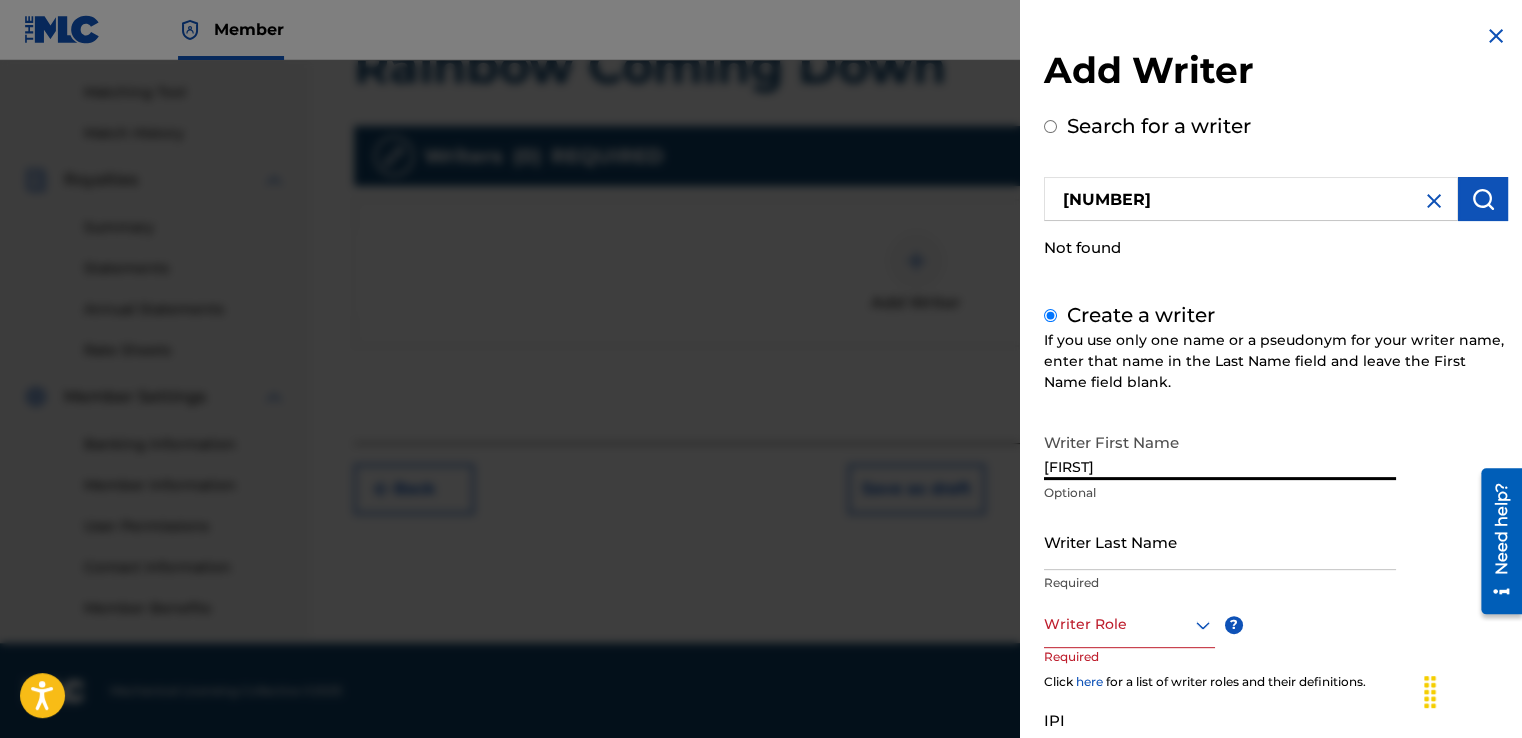 type on "[FIRST]" 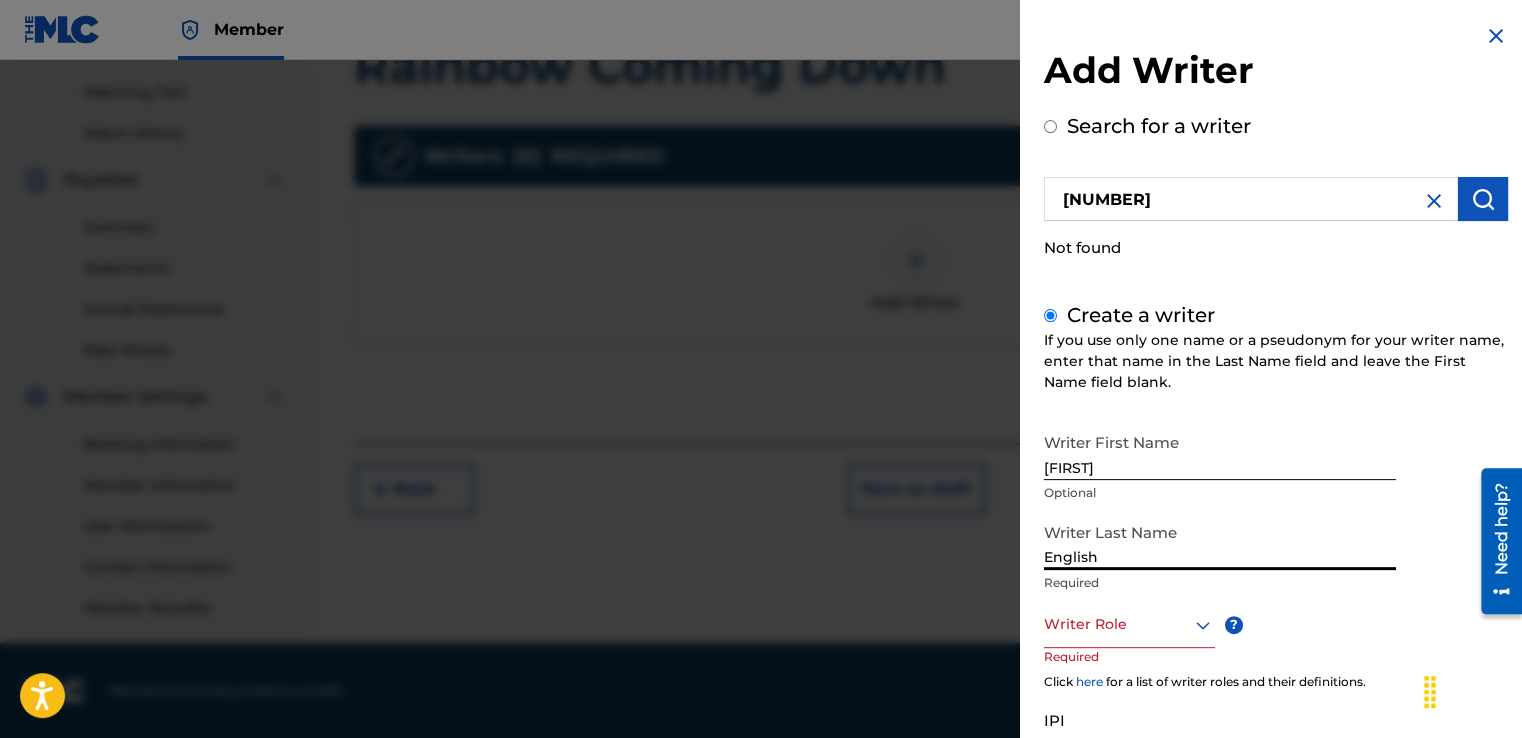 type on "English" 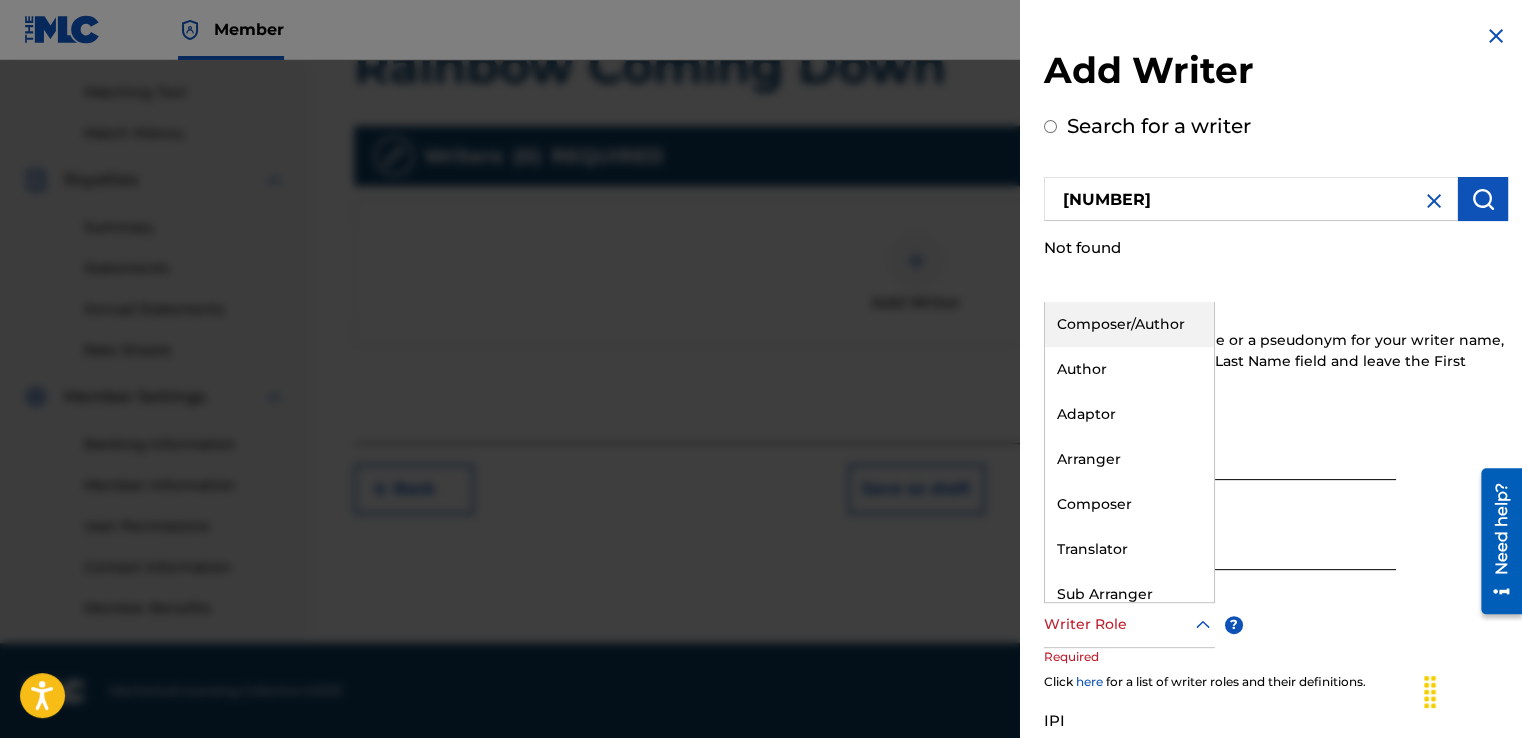 click 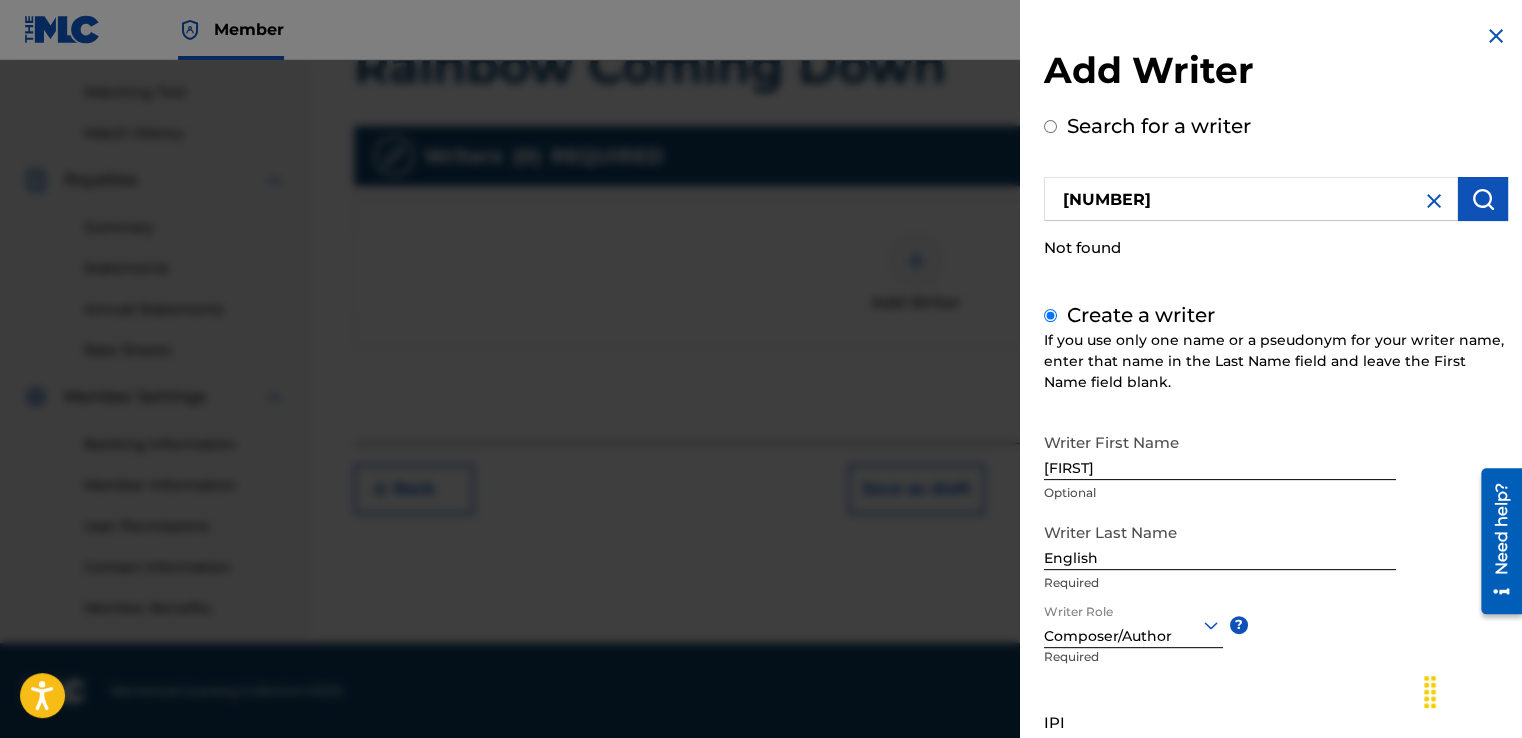 click on "Writer First Name   [FIRST] Optional Writer Last Name   [LAST] Required Writer Role Composer/Author ? Required IPI   Optional Save & Add Another Writer Continue" at bounding box center [1276, 643] 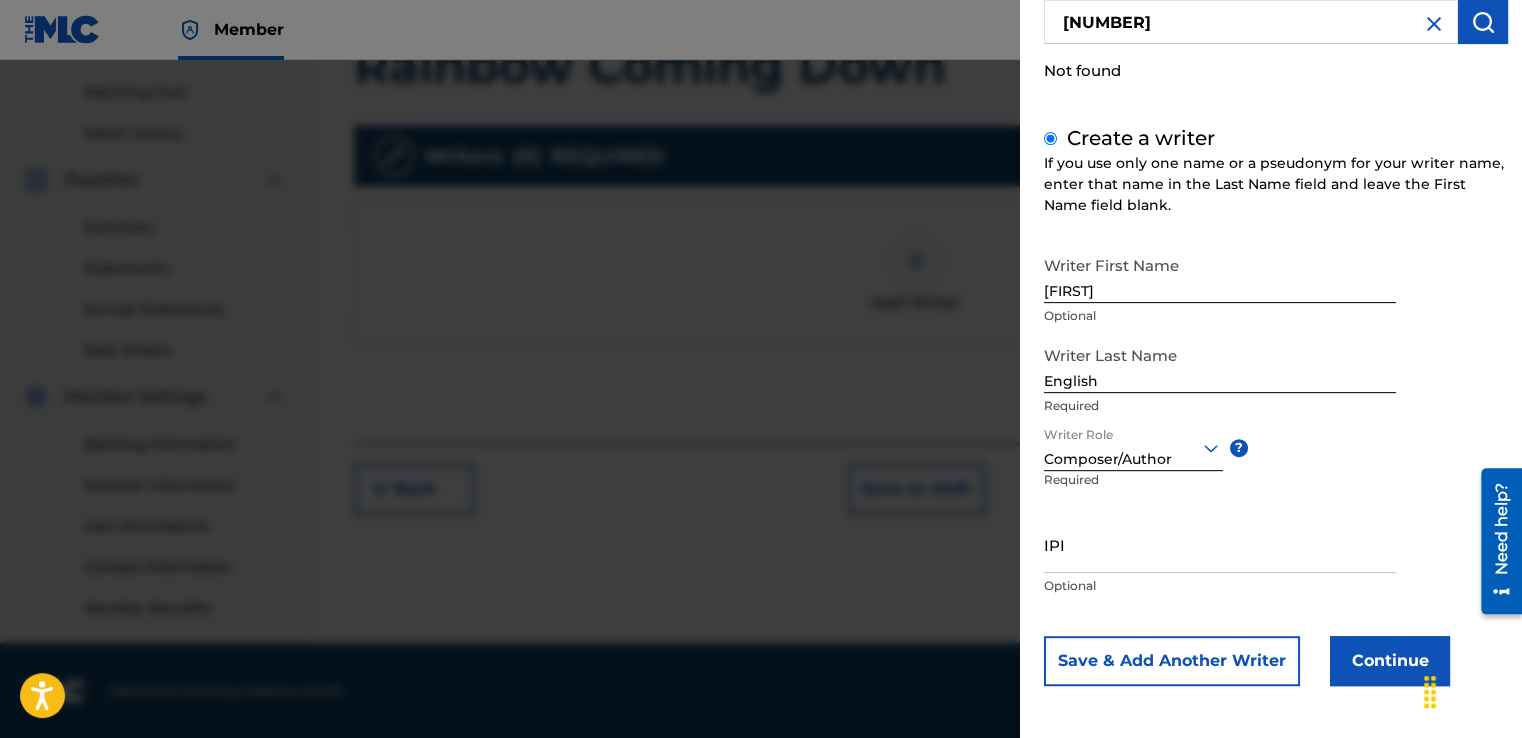 scroll, scrollTop: 178, scrollLeft: 0, axis: vertical 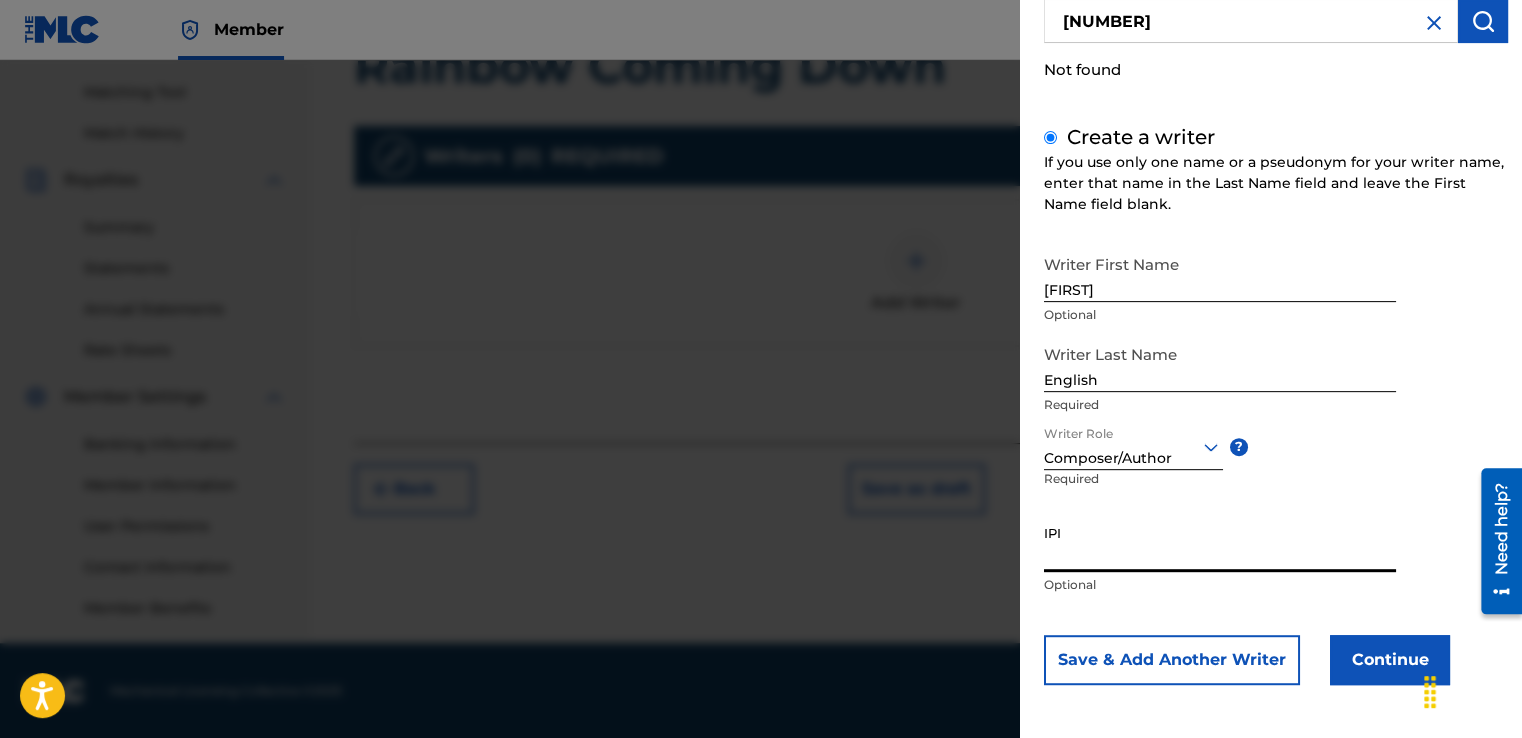 click on "IPI" at bounding box center (1220, 543) 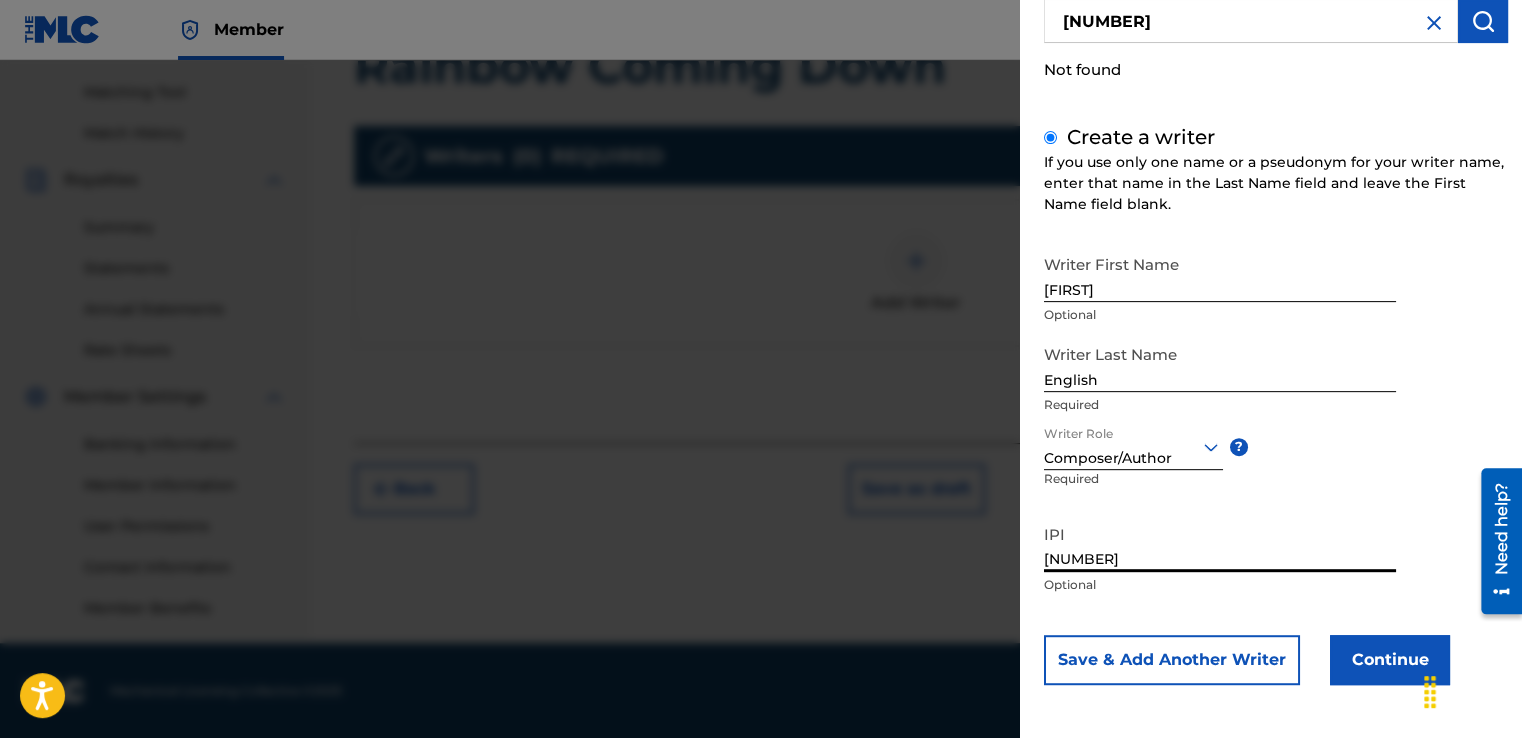 type on "[NUMBER]" 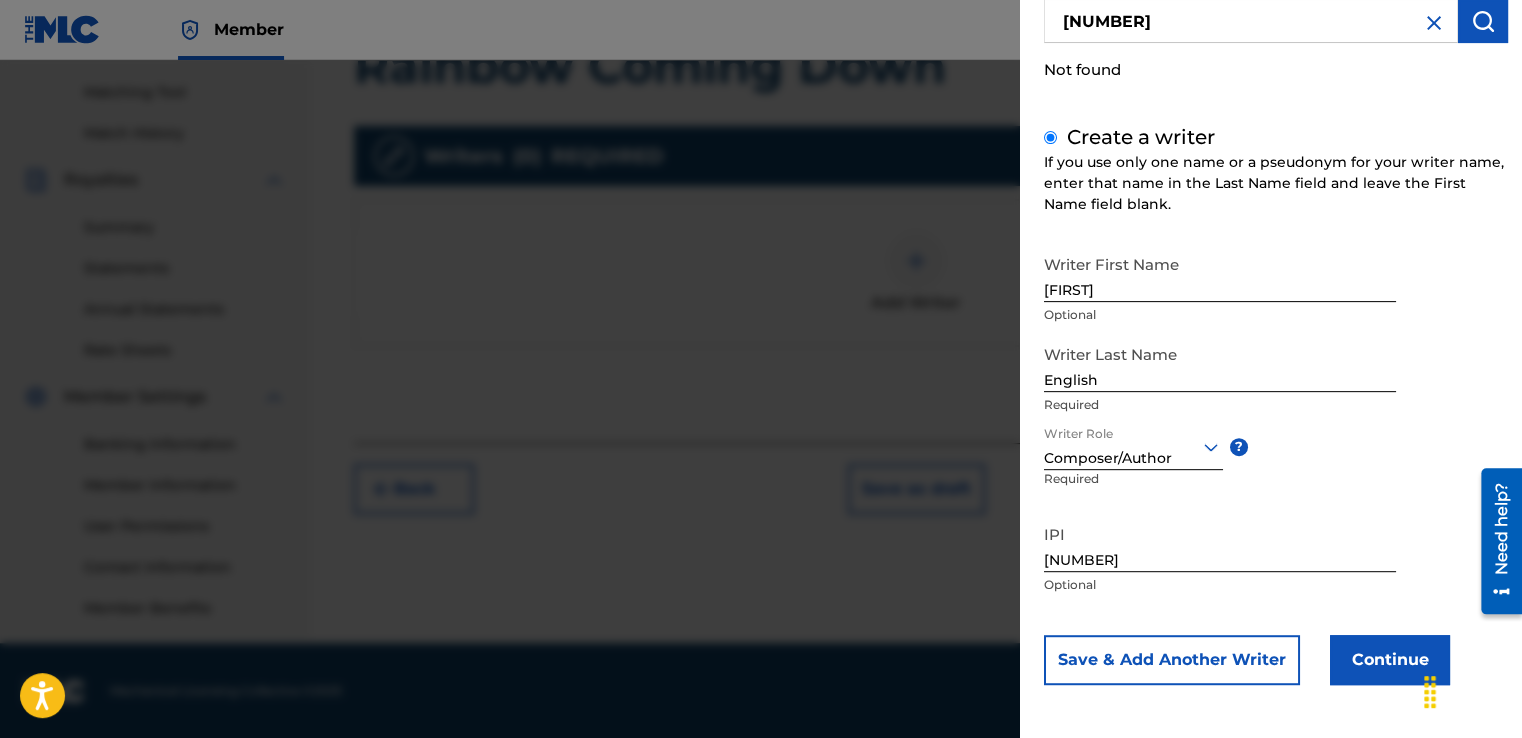 click on "Continue" at bounding box center [1390, 660] 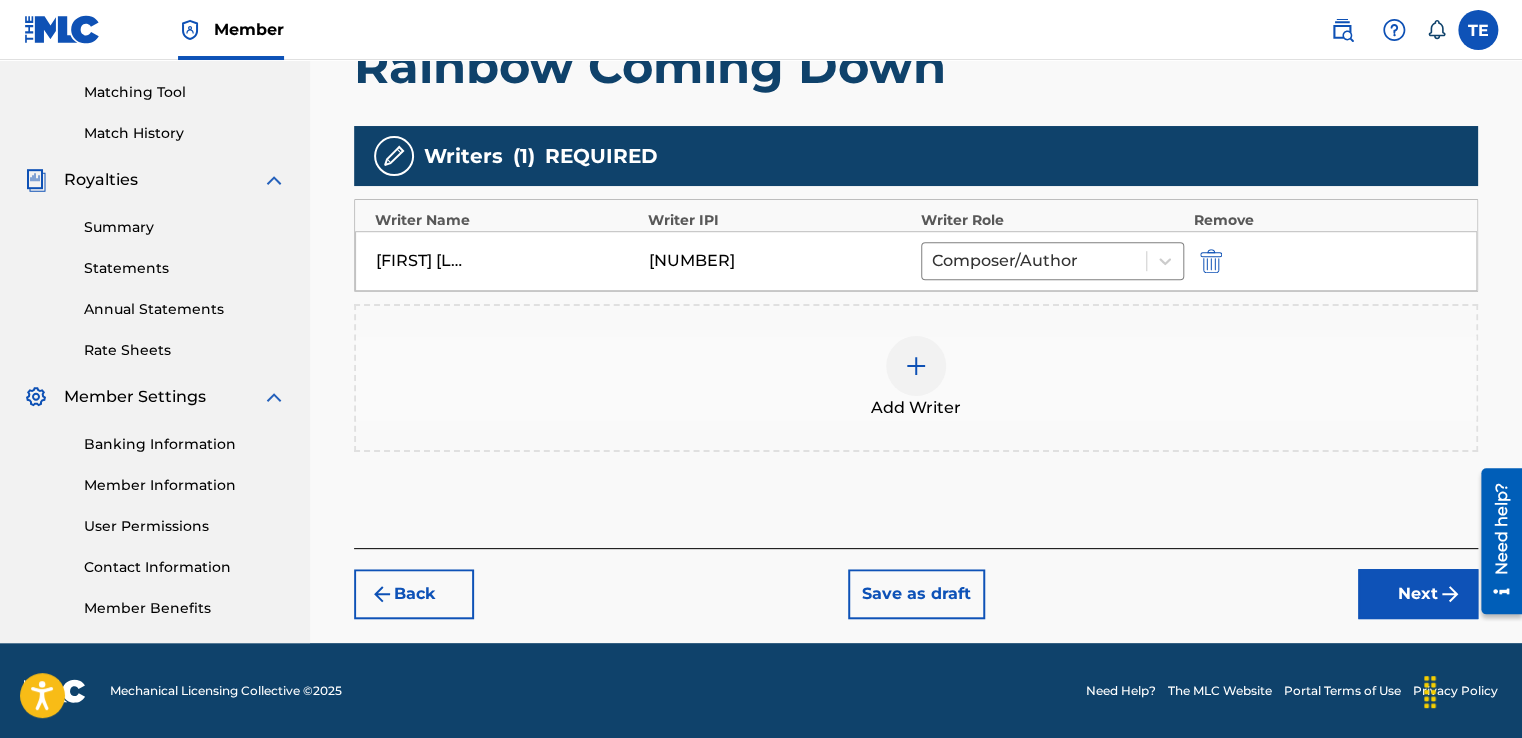 click on "Next" at bounding box center (1418, 594) 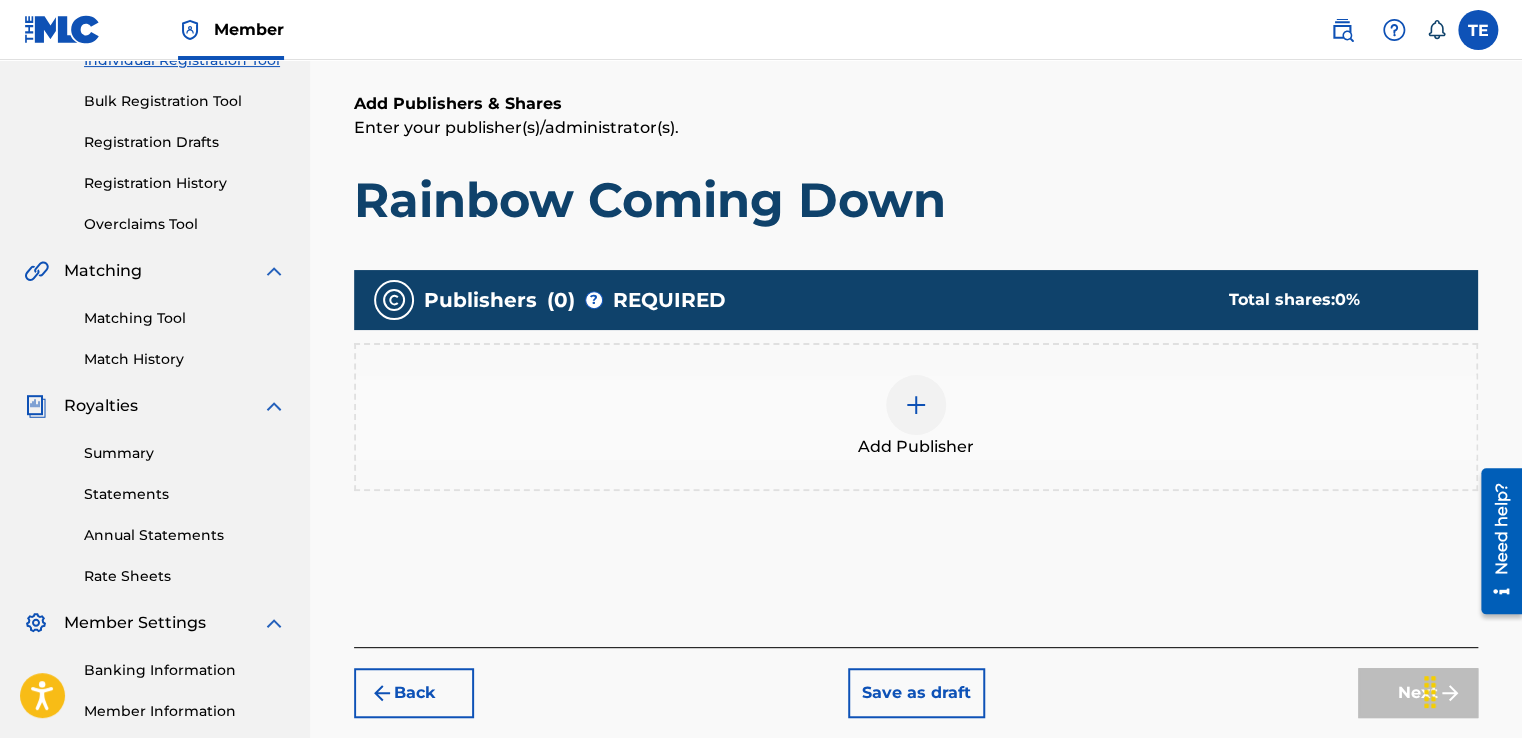 scroll, scrollTop: 90, scrollLeft: 0, axis: vertical 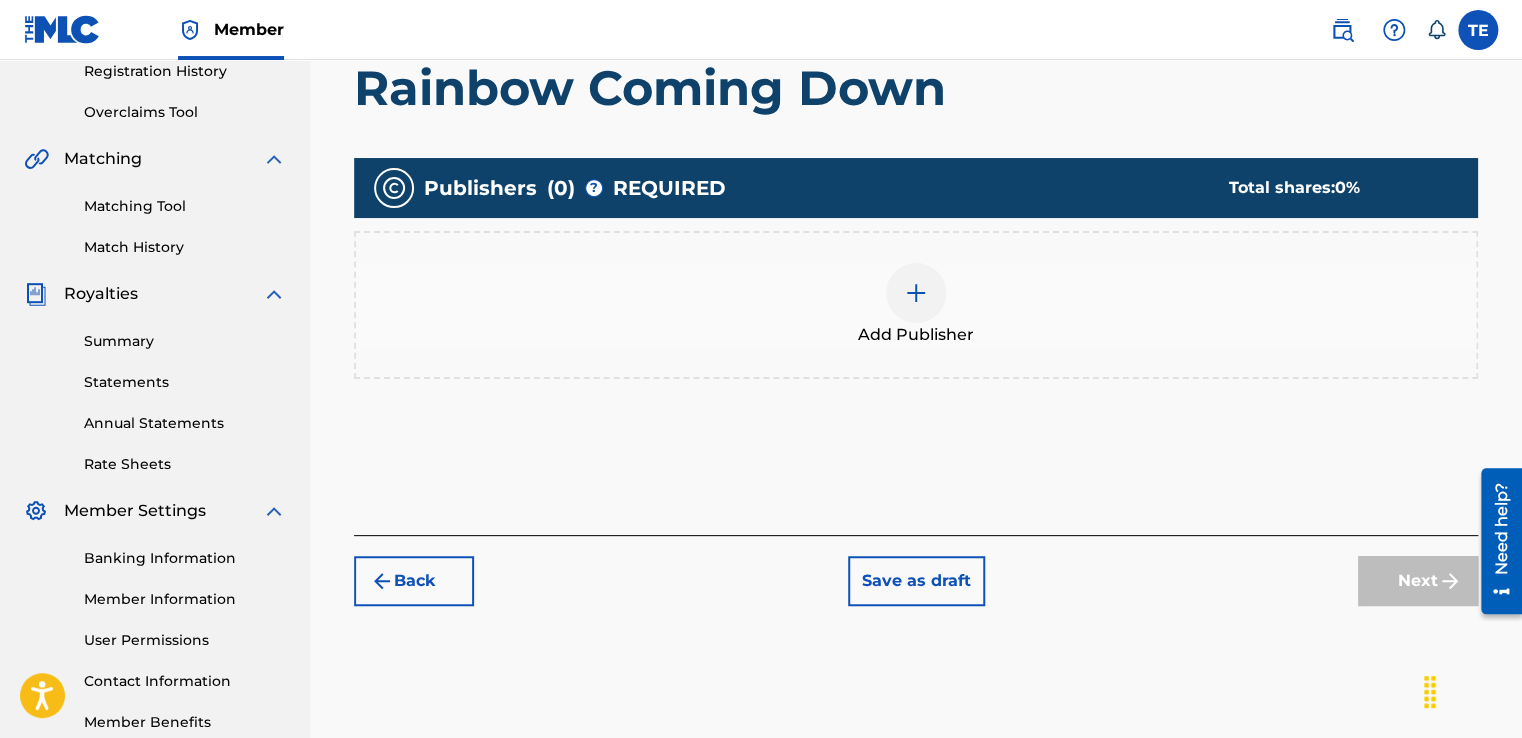 click at bounding box center (916, 293) 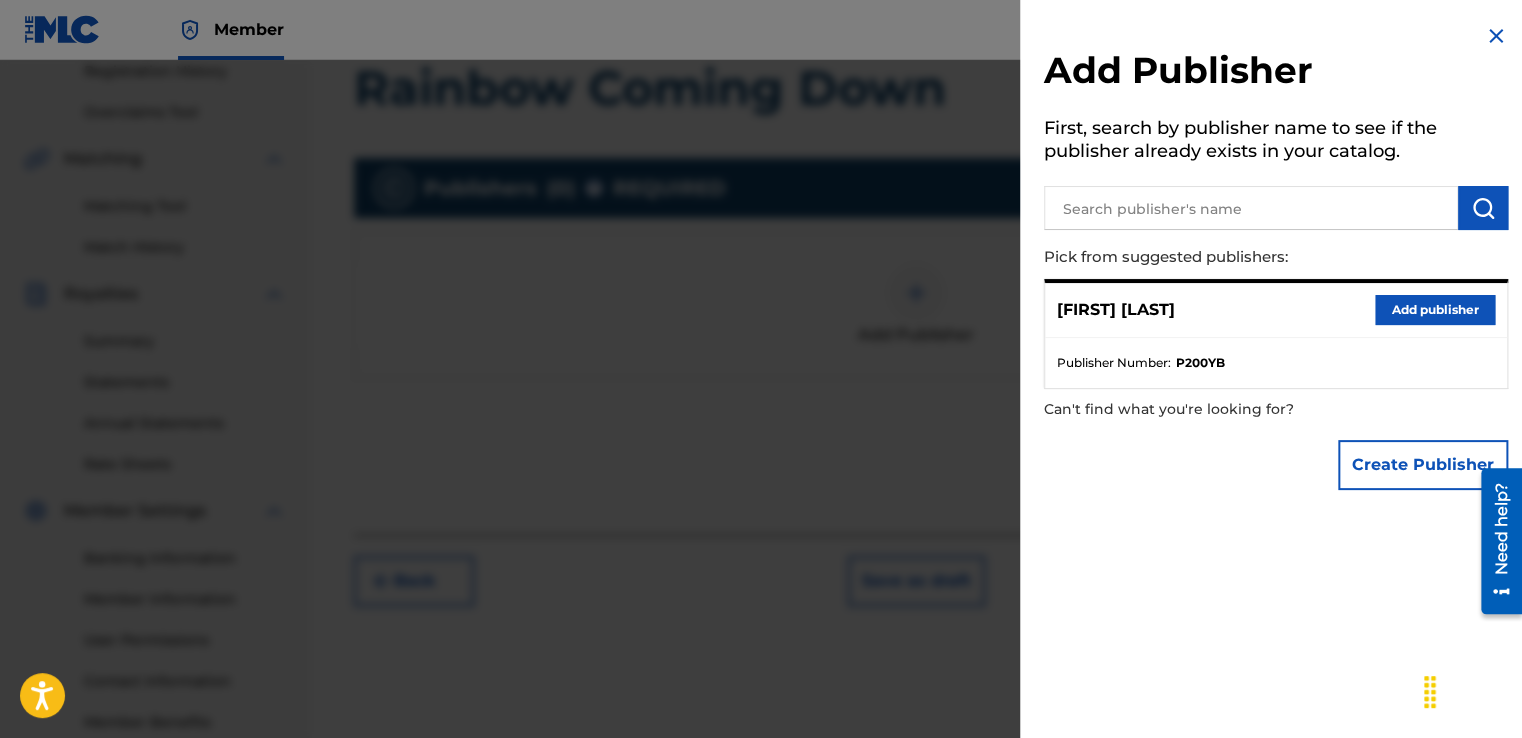 click on "Add publisher" at bounding box center [1435, 310] 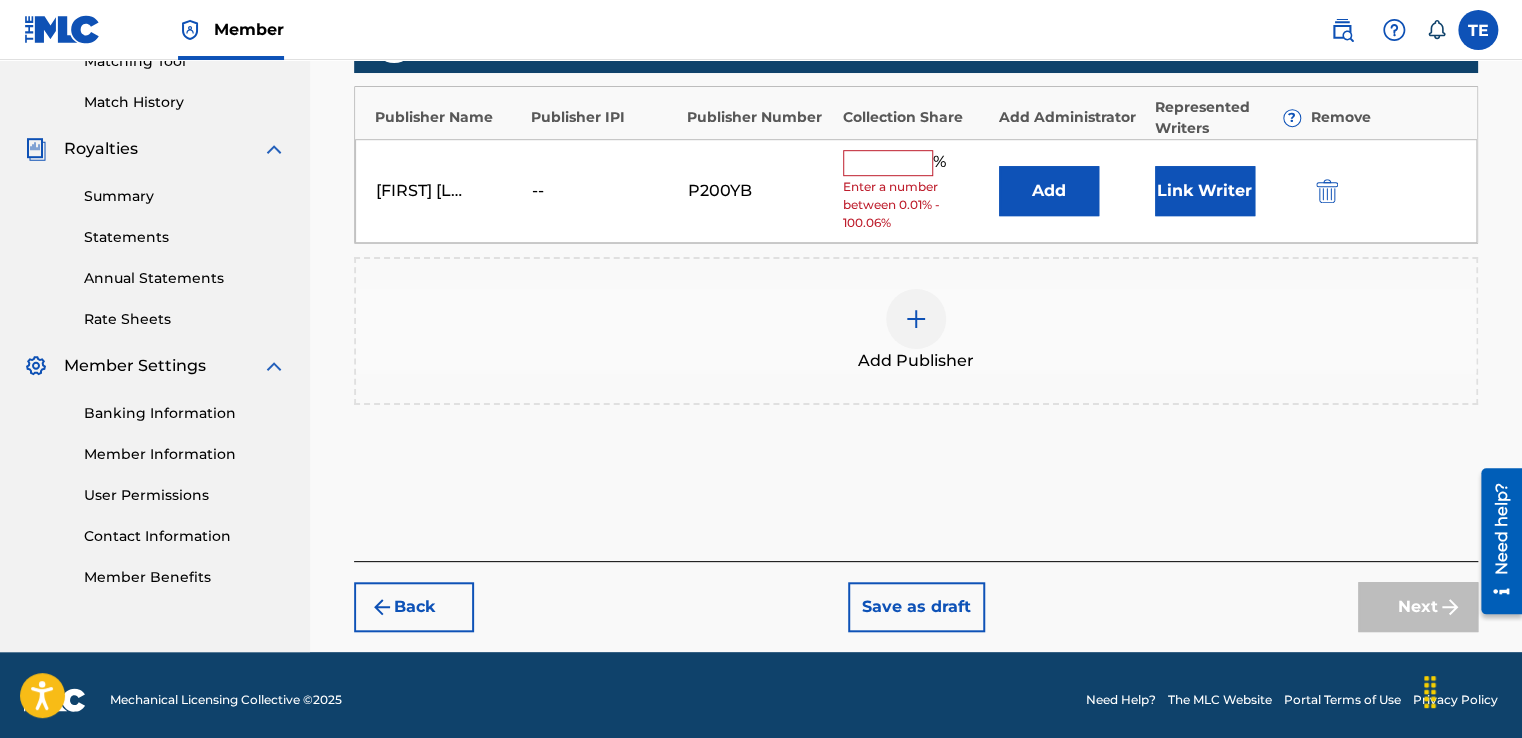 scroll, scrollTop: 539, scrollLeft: 0, axis: vertical 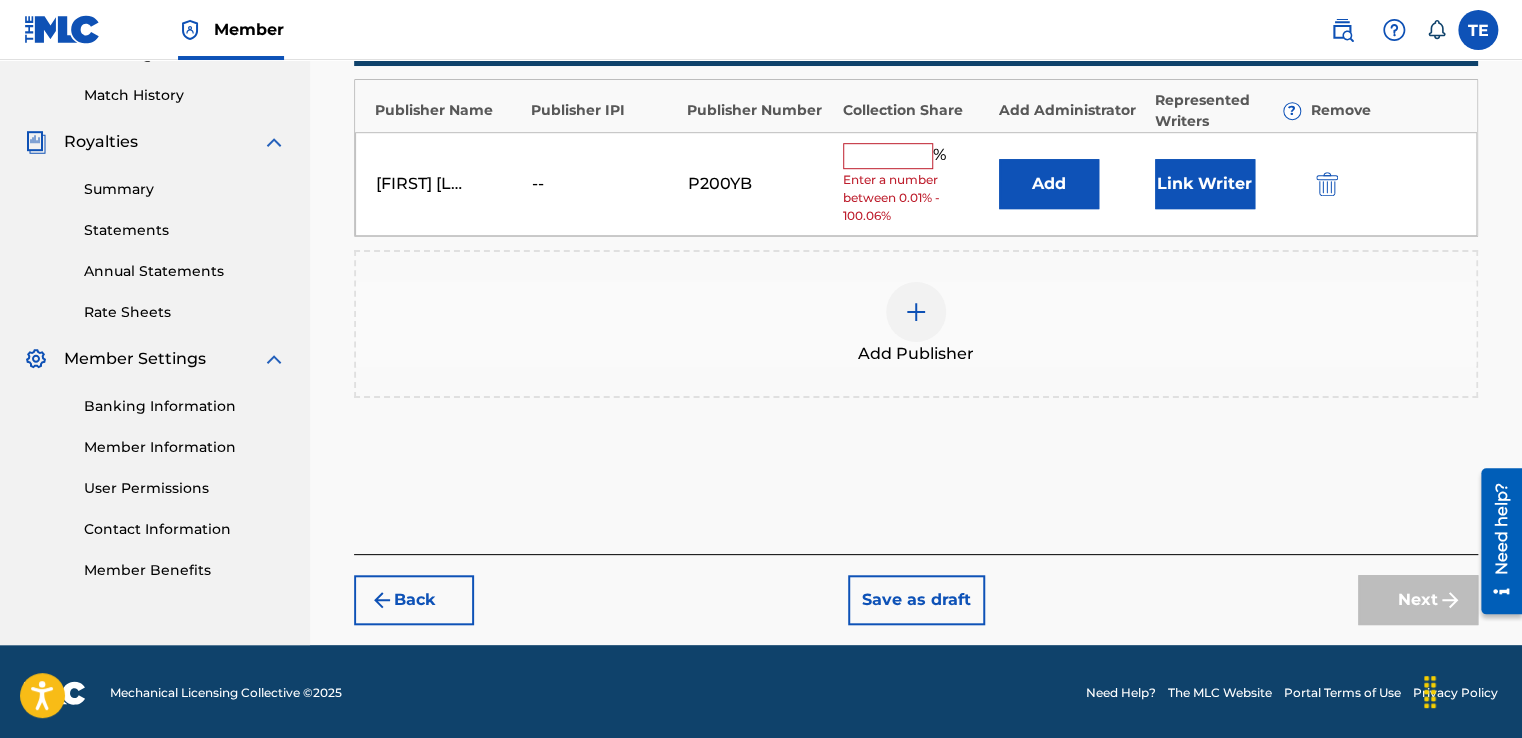 click on "Link Writer" at bounding box center (1205, 184) 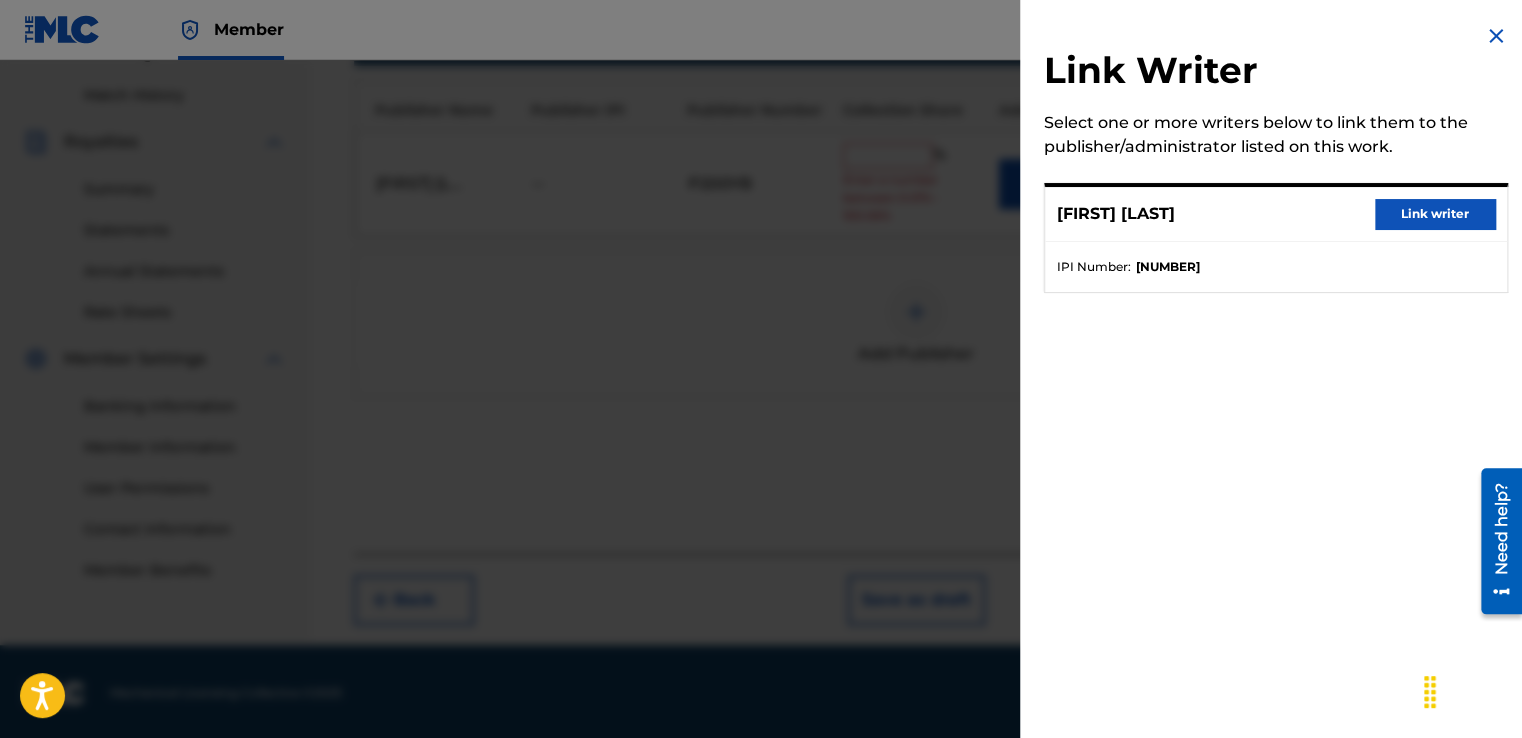 click on "Link writer" at bounding box center [1435, 214] 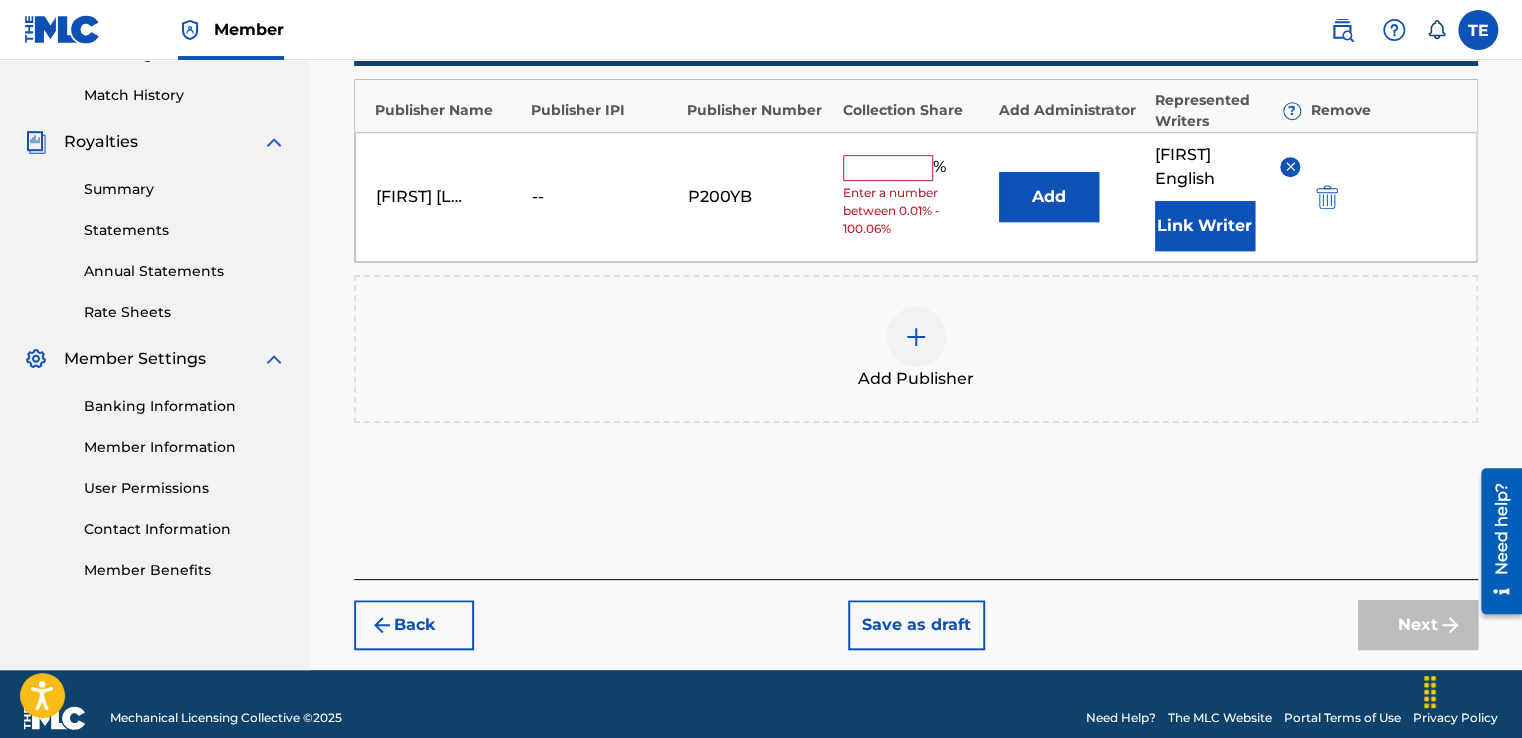 click at bounding box center (888, 168) 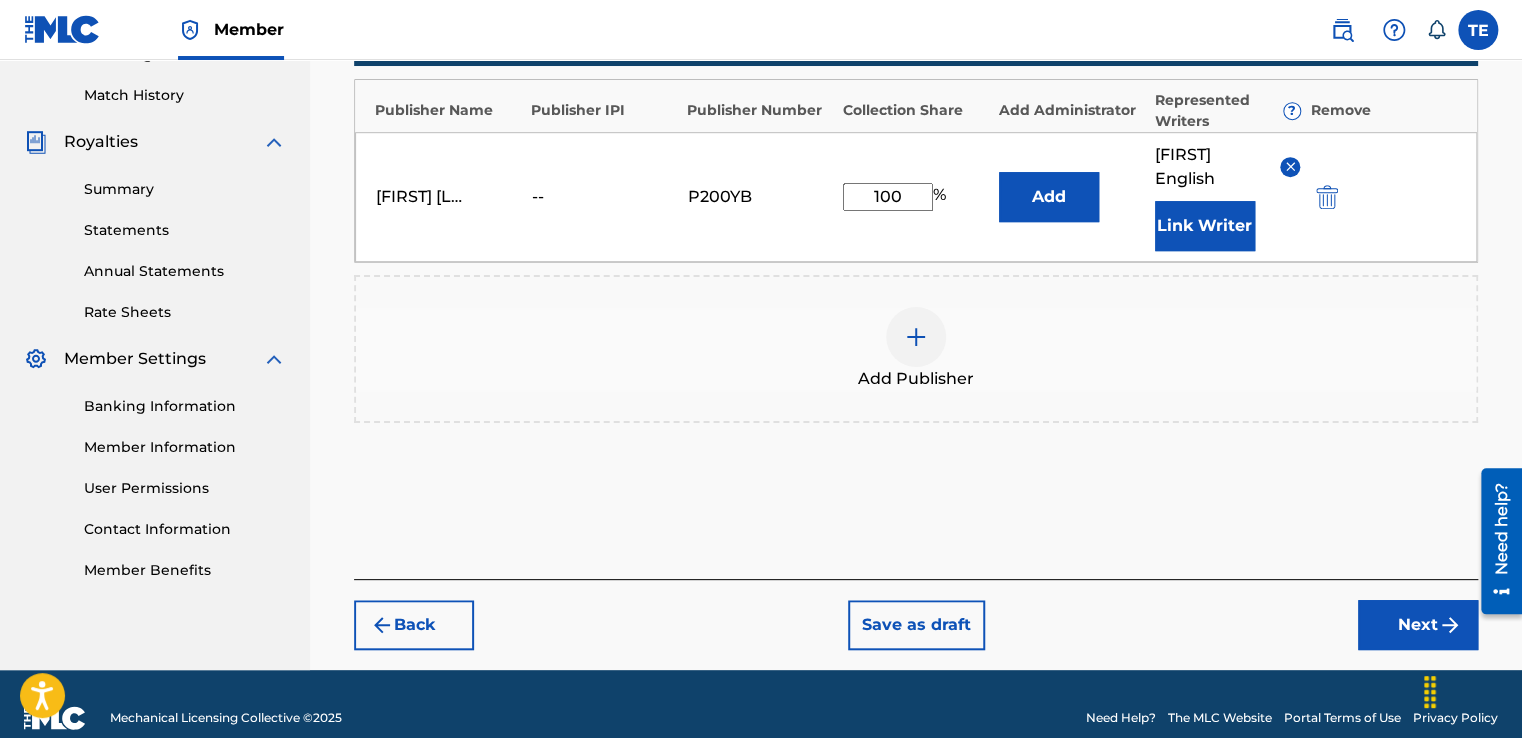 click on "Next" at bounding box center [1418, 625] 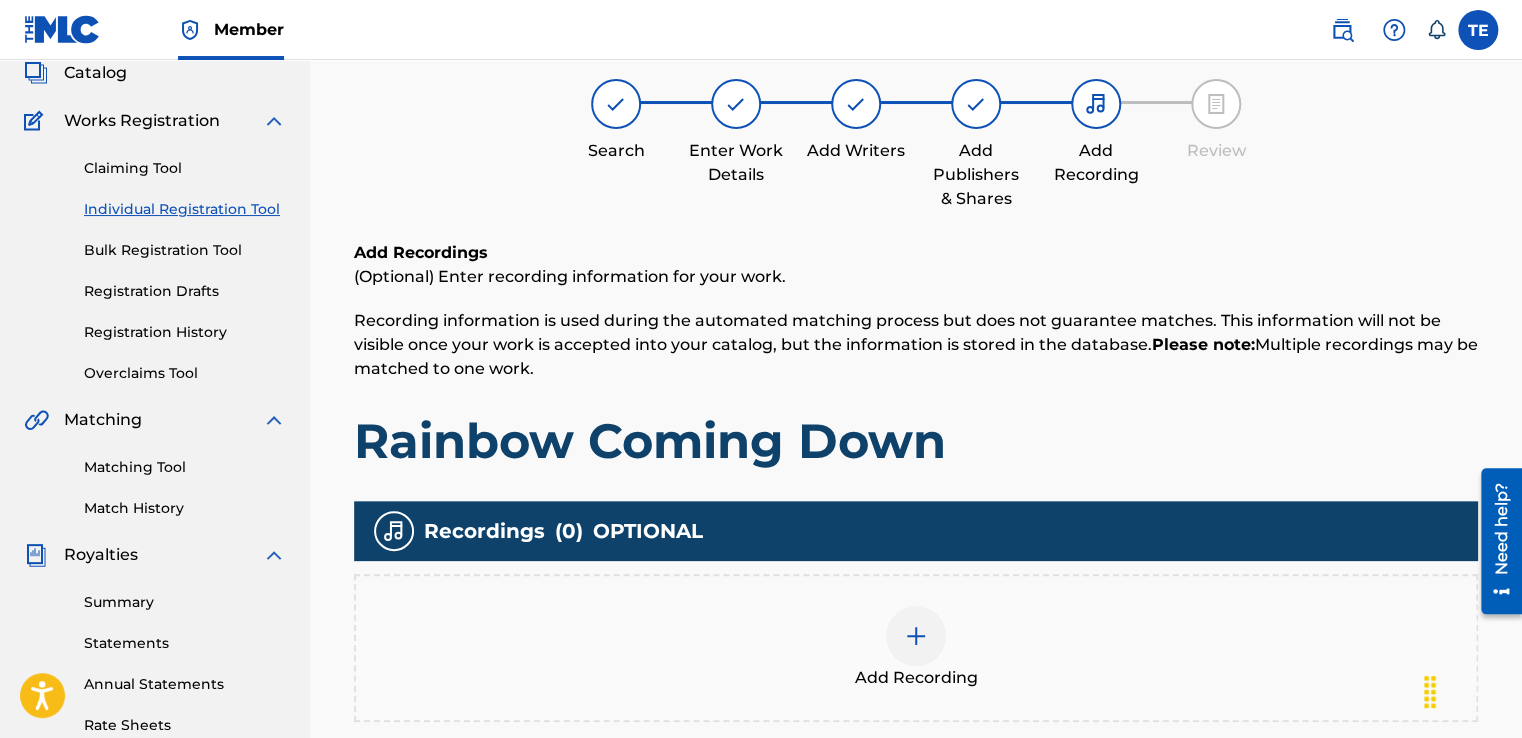 scroll, scrollTop: 90, scrollLeft: 0, axis: vertical 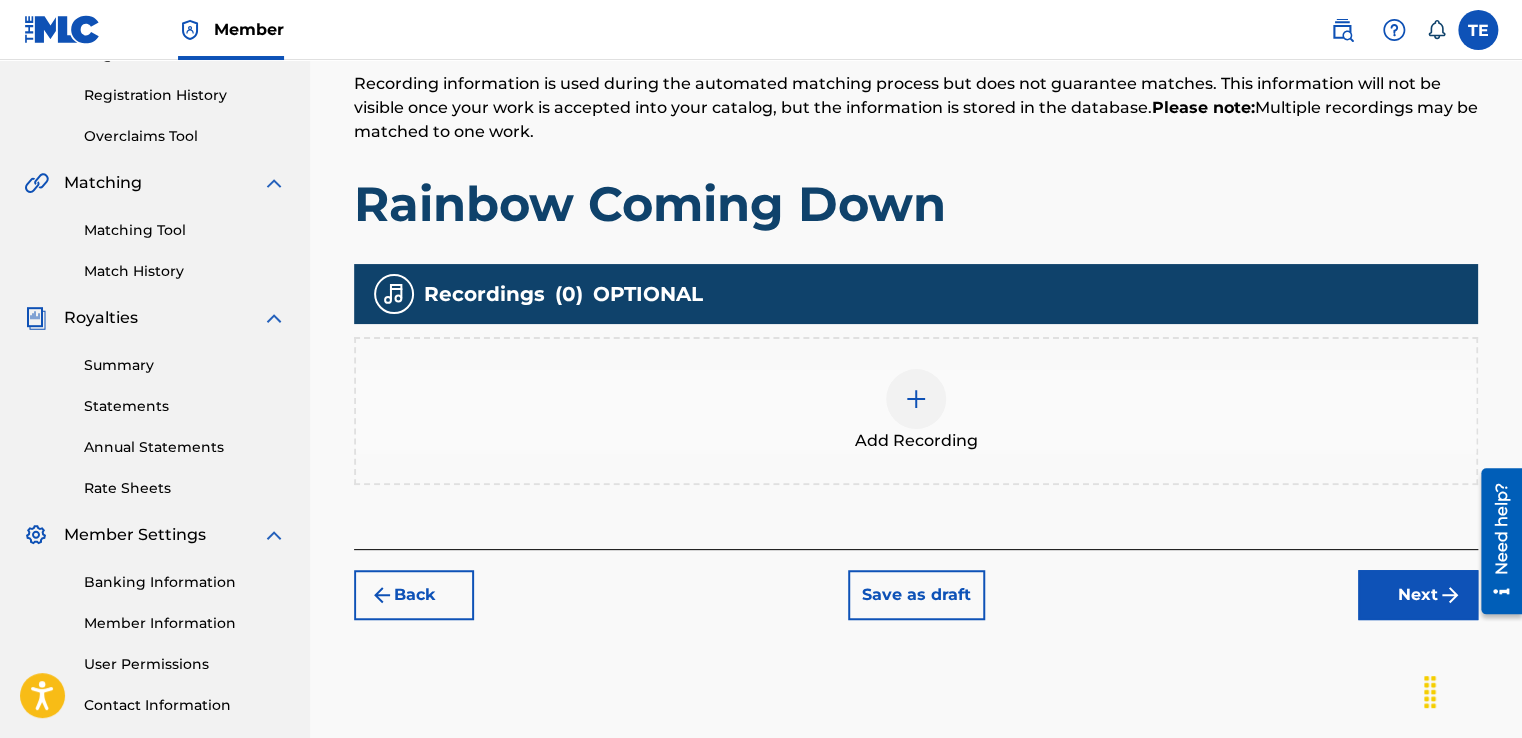 click at bounding box center [916, 399] 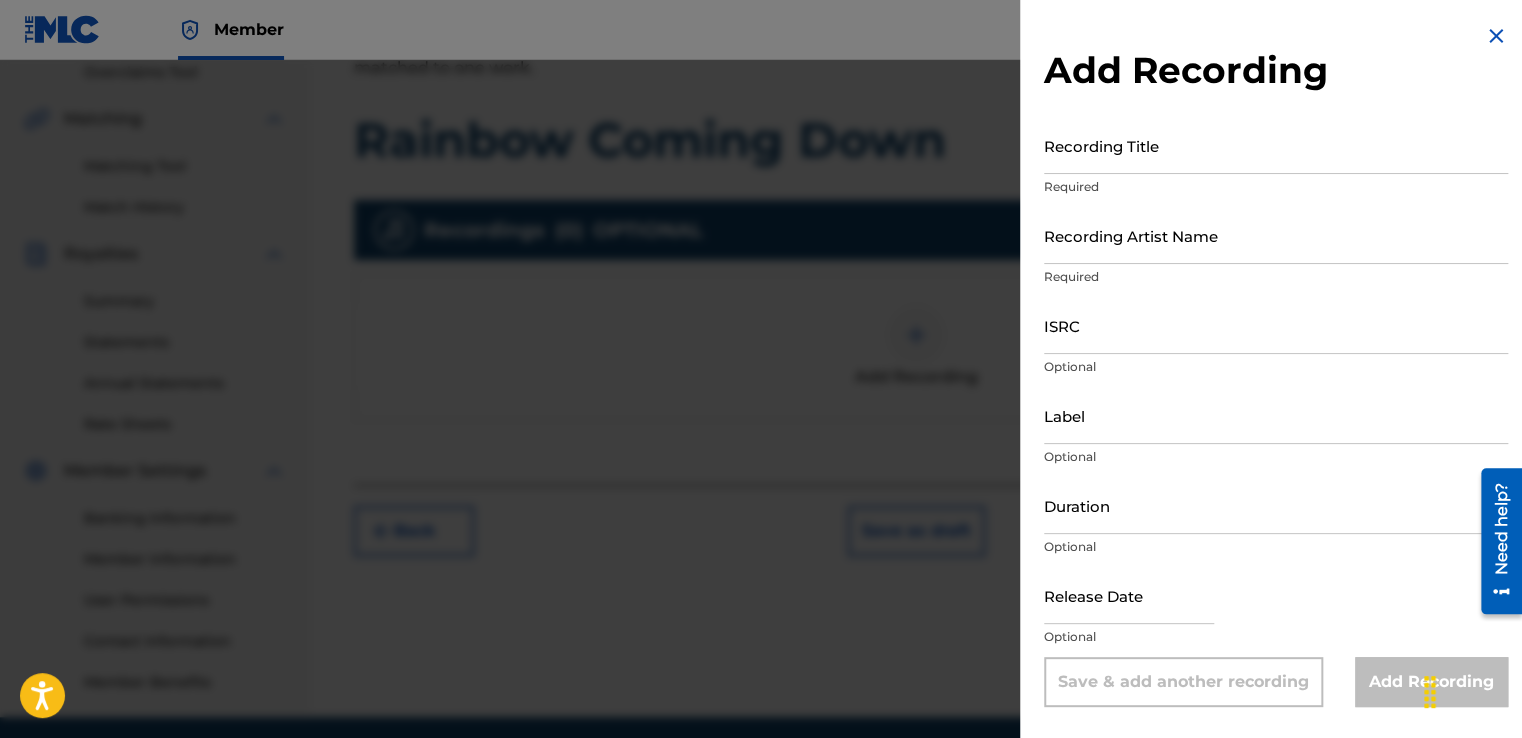 scroll, scrollTop: 429, scrollLeft: 0, axis: vertical 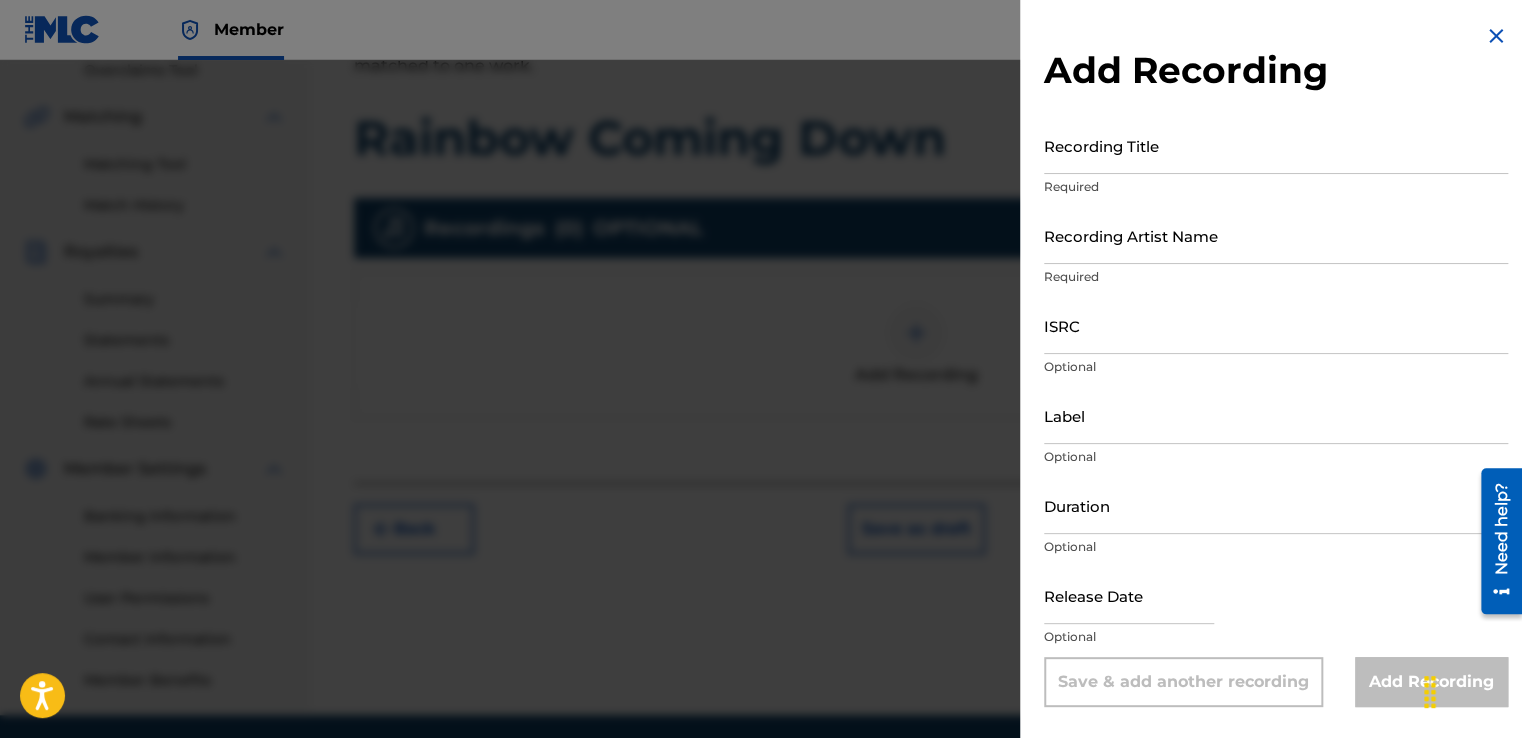 click on "Duration" at bounding box center [1276, 505] 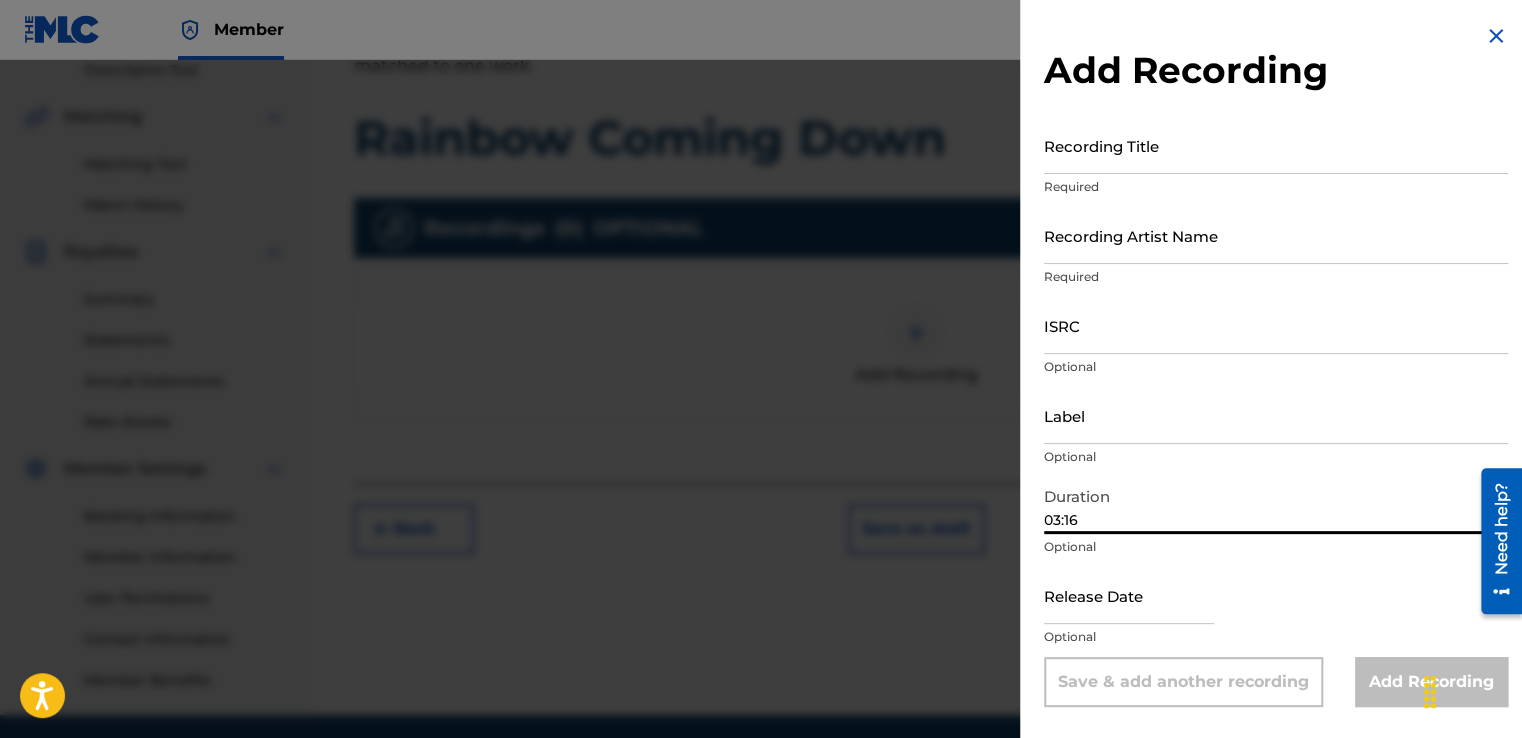 type on "03:16" 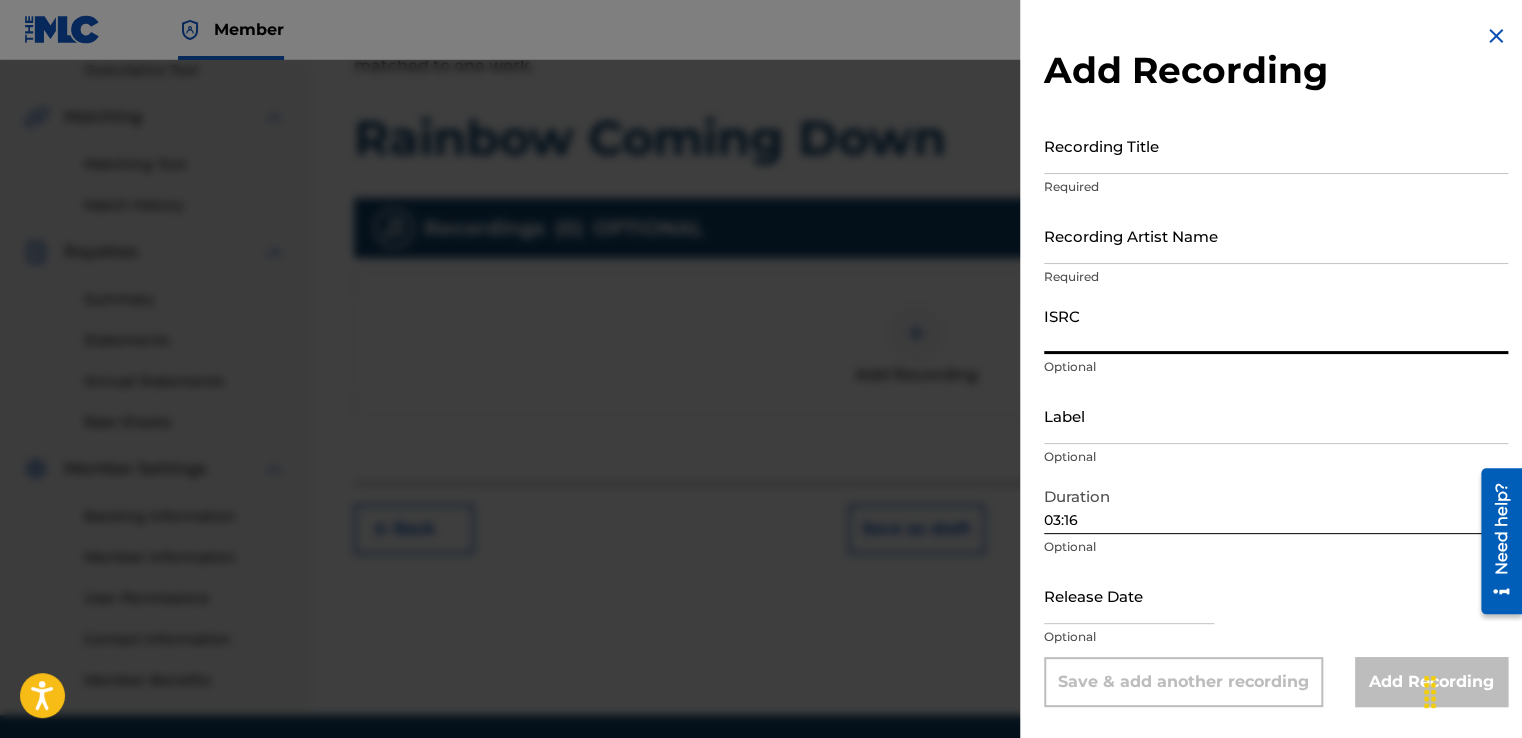 paste on "[PRODUCT_CODE]" 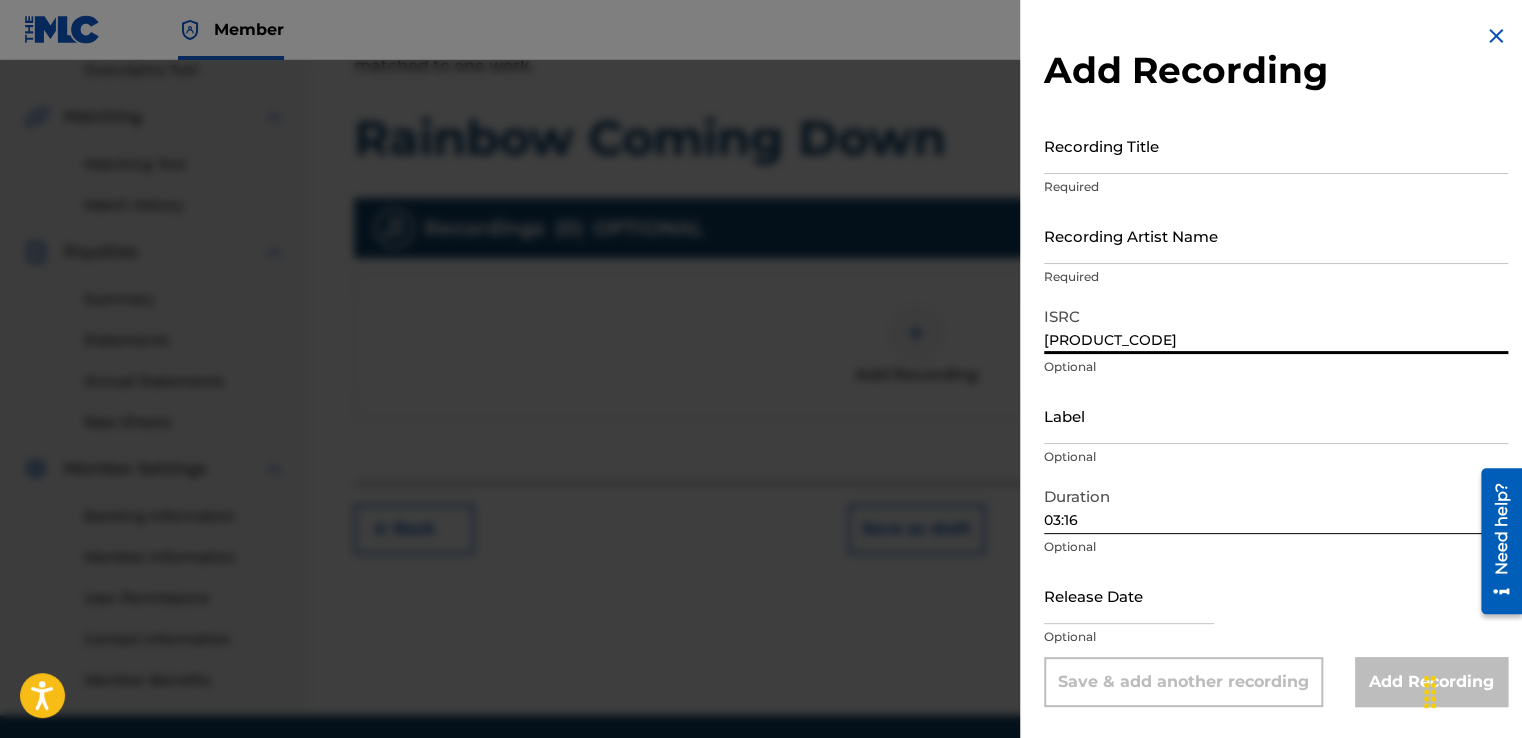 type on "[PRODUCT_CODE]" 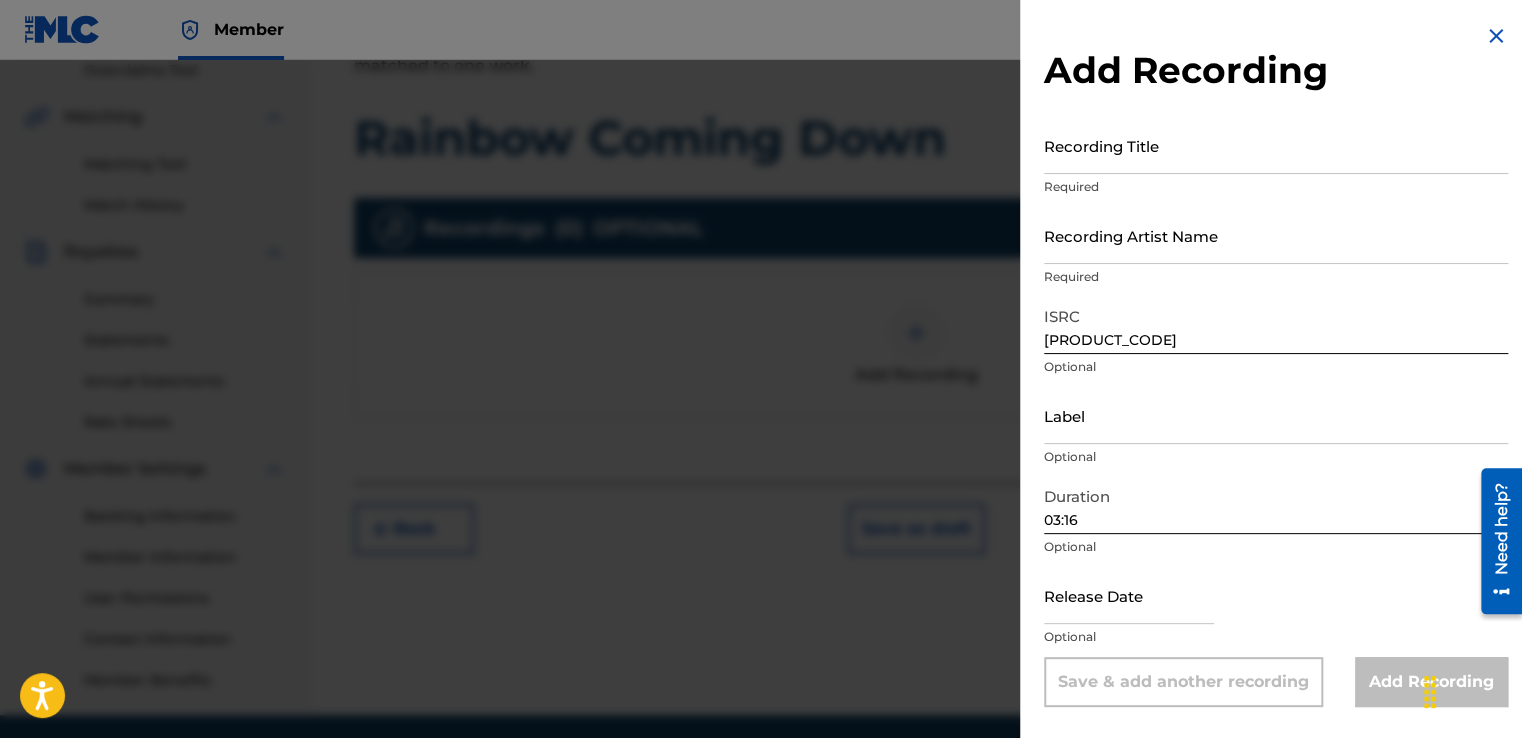 click on "Optional" at bounding box center [1276, 637] 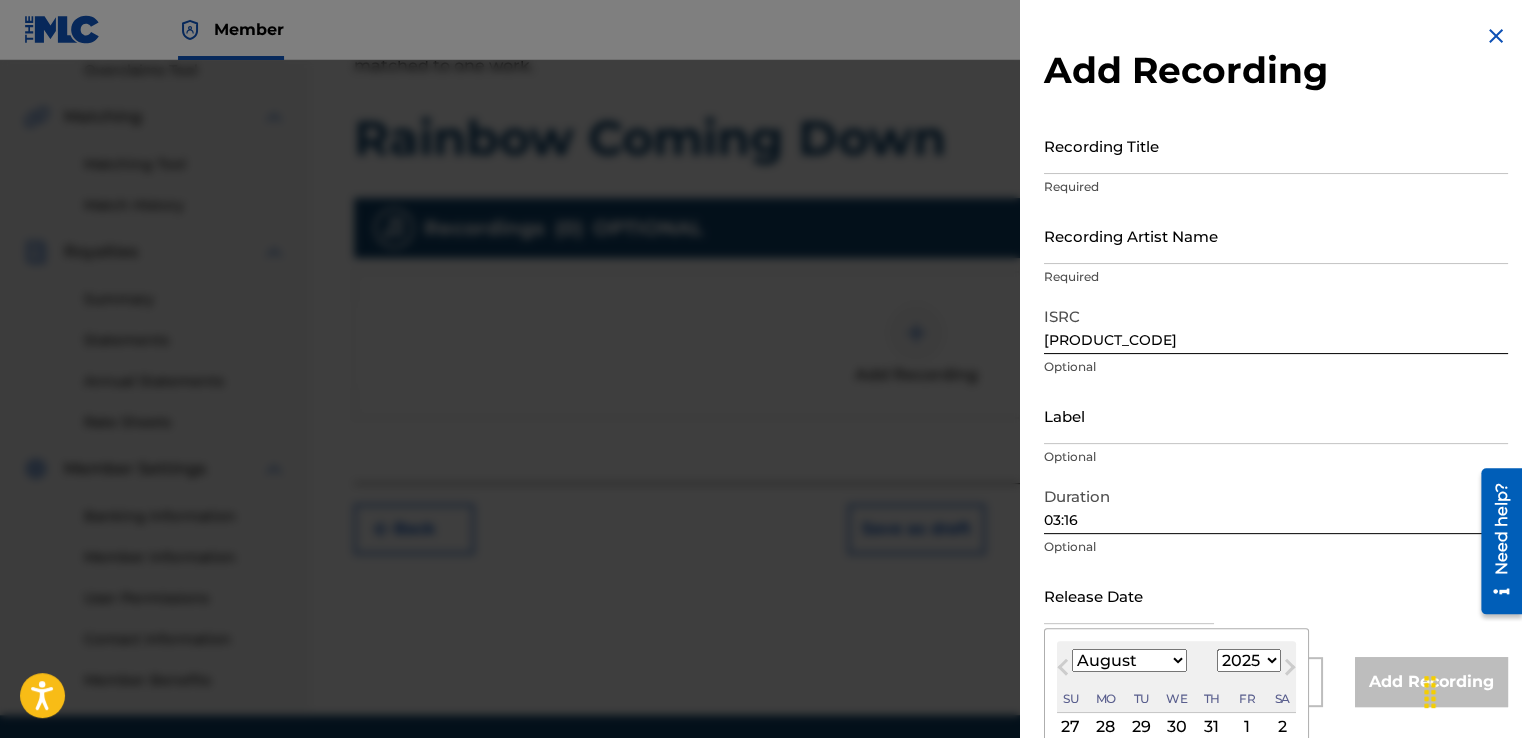 click at bounding box center [1129, 595] 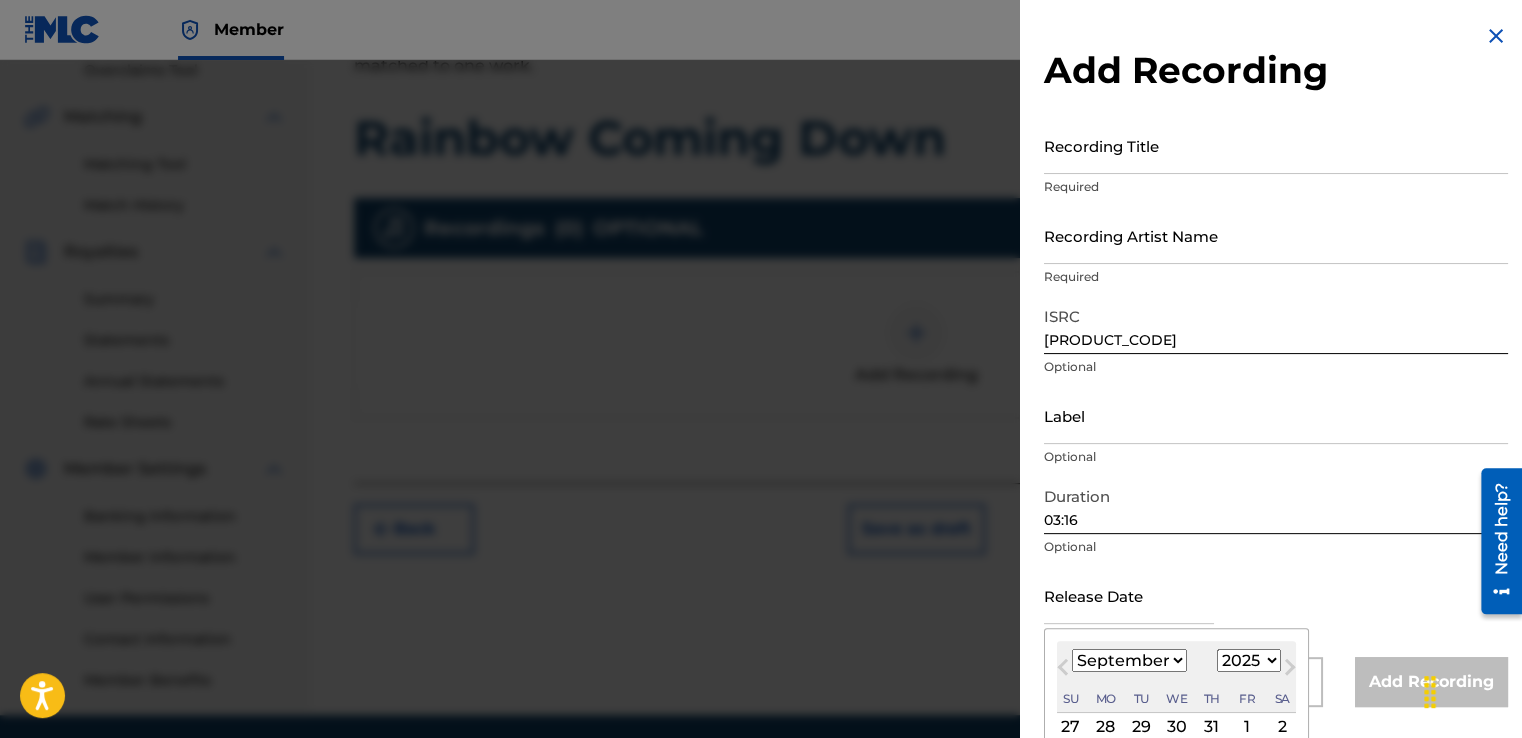 click on "January February March April May June July August September October November December" at bounding box center [1129, 660] 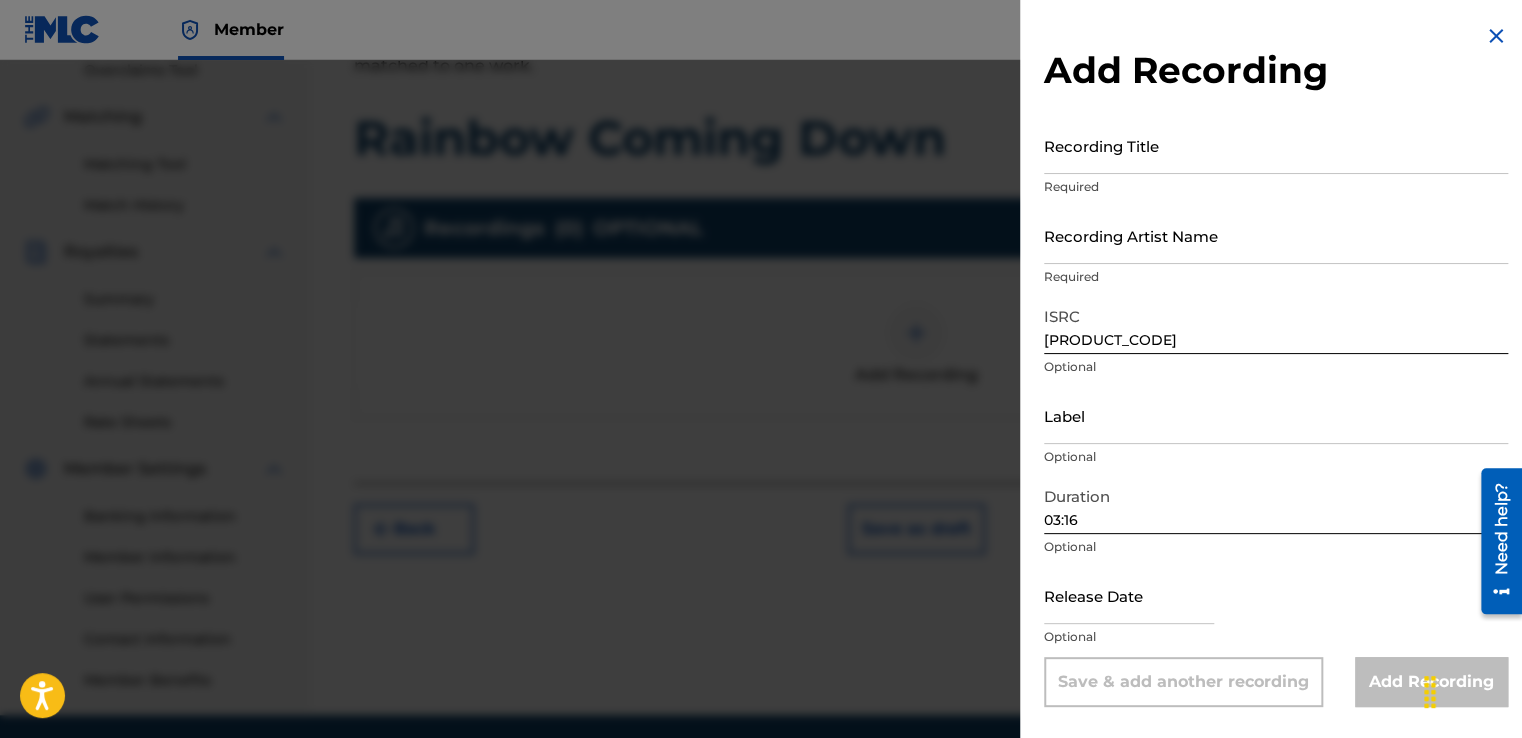 click on "Release Date Optional" at bounding box center [1276, 612] 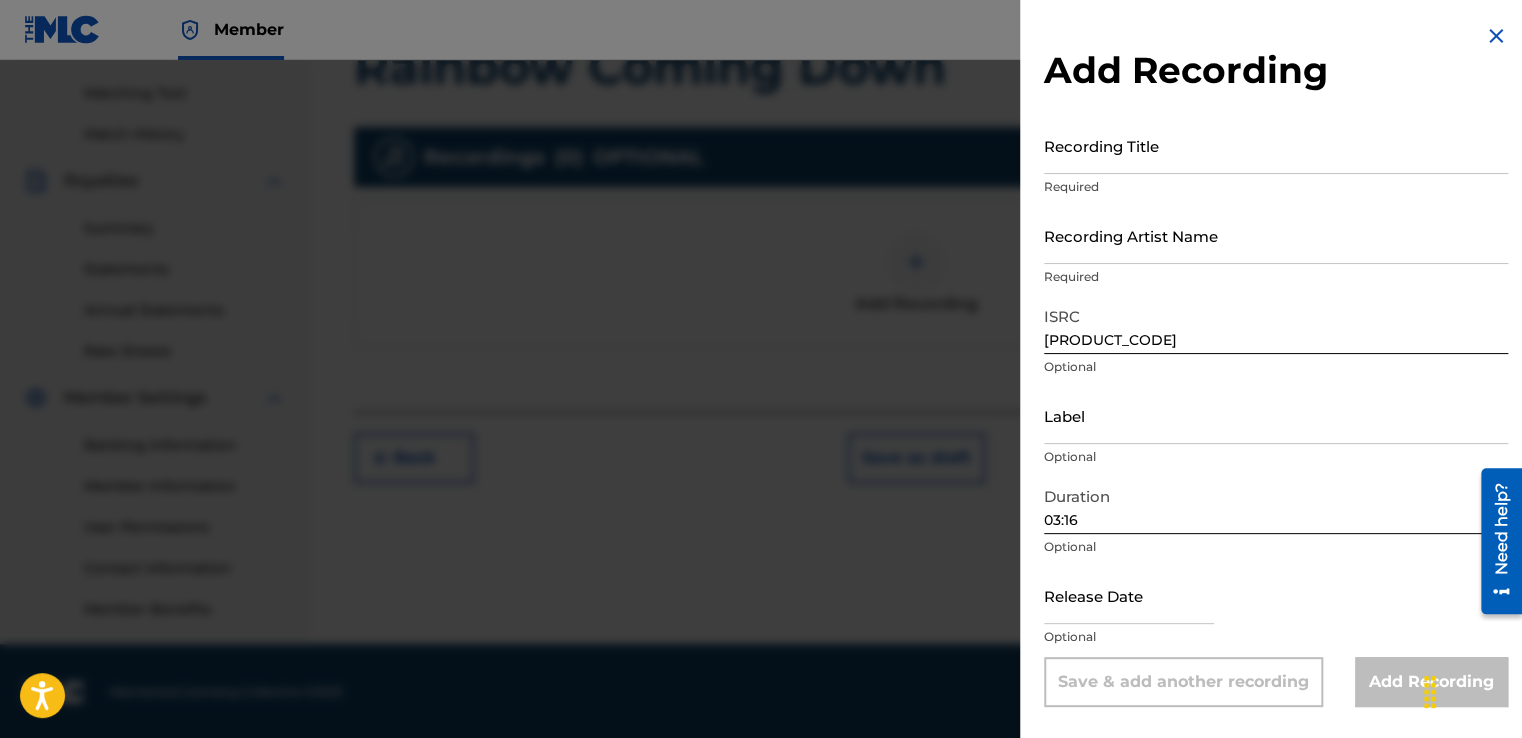 scroll, scrollTop: 501, scrollLeft: 0, axis: vertical 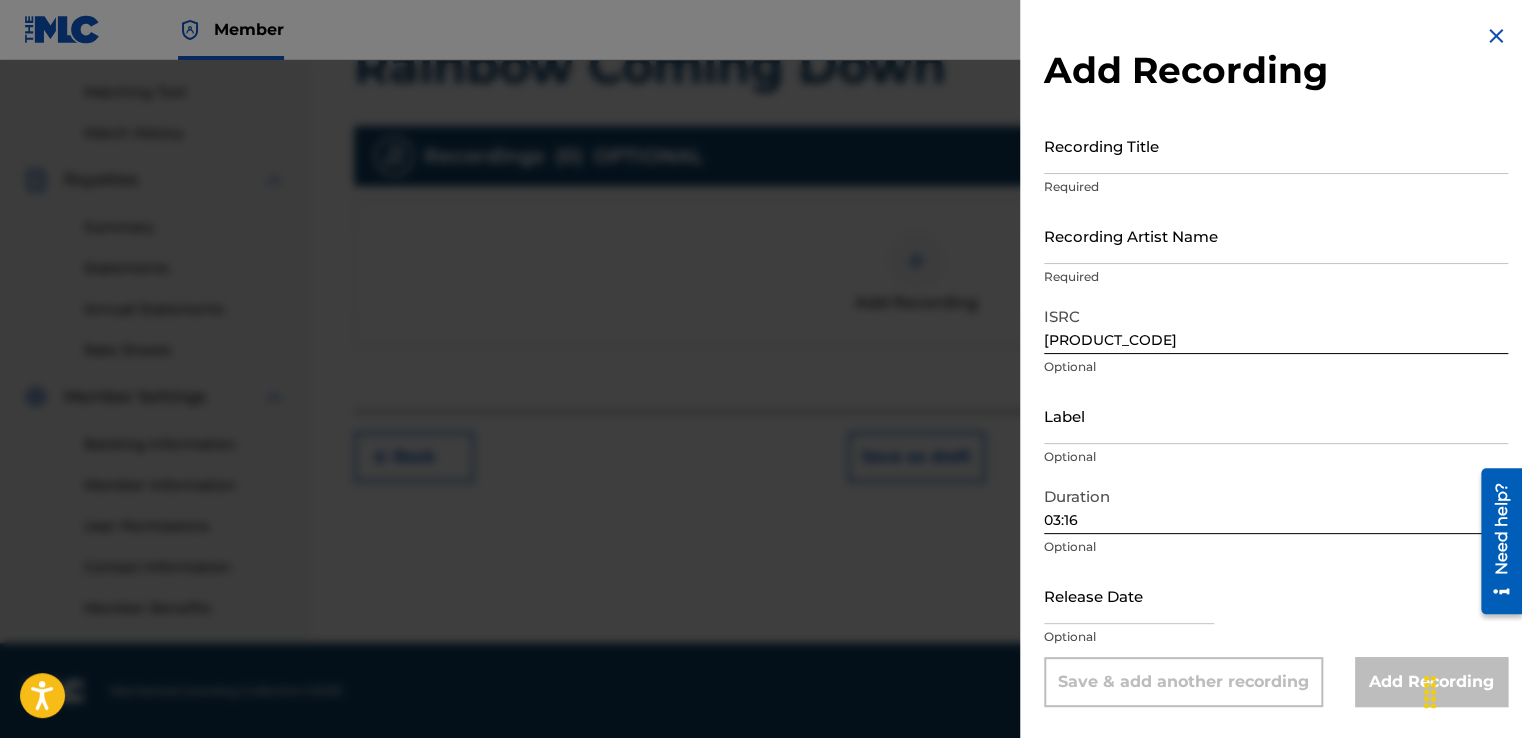 click on "03:16" at bounding box center (1276, 505) 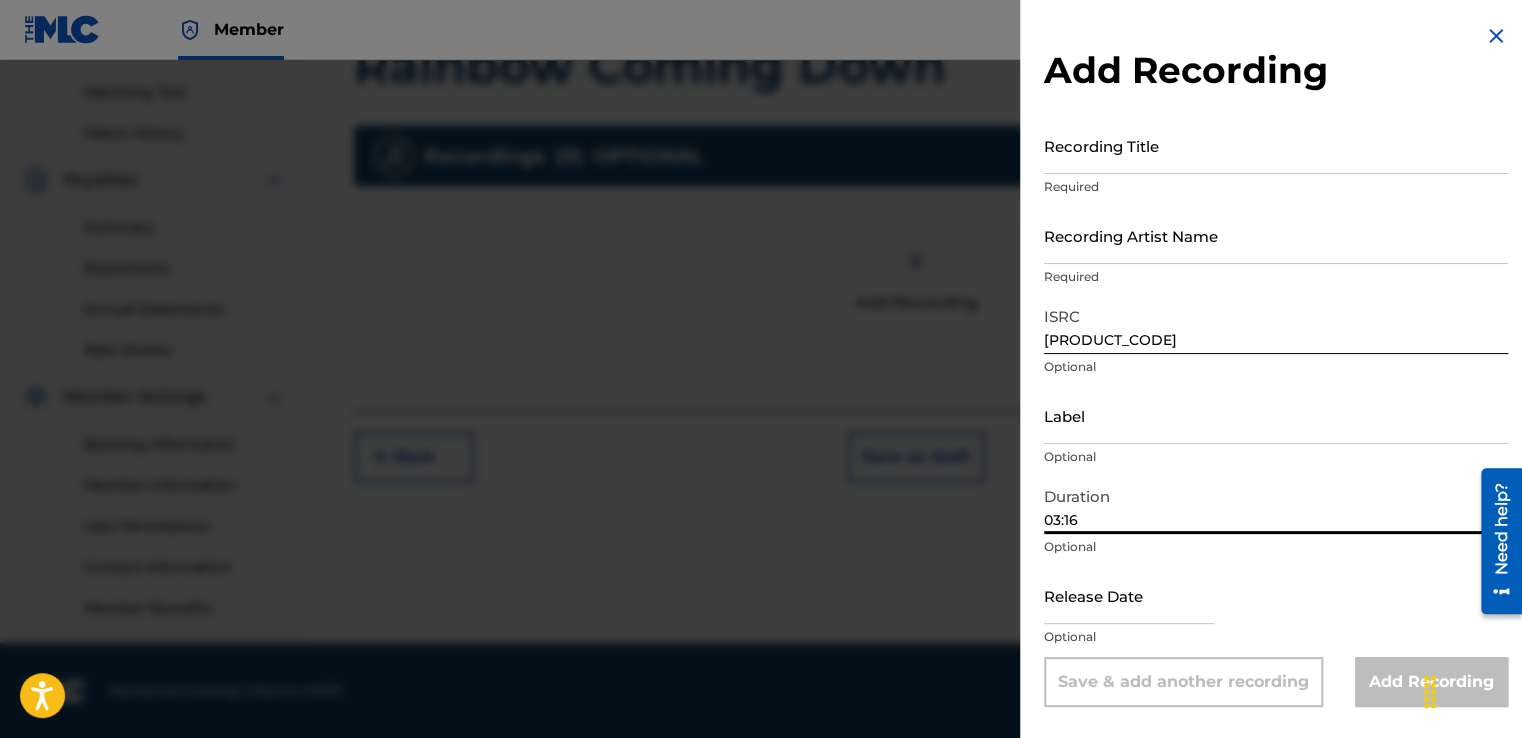 click on "Add Recording Recording Title Required Recording Artist Name Required ISRC [PRODUCT_CODE] Optional Label Optional Duration 03:16 Optional Release Date Optional Save & add another recording Add Recording" at bounding box center [1276, 365] 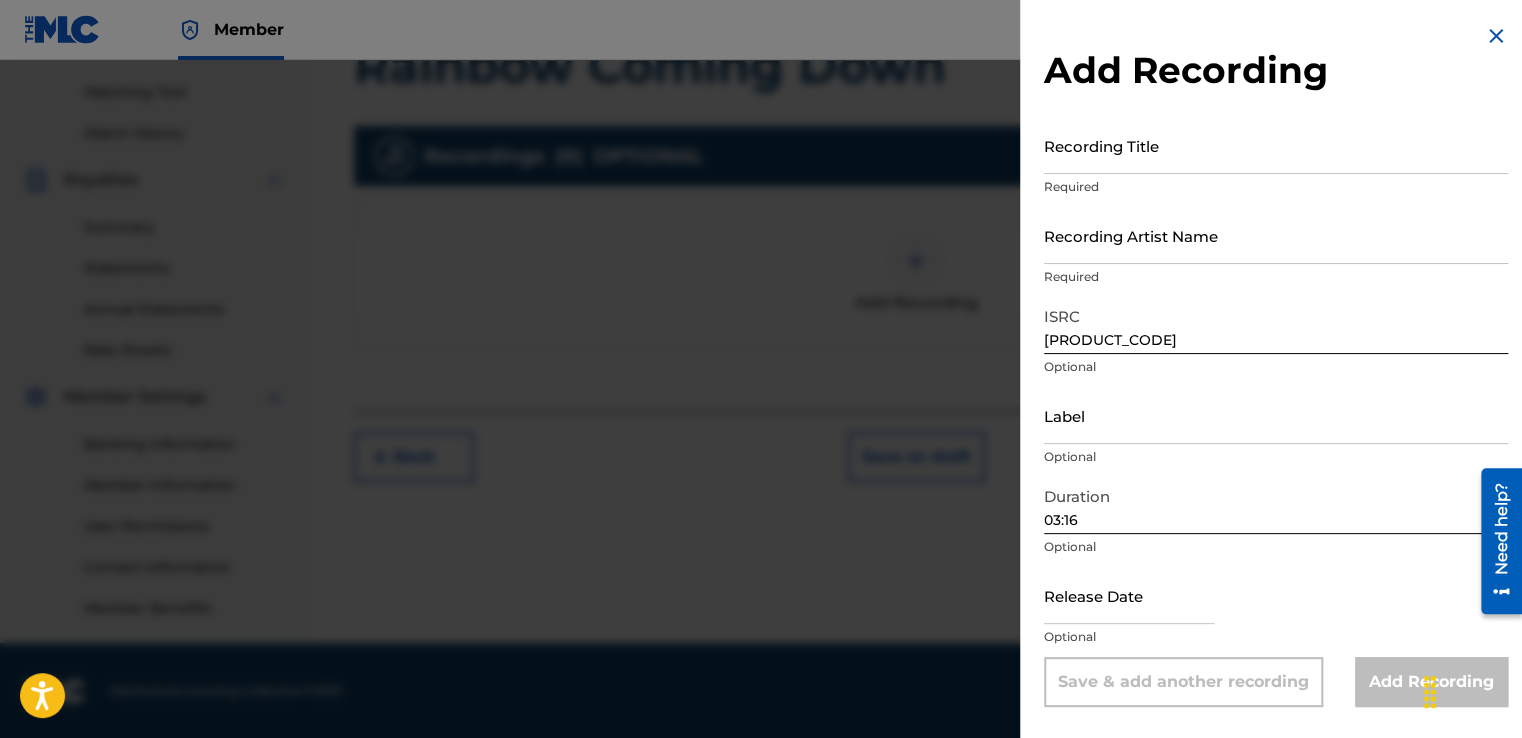 click on "Label" at bounding box center (1276, 415) 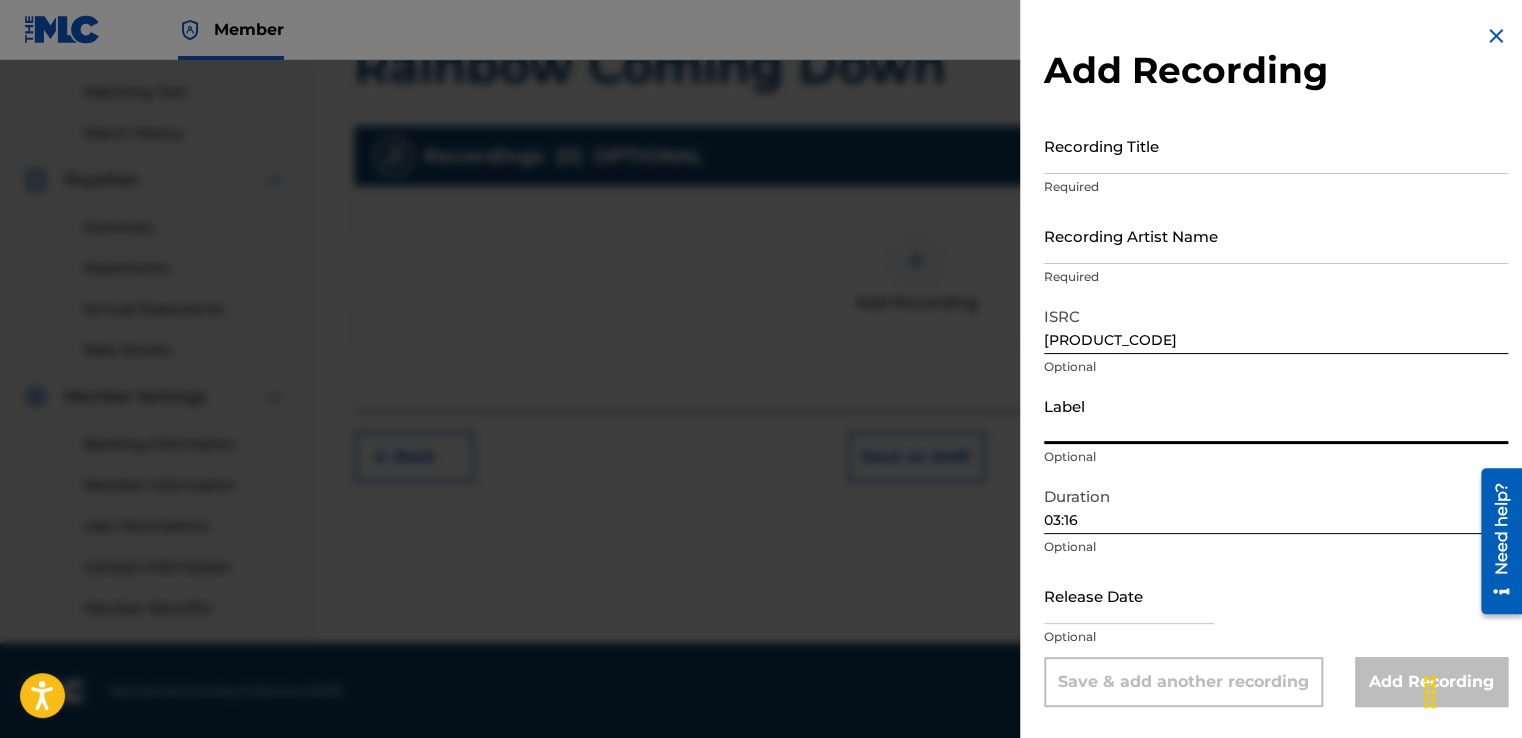 click on "Label" at bounding box center [1276, 415] 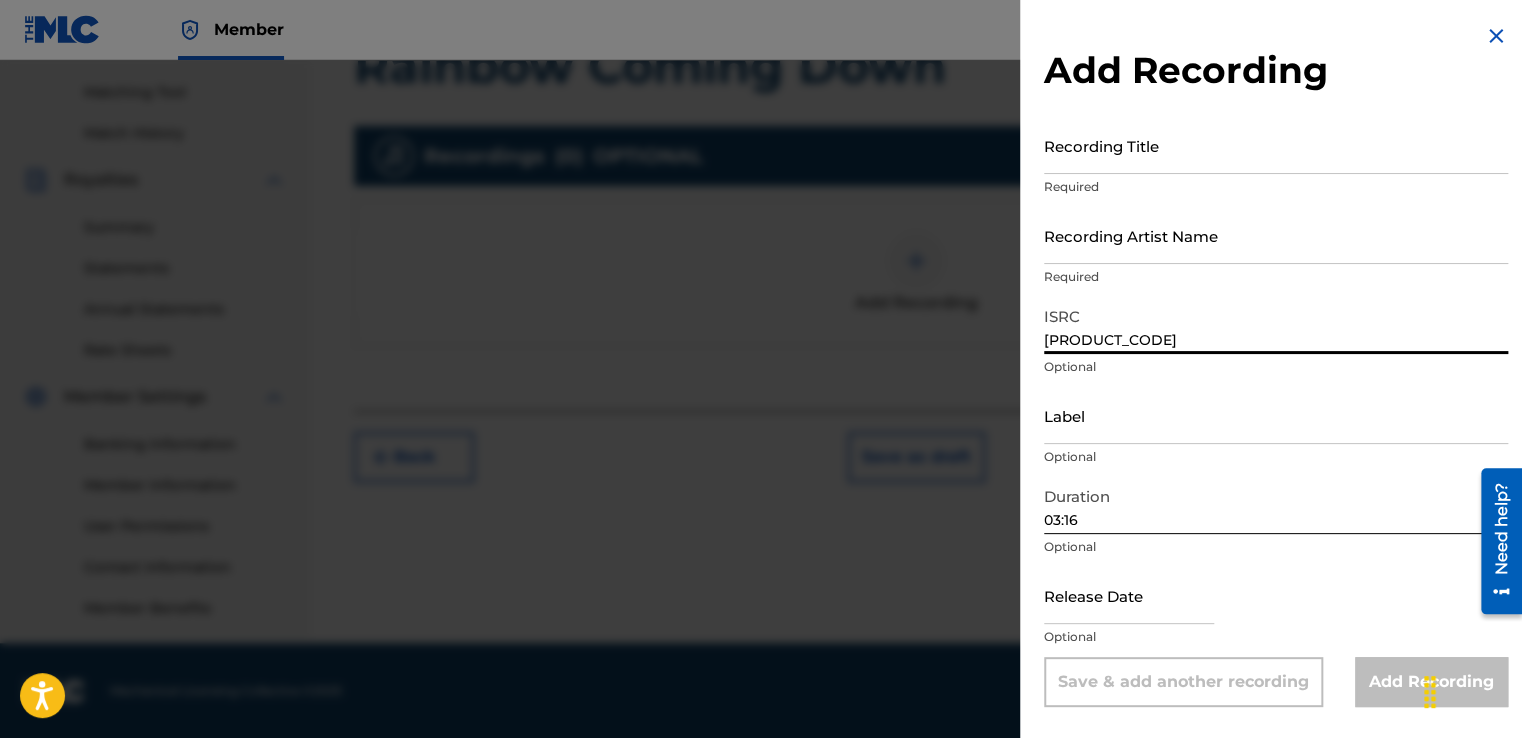 click on "[PRODUCT_CODE]" at bounding box center [1276, 325] 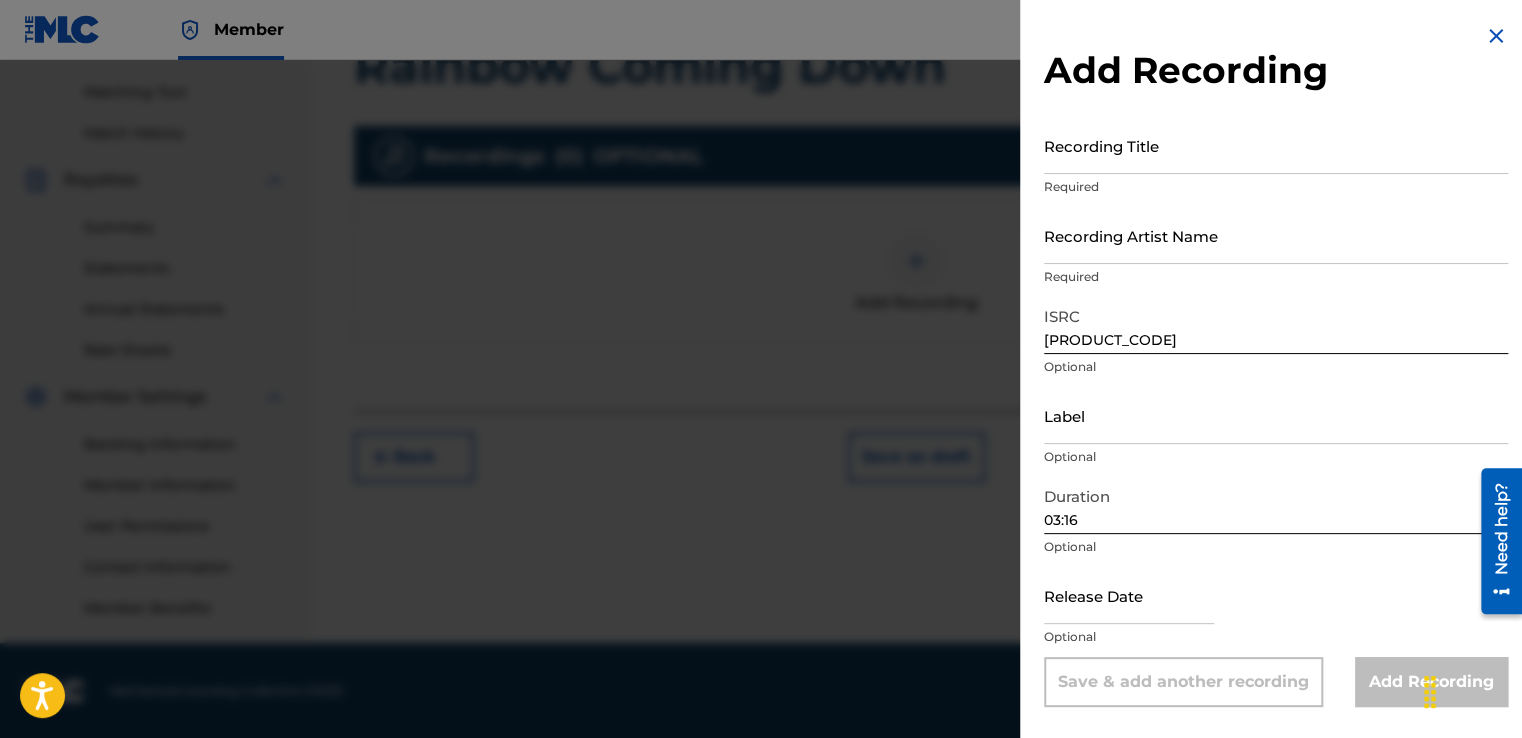click on "Add Recording Recording Title Required Recording Artist Name Required ISRC [PRODUCT_CODE] Optional Label Optional Duration 03:16 Optional Release Date Optional Save & add another recording Add Recording" at bounding box center (1276, 365) 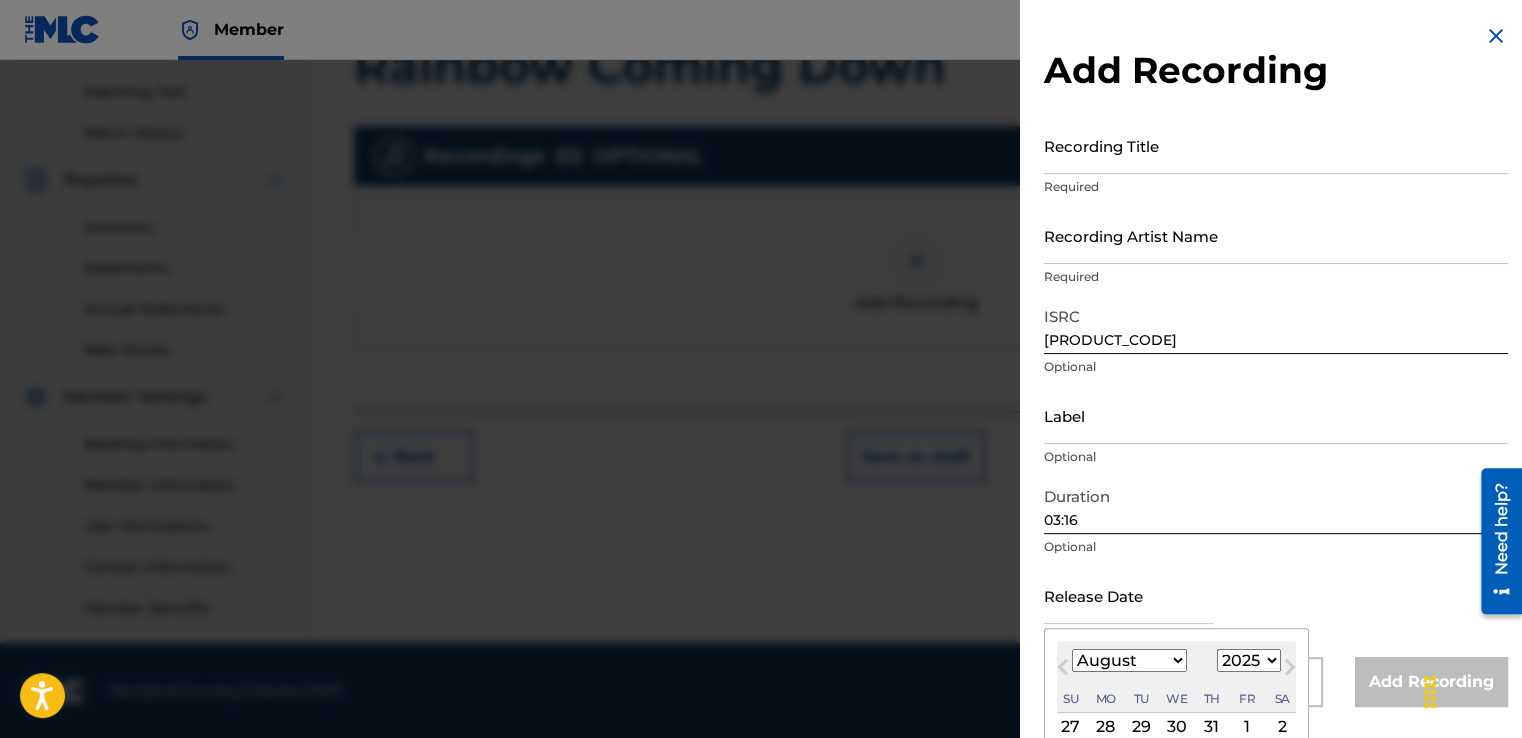 click at bounding box center (1129, 595) 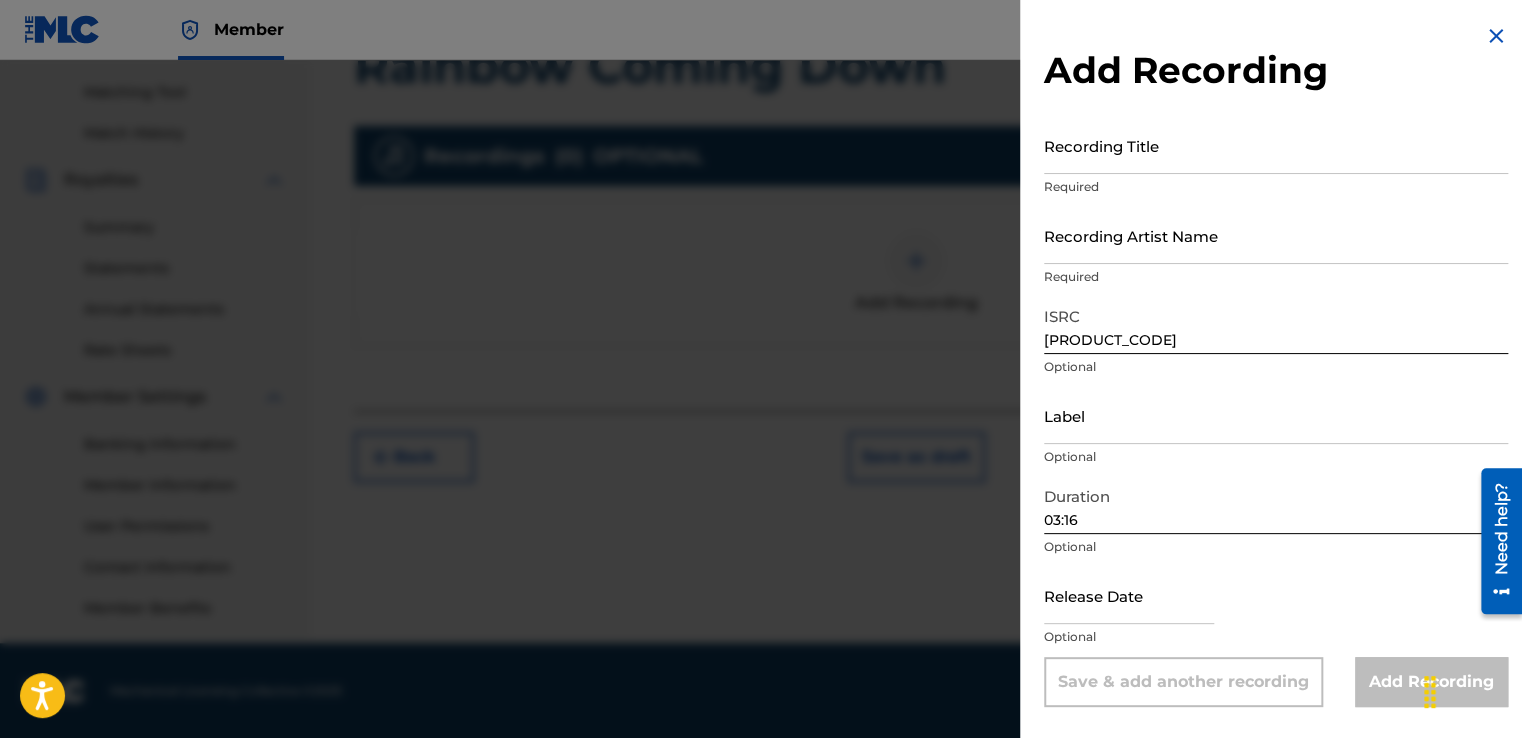click on "Release Date Optional" at bounding box center (1276, 612) 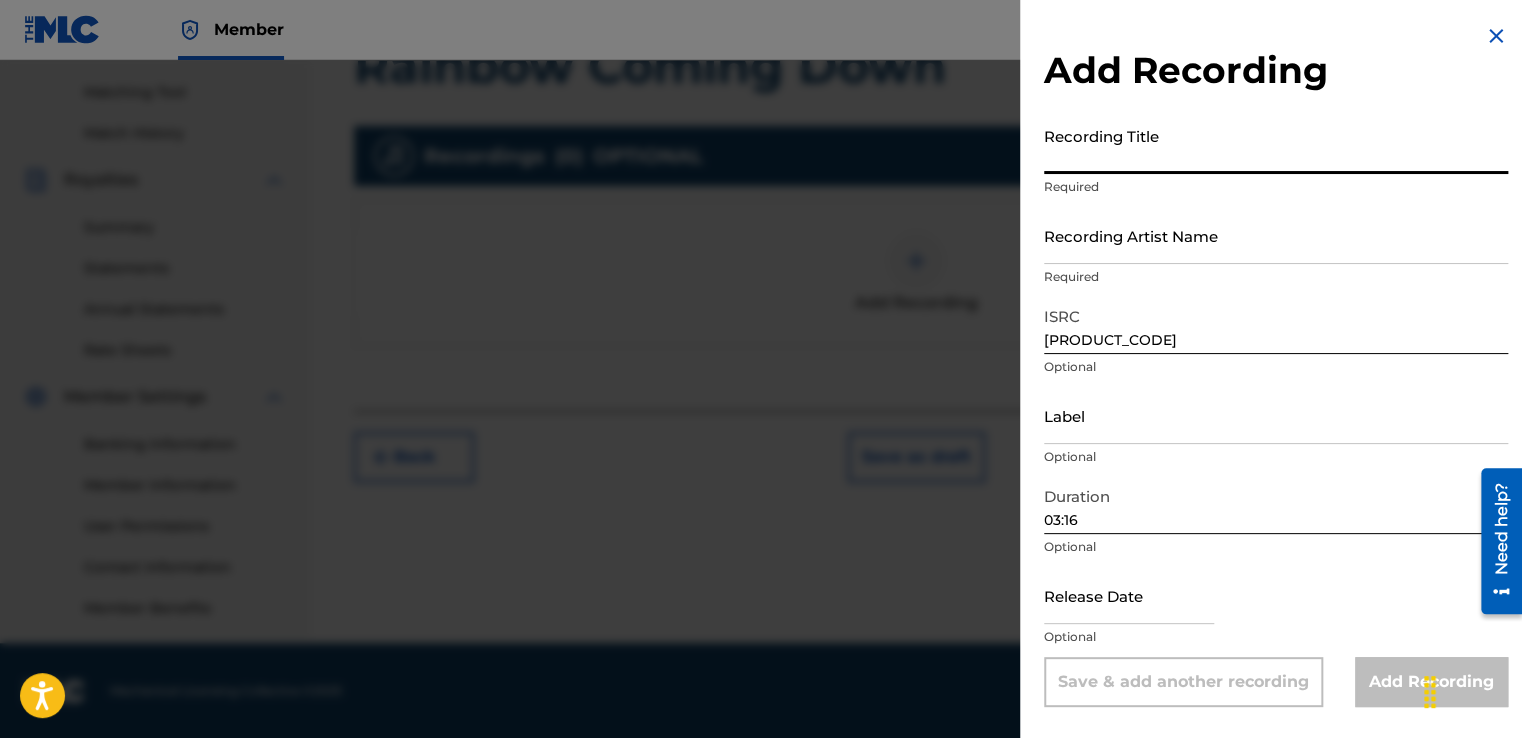 click on "Recording Title" at bounding box center [1276, 145] 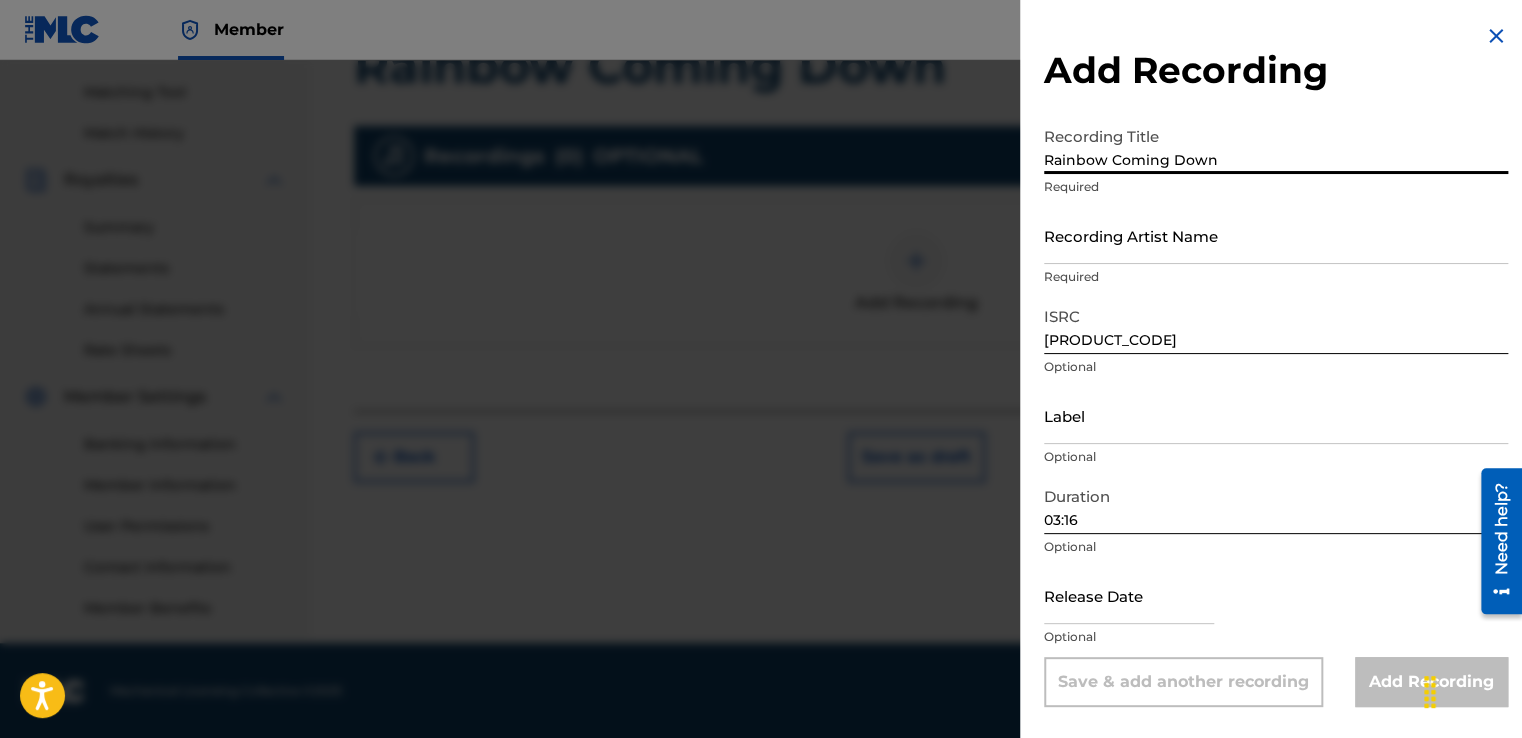 type on "Rainbow Coming Down" 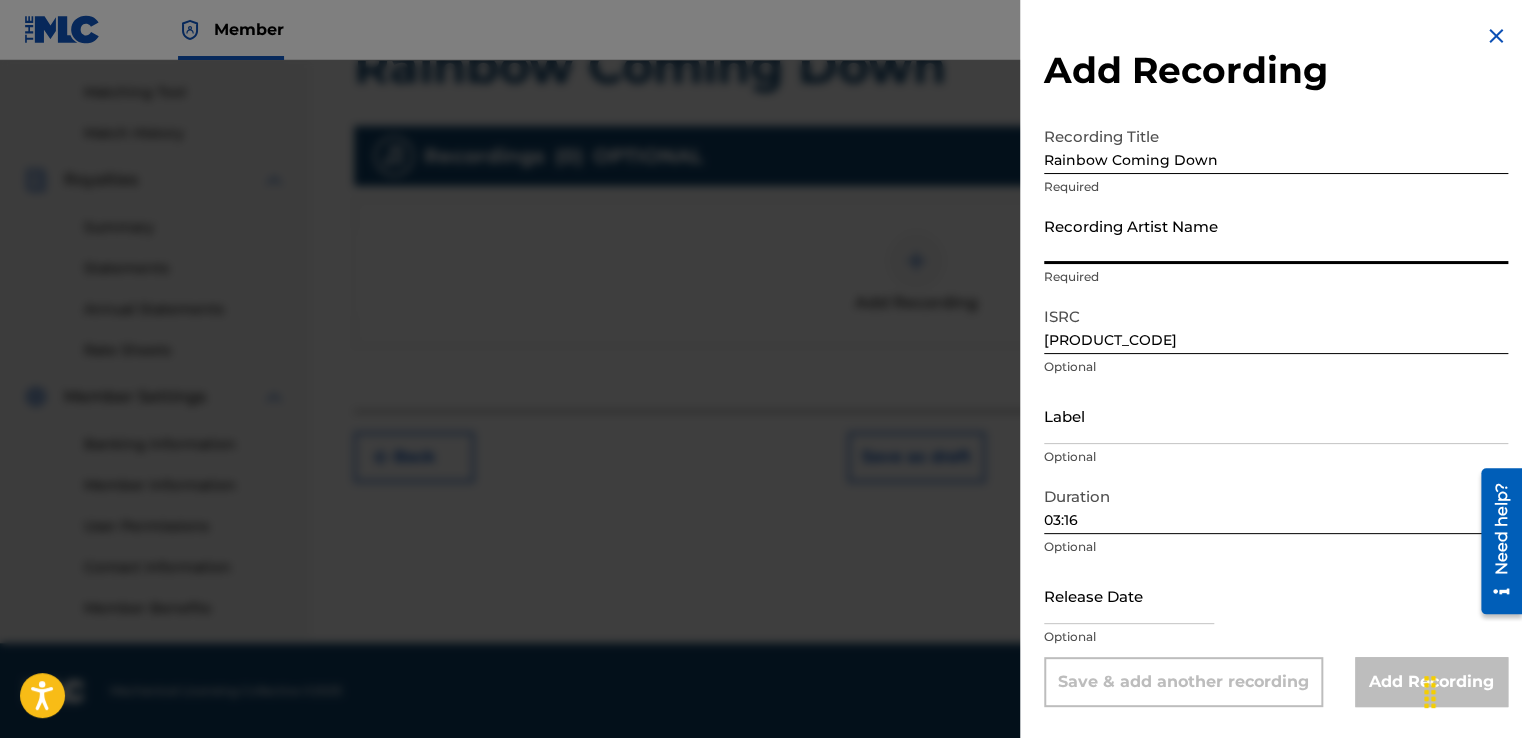 click on "Recording Artist Name" at bounding box center [1276, 235] 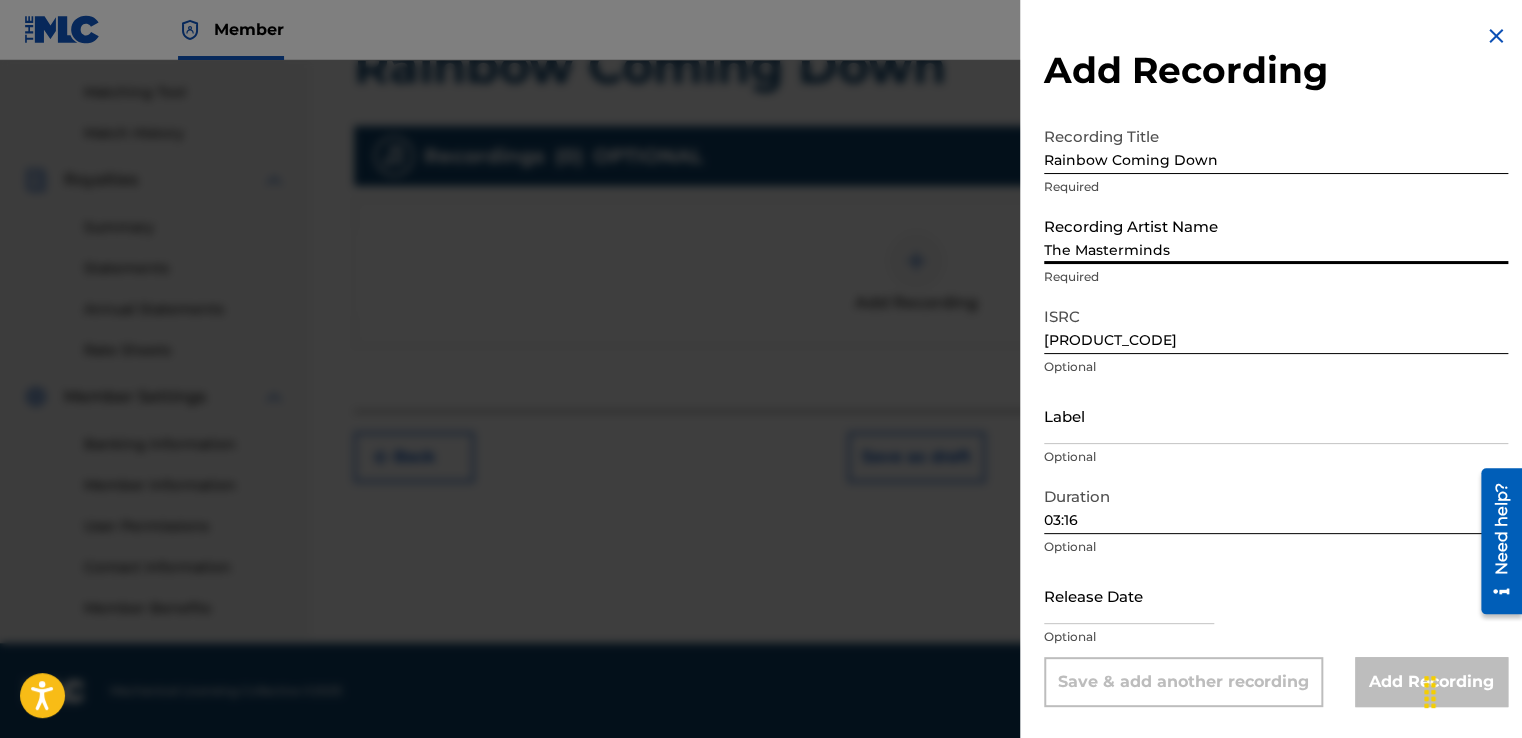 type on "[MONTH] [DD] [YYYY]" 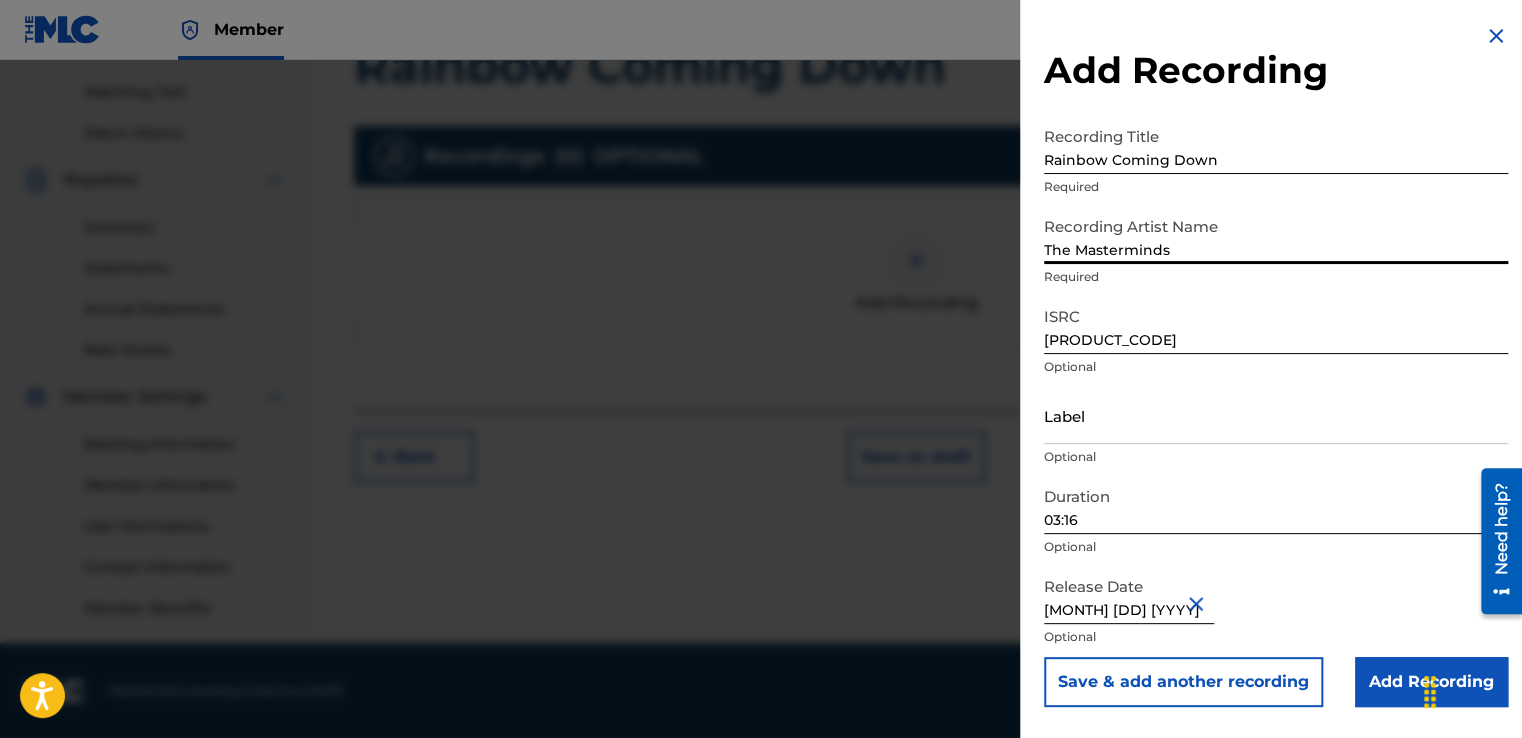 click at bounding box center (1199, 603) 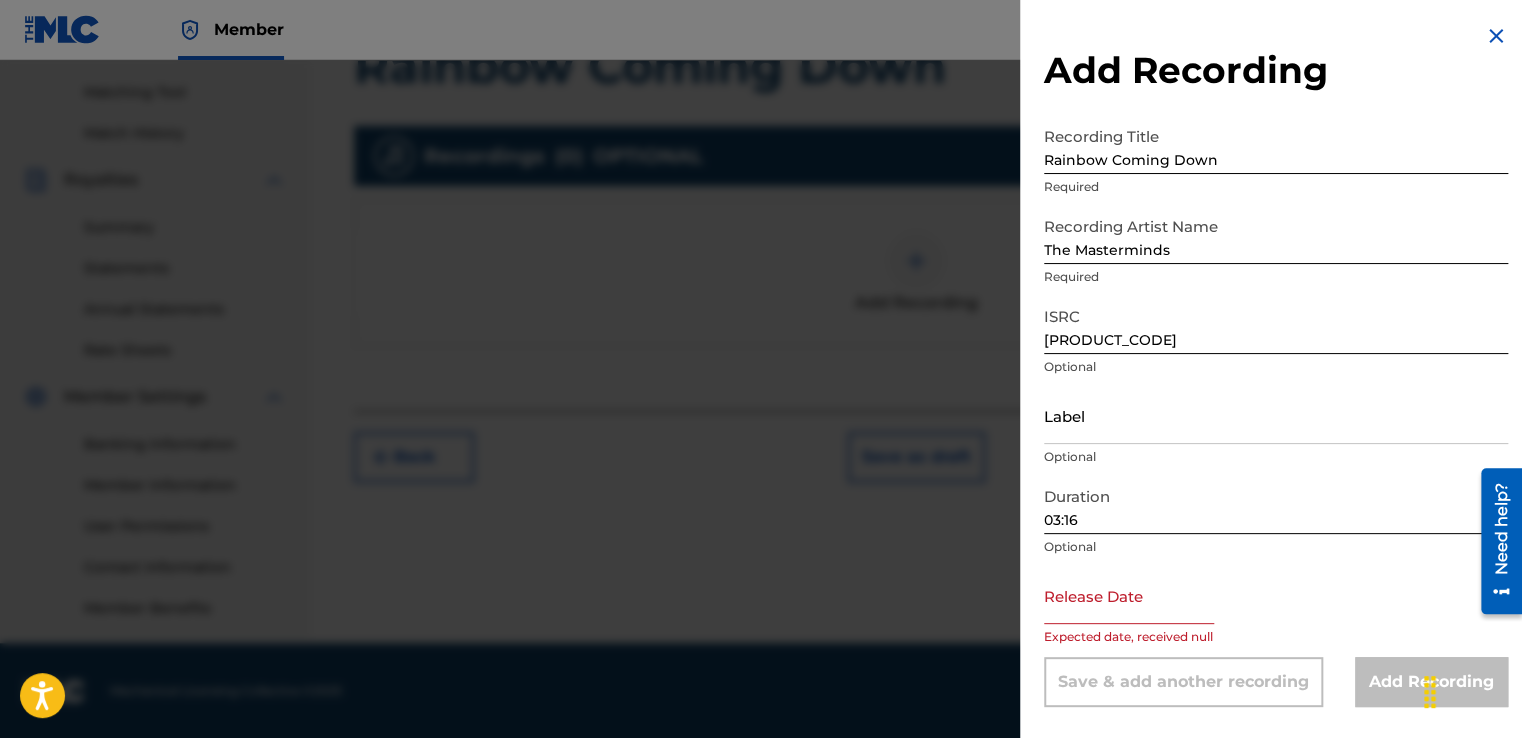 type on "0" 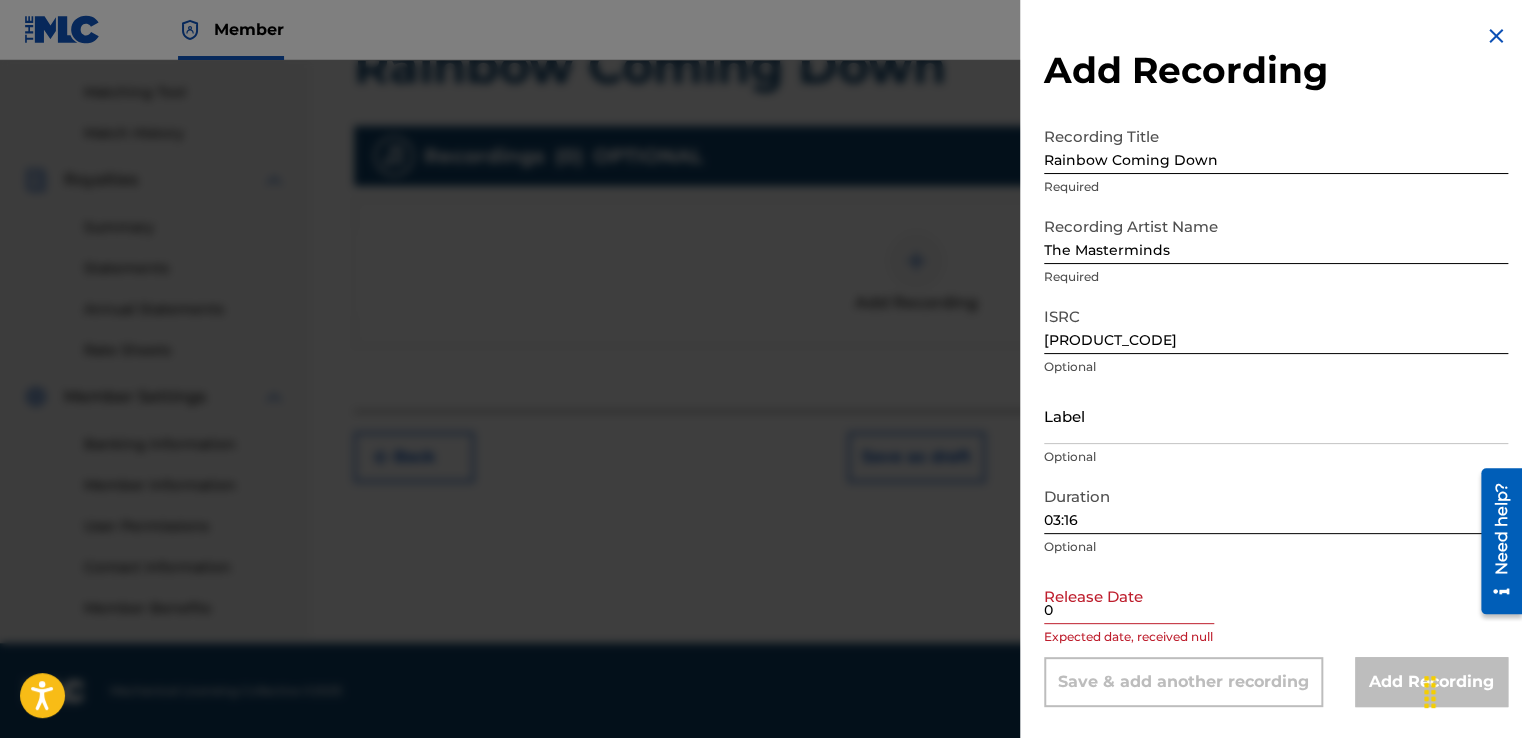 type 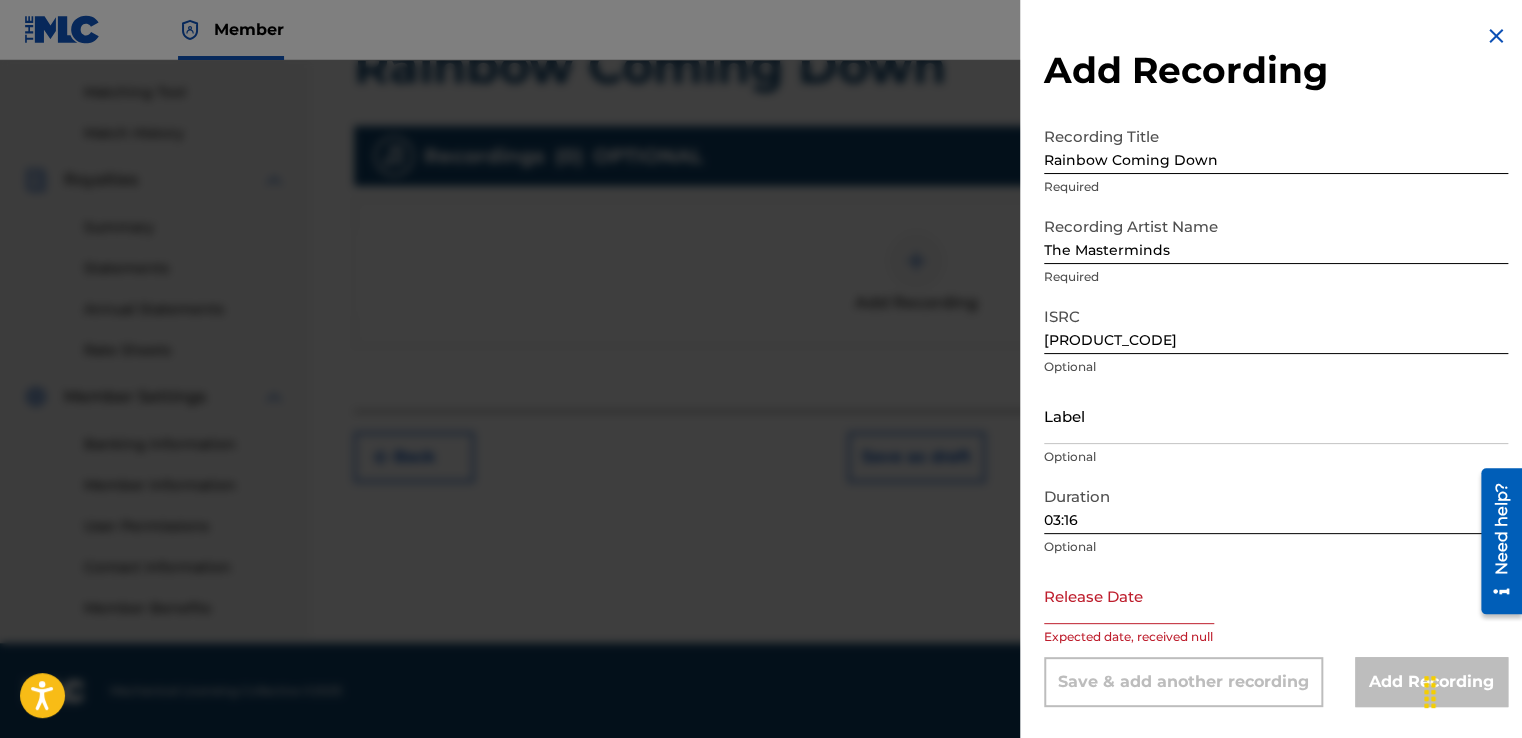 click at bounding box center [1129, 595] 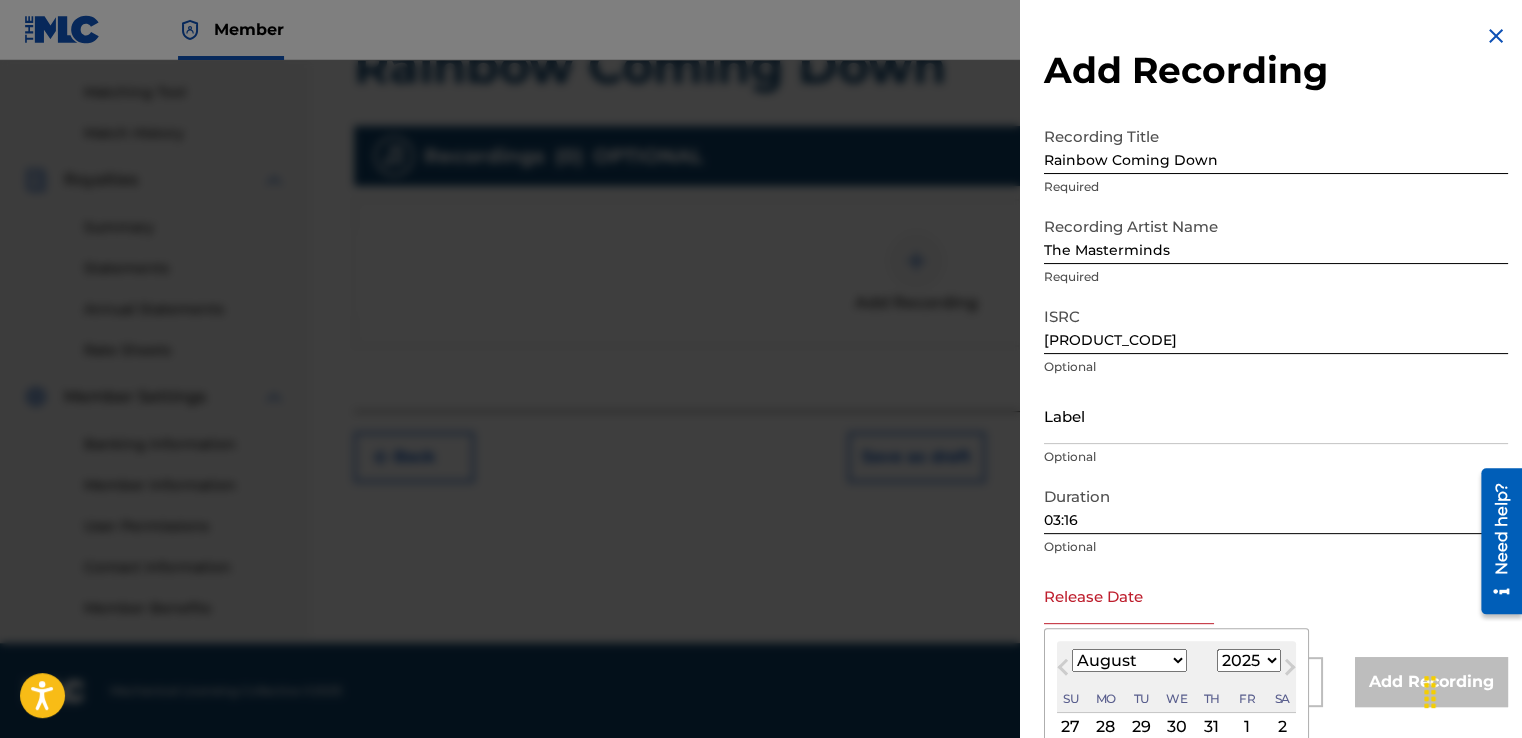 click on "January February March April May June July August September October November December" at bounding box center (1129, 660) 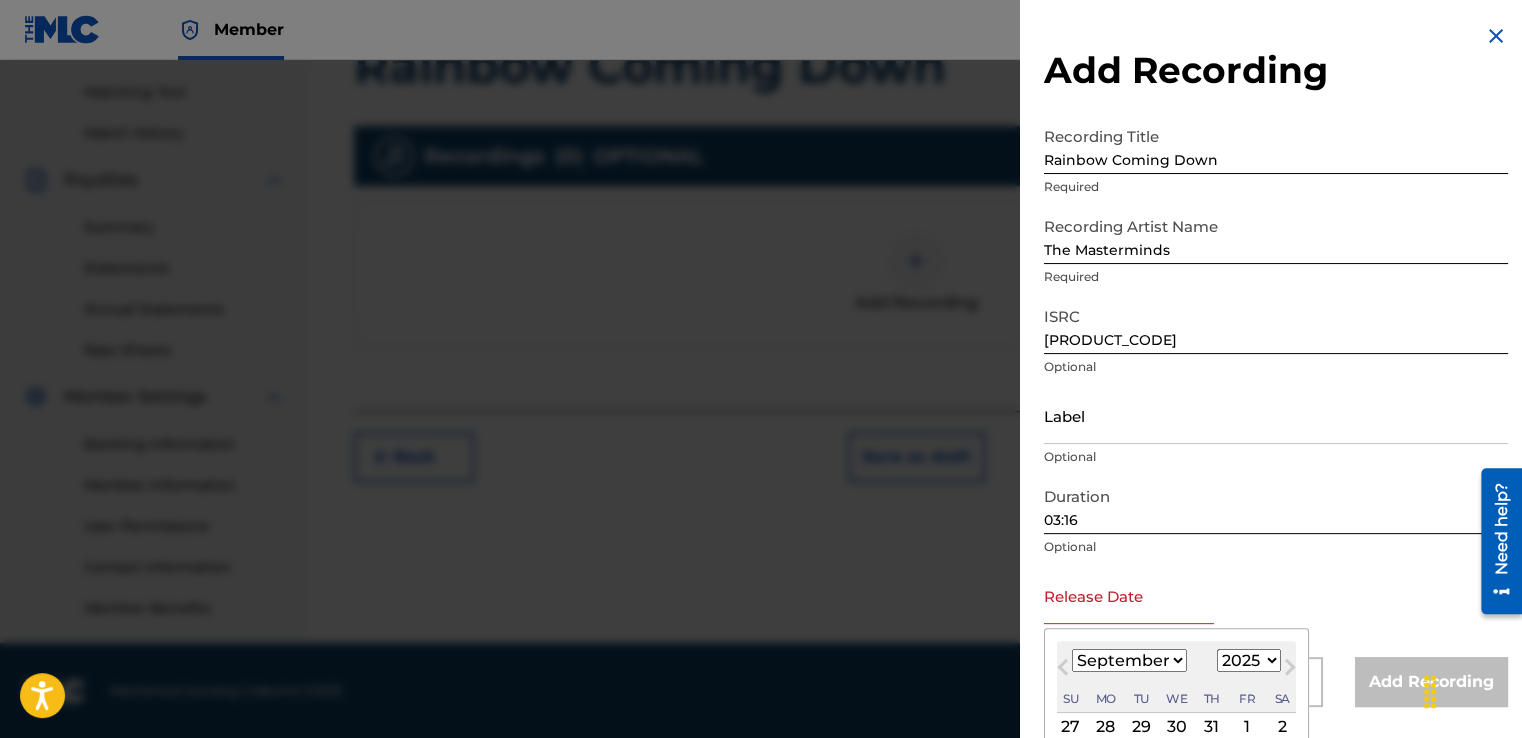 click on "January February March April May June July August September October November December" at bounding box center [1129, 660] 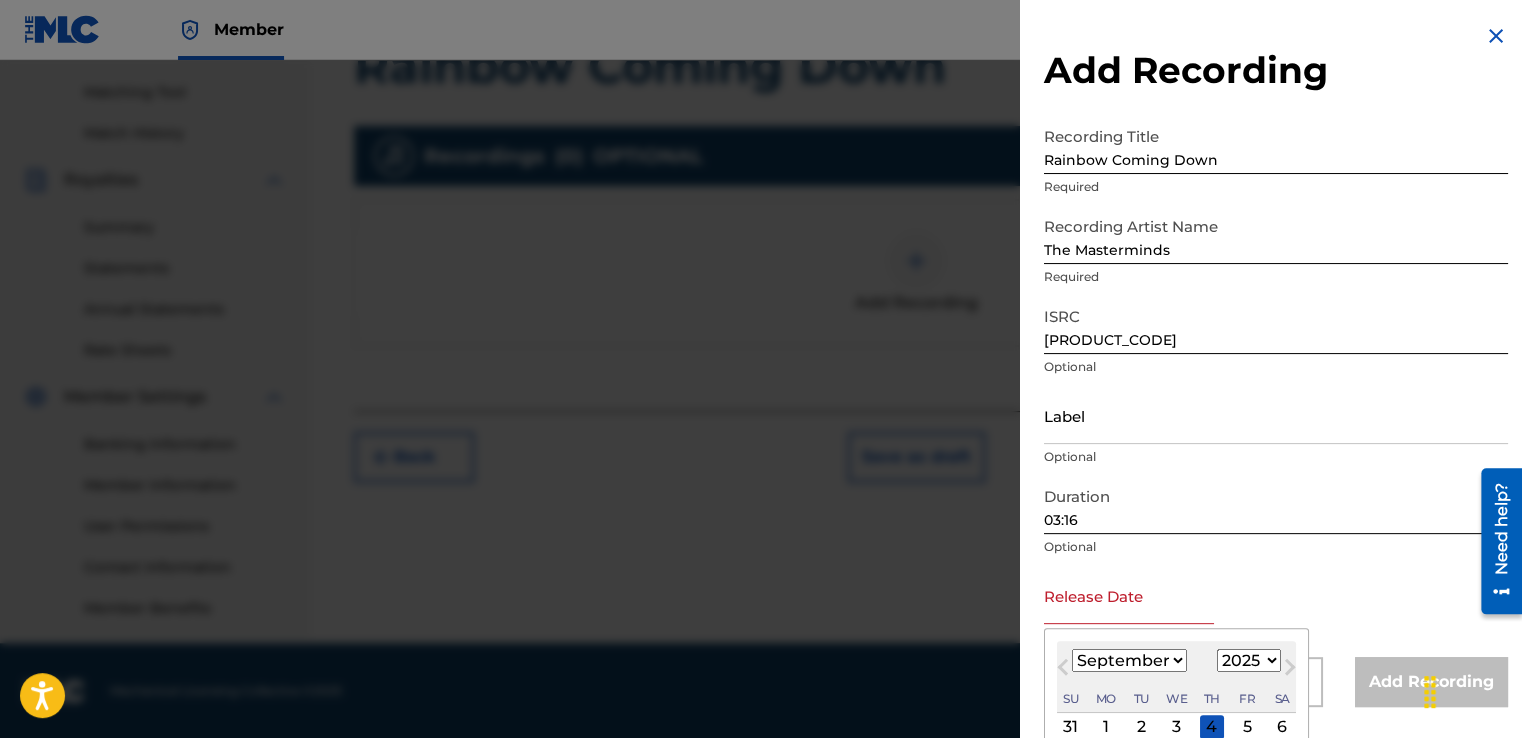 click on "Next Month" at bounding box center [1290, 671] 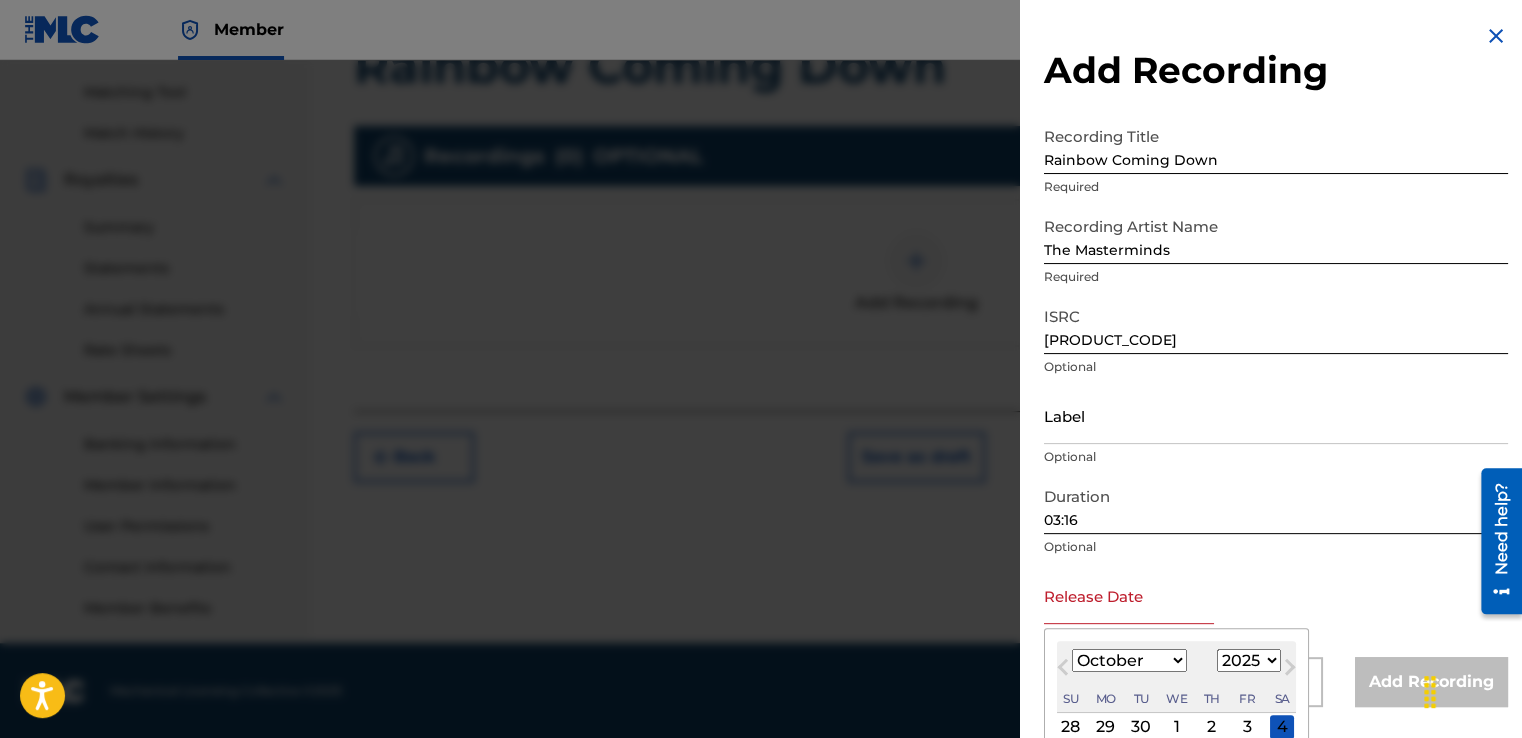 click on "1899 1900 1901 1902 1903 1904 1905 1906 1907 1908 1909 1910 1911 1912 1913 1914 1915 1916 1917 1918 1919 1920 1921 1922 1923 1924 1925 1926 1927 1928 1929 1930 1931 1932 1933 1934 1935 1936 1937 1938 1939 1940 1941 1942 1943 1944 1945 1946 1947 1948 1949 1950 1951 1952 1953 1954 1955 1956 1957 1958 1959 1960 1961 1962 1963 1964 1965 1966 1967 1968 1969 1970 1971 1972 1973 1974 1975 1976 1977 1978 1979 1980 1981 1982 1983 1984 1985 1986 1987 1988 1989 1990 1991 1992 1993 1994 1995 1996 1997 1998 1999 2000 2001 2002 2003 2004 2005 2006 2007 2008 2009 2010 2011 2012 2013 2014 2015 2016 2017 2018 2019 2020 2021 2022 2023 2024 2025 2026 2027 2028 2029 2030 2031 2032 2033 2034 2035 2036 2037 2038 2039 2040 2041 2042 2043 2044 2045 2046 2047 2048 2049 2050 2051 2052 2053 2054 2055 2056 2057 2058 2059 2060 2061 2062 2063 2064 2065 2066 2067 2068 2069 2070 2071 2072 2073 2074 2075 2076 2077 2078 2079 2080 2081 2082 2083 2084 2085 2086 2087 2088 2089 2090 2091 2092 2093 2094 2095 2096 2097 2098 2099 2100" at bounding box center (1249, 660) 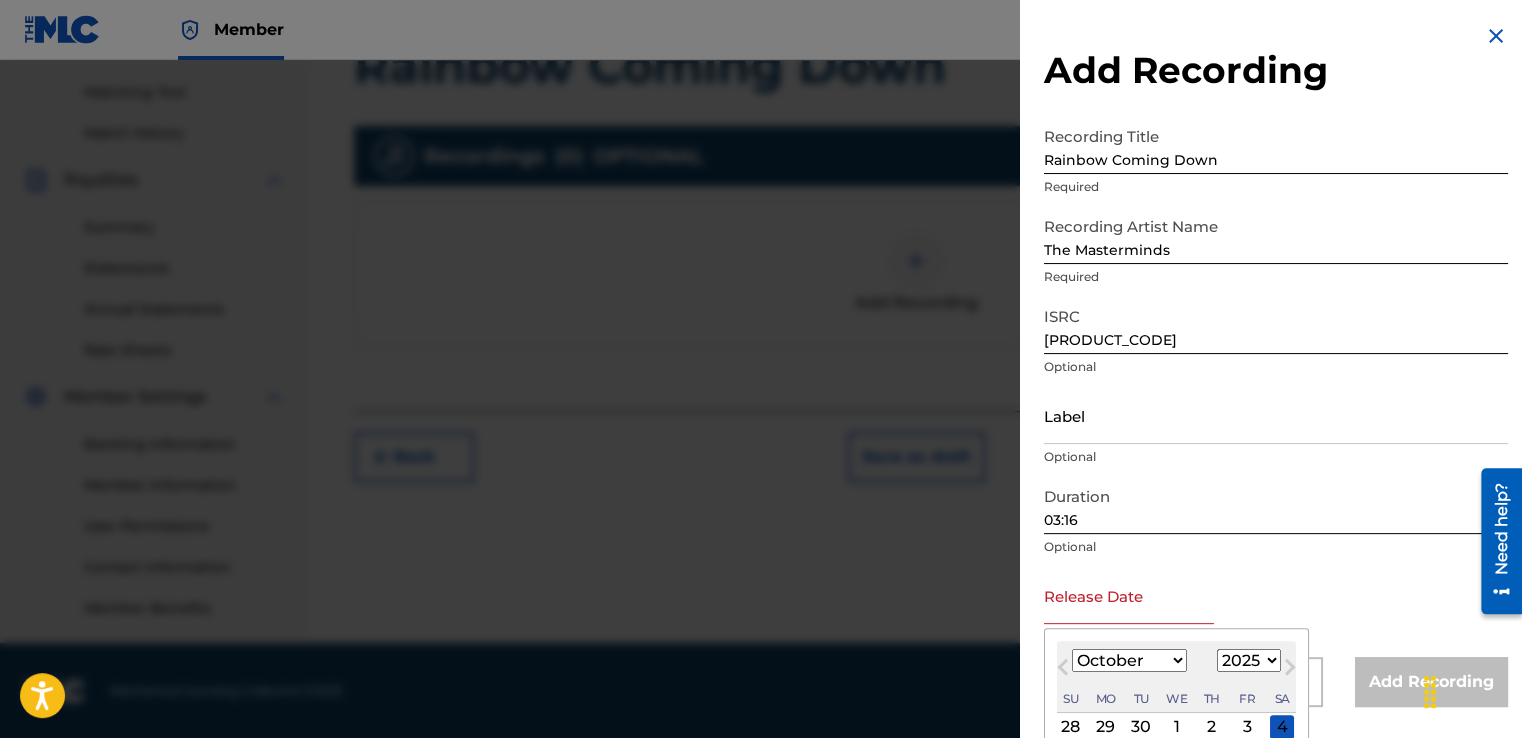 select on "2024" 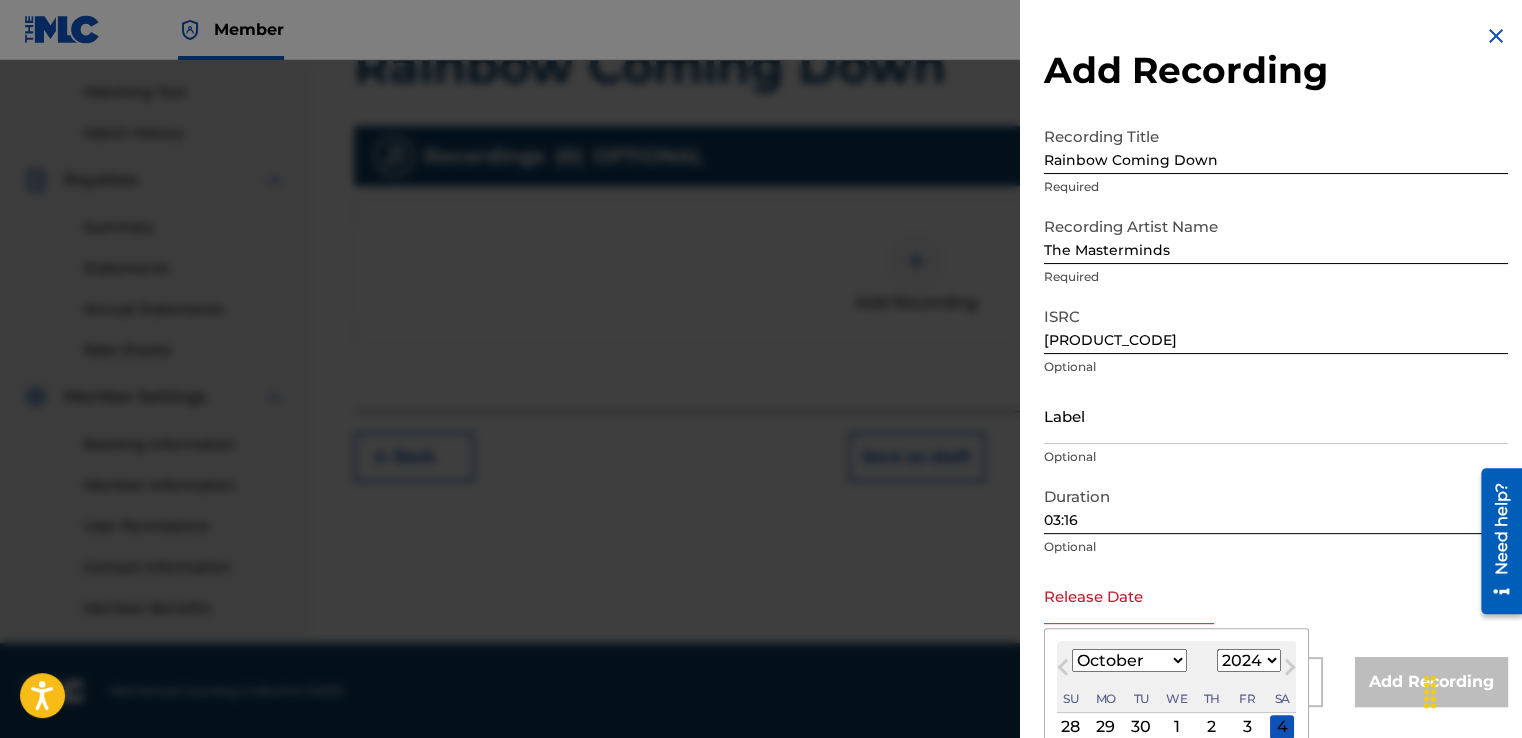 click on "1899 1900 1901 1902 1903 1904 1905 1906 1907 1908 1909 1910 1911 1912 1913 1914 1915 1916 1917 1918 1919 1920 1921 1922 1923 1924 1925 1926 1927 1928 1929 1930 1931 1932 1933 1934 1935 1936 1937 1938 1939 1940 1941 1942 1943 1944 1945 1946 1947 1948 1949 1950 1951 1952 1953 1954 1955 1956 1957 1958 1959 1960 1961 1962 1963 1964 1965 1966 1967 1968 1969 1970 1971 1972 1973 1974 1975 1976 1977 1978 1979 1980 1981 1982 1983 1984 1985 1986 1987 1988 1989 1990 1991 1992 1993 1994 1995 1996 1997 1998 1999 2000 2001 2002 2003 2004 2005 2006 2007 2008 2009 2010 2011 2012 2013 2014 2015 2016 2017 2018 2019 2020 2021 2022 2023 2024 2025 2026 2027 2028 2029 2030 2031 2032 2033 2034 2035 2036 2037 2038 2039 2040 2041 2042 2043 2044 2045 2046 2047 2048 2049 2050 2051 2052 2053 2054 2055 2056 2057 2058 2059 2060 2061 2062 2063 2064 2065 2066 2067 2068 2069 2070 2071 2072 2073 2074 2075 2076 2077 2078 2079 2080 2081 2082 2083 2084 2085 2086 2087 2088 2089 2090 2091 2092 2093 2094 2095 2096 2097 2098 2099 2100" at bounding box center (1249, 660) 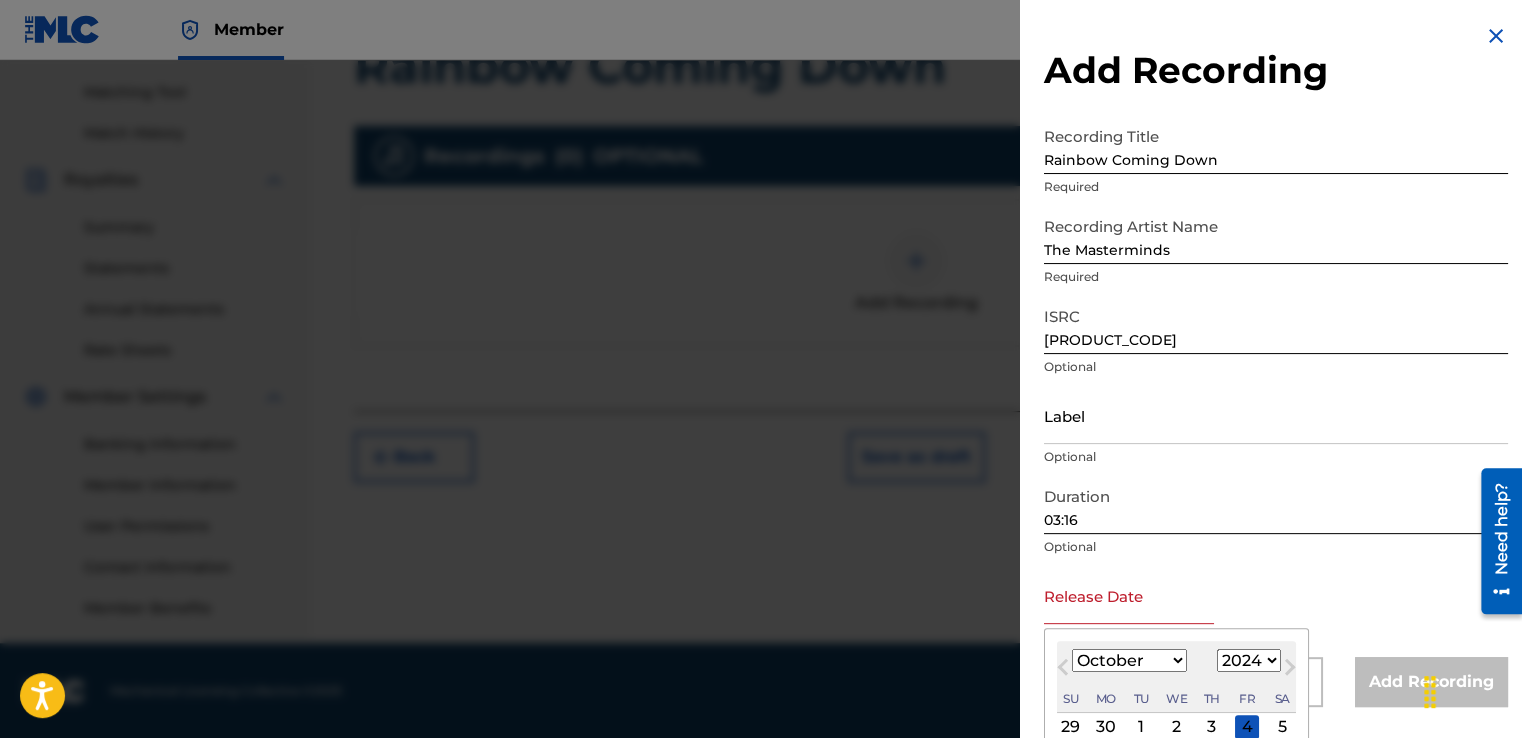 click on "4" at bounding box center [1247, 727] 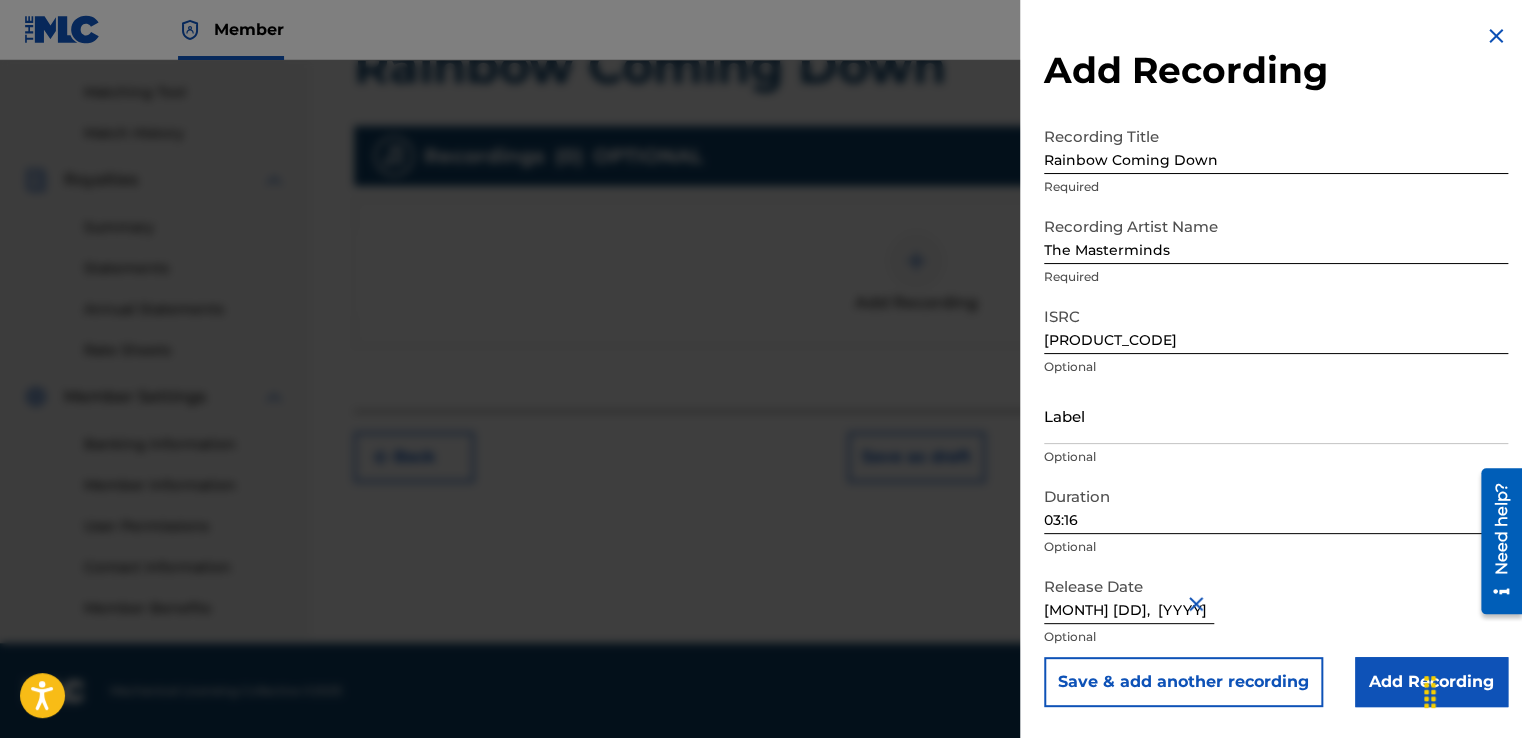 type on "[MONTH] [DD],  [YYYY]" 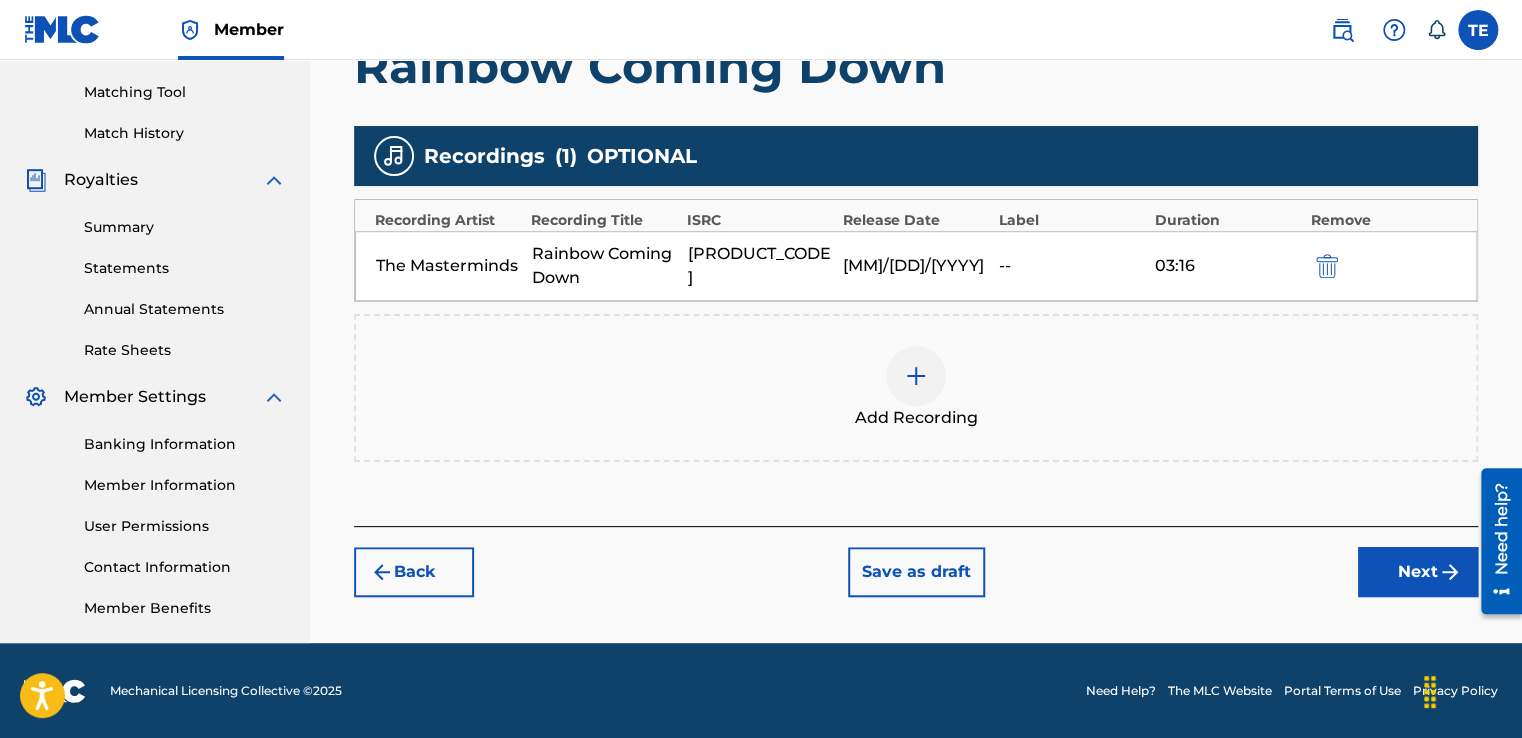 click on "Next" at bounding box center [1418, 572] 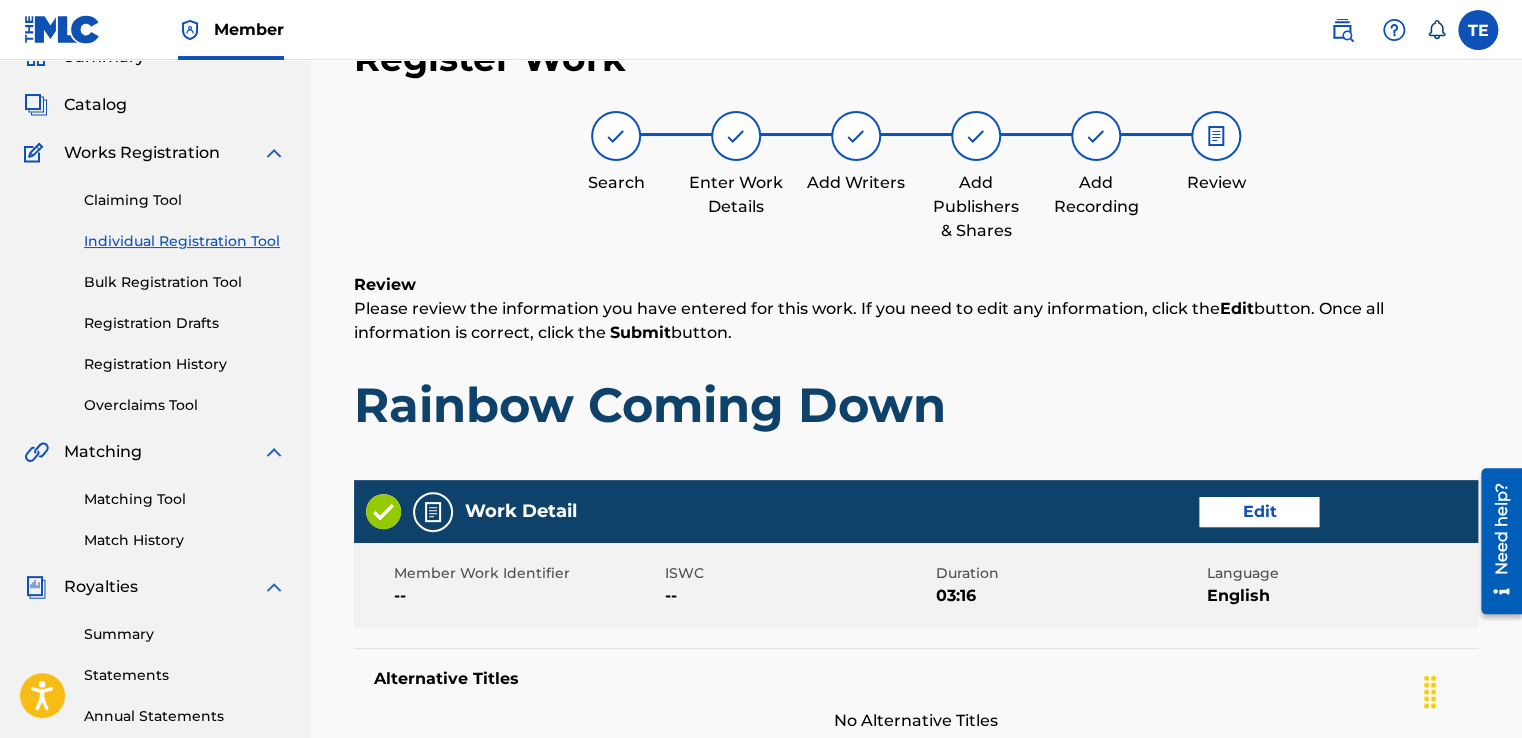 scroll, scrollTop: 90, scrollLeft: 0, axis: vertical 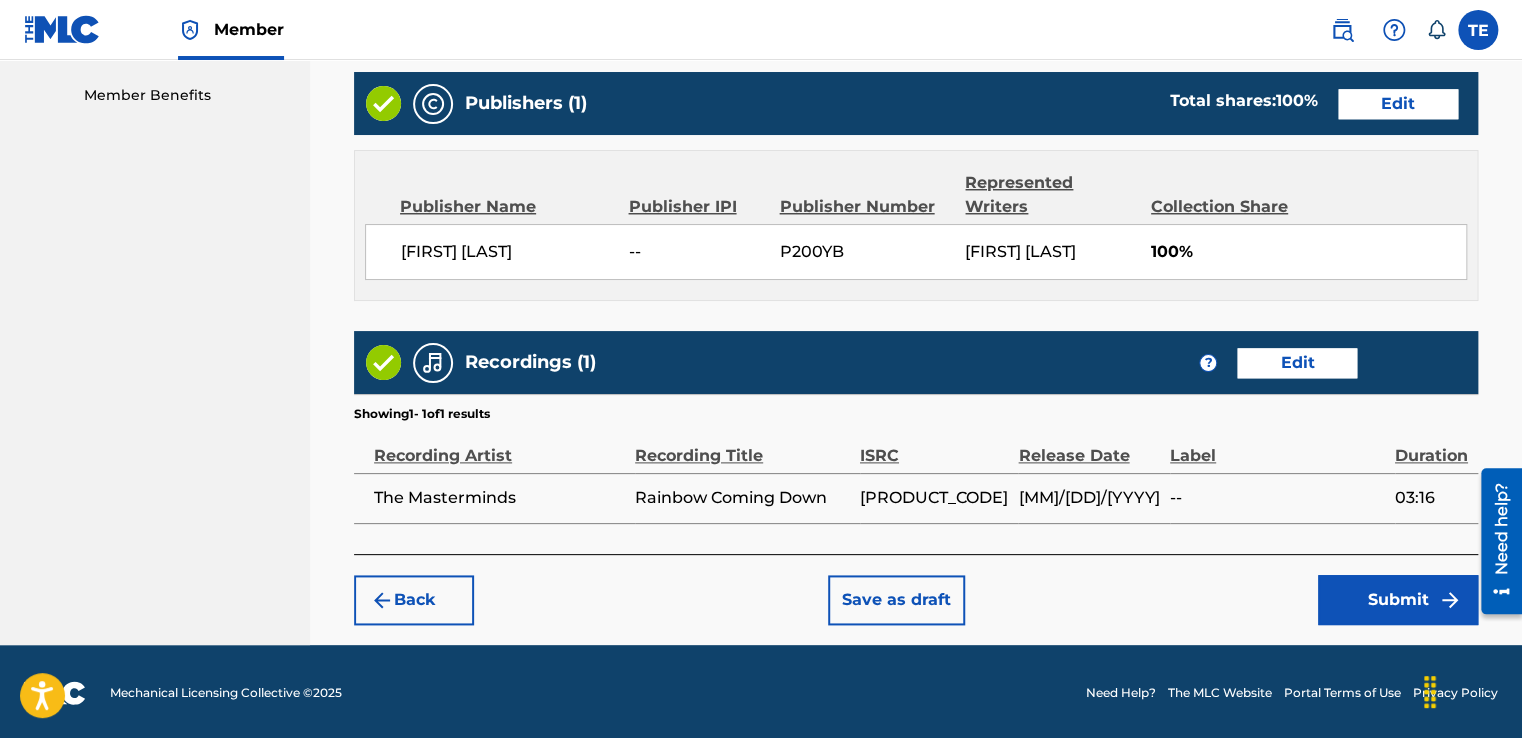 click on "Submit" at bounding box center (1398, 600) 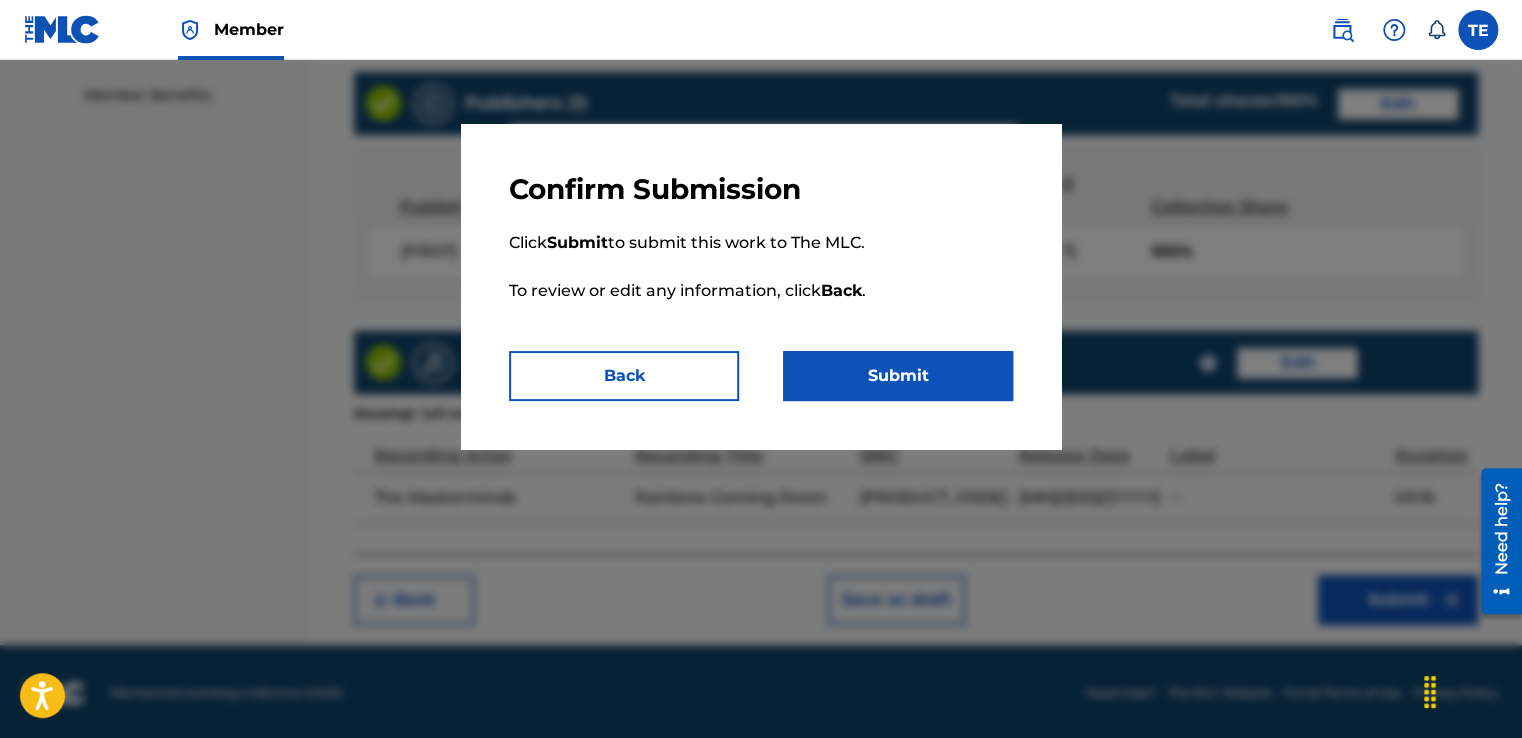 click on "Submit" at bounding box center (898, 376) 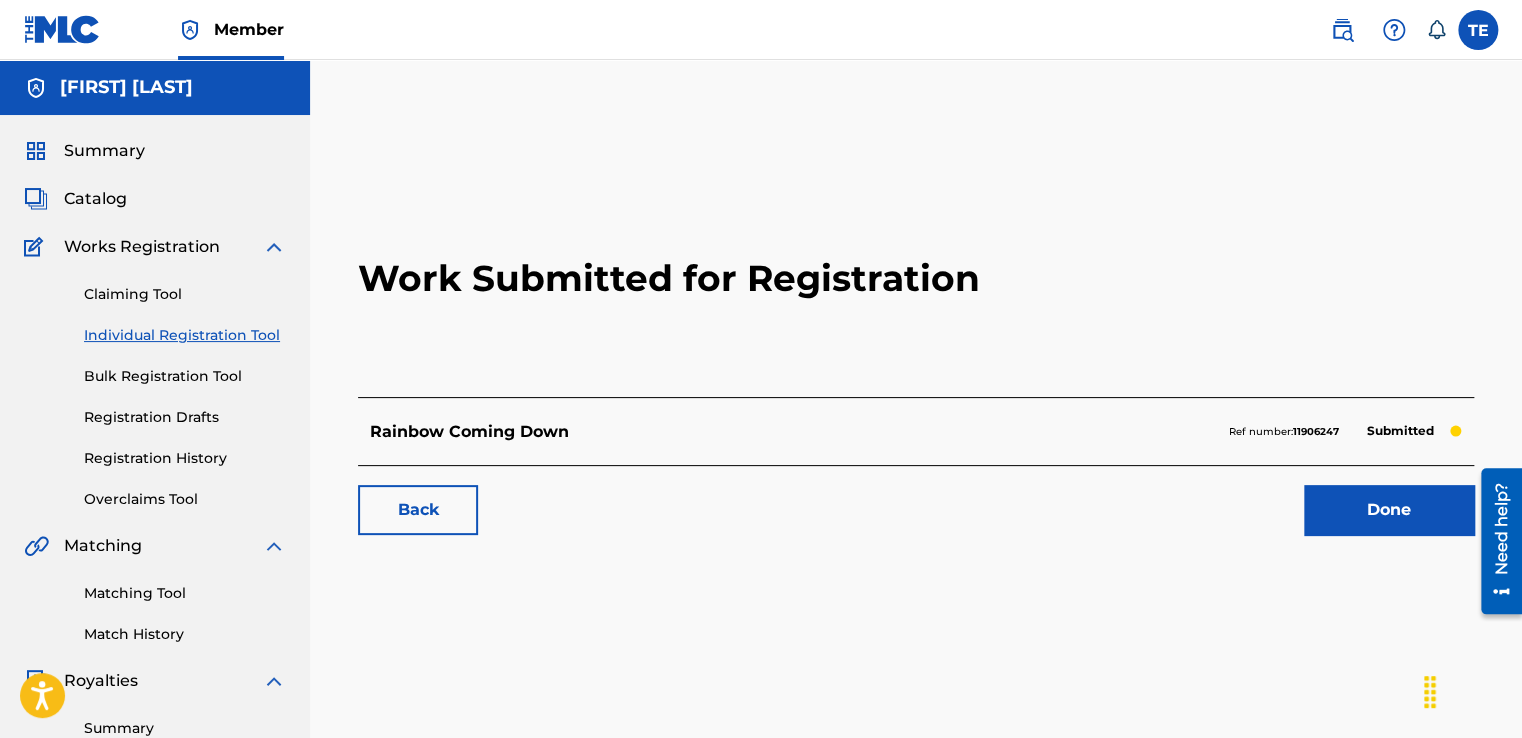 click on "Done" at bounding box center (1389, 510) 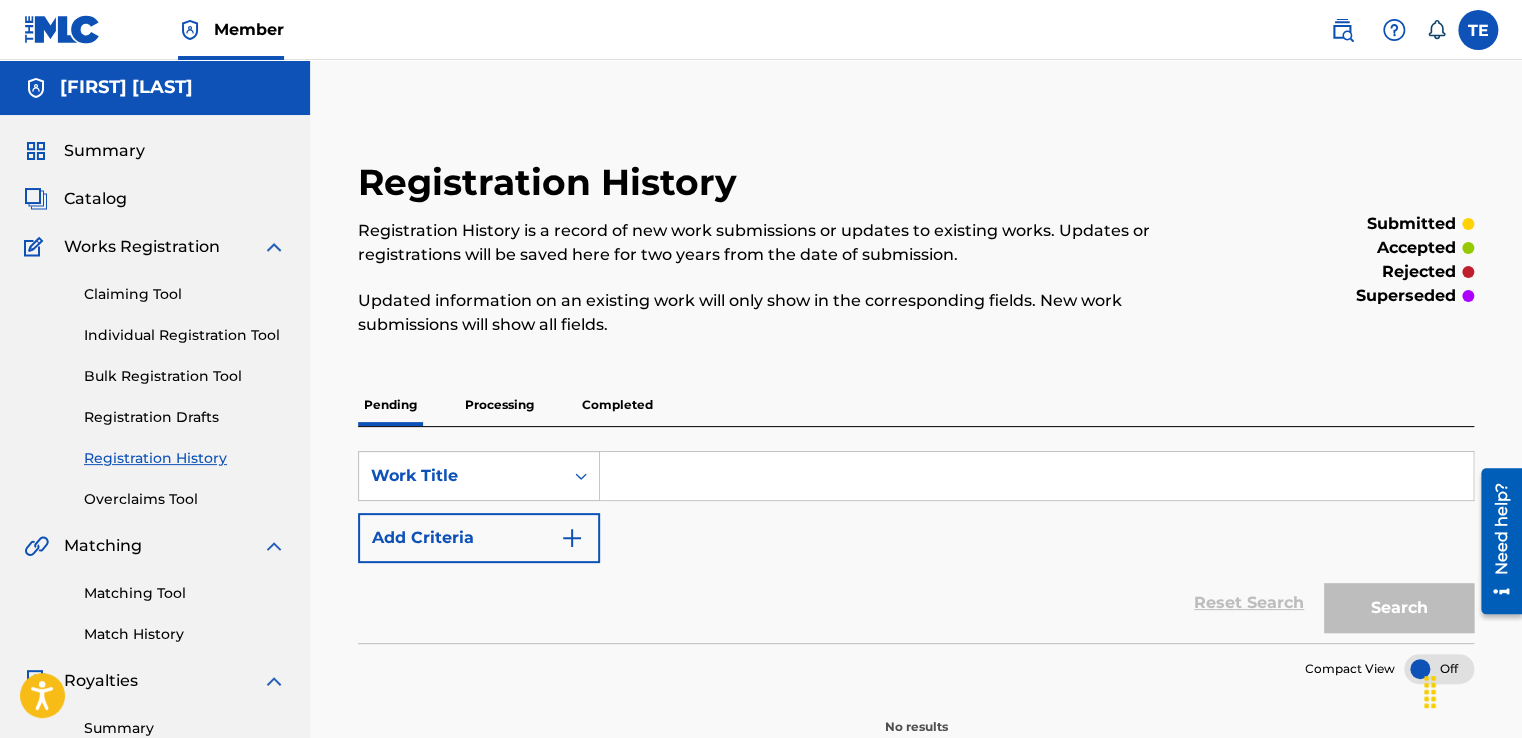 drag, startPoint x: 187, startPoint y: 331, endPoint x: 114, endPoint y: 330, distance: 73.00685 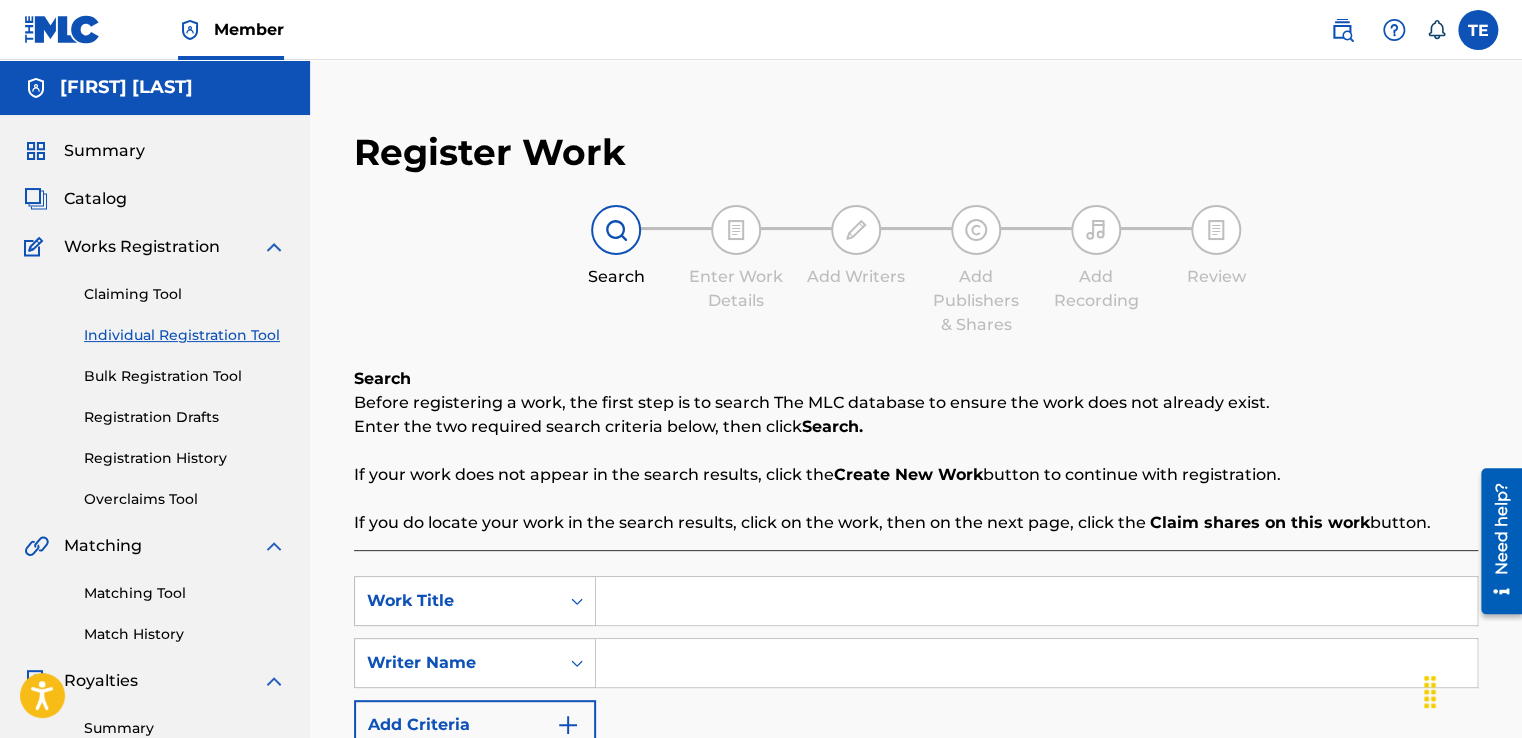 click at bounding box center (1036, 601) 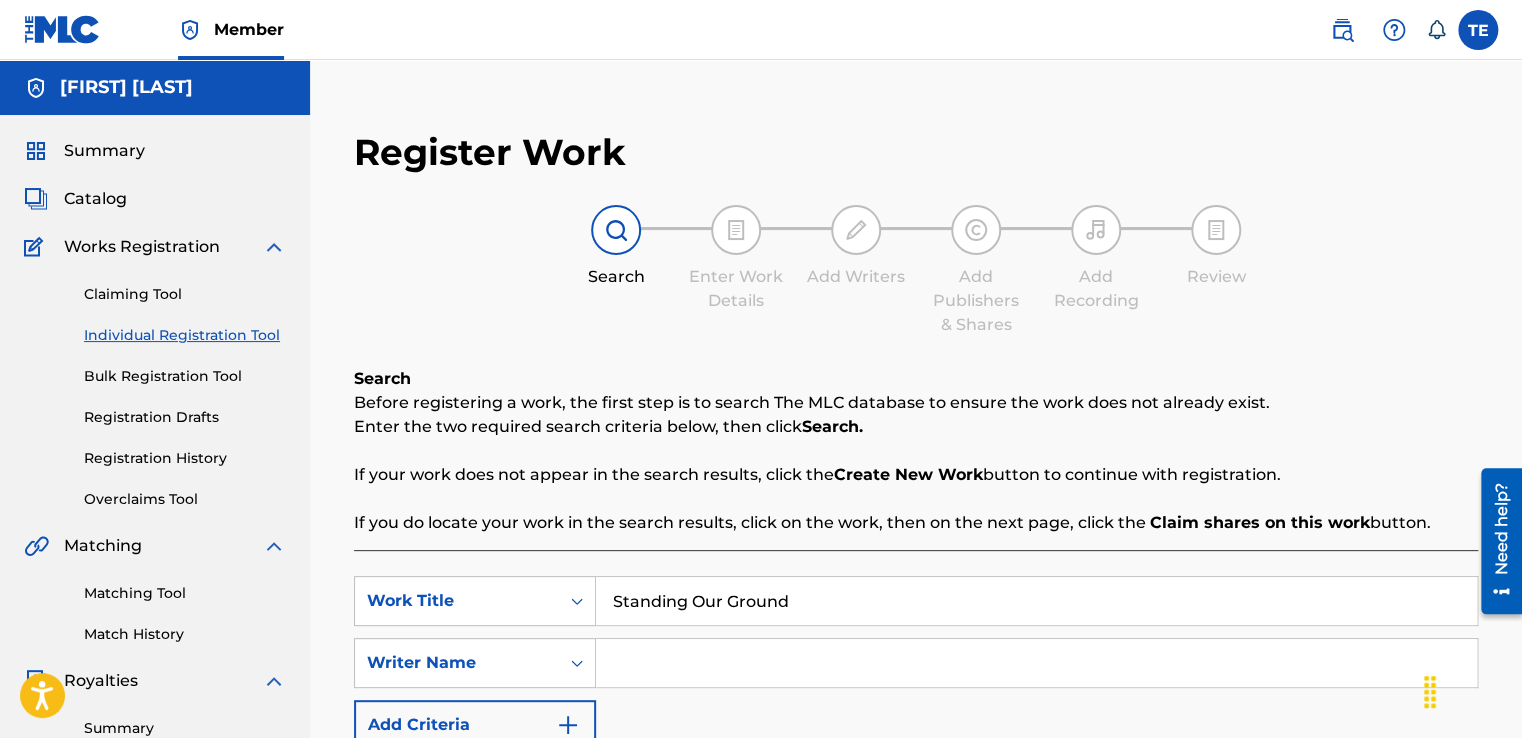 type on "Standing Our Ground" 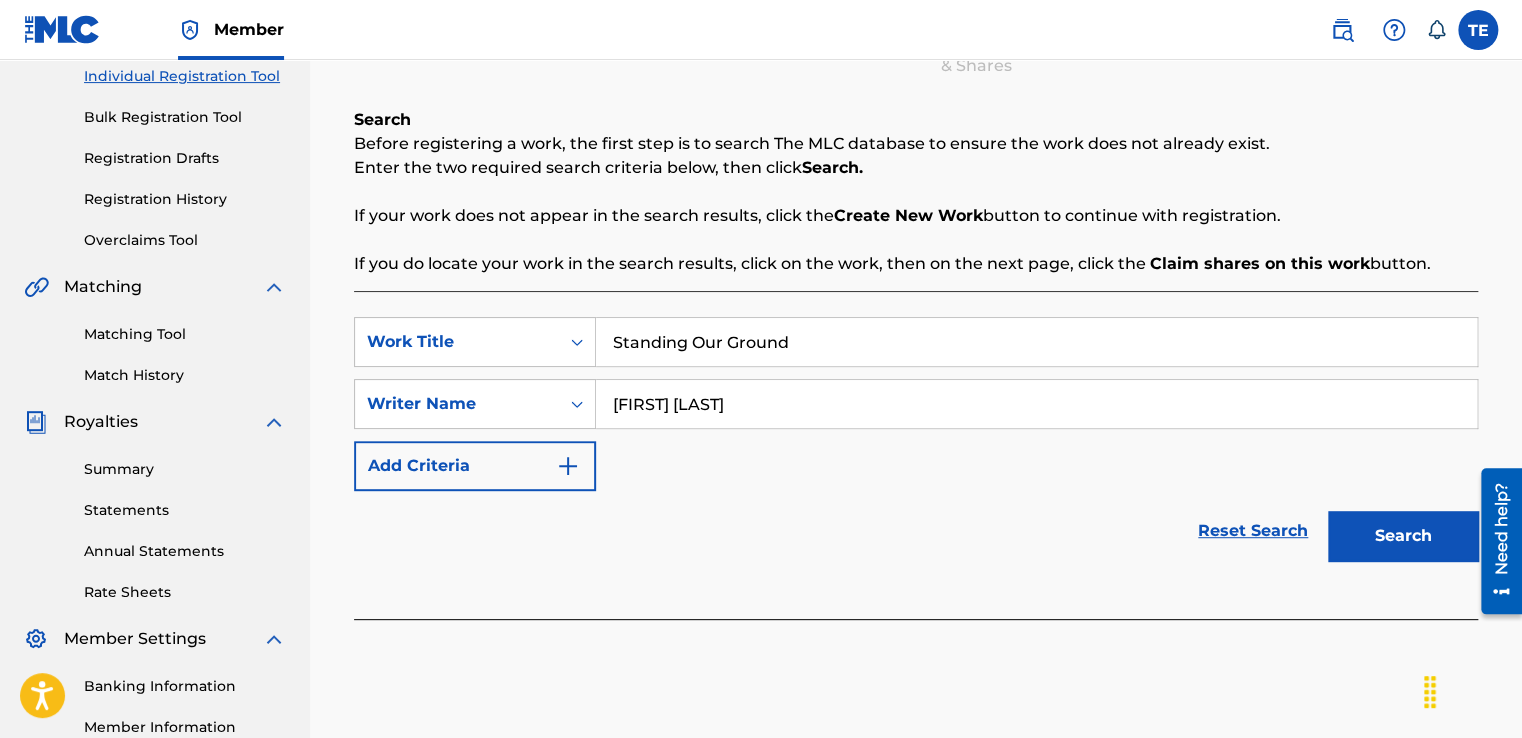 scroll, scrollTop: 263, scrollLeft: 0, axis: vertical 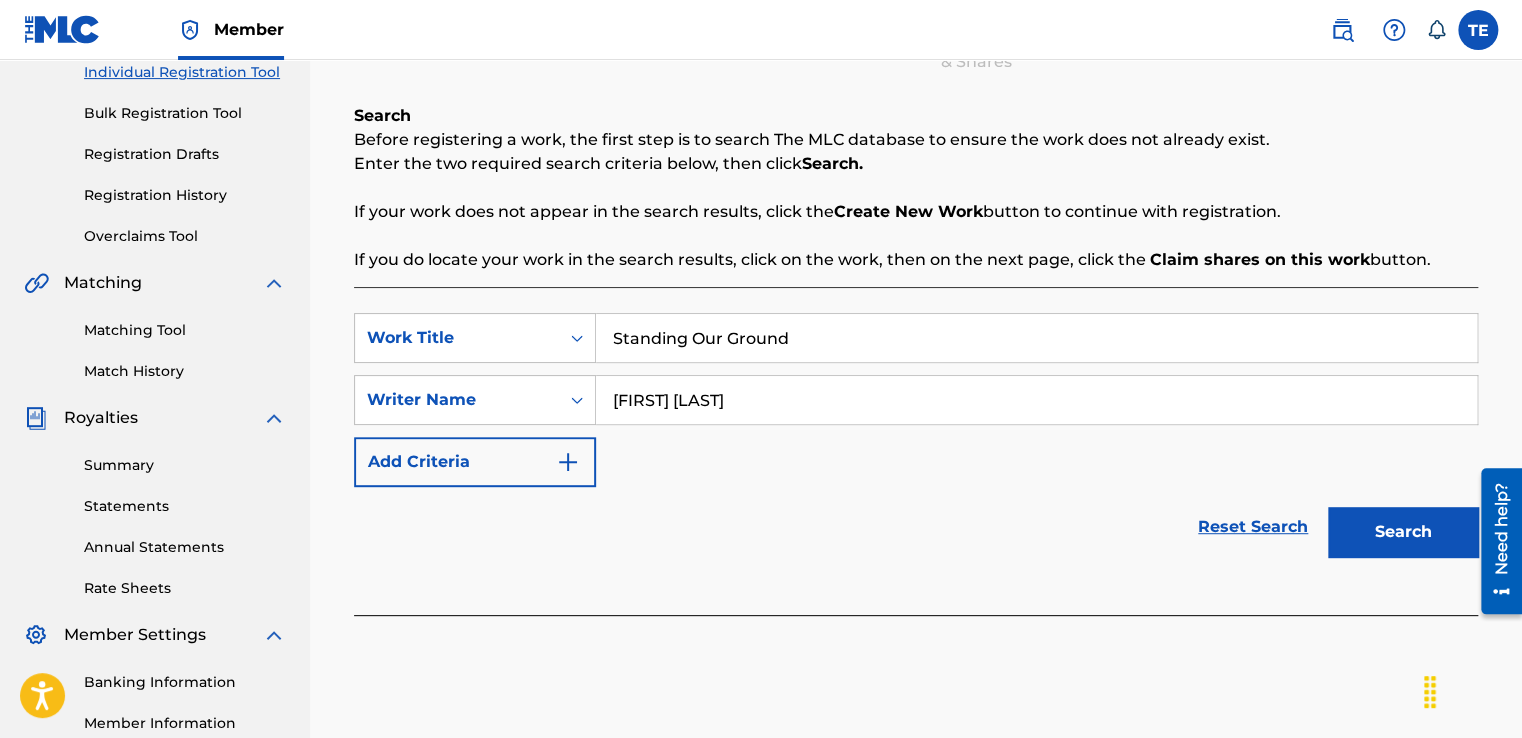click on "Search" at bounding box center [1403, 532] 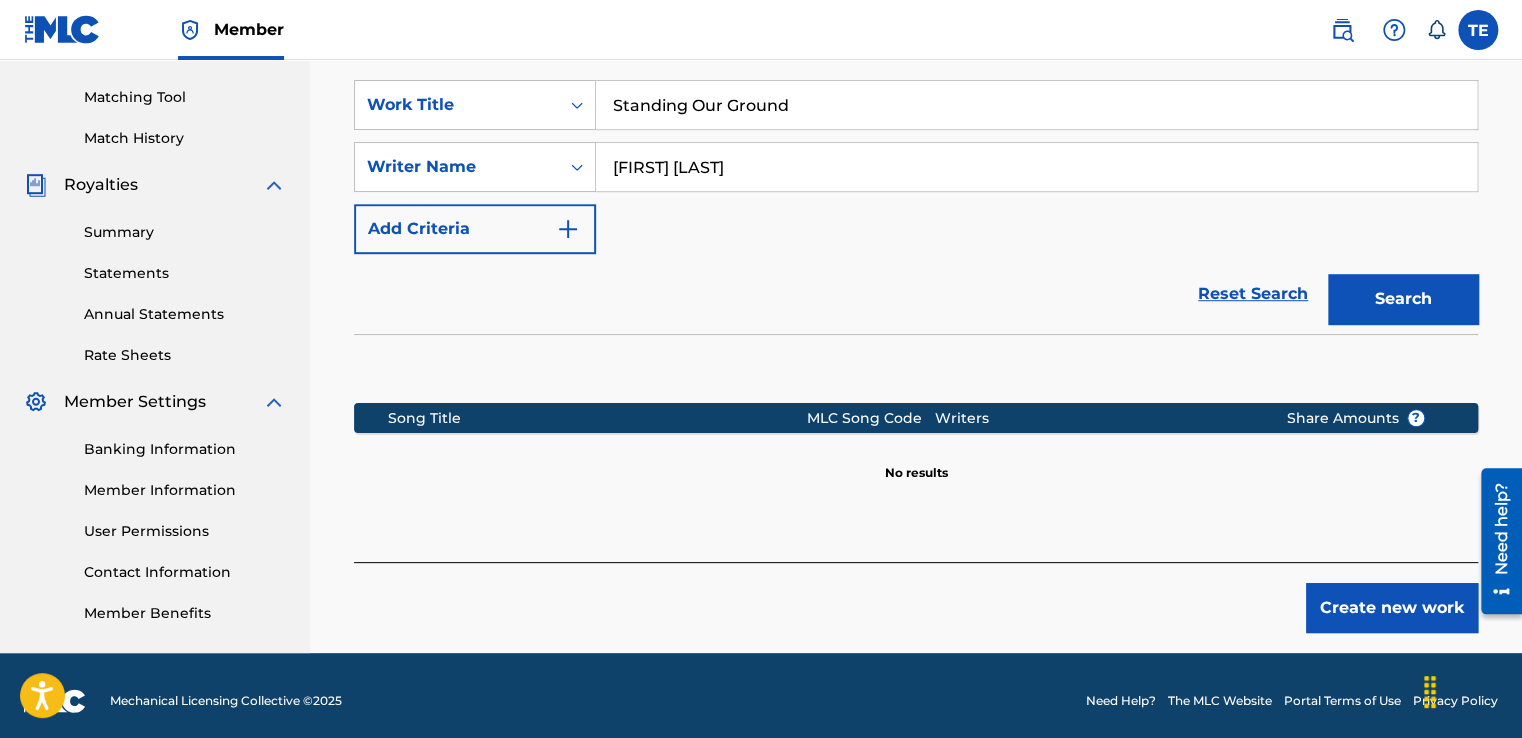 scroll, scrollTop: 503, scrollLeft: 0, axis: vertical 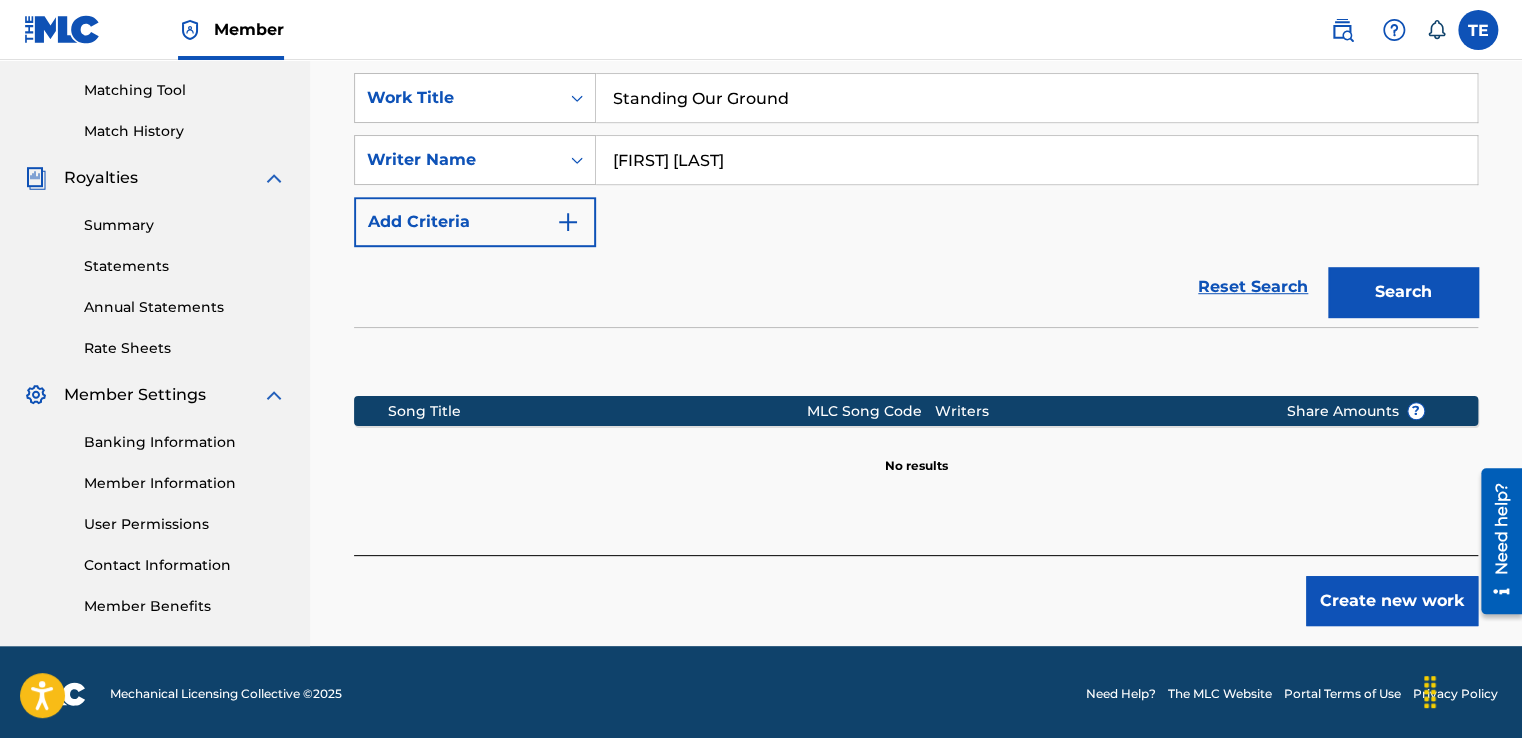 click on "Create new work" at bounding box center (1392, 601) 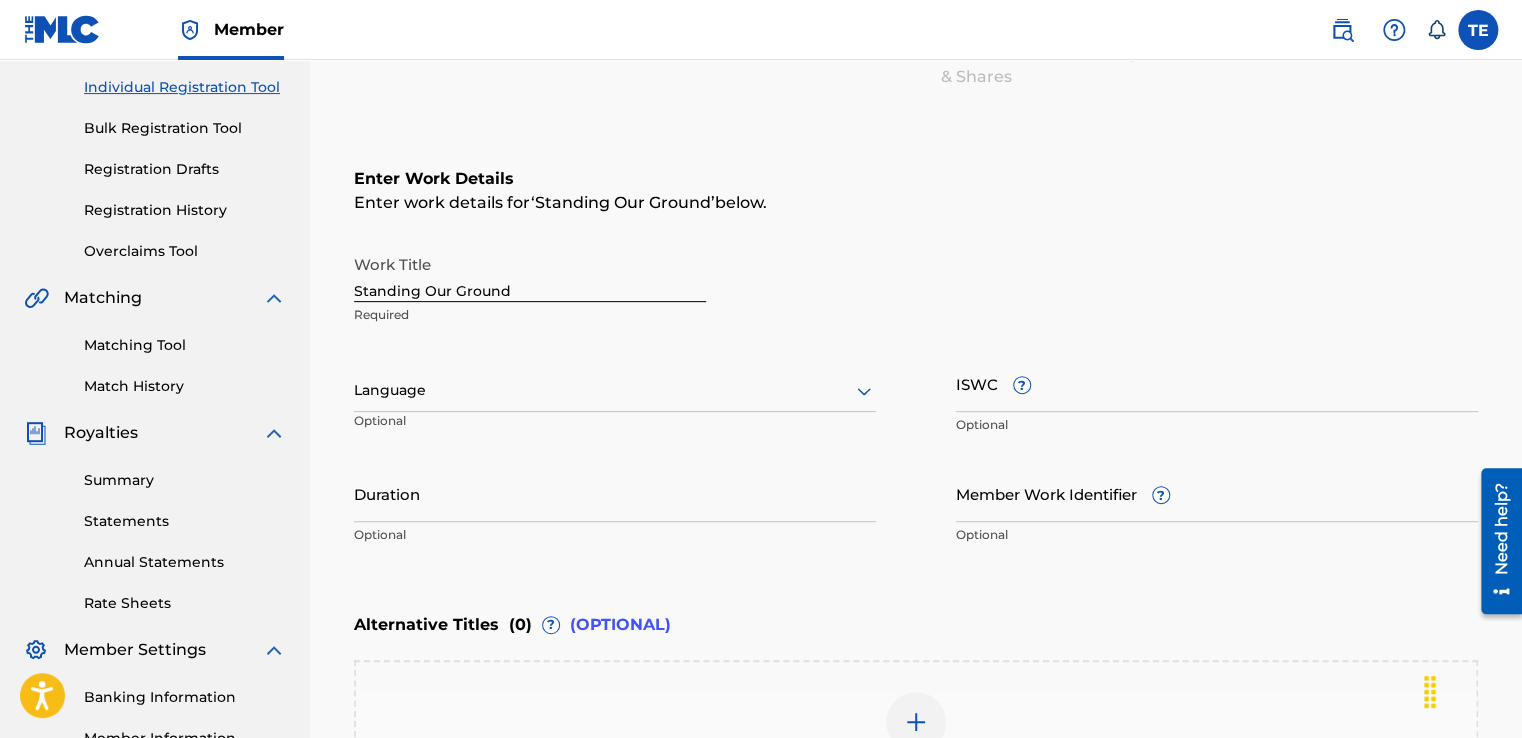 scroll, scrollTop: 246, scrollLeft: 0, axis: vertical 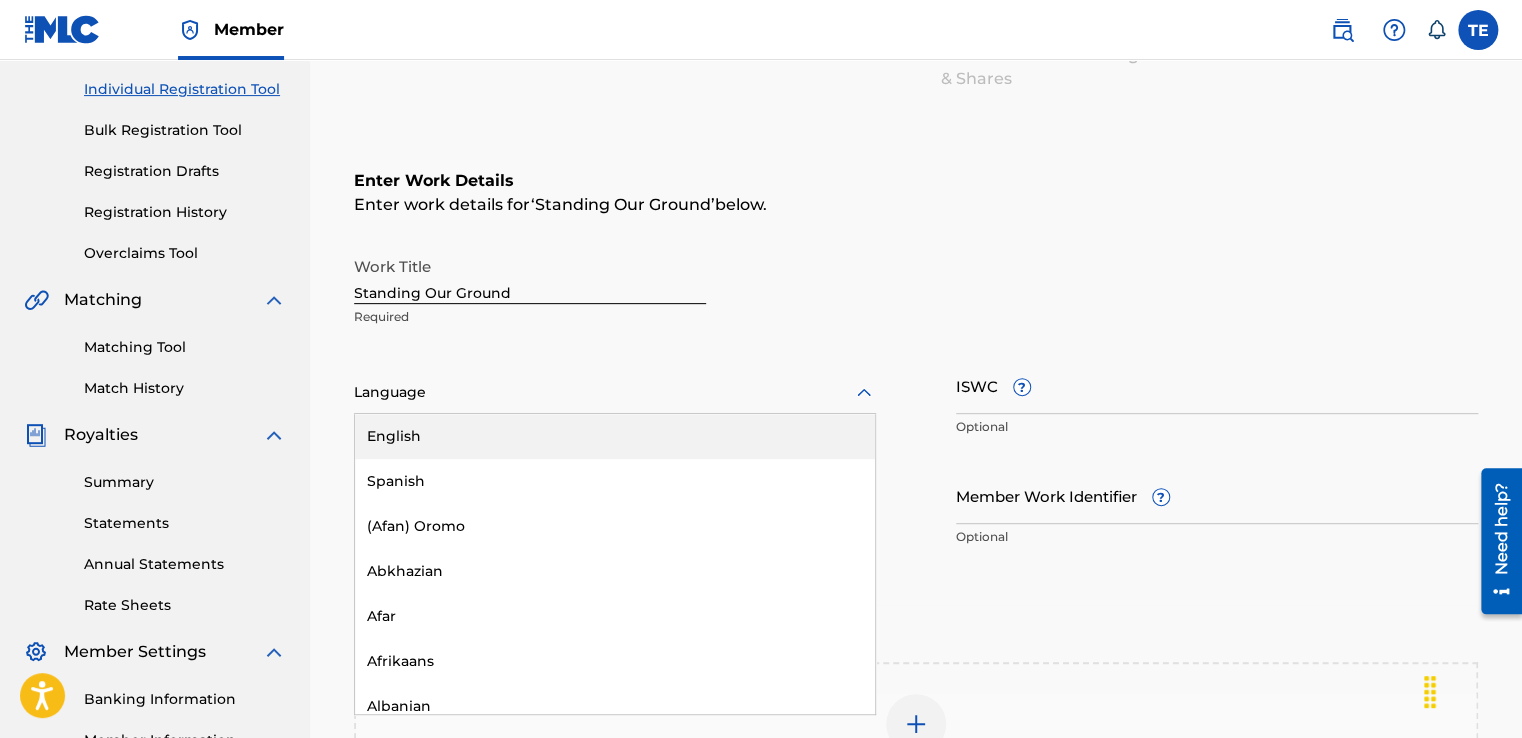 click 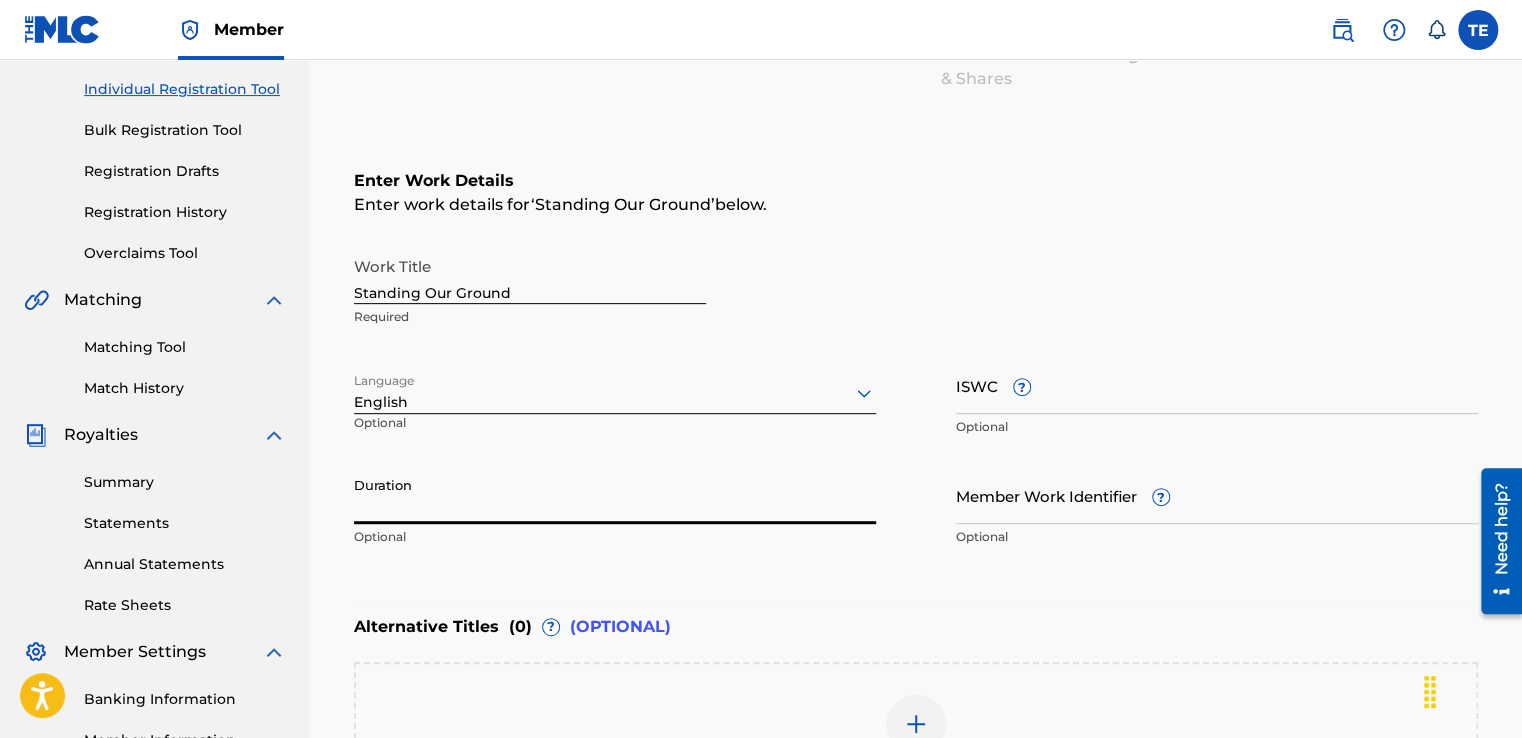 click on "Duration" at bounding box center [615, 495] 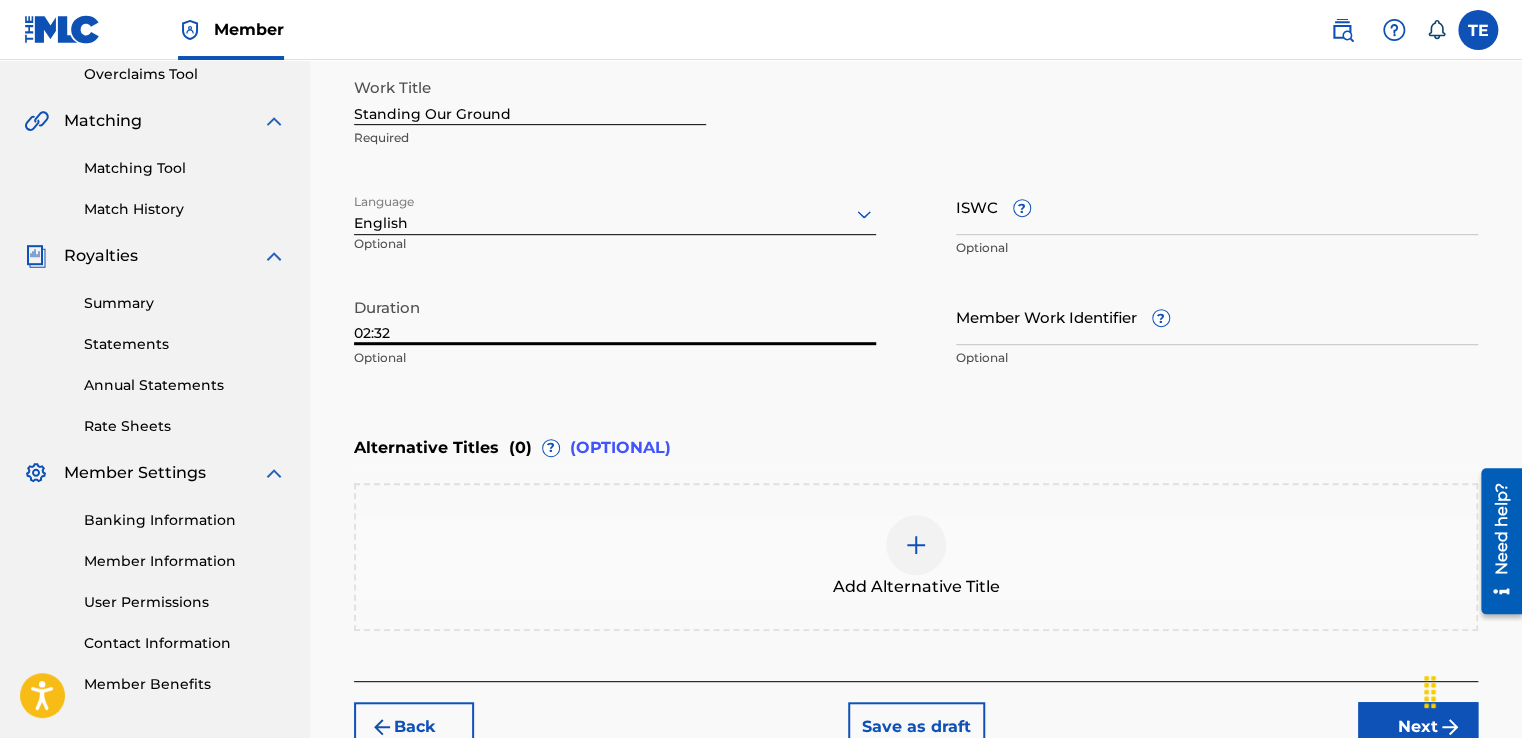 scroll, scrollTop: 429, scrollLeft: 0, axis: vertical 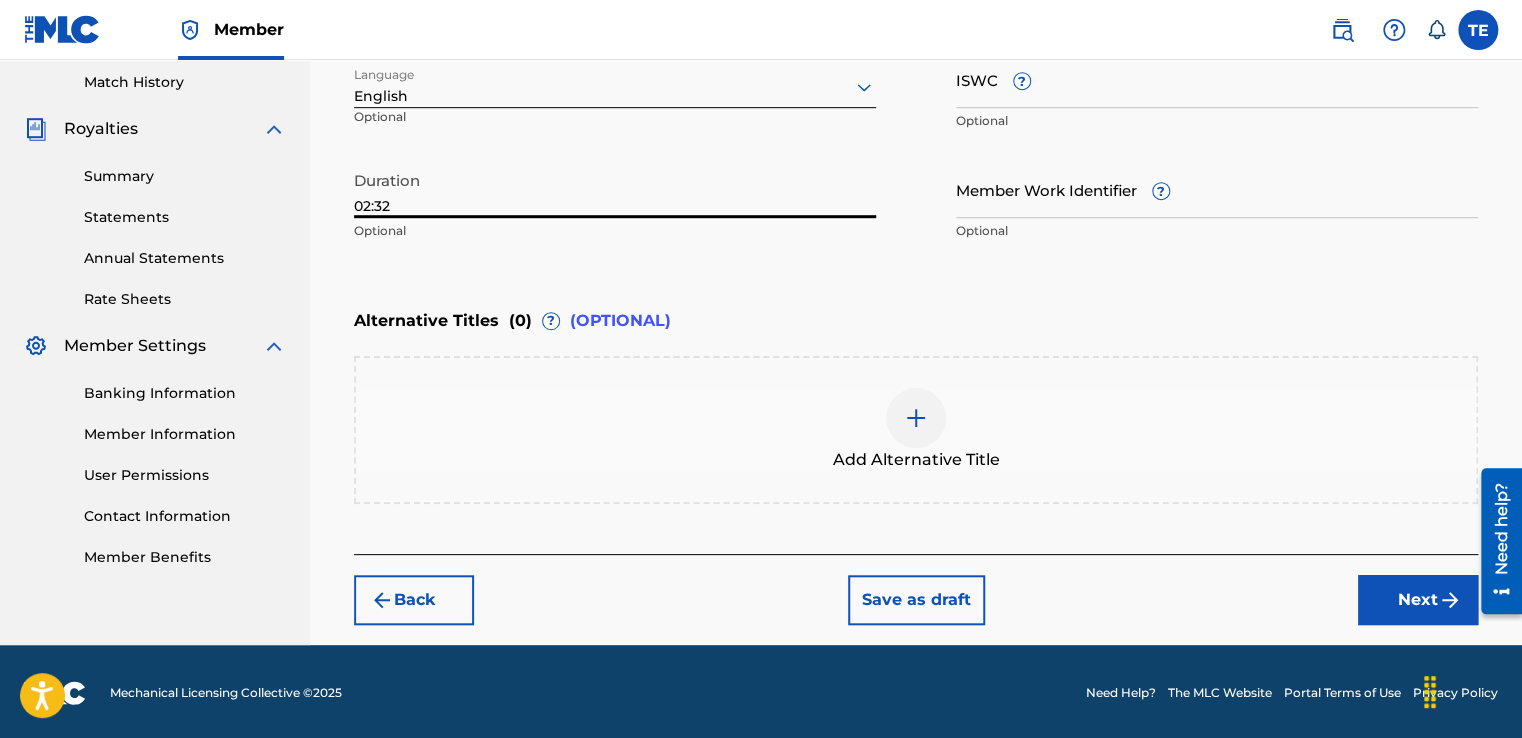 type on "02:32" 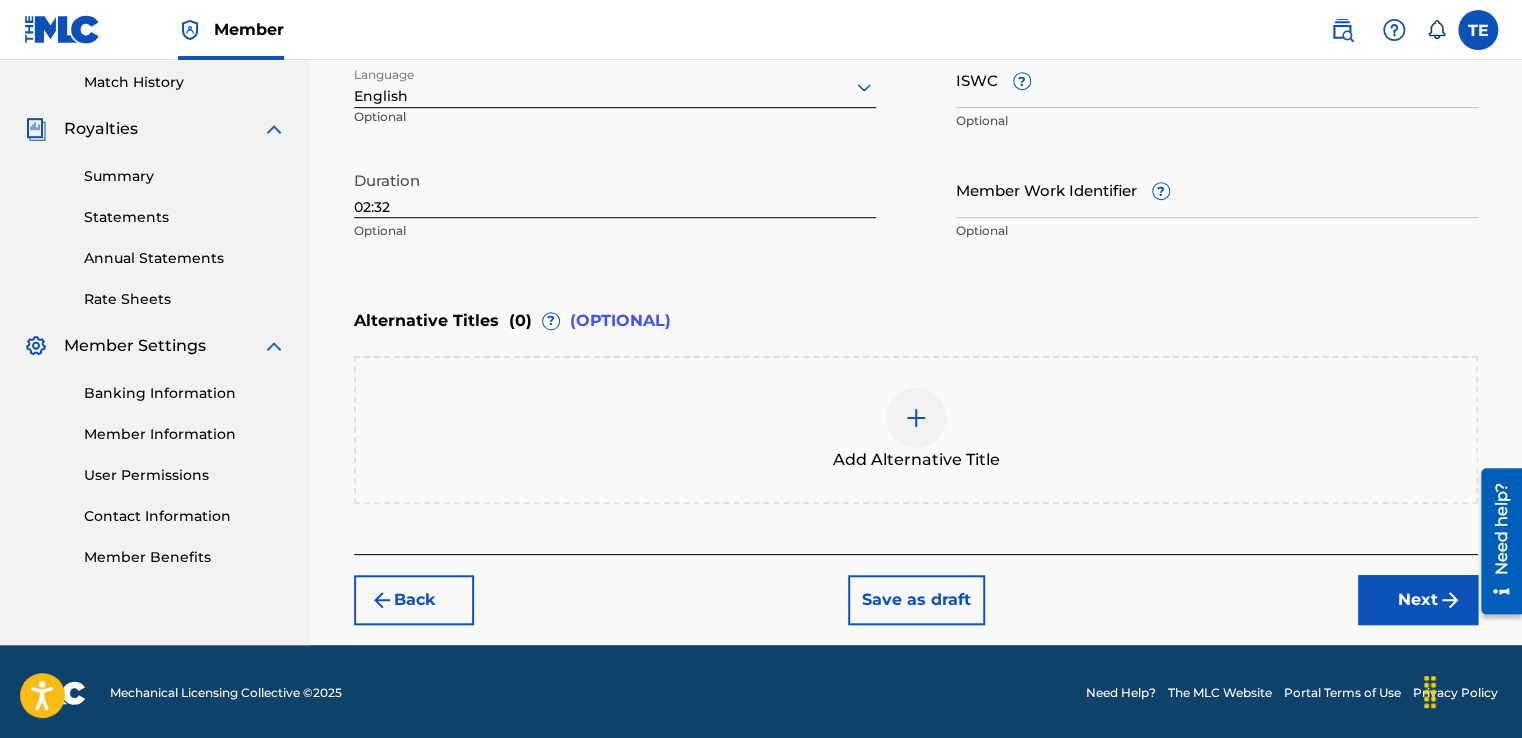 click on "Next" at bounding box center [1418, 600] 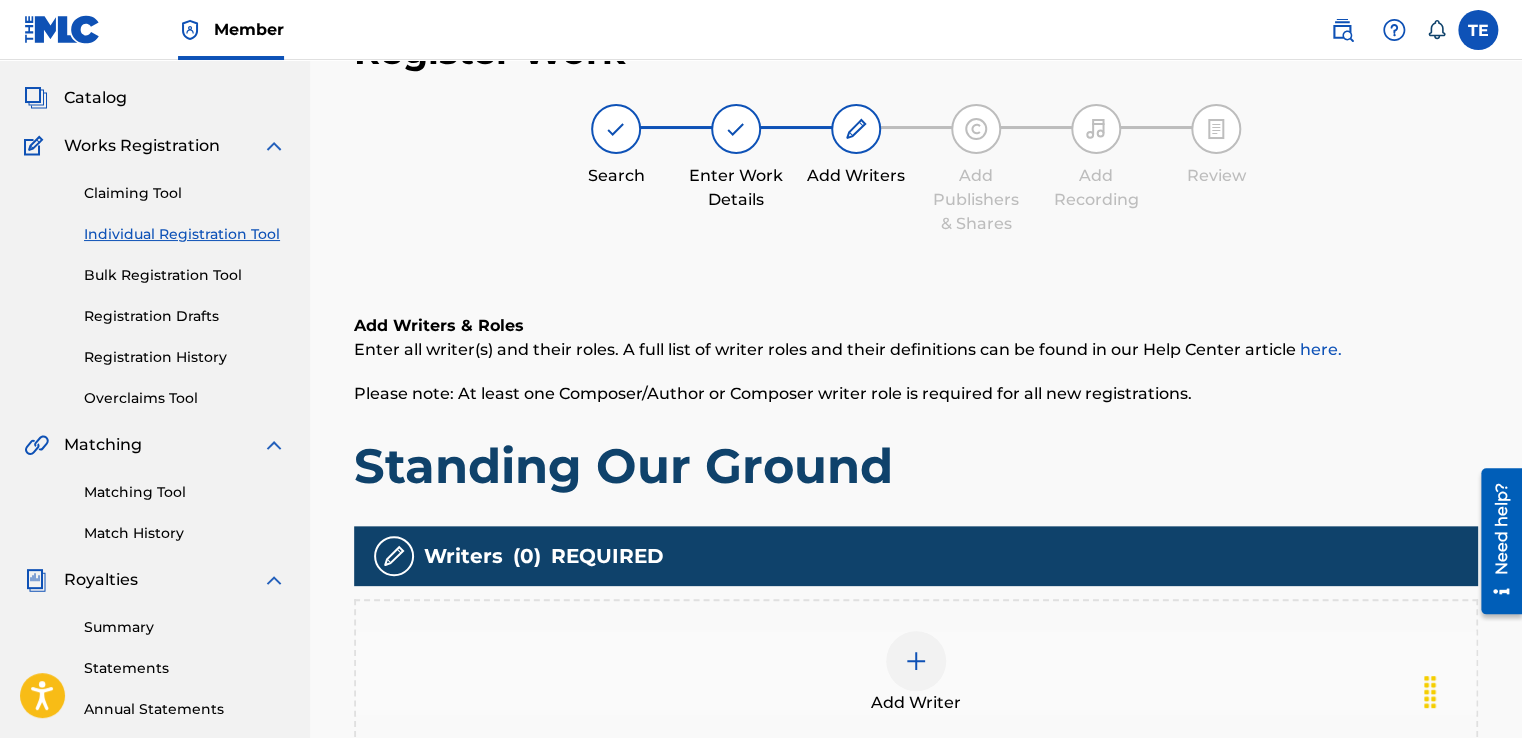 scroll, scrollTop: 90, scrollLeft: 0, axis: vertical 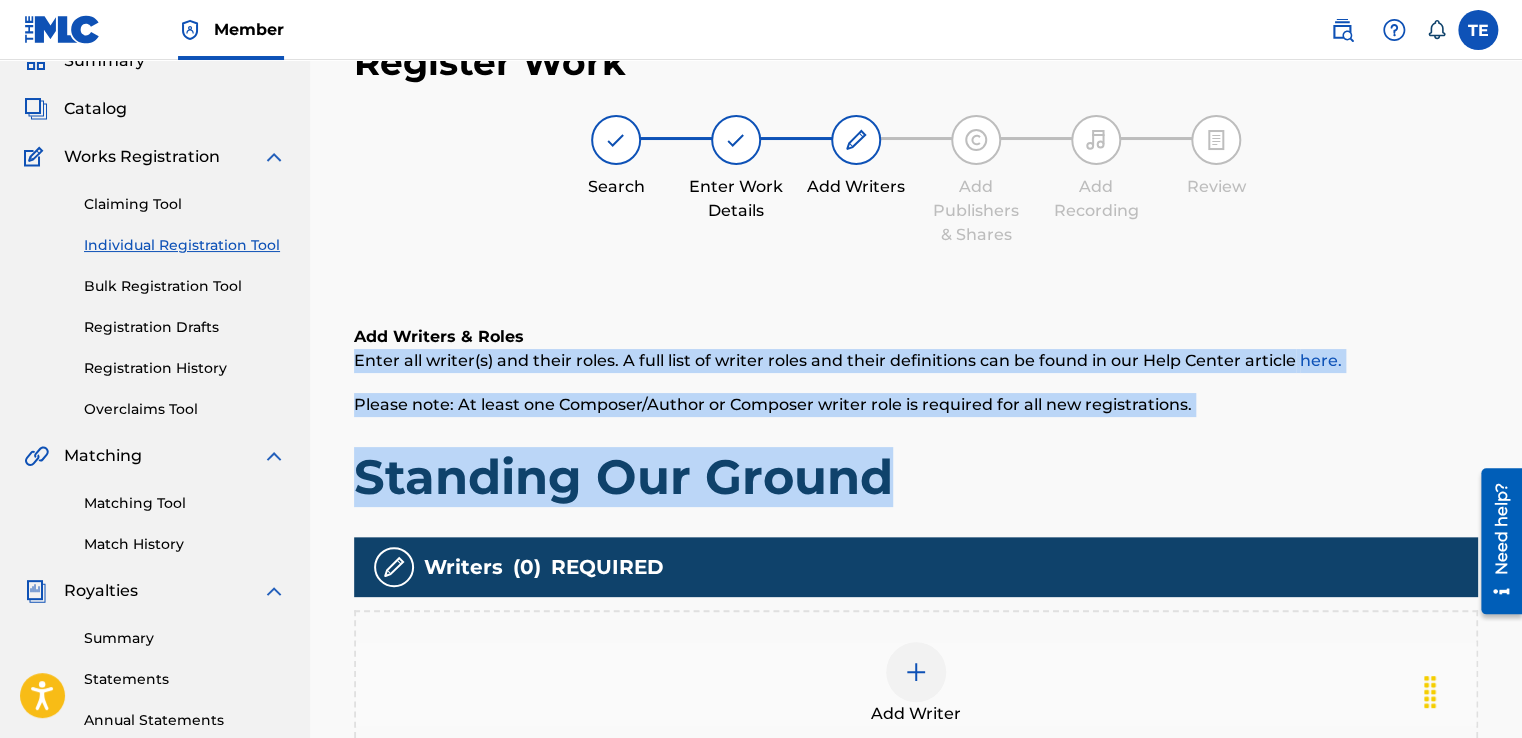 drag, startPoint x: 1520, startPoint y: 342, endPoint x: 1524, endPoint y: 458, distance: 116.06895 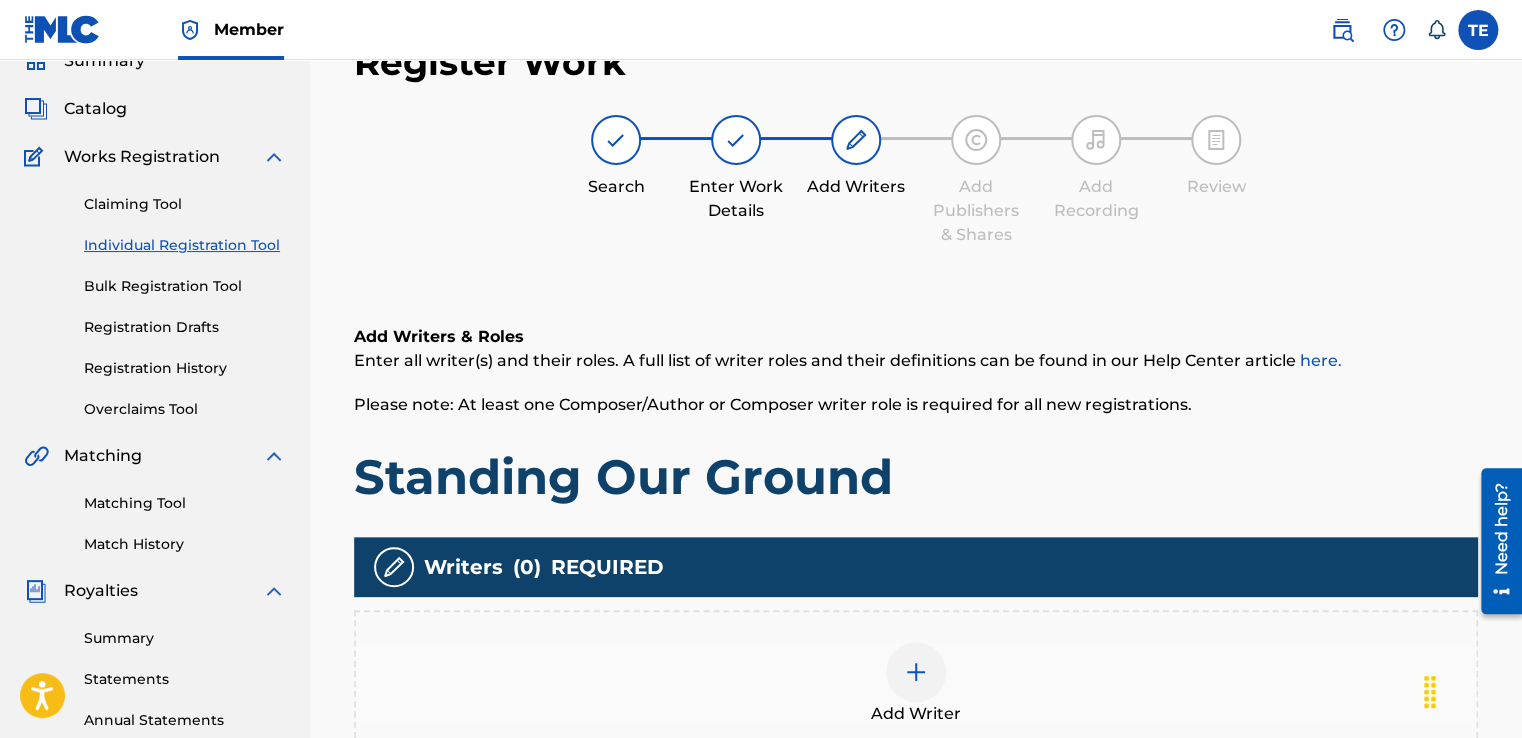 drag, startPoint x: 1524, startPoint y: 458, endPoint x: 1411, endPoint y: 187, distance: 293.6154 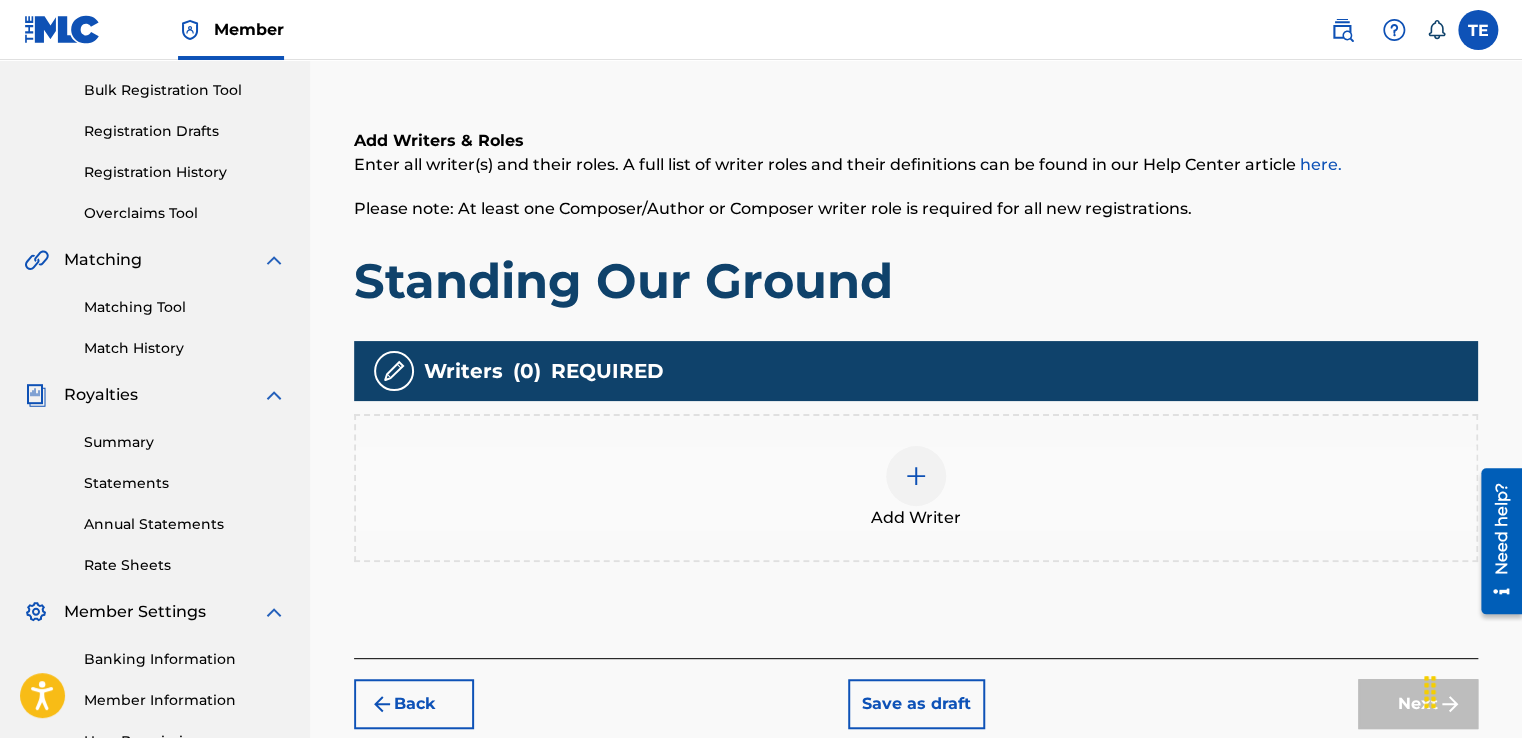scroll, scrollTop: 290, scrollLeft: 0, axis: vertical 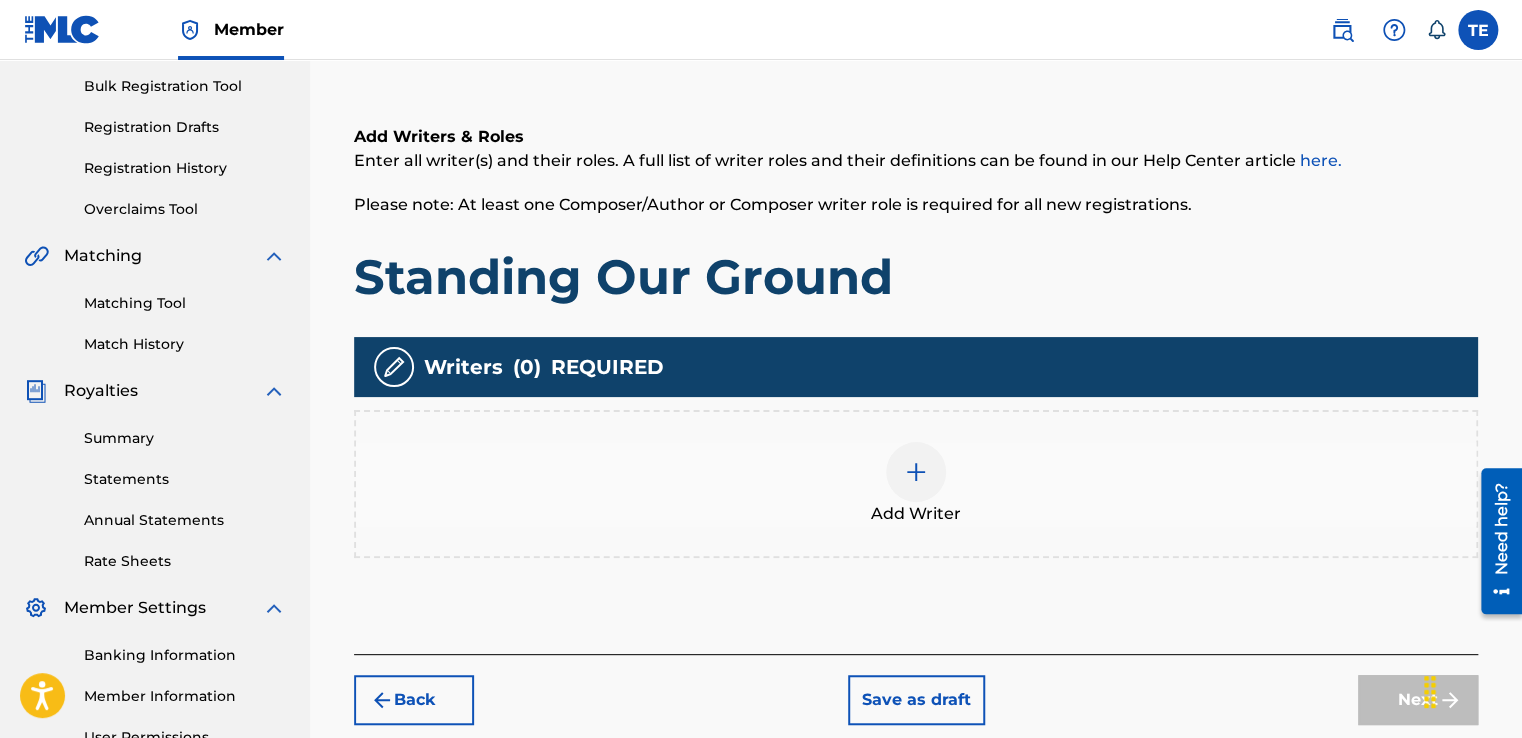 click at bounding box center (916, 472) 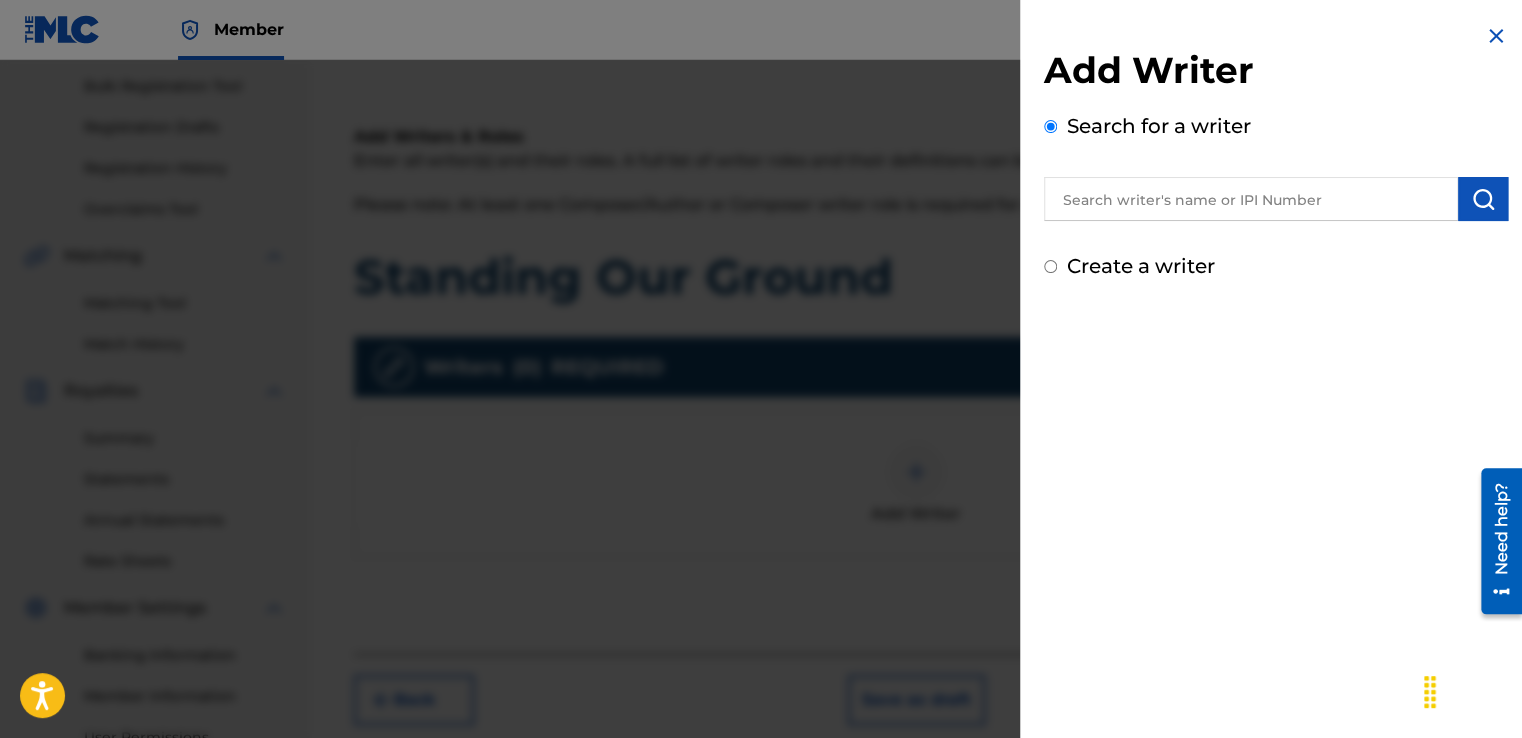 click on "Create a writer" at bounding box center (1050, 266) 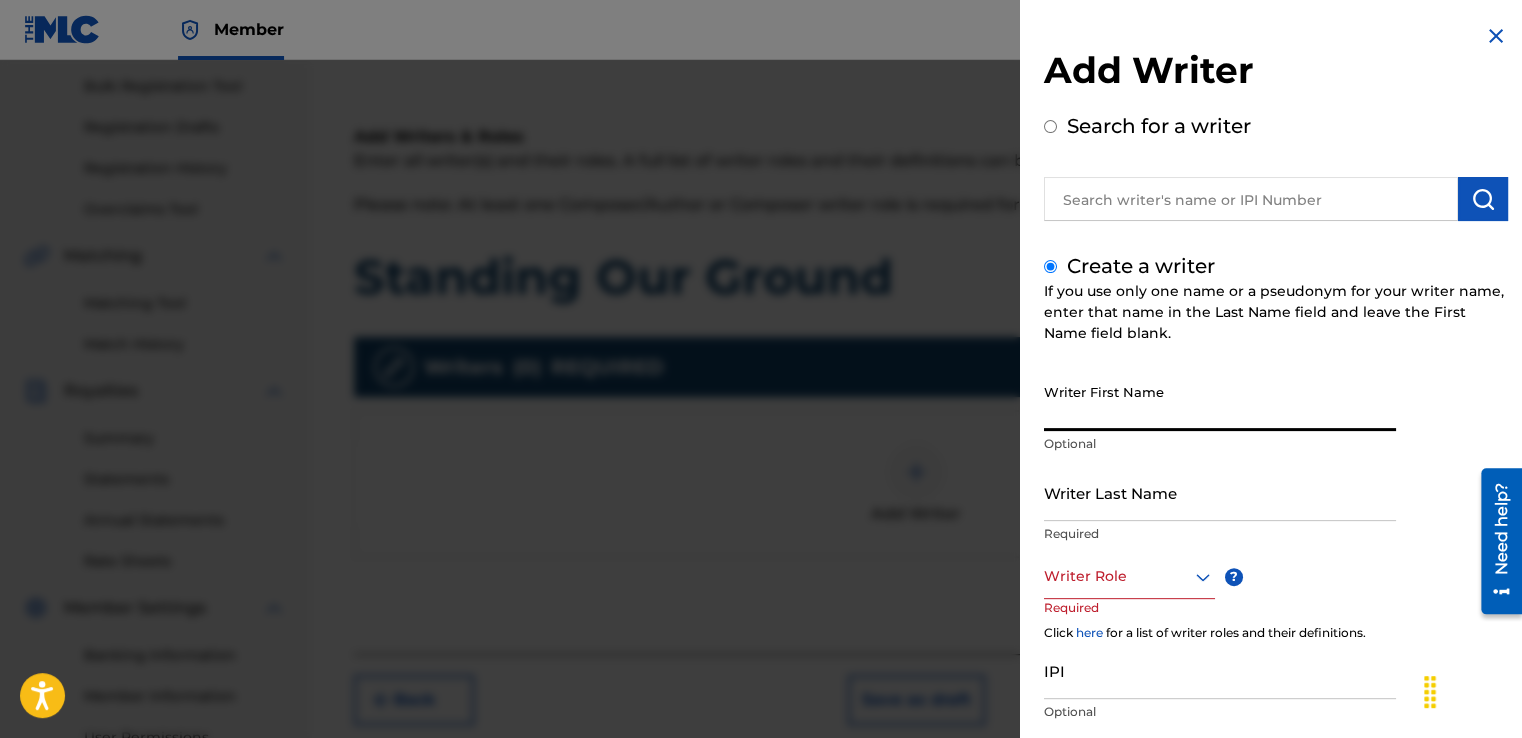 click on "Writer First Name" at bounding box center (1220, 402) 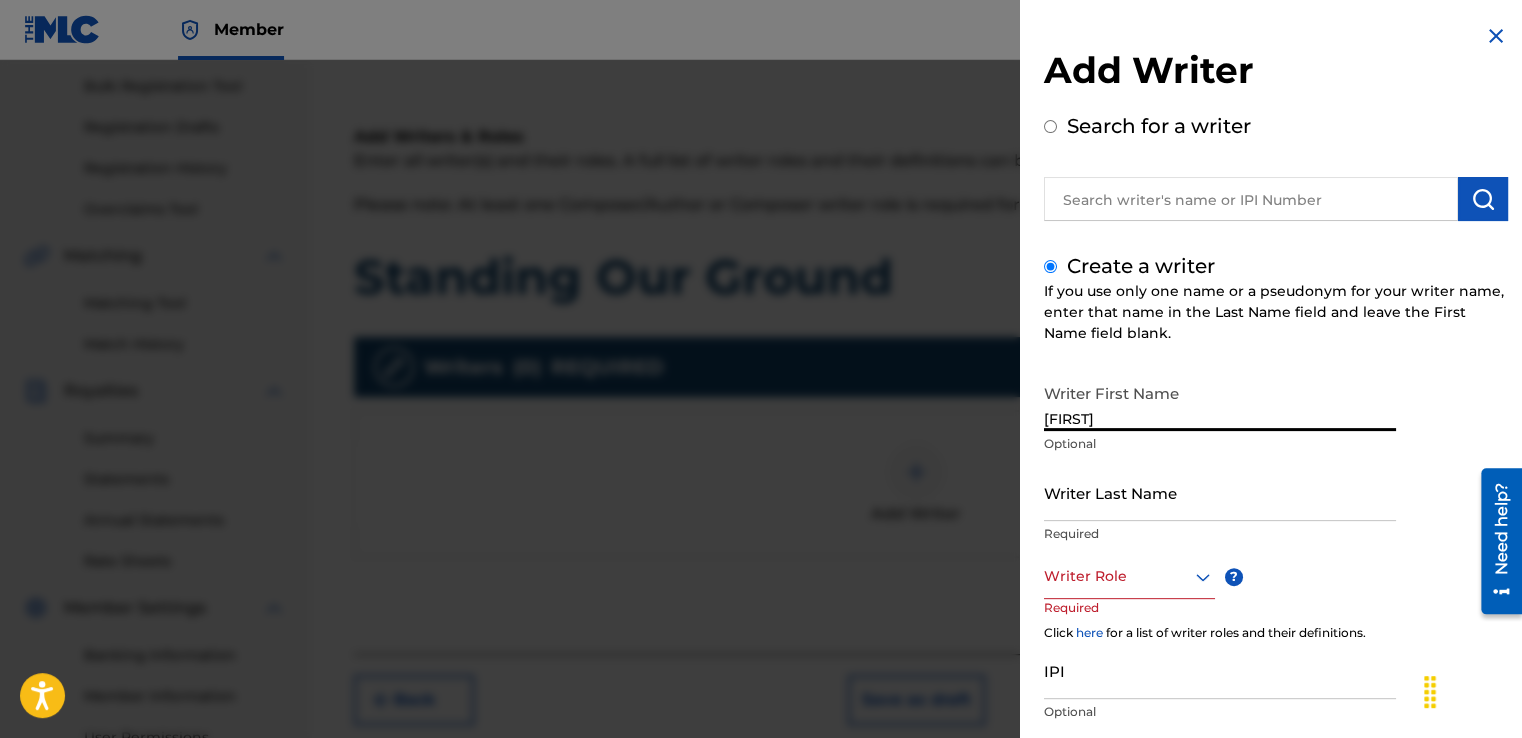 type on "[FIRST]" 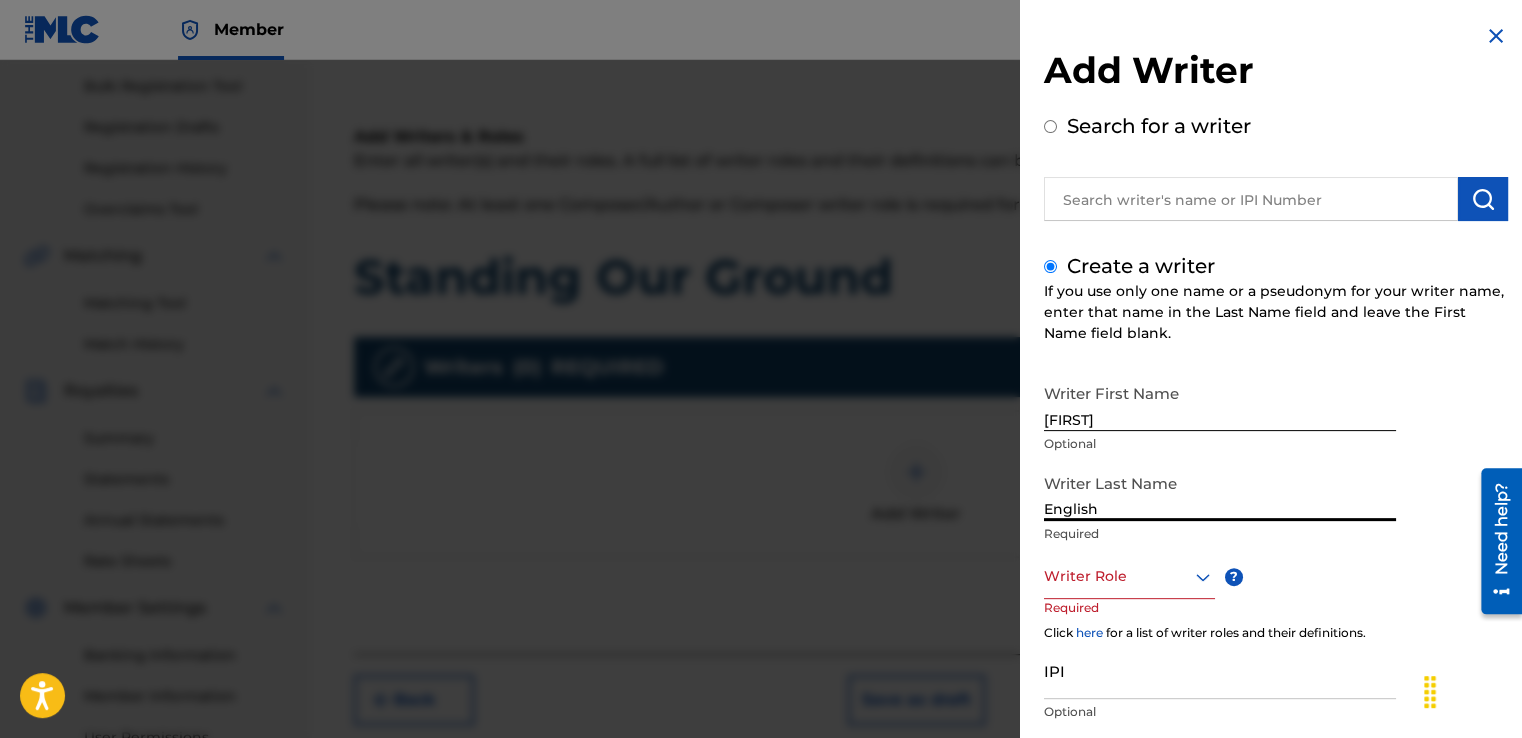 type on "English" 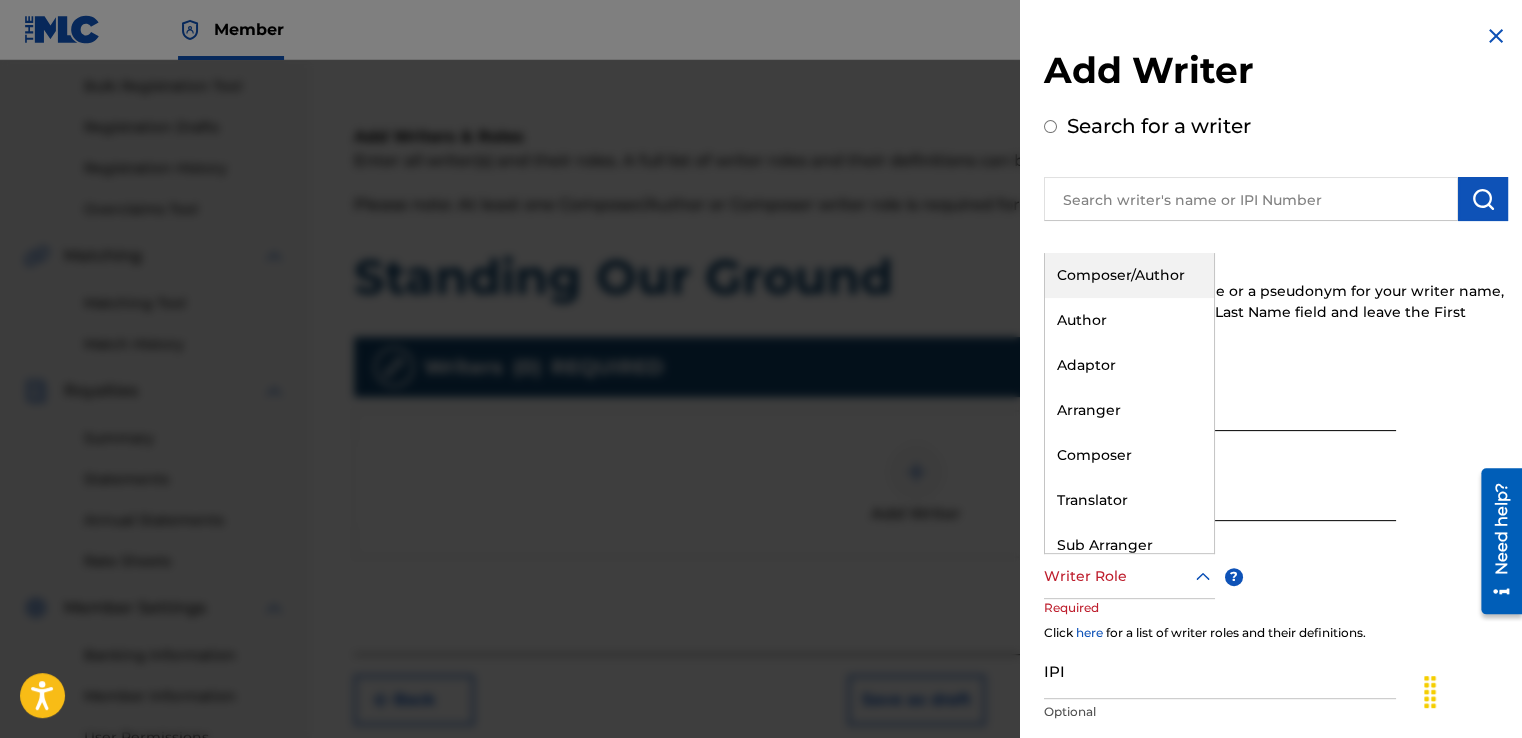 click on "Composer/Author" at bounding box center [1129, 275] 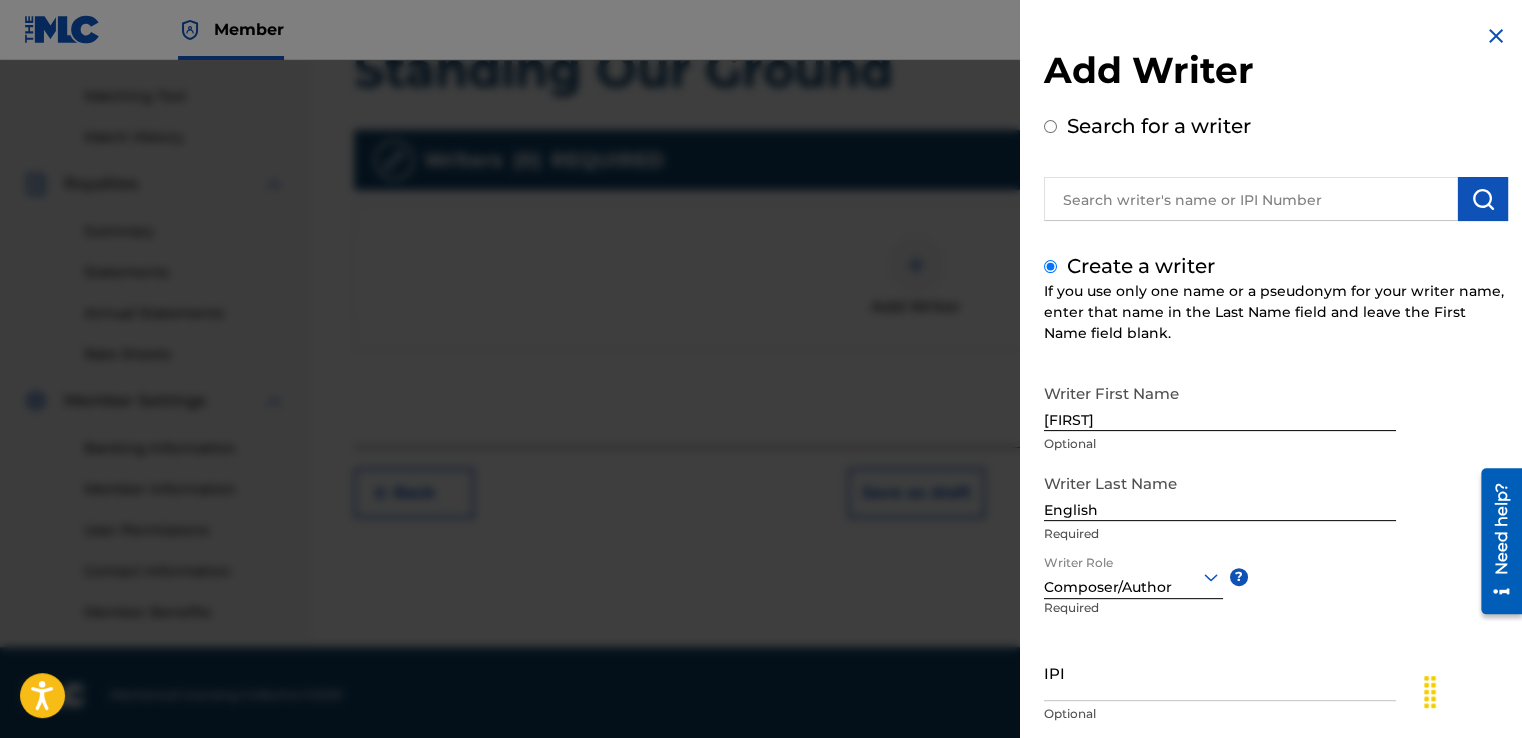 scroll, scrollTop: 501, scrollLeft: 0, axis: vertical 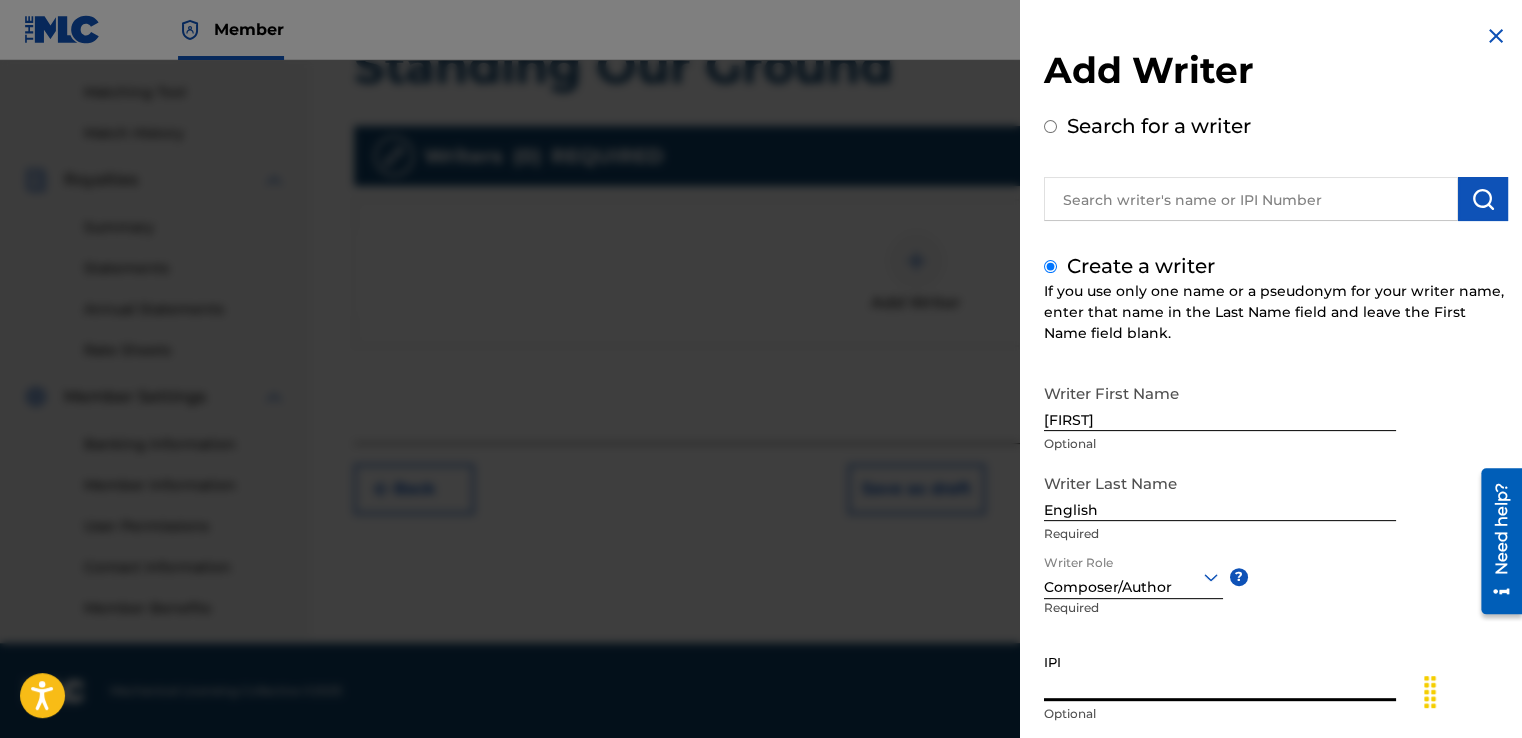 click on "IPI" at bounding box center [1220, 672] 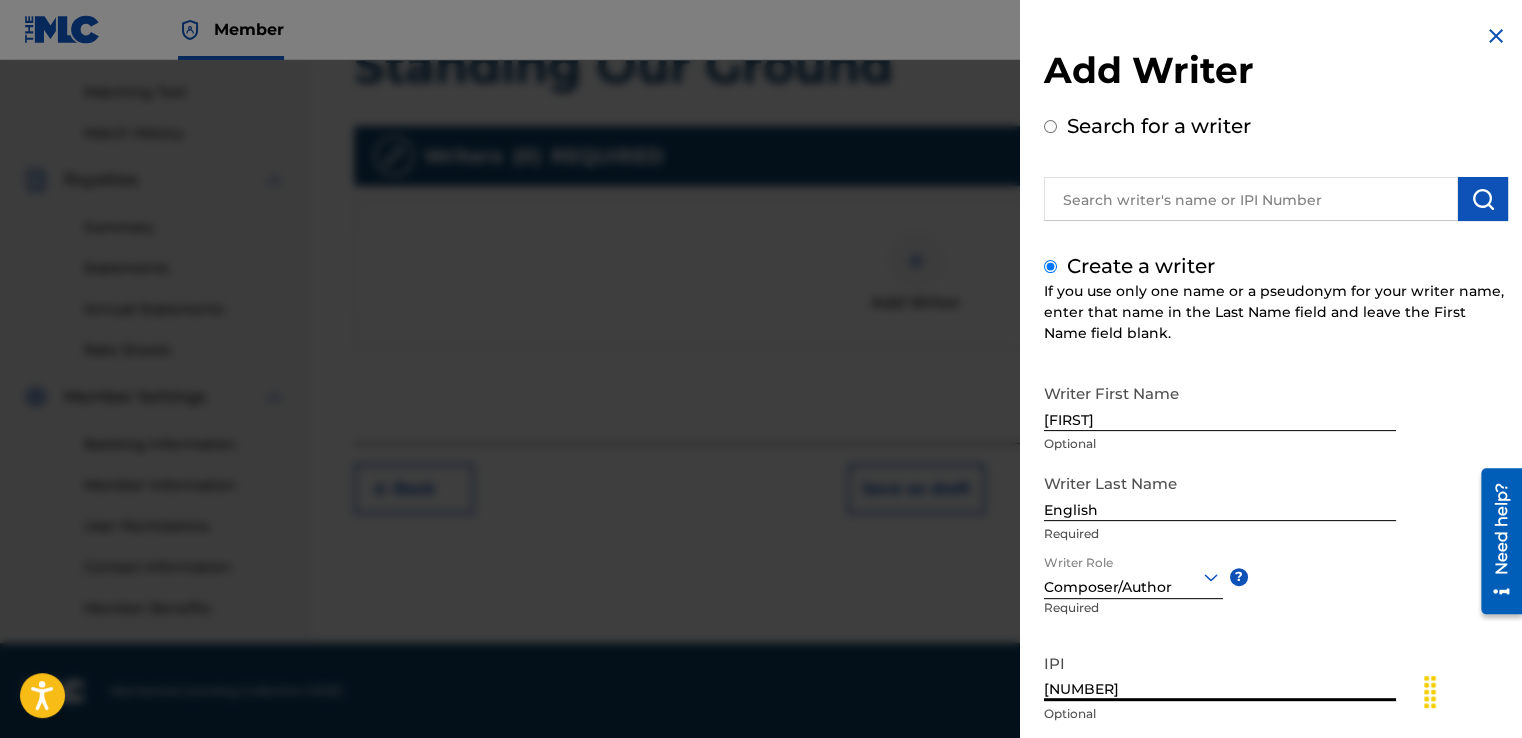 click on "[NUMBER]" at bounding box center [1220, 672] 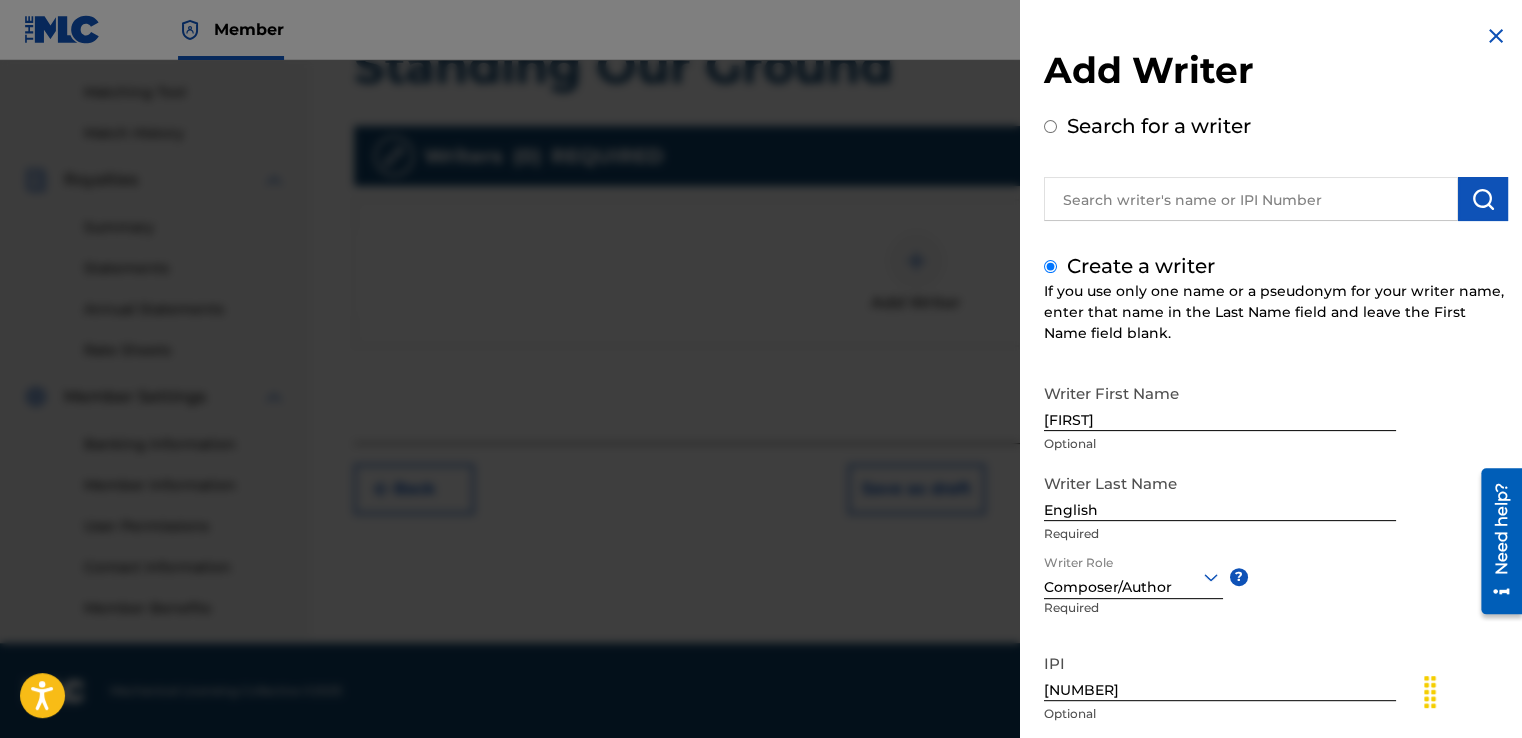 click on "Add Writer Search for a writer Create a writer If you use only one name or a pseudonym for your writer name, enter that name in the Last Name field and leave the First Name field blank. Writer First Name   [FIRST] Optional Writer Last Name   [LAST] Required Writer Role Composer/Author ? Required IPI   [NUMBER] Optional Save & Add Another Writer Continue" at bounding box center [1276, 434] 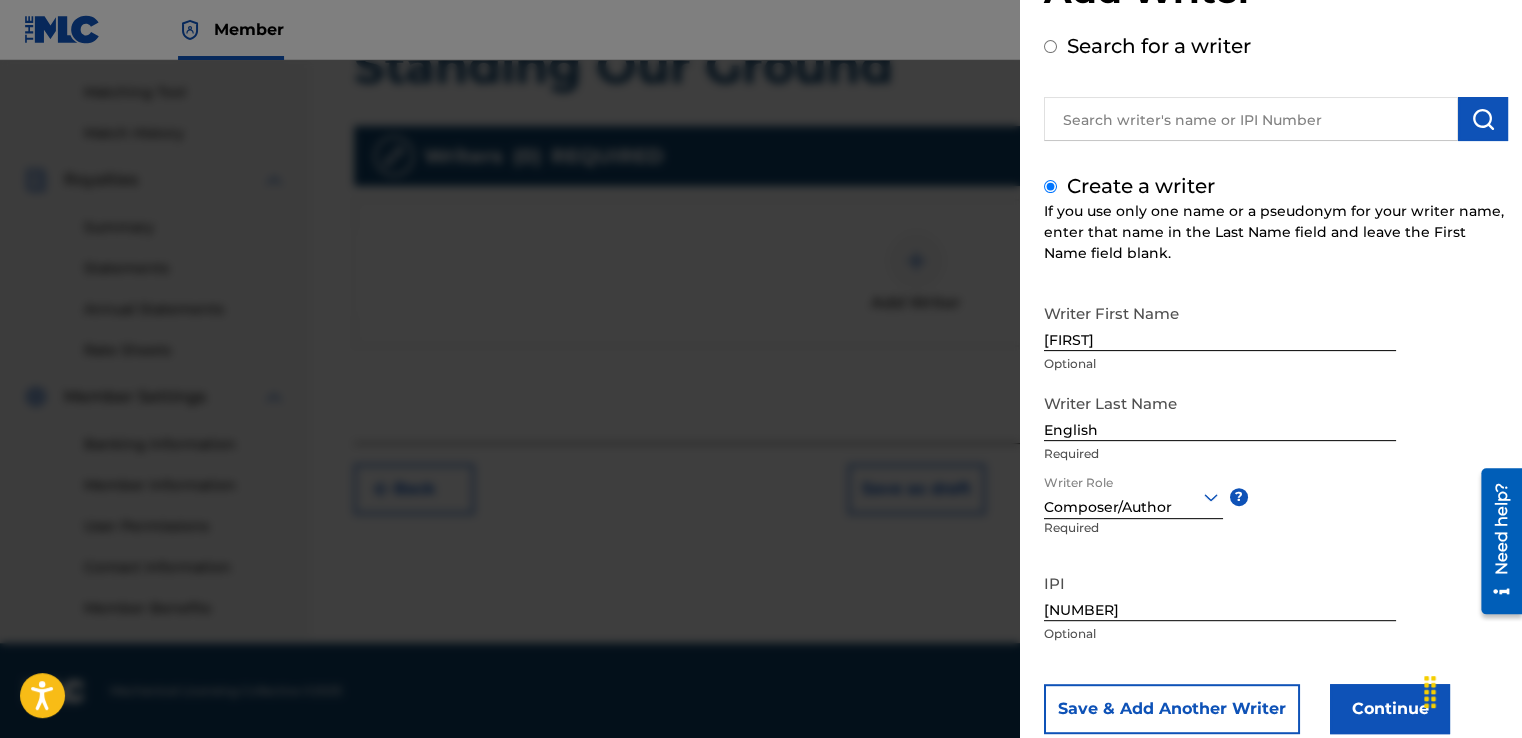 scroll, scrollTop: 120, scrollLeft: 0, axis: vertical 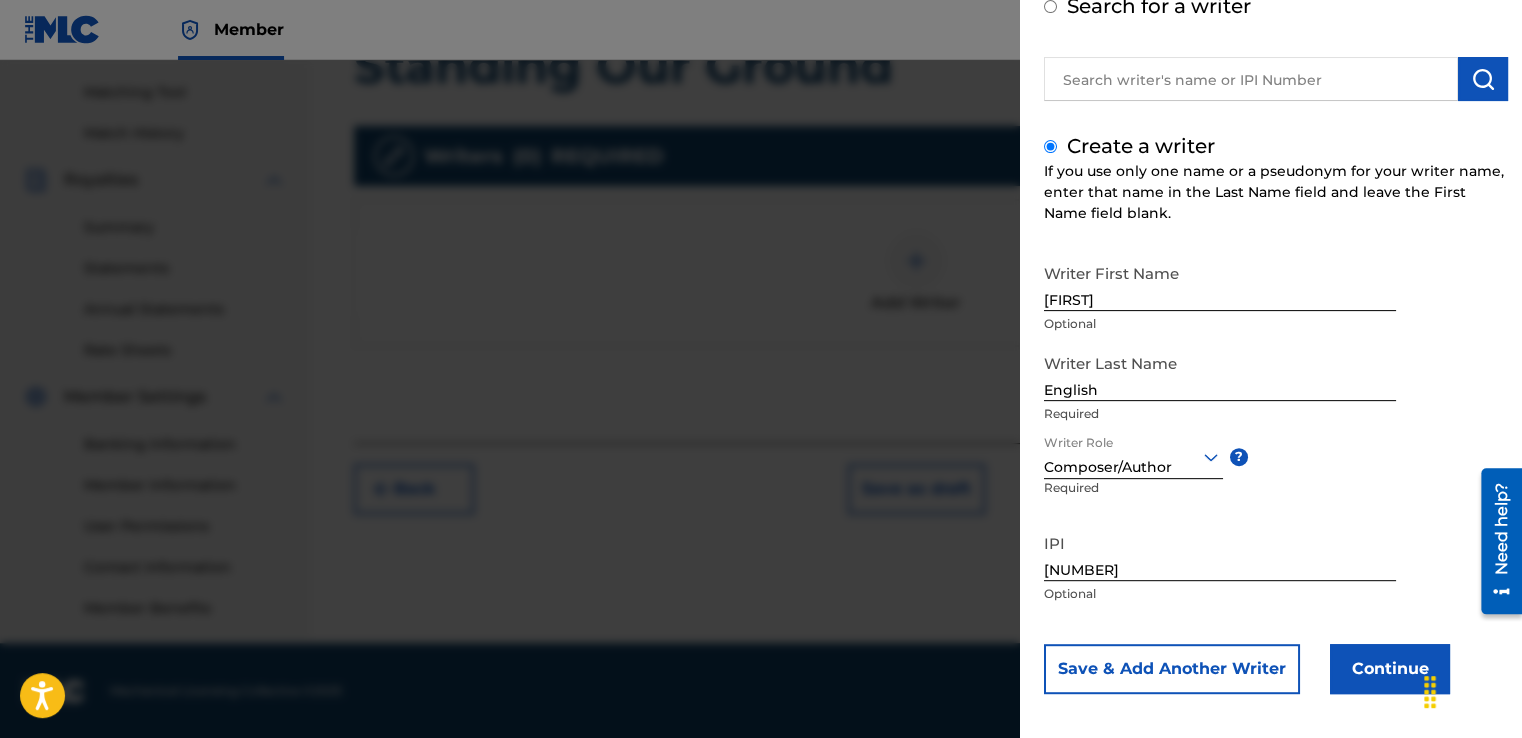 click on "Continue" at bounding box center [1390, 669] 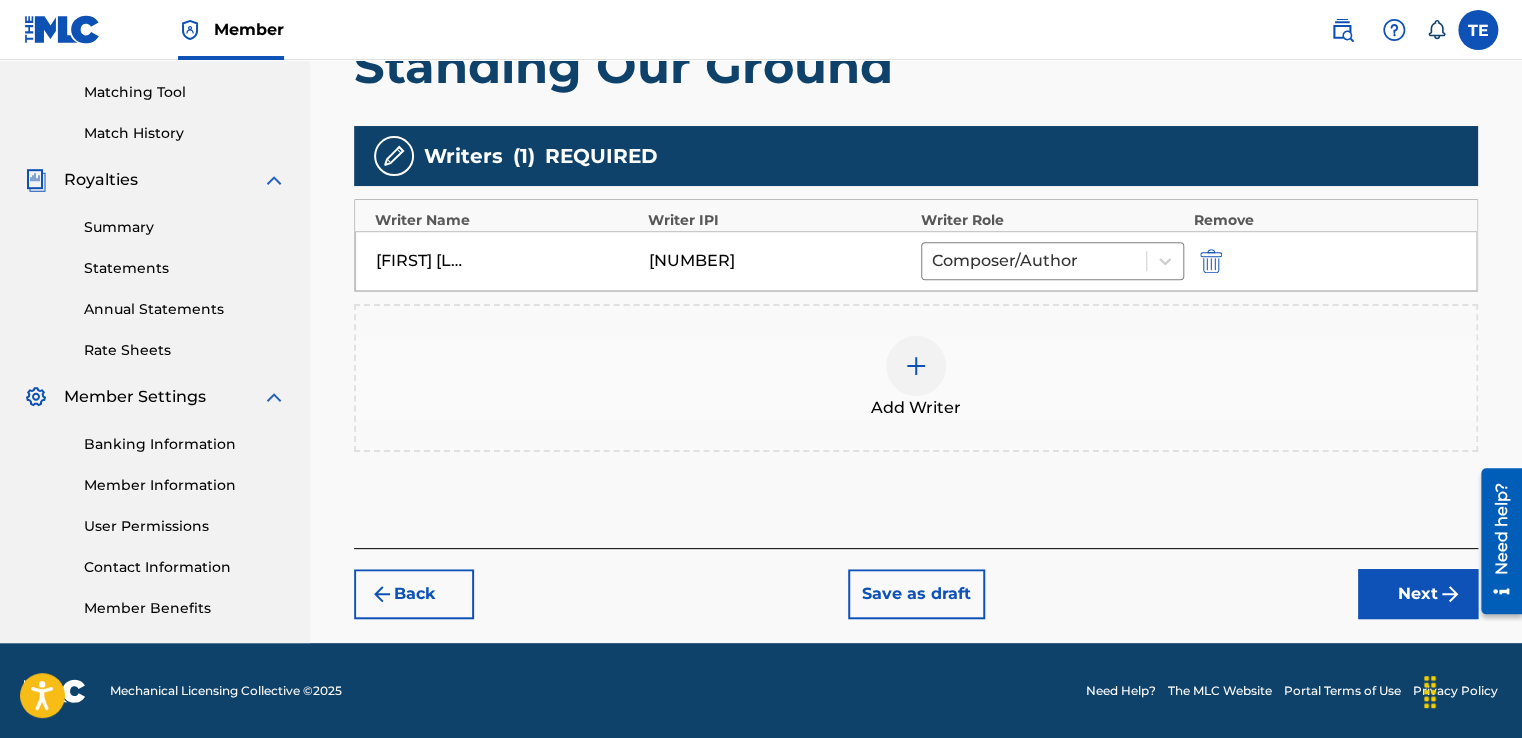 click on "Next" at bounding box center (1418, 594) 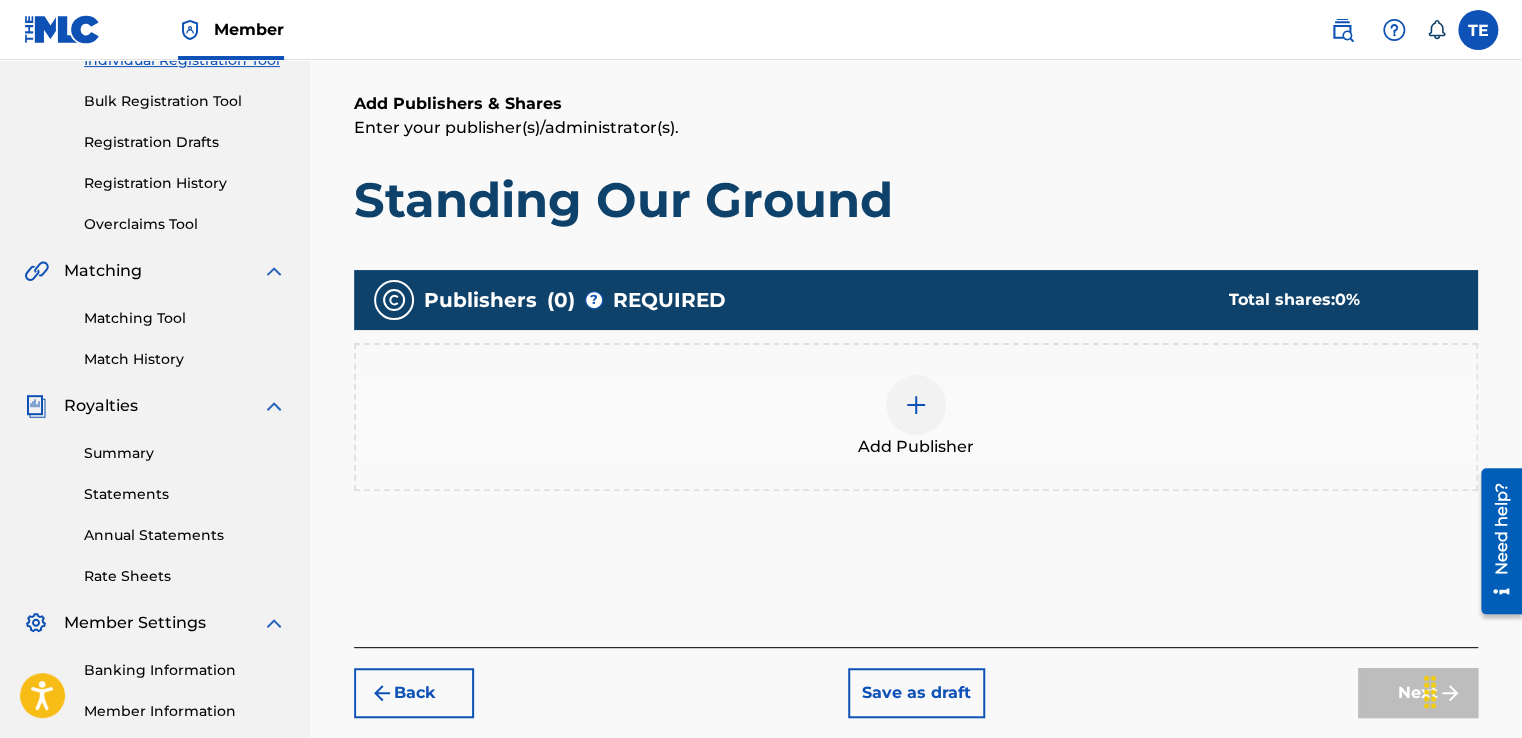 scroll, scrollTop: 90, scrollLeft: 0, axis: vertical 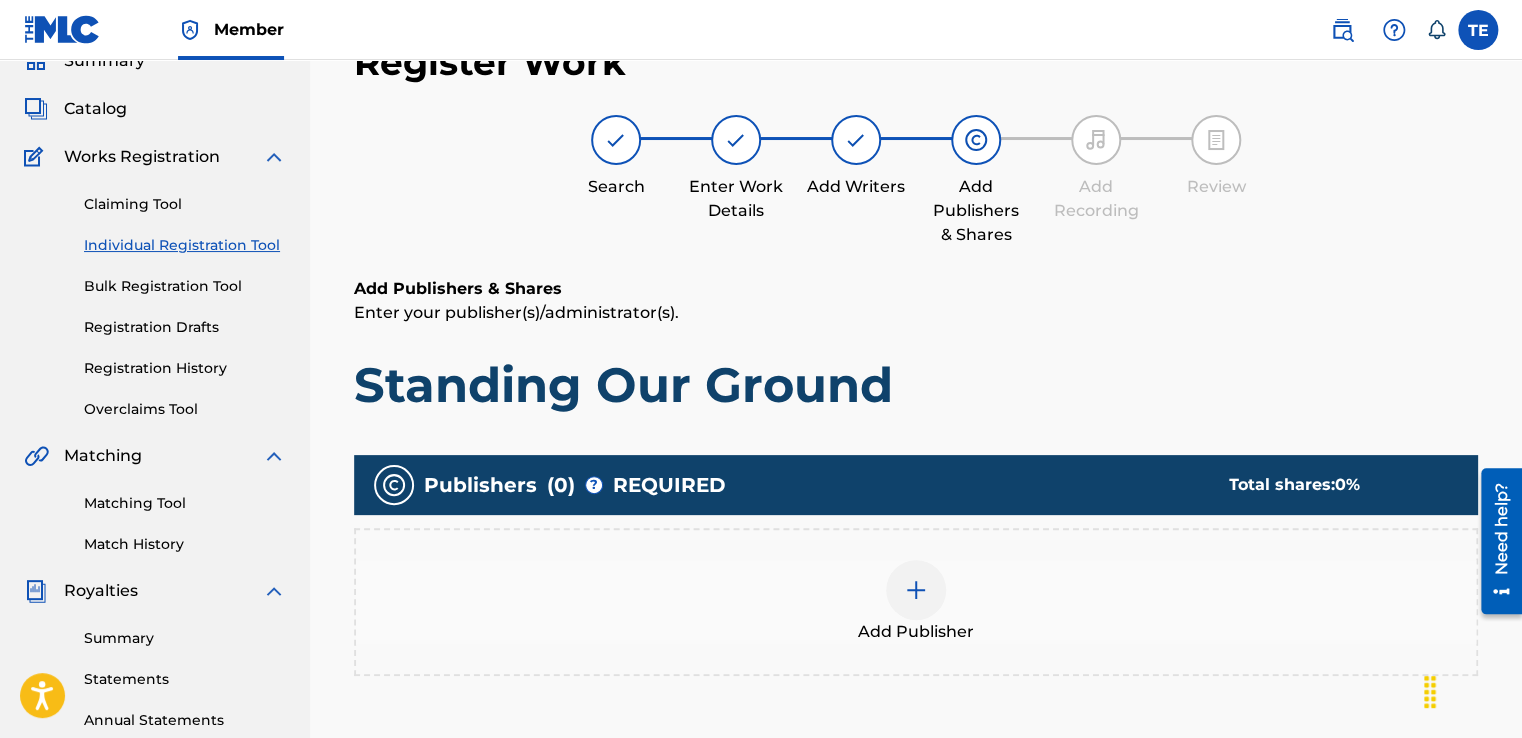 click at bounding box center (916, 590) 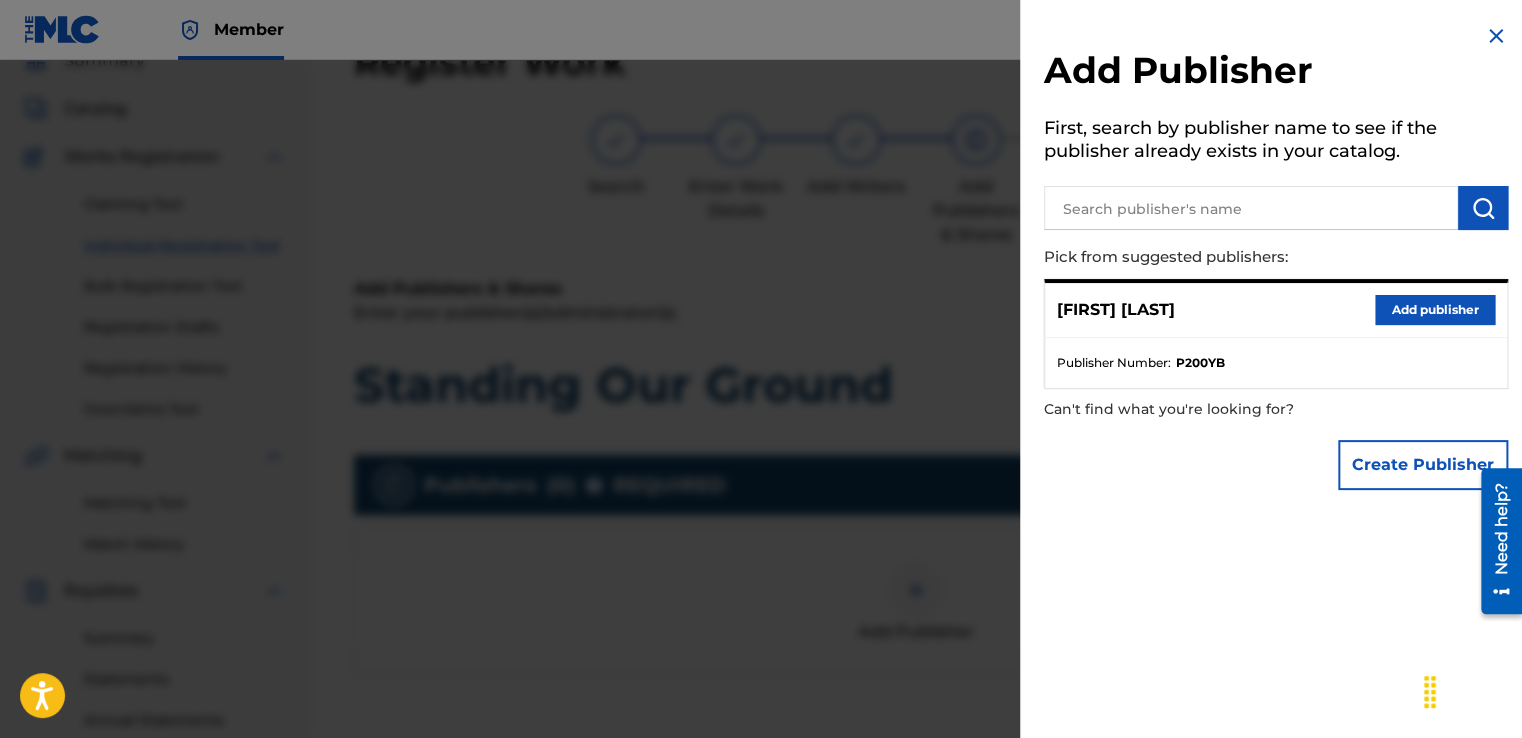 click on "Add publisher" at bounding box center (1435, 310) 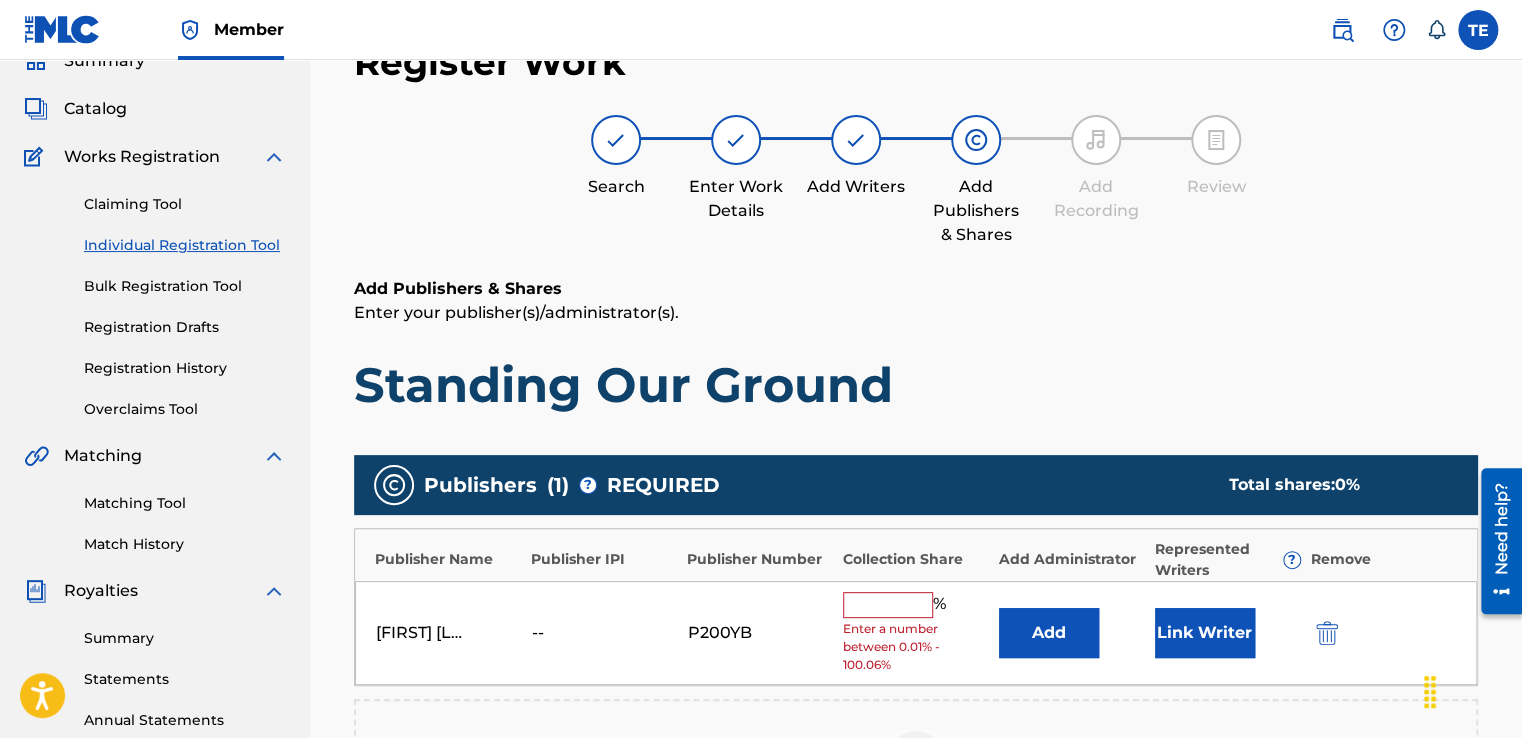 click on "Link Writer" at bounding box center [1205, 633] 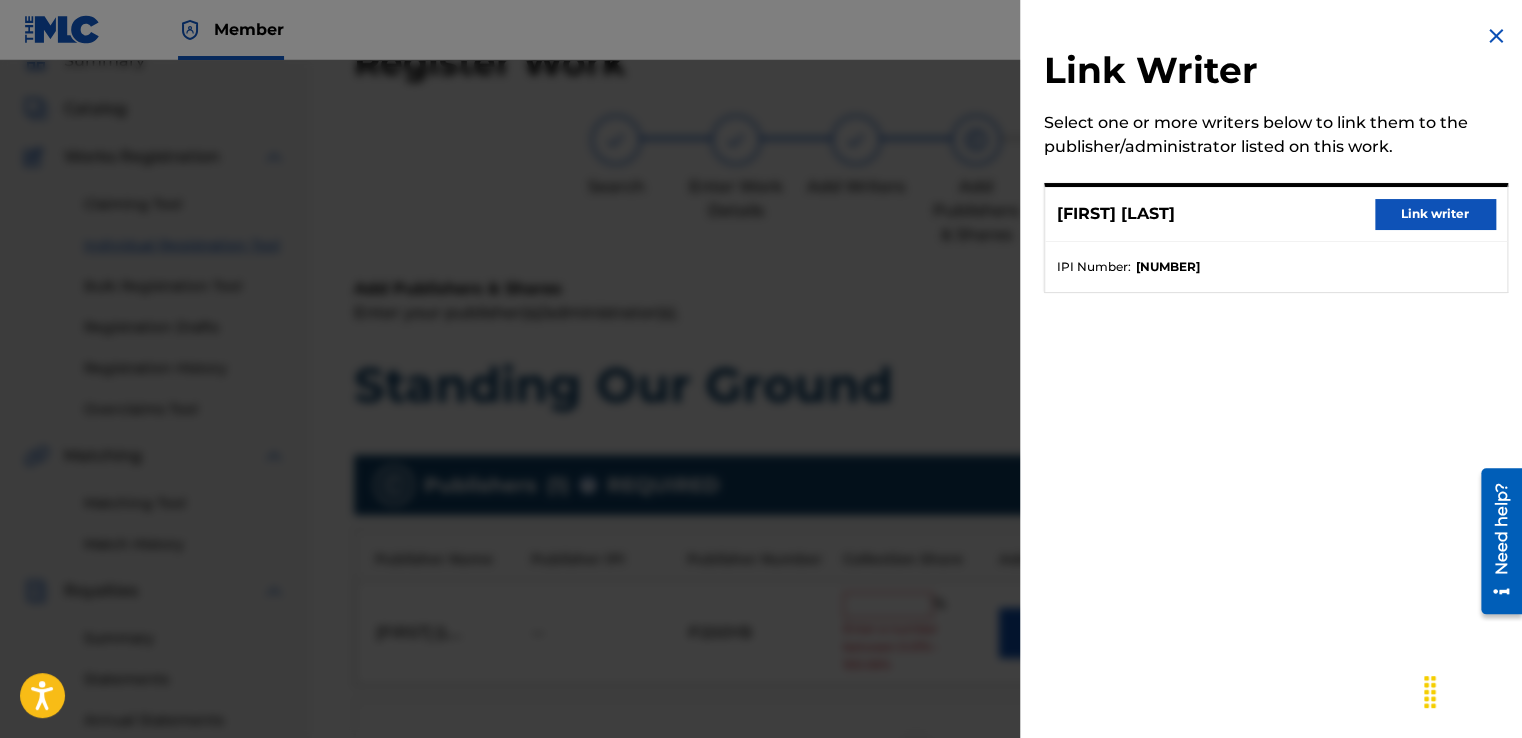 click on "Link writer" at bounding box center (1435, 214) 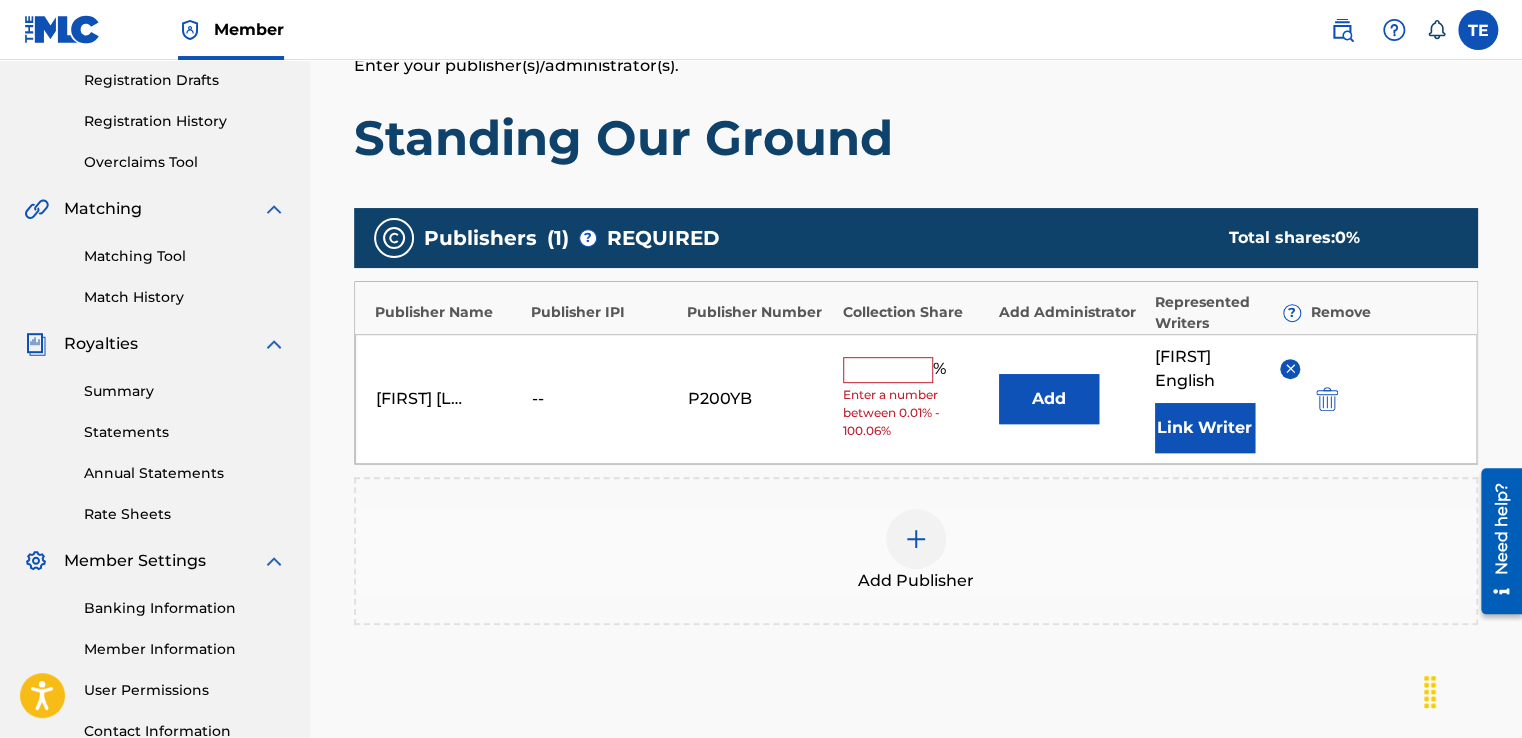 scroll, scrollTop: 348, scrollLeft: 0, axis: vertical 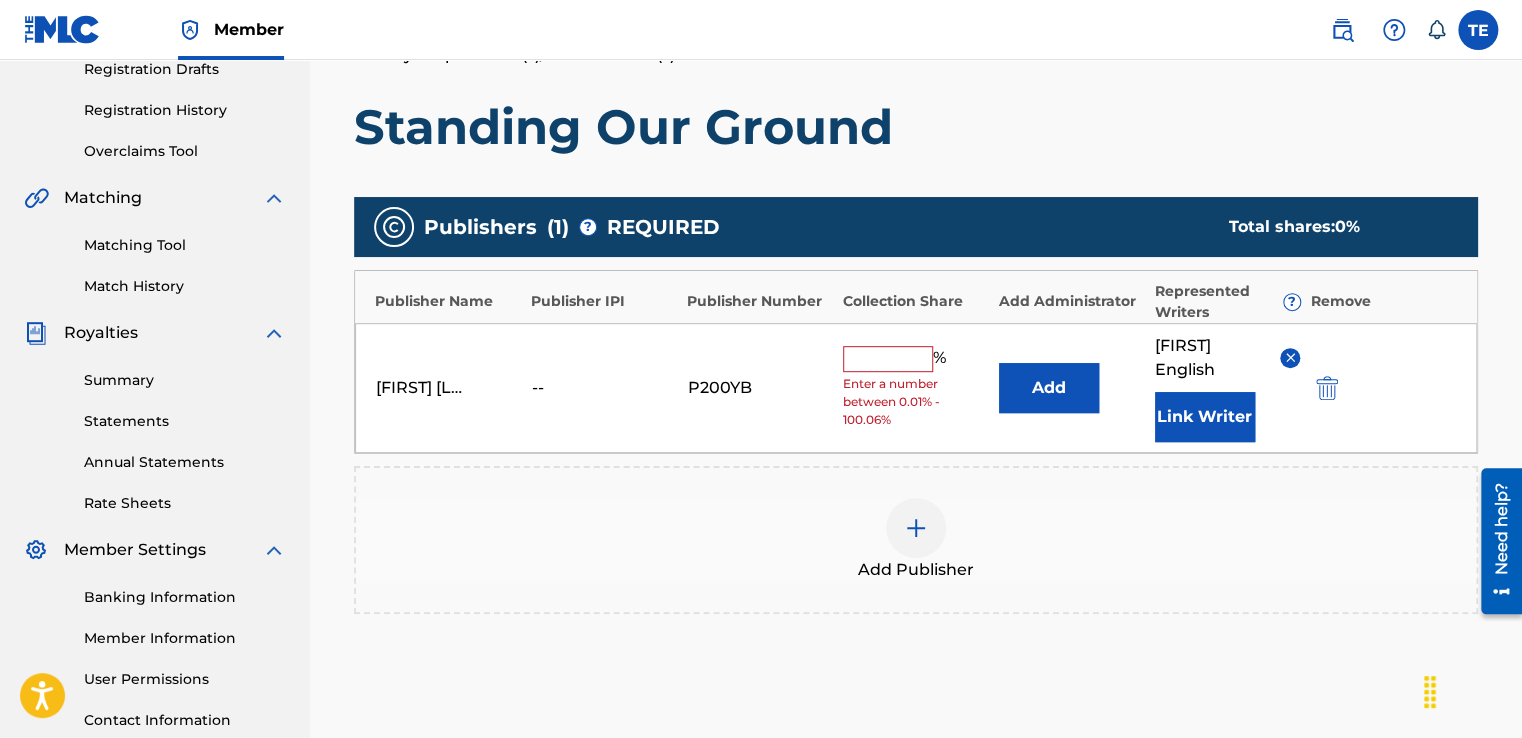 click at bounding box center [888, 359] 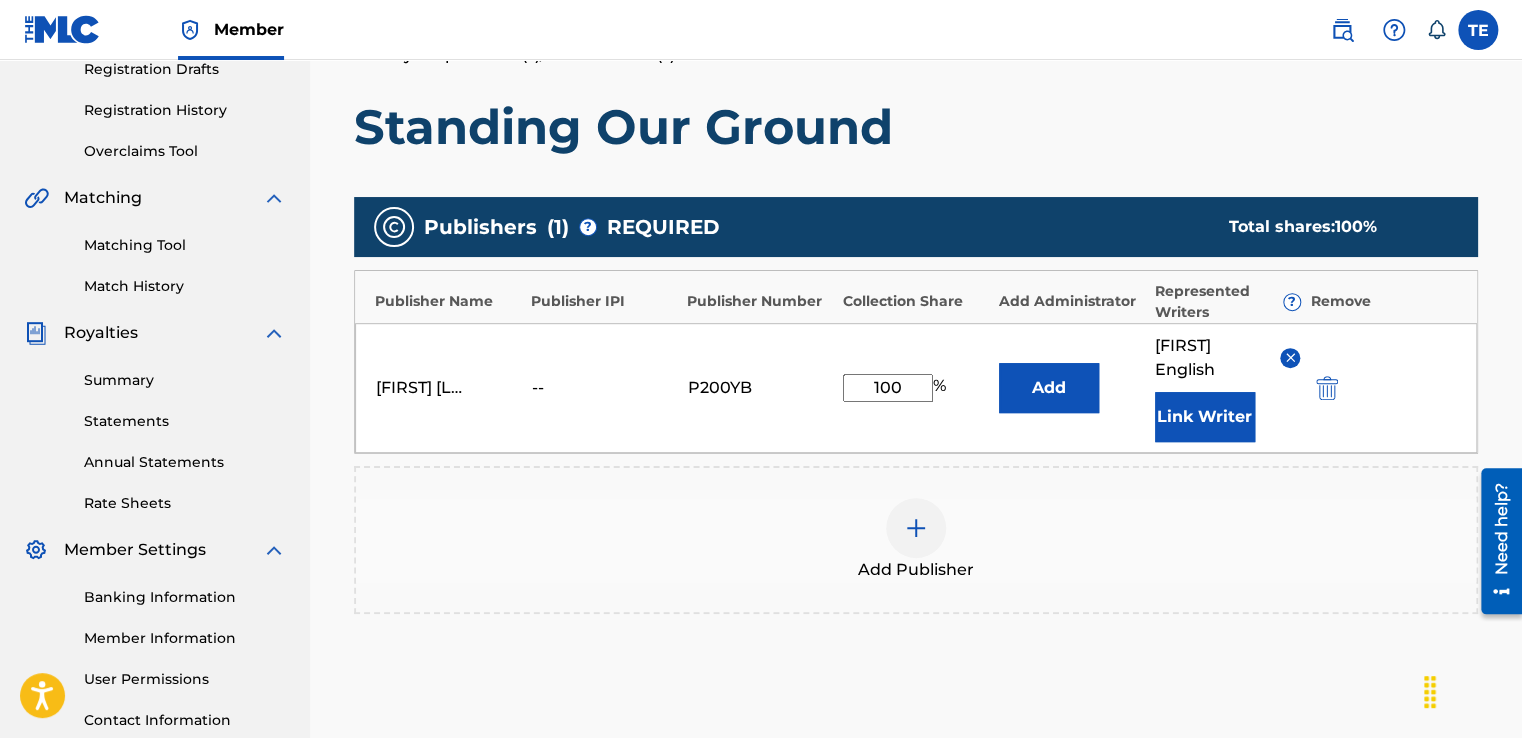 click on "Add Publisher" at bounding box center (916, 540) 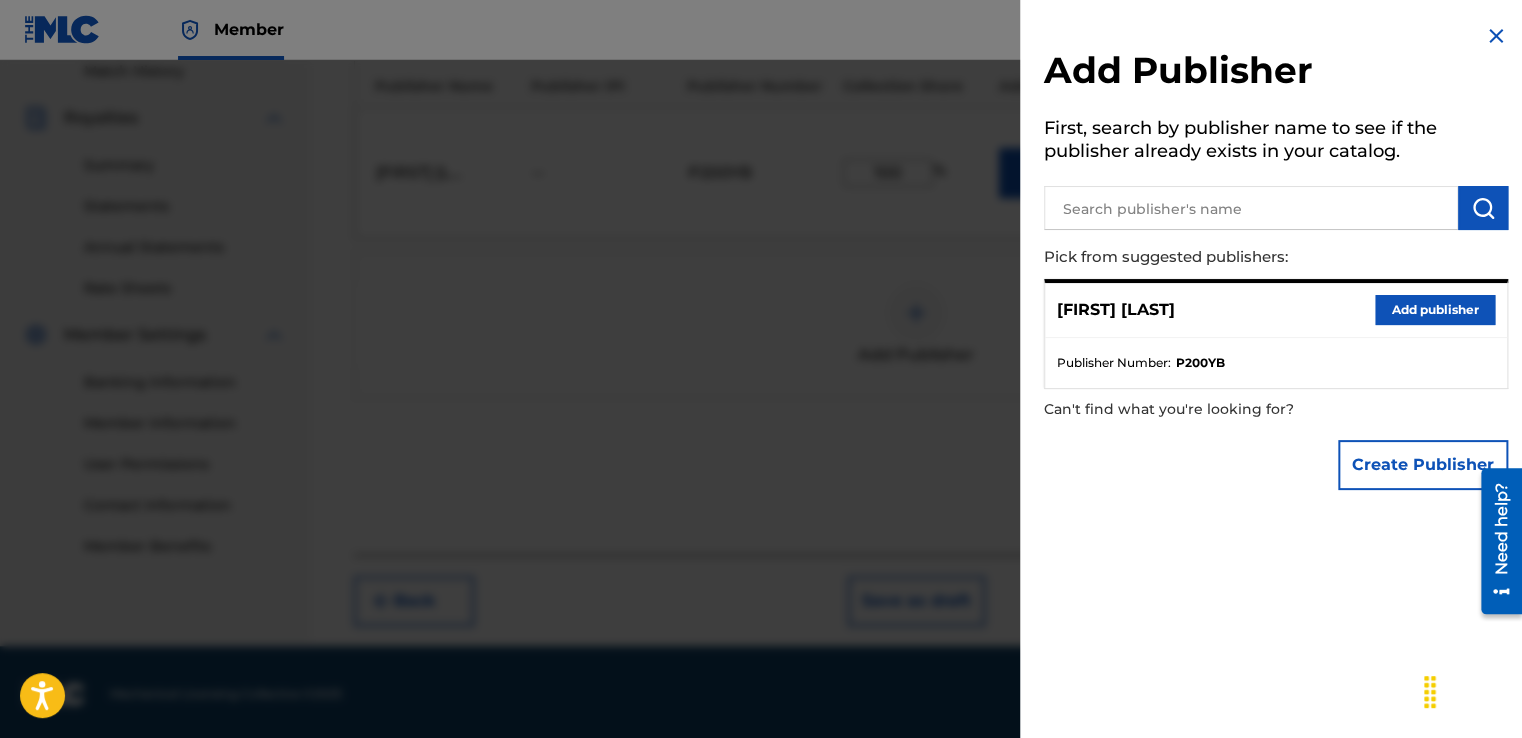scroll, scrollTop: 564, scrollLeft: 0, axis: vertical 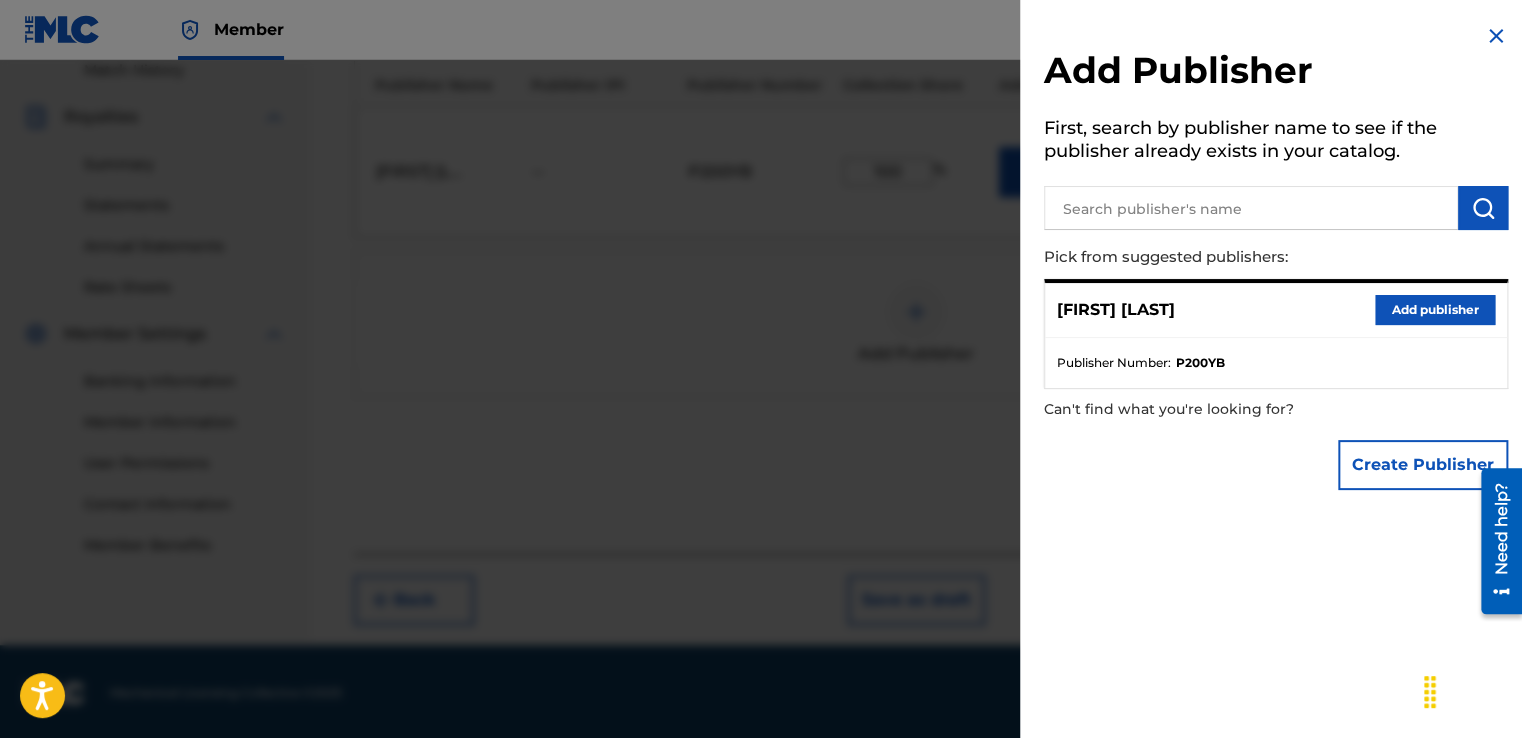 click on "Add Publisher First, search by publisher name to see if the publisher already exists in your catalog. Pick from suggested publishers: [FIRST] [LAST] Add publisher Publisher Number : [PRODUCT_CODE] Can't find what you're looking for? Create Publisher" at bounding box center [1276, 369] 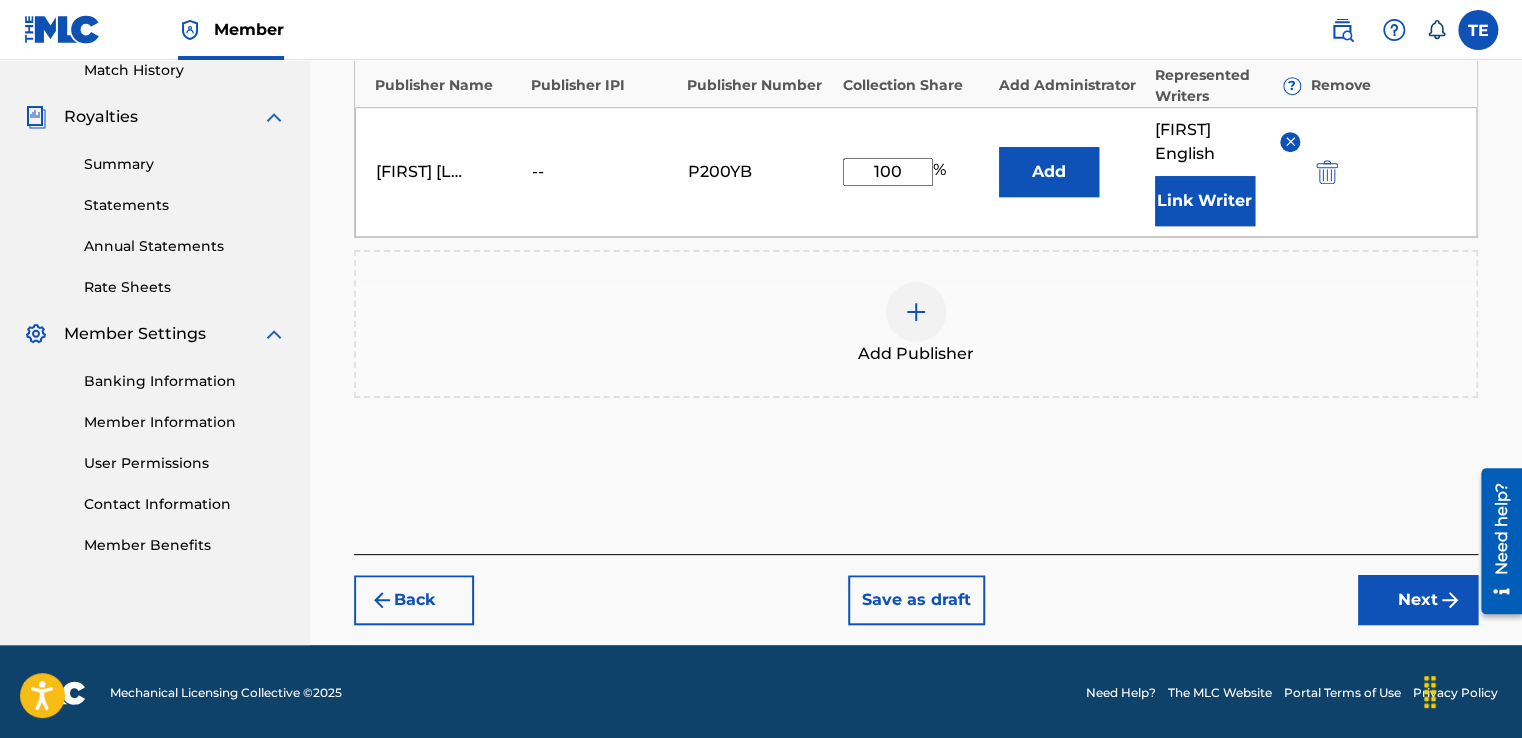 click on "Next" at bounding box center (1418, 600) 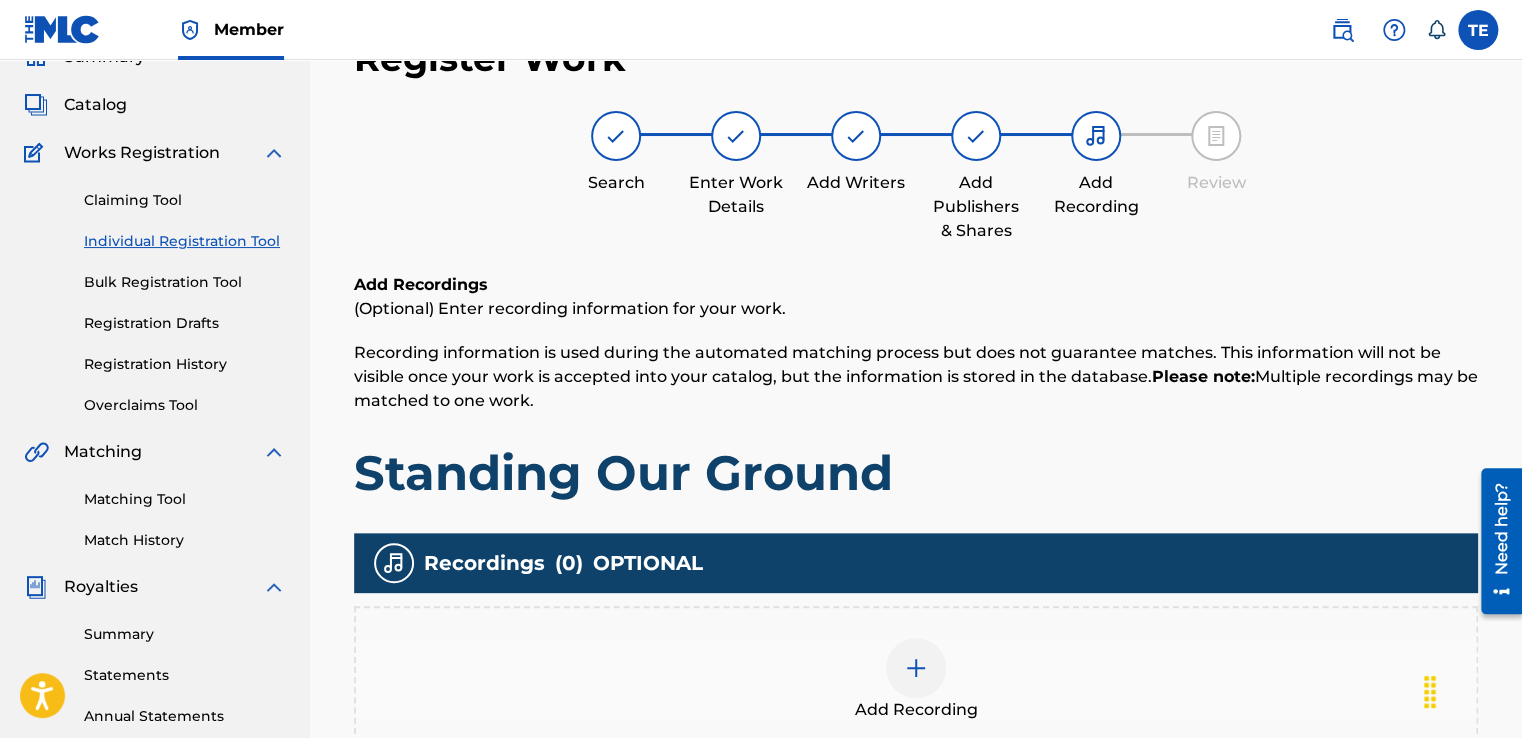 scroll, scrollTop: 90, scrollLeft: 0, axis: vertical 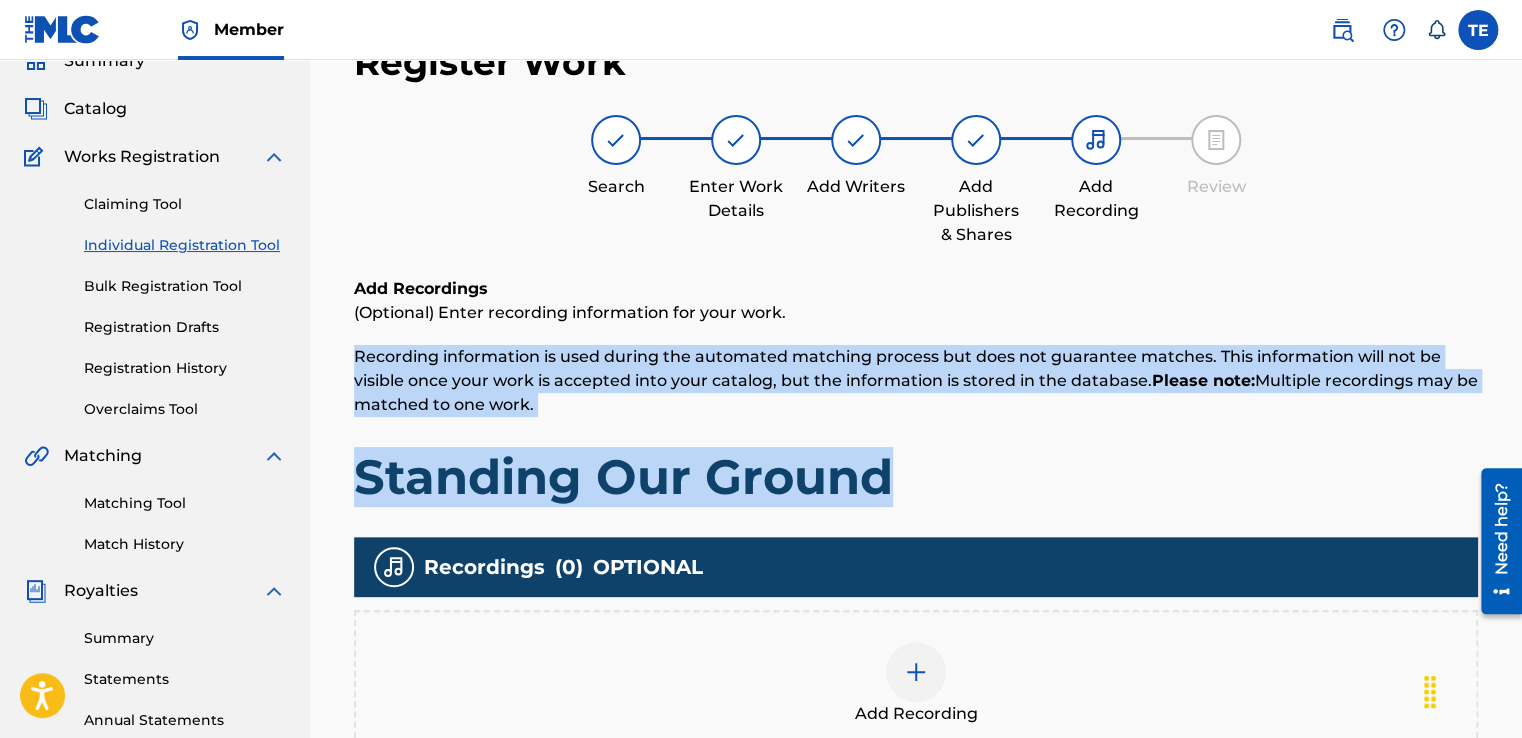 drag, startPoint x: 1520, startPoint y: 322, endPoint x: 1519, endPoint y: 439, distance: 117.00427 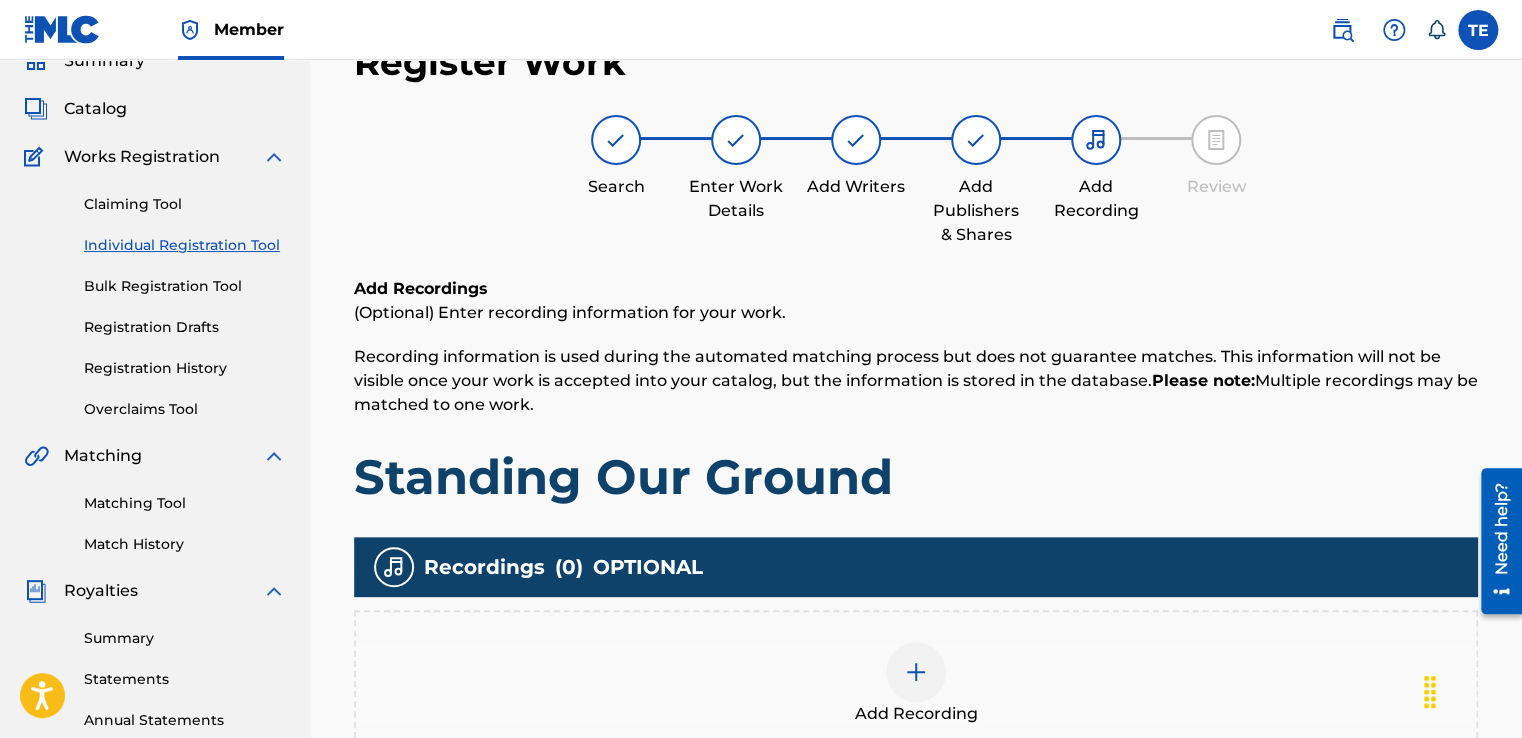 click on "Add Recording" at bounding box center (916, 684) 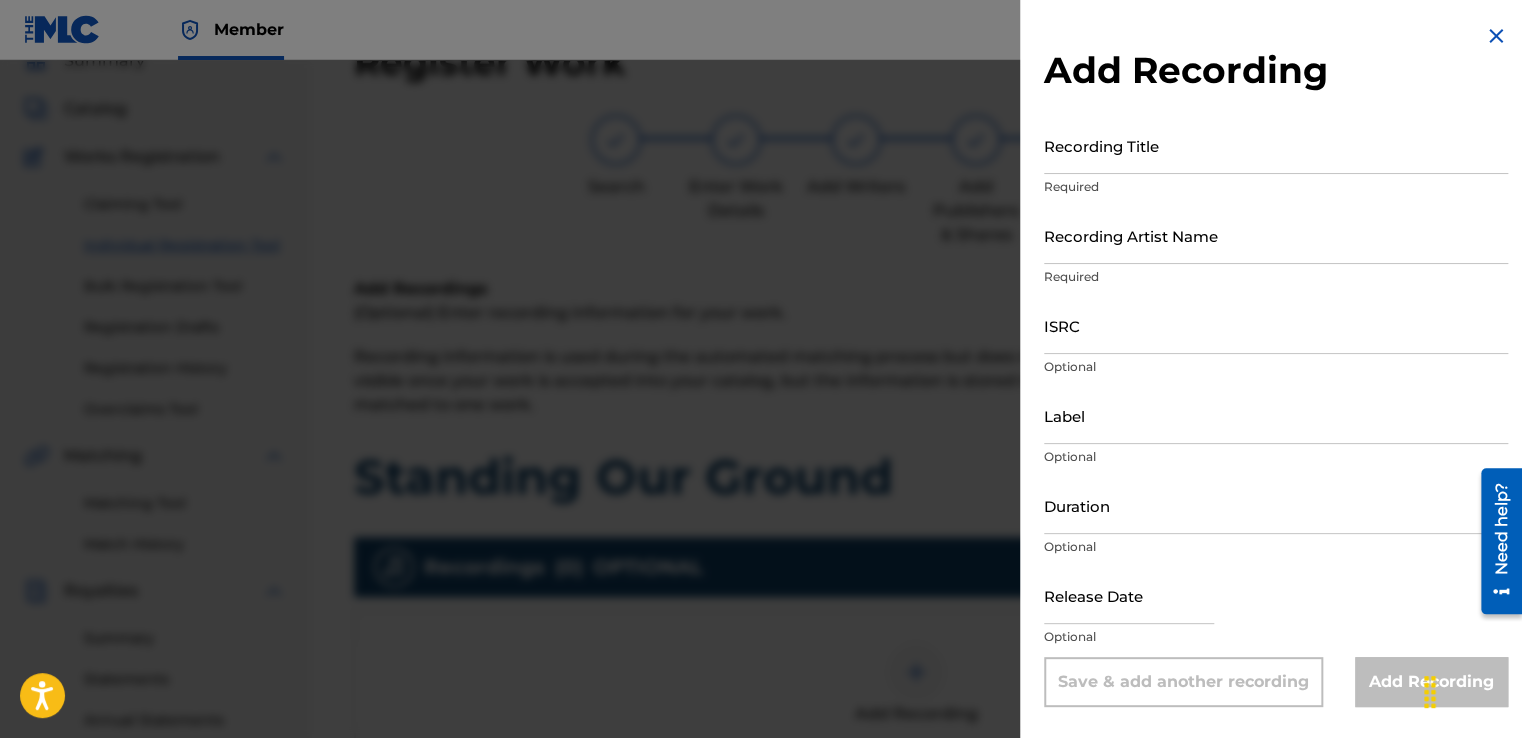 click at bounding box center [1496, 36] 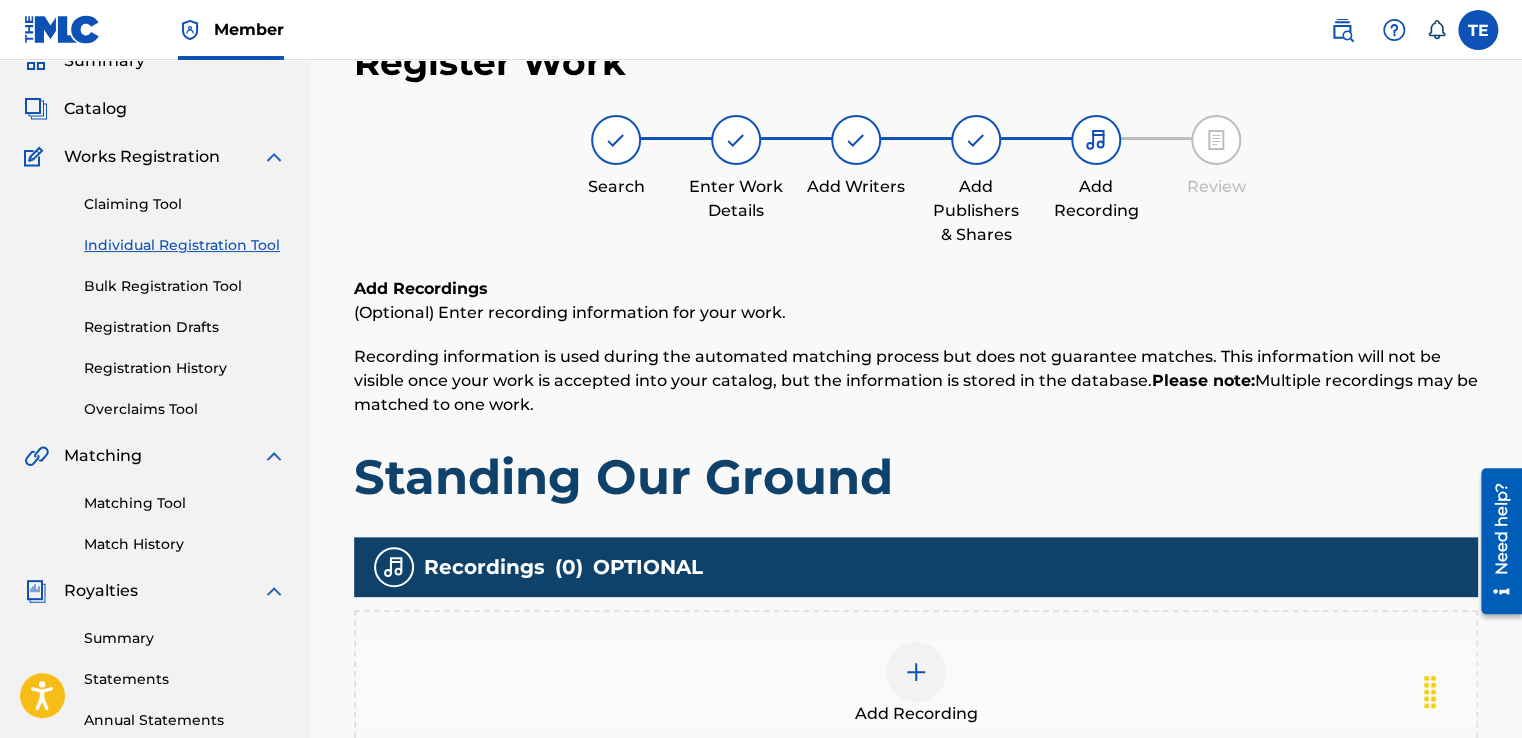 click at bounding box center (916, 672) 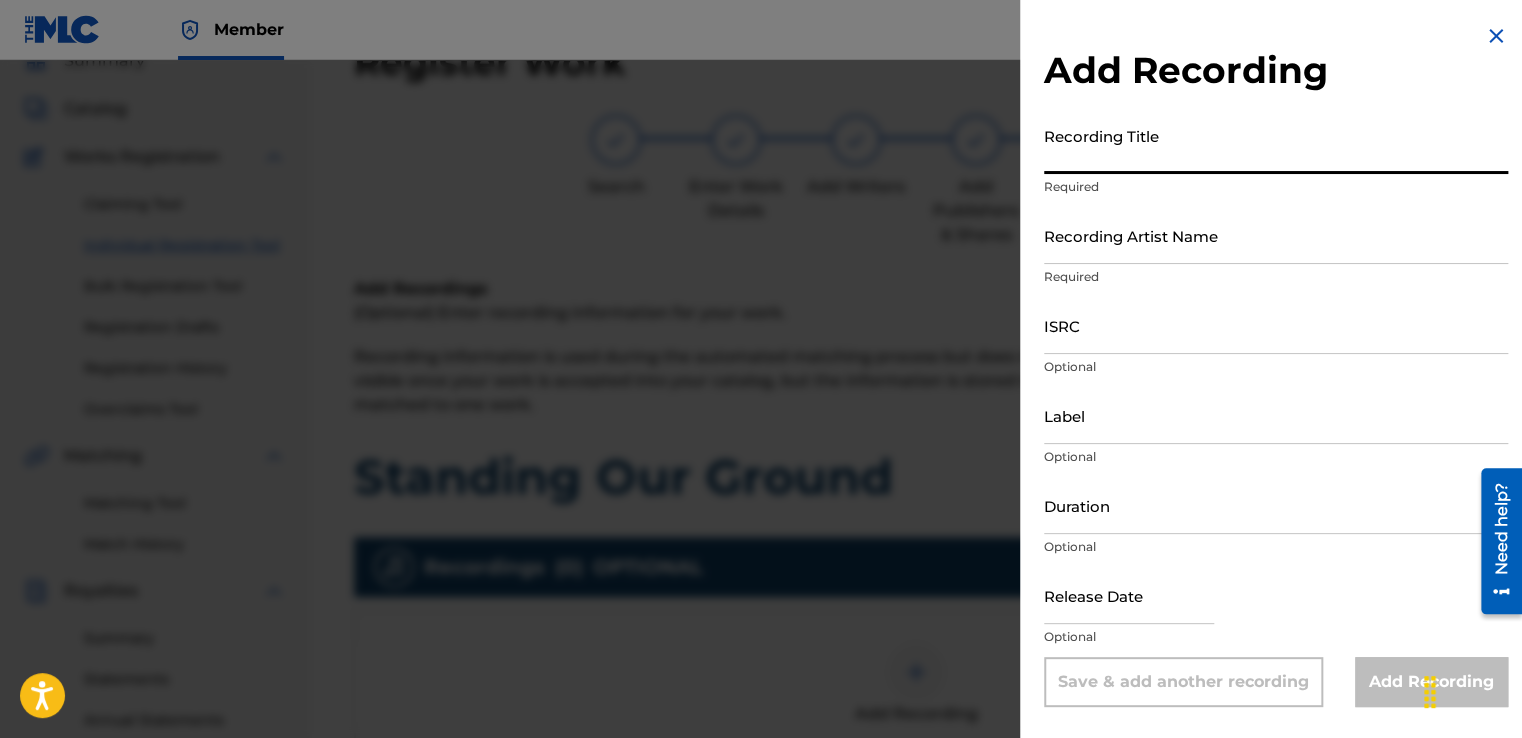 click on "Recording Title" at bounding box center (1276, 145) 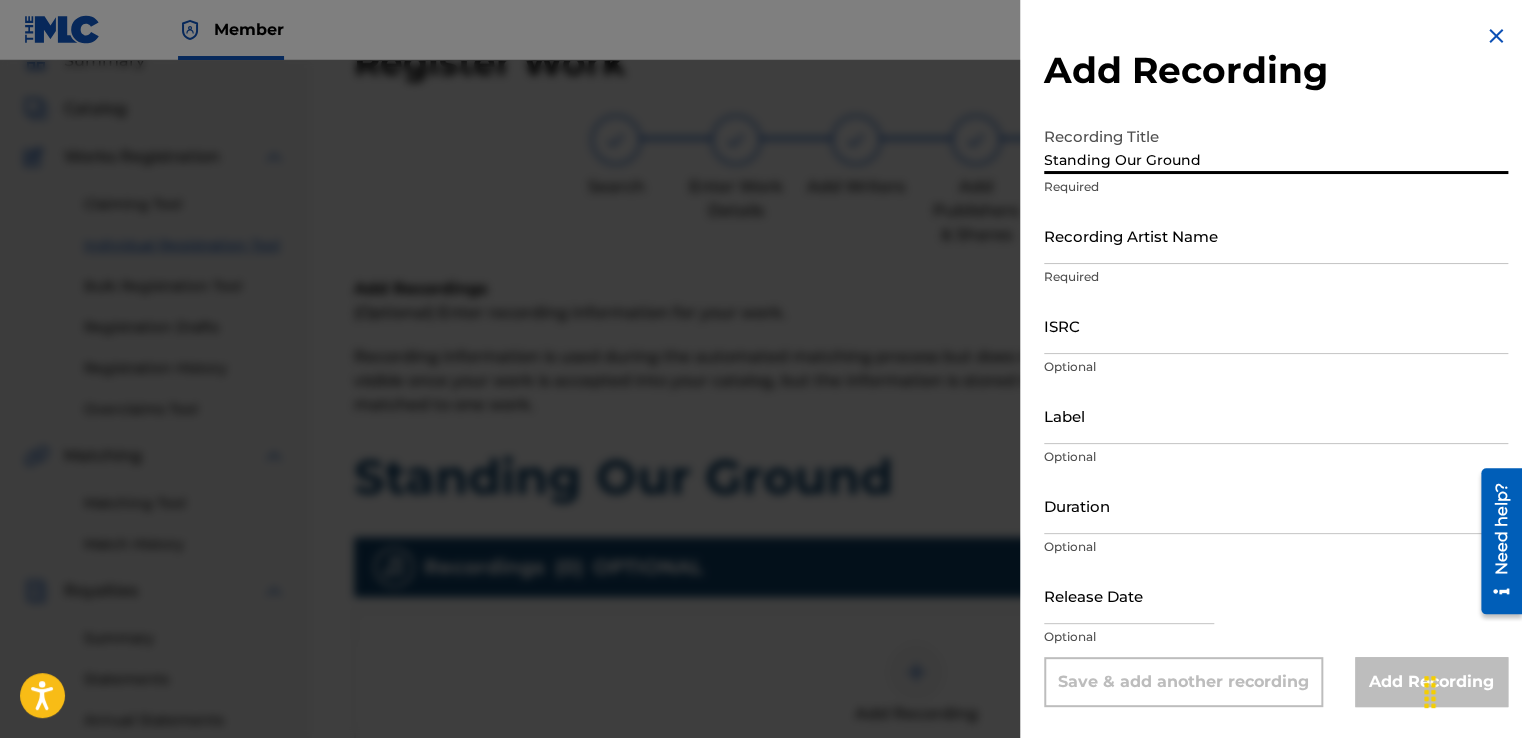 type on "Standing Our Ground" 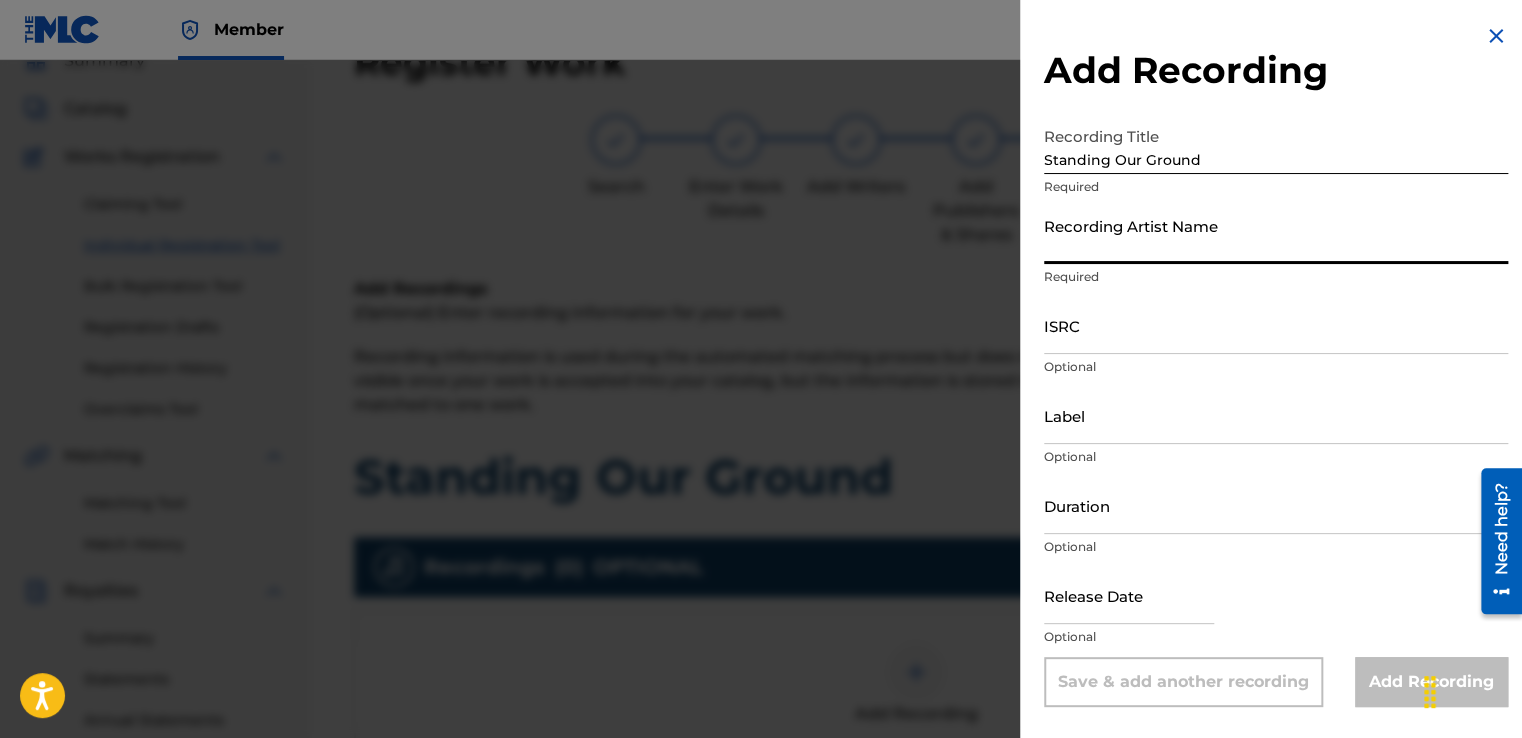 type on "The Masterminds" 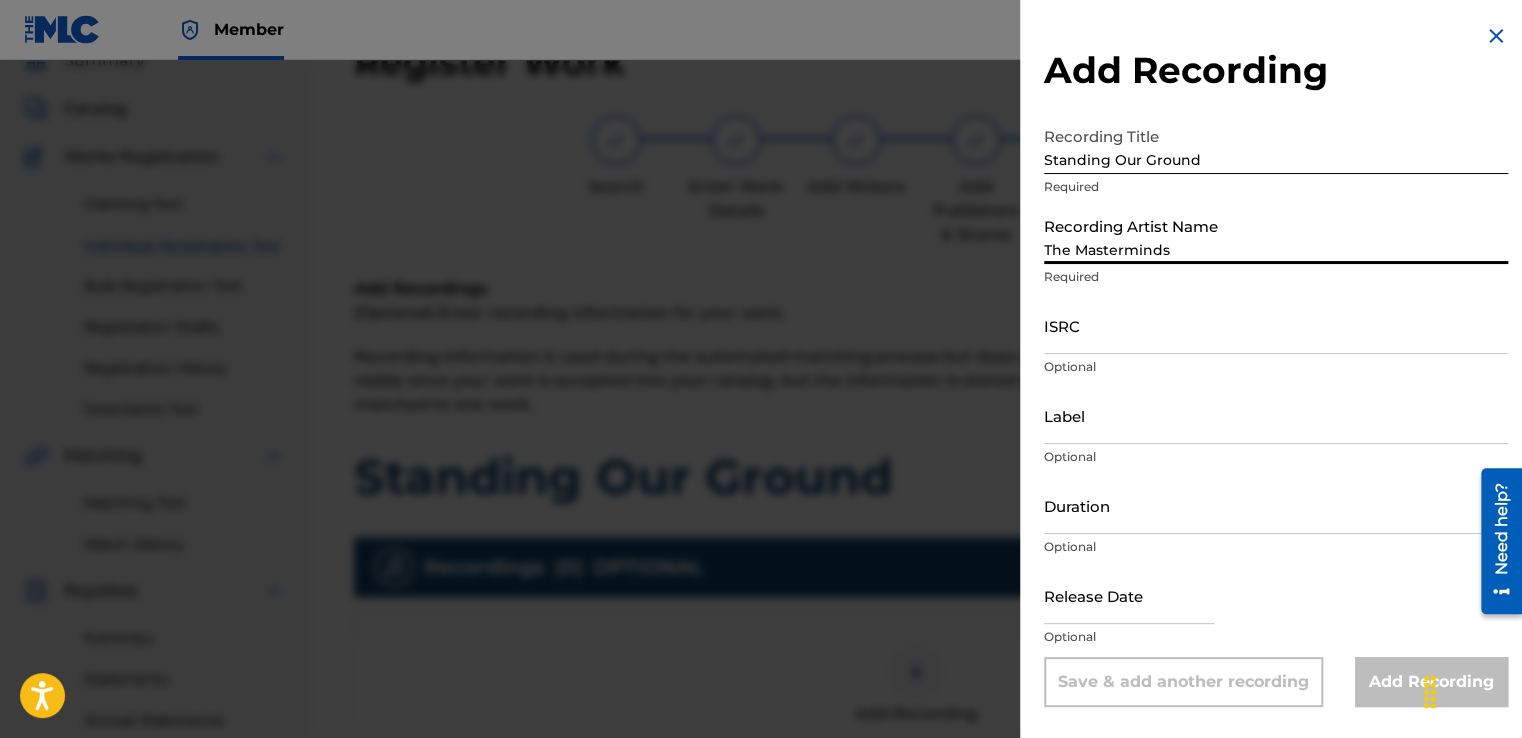 type on "03:16" 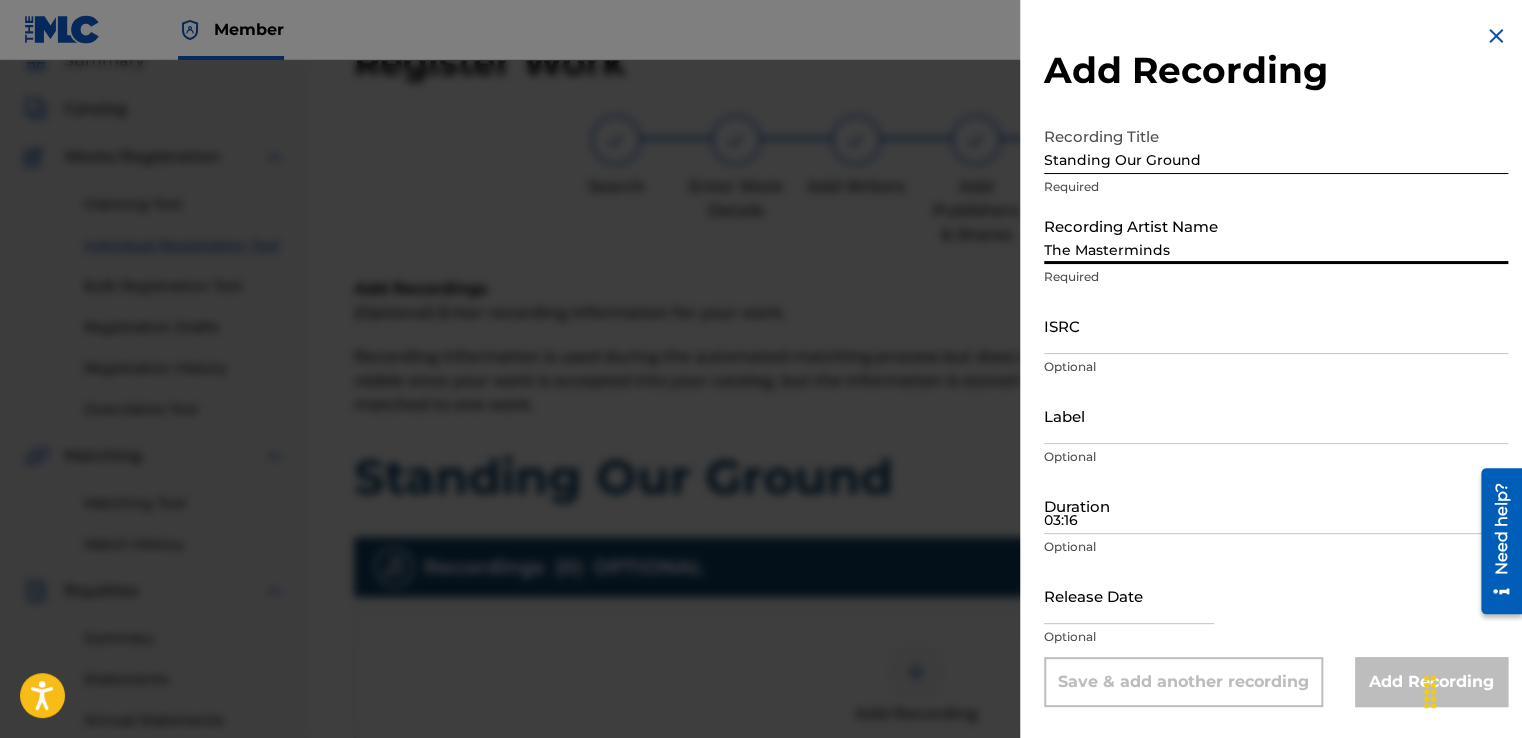 type on "[MONTH] [DD],  [YYYY]" 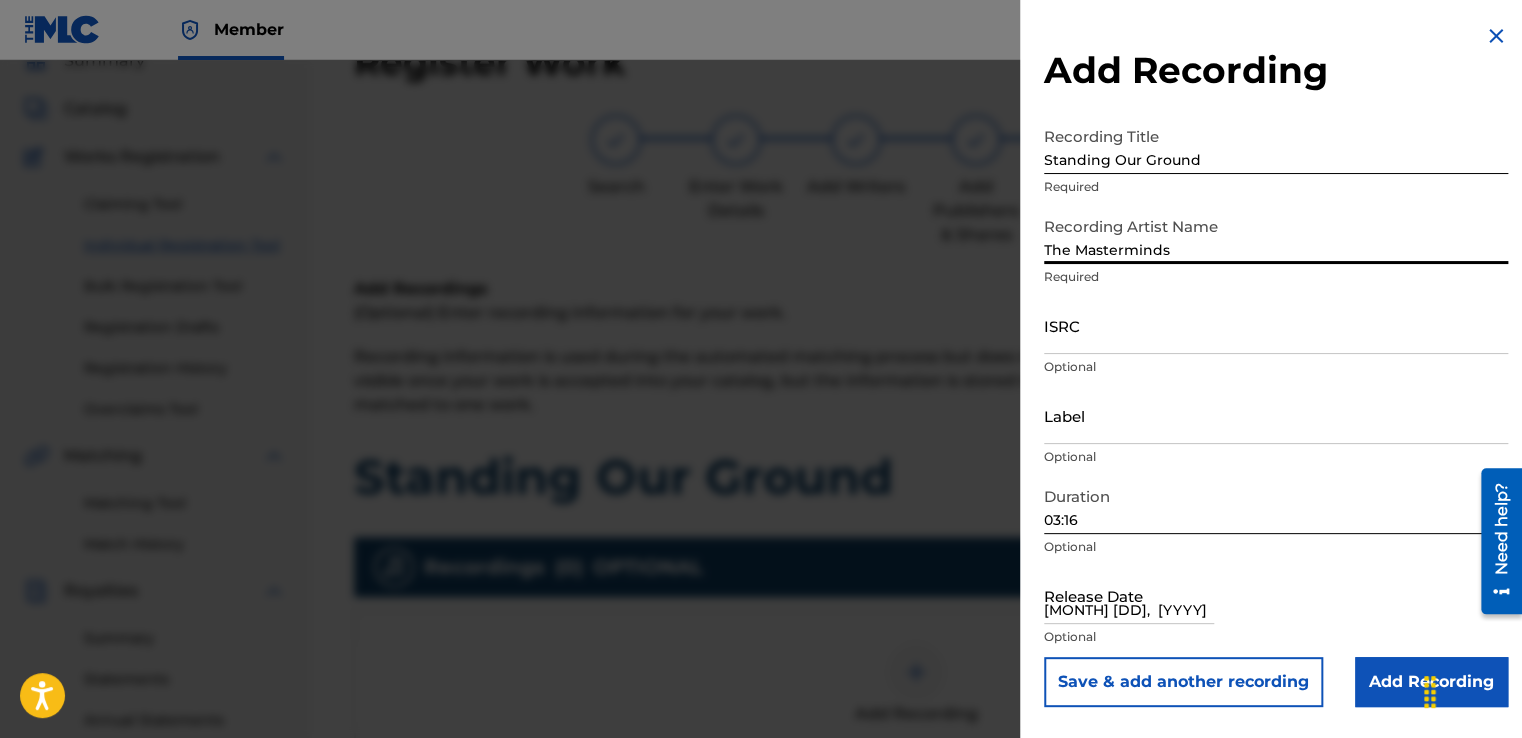 click on "03:16" at bounding box center [1276, 505] 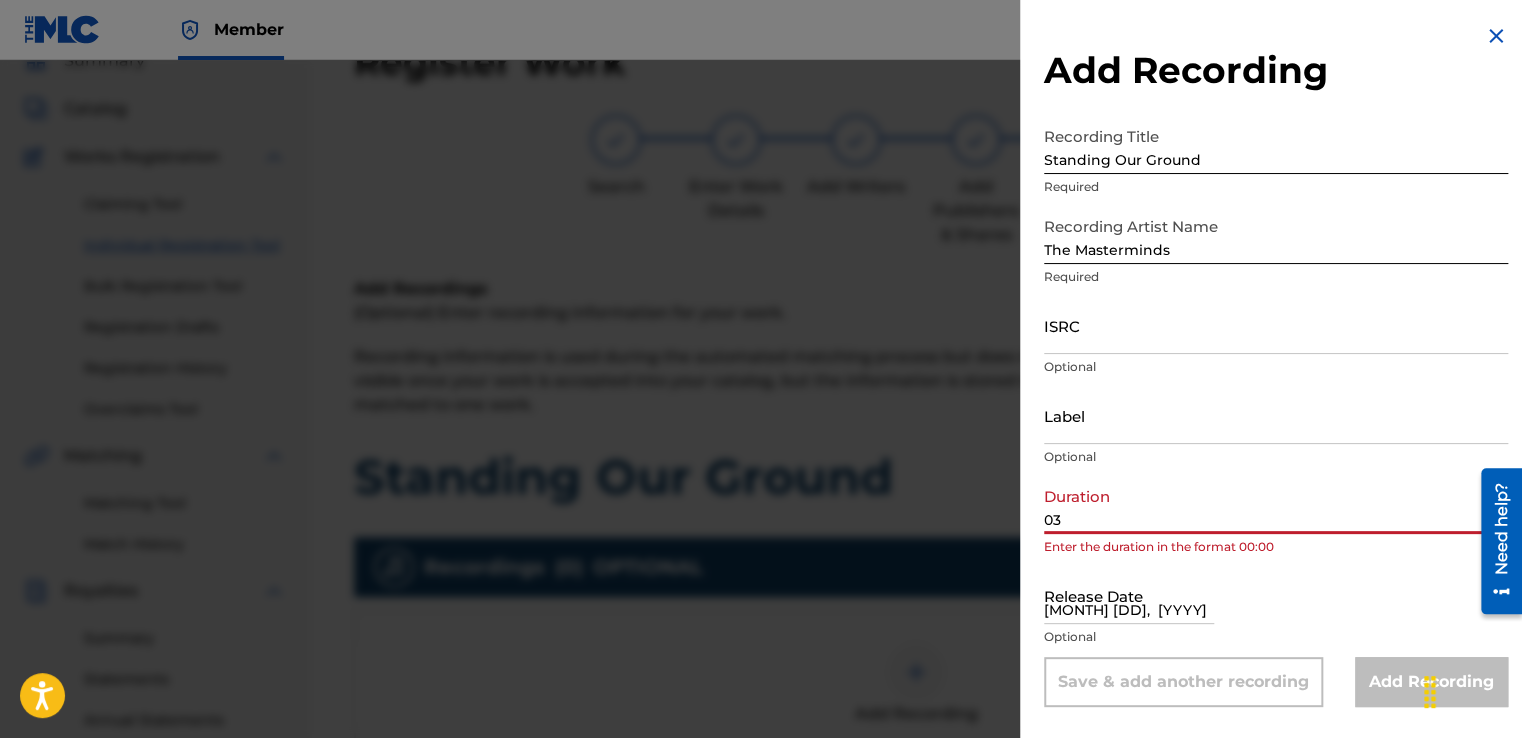 type on "0" 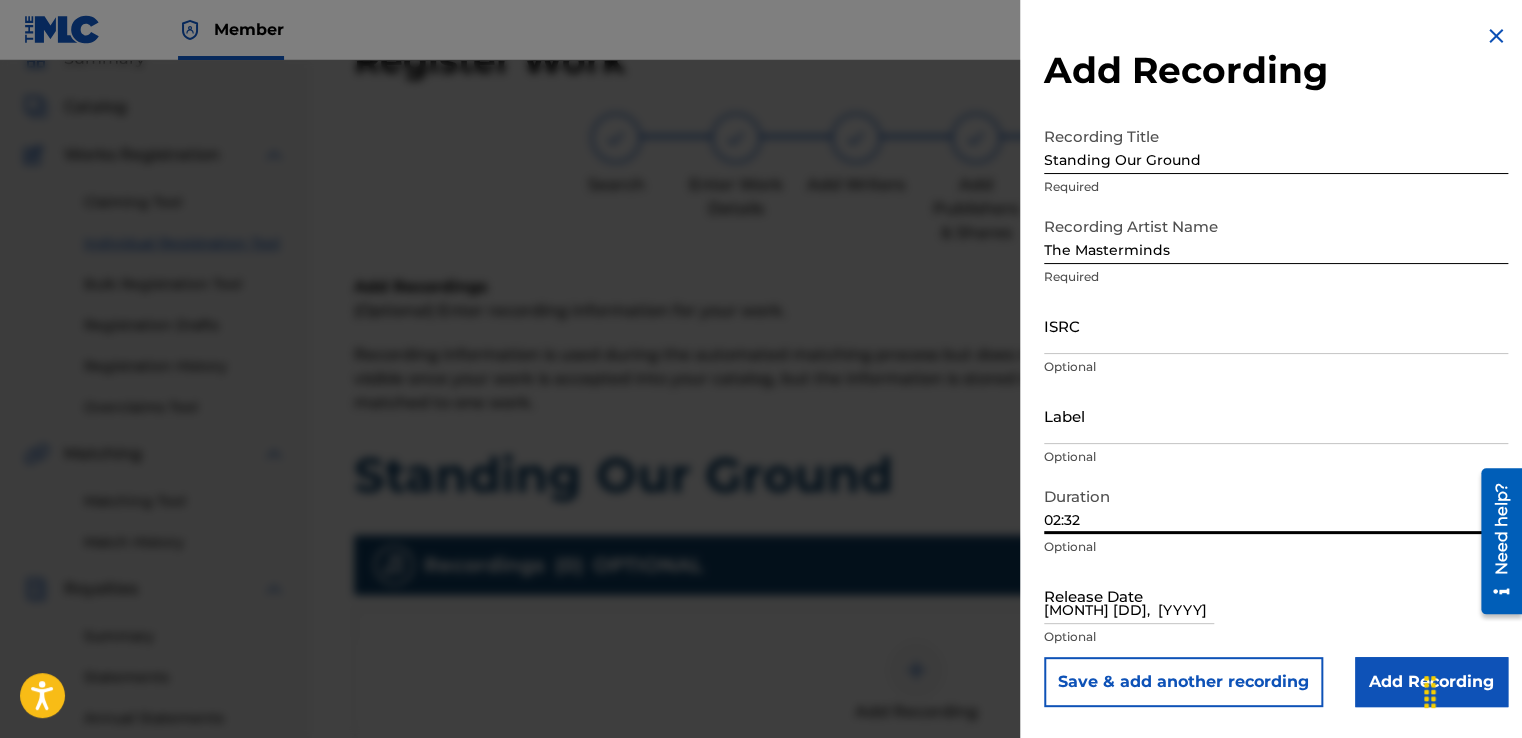 scroll, scrollTop: 4, scrollLeft: 0, axis: vertical 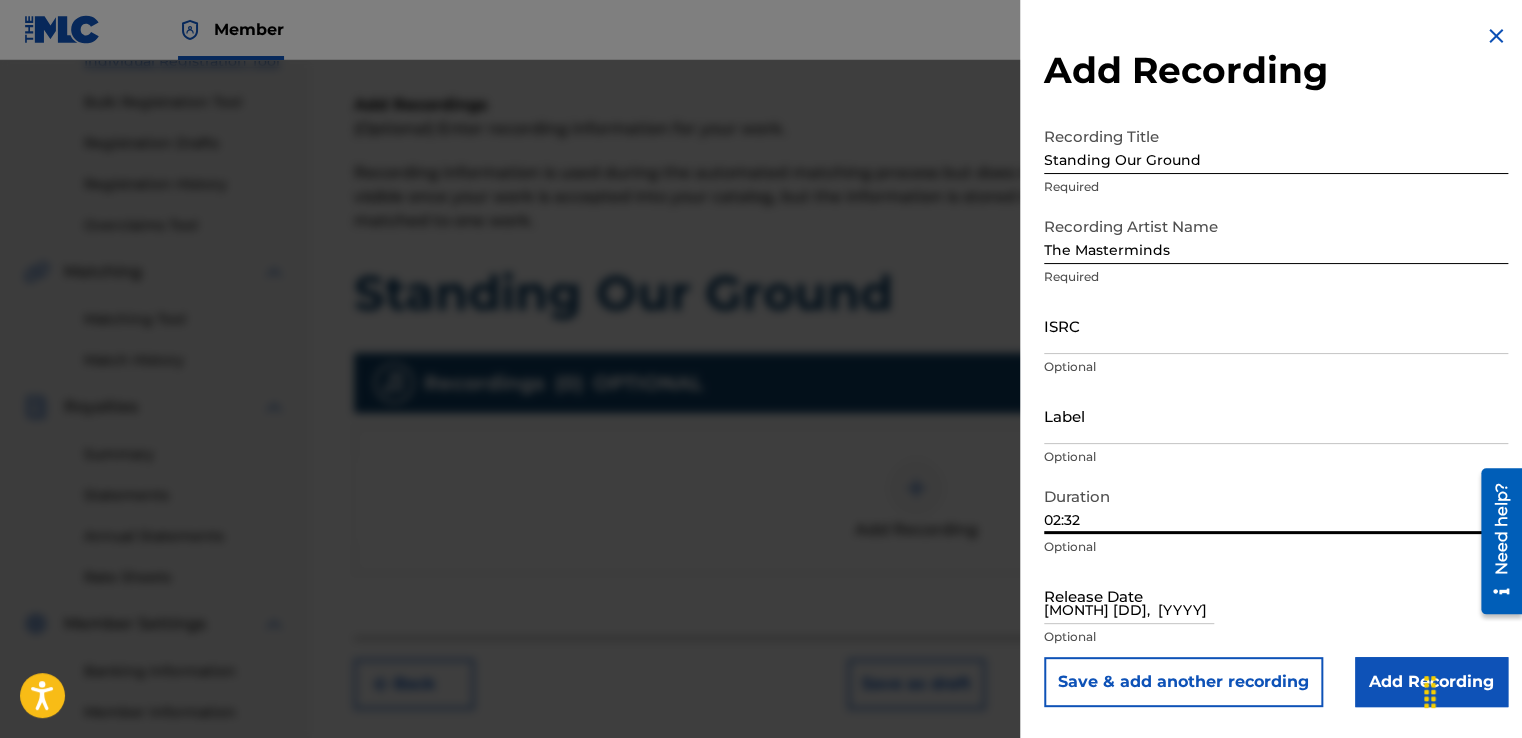 type on "02:32" 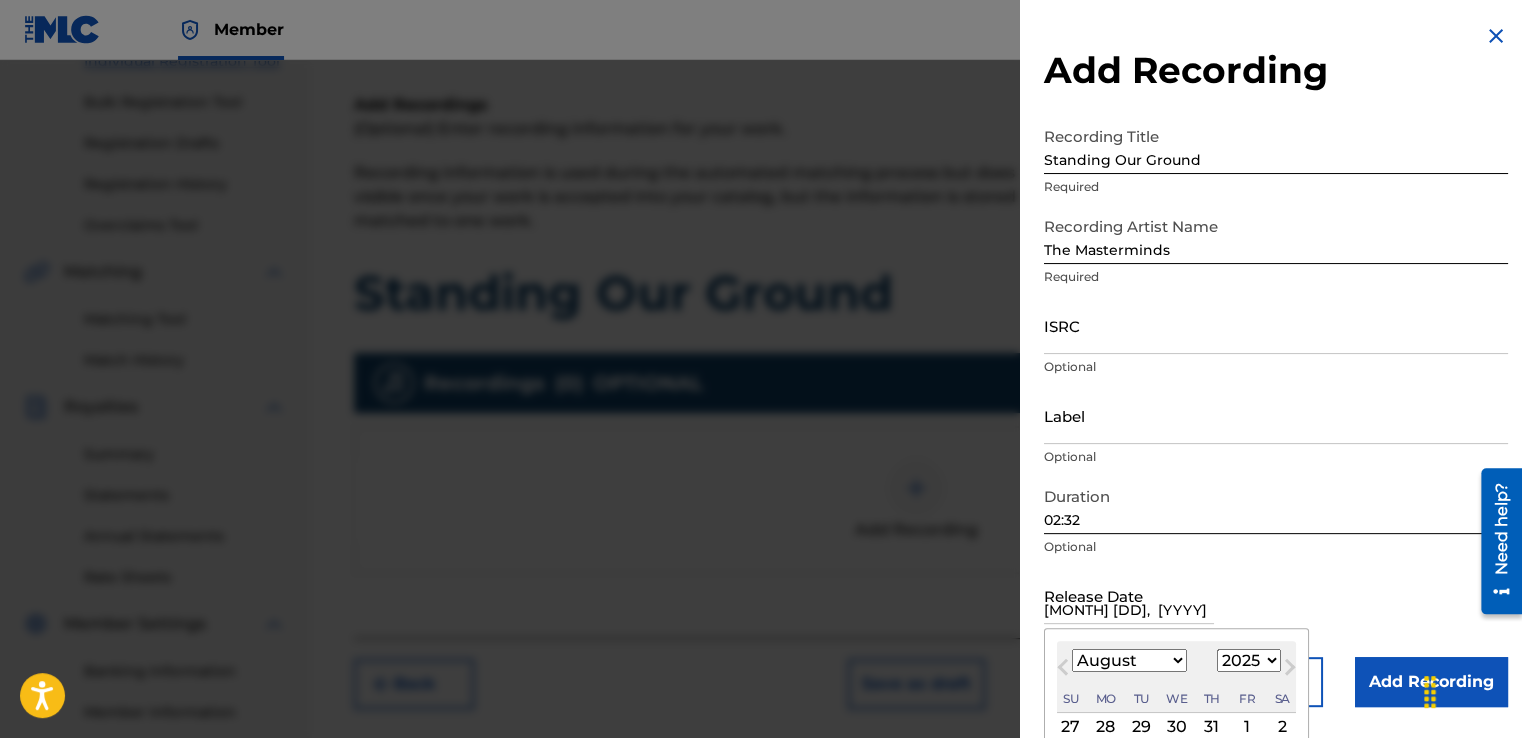 click on "[MONTH] [DD],  [YYYY]" at bounding box center [1129, 595] 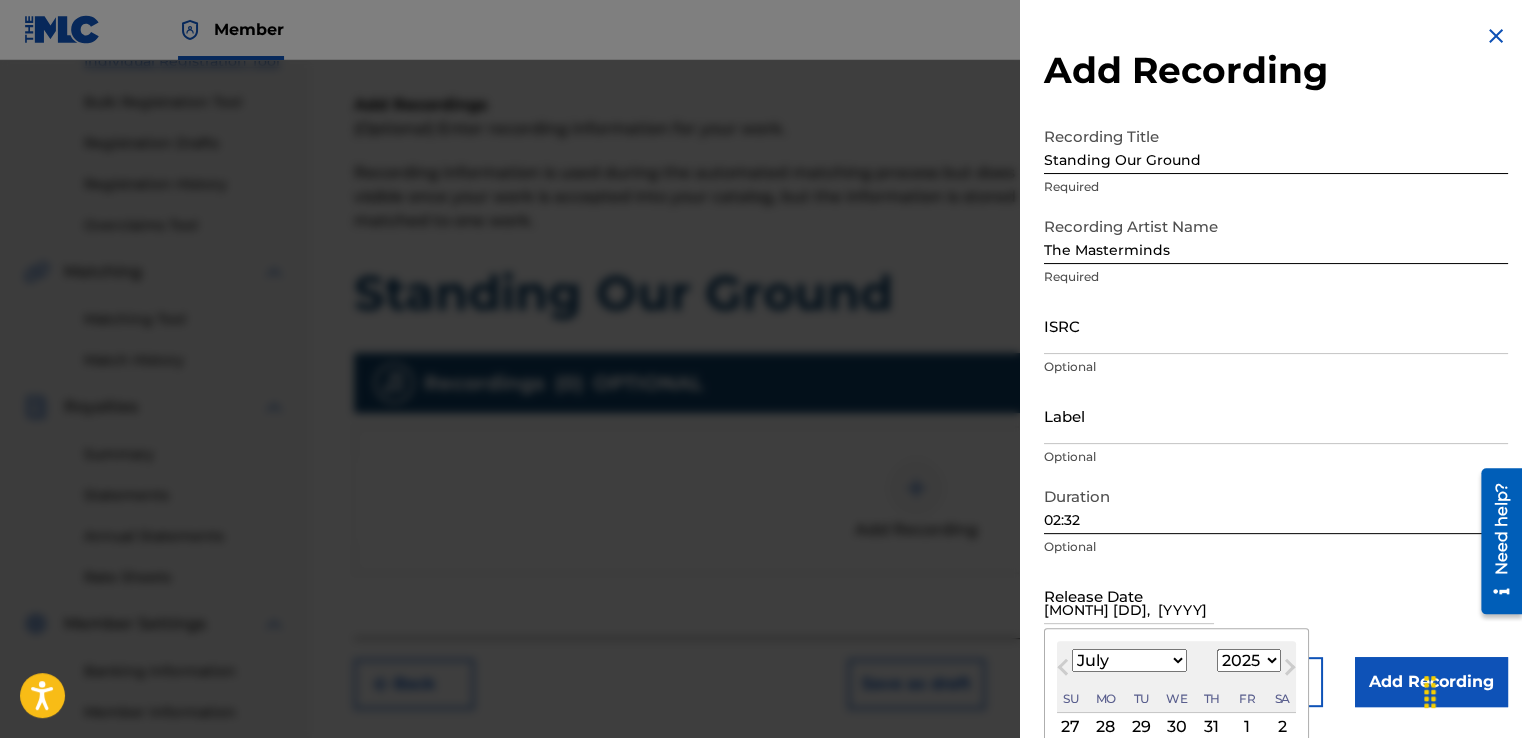 click on "January February March April May June July August September October November December" at bounding box center [1129, 660] 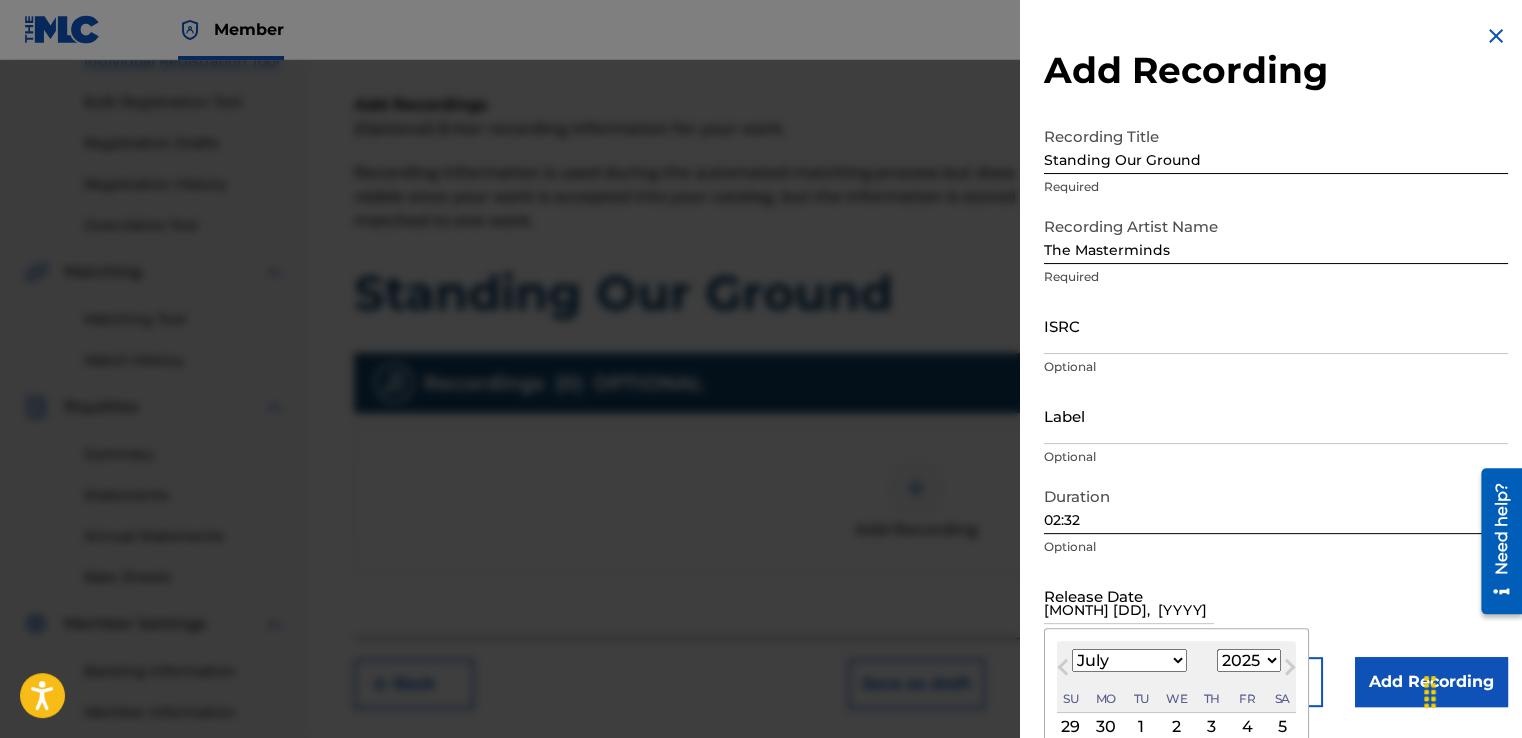 click on "January February March April May June July August September October November December" at bounding box center (1129, 660) 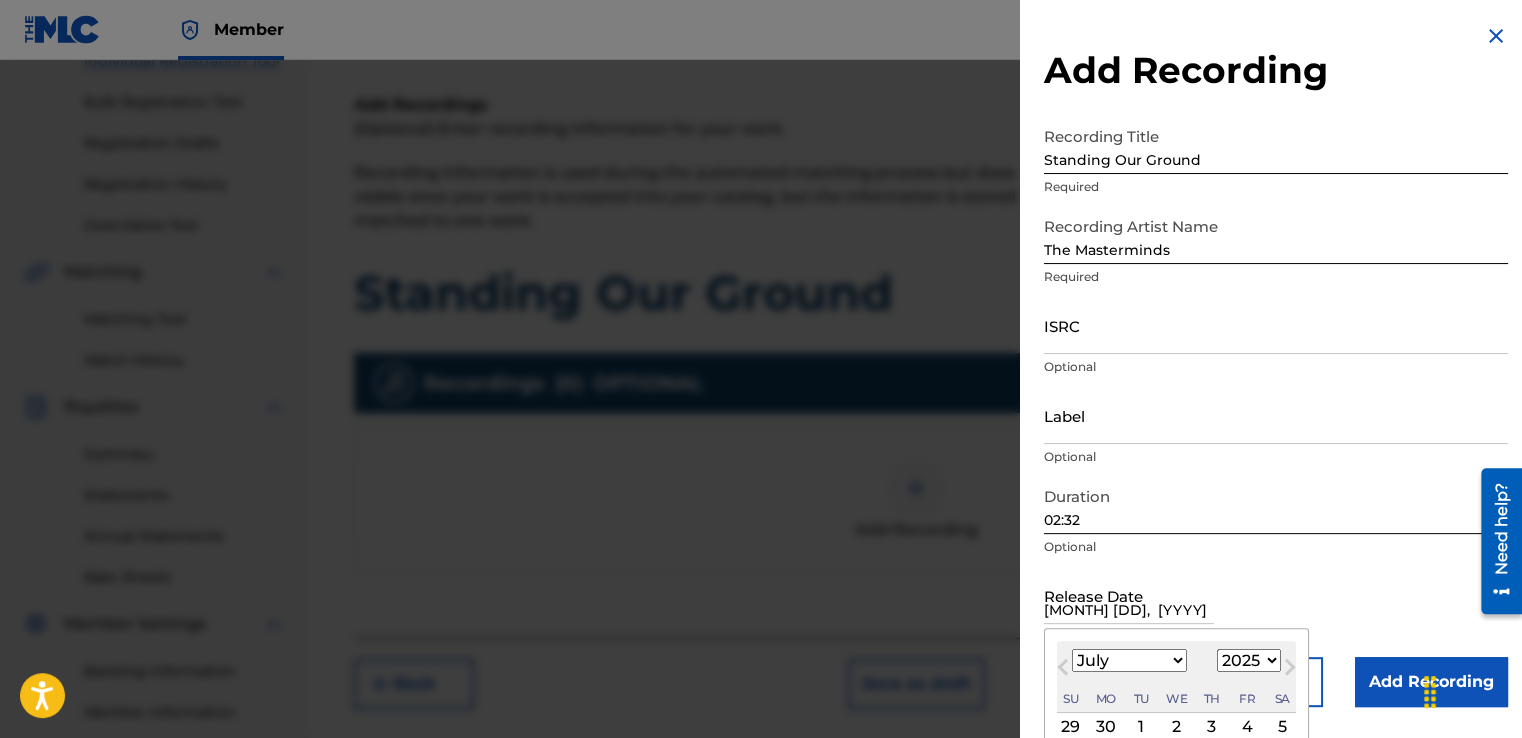 select on "5" 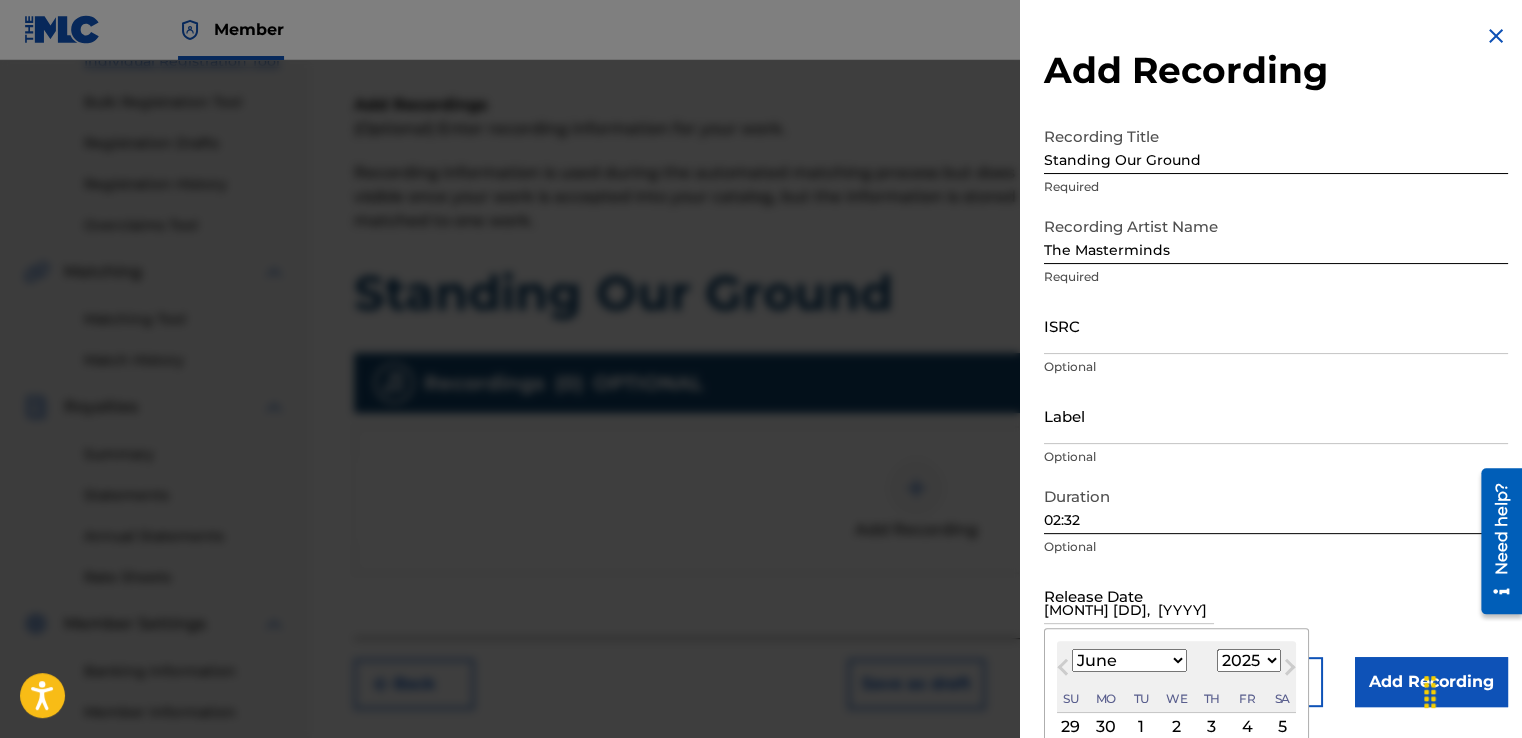 click on "January February March April May June July August September October November December" at bounding box center (1129, 660) 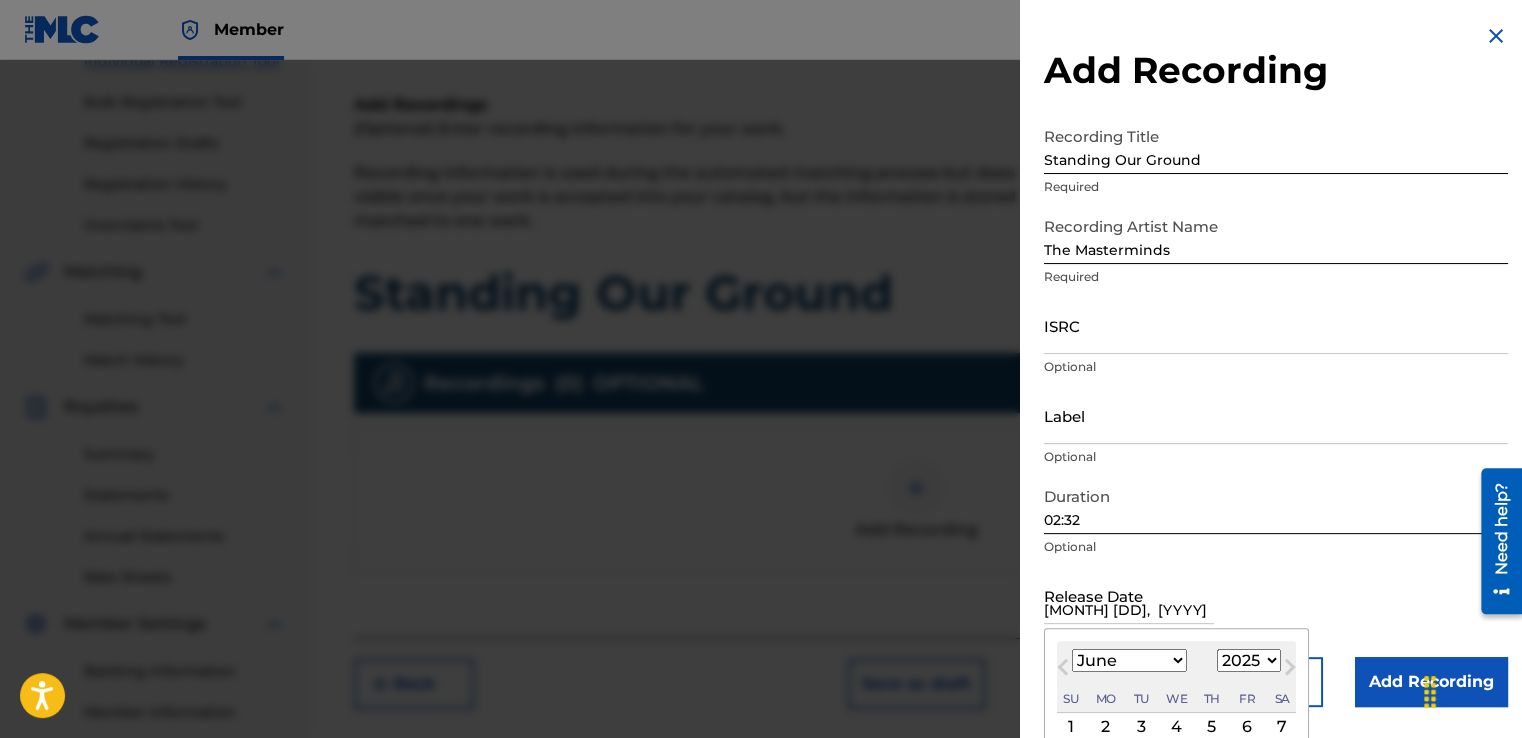 type 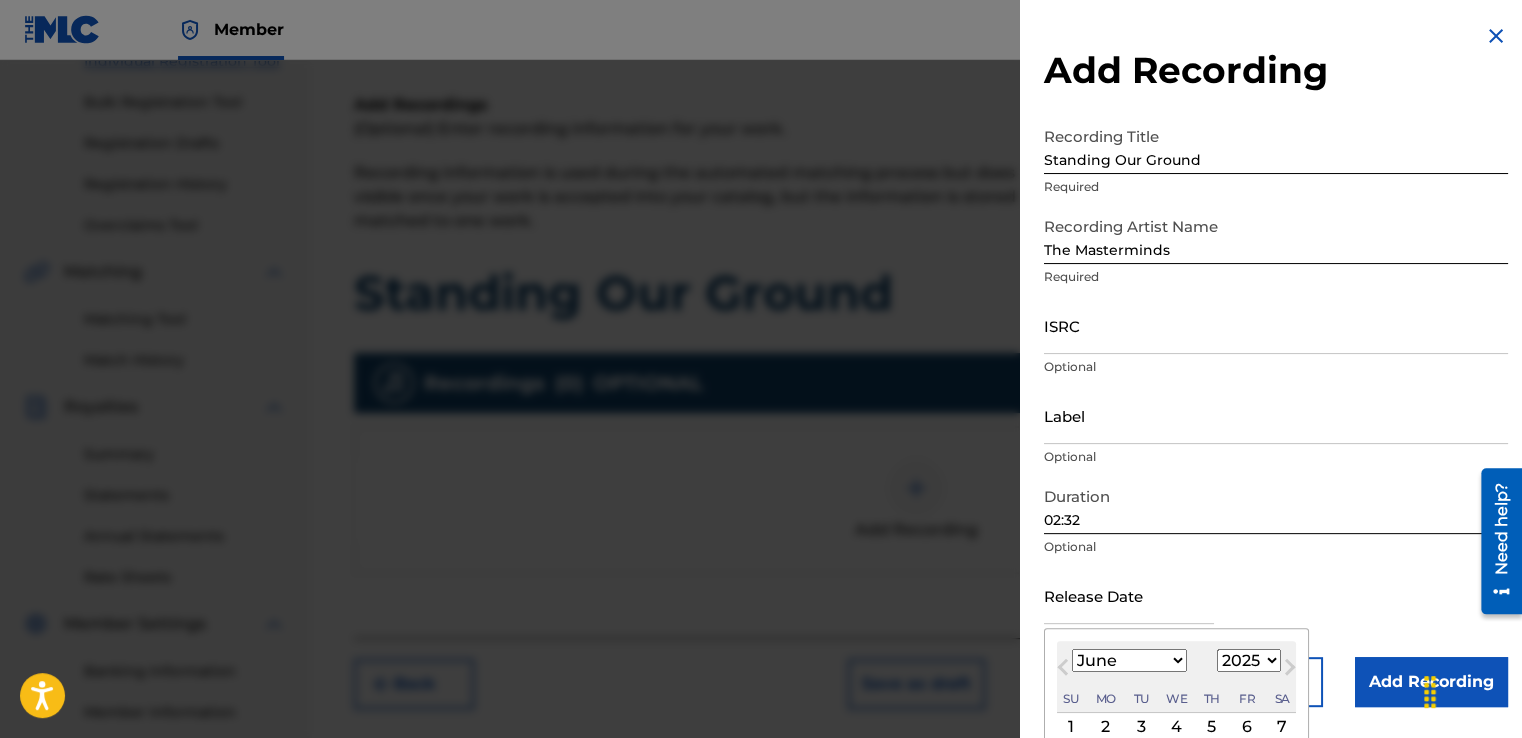 click on "Release Date [MONTH] 2025 Previous Month Next Month [MONTH] 2025 January February March April May June July August September October November December 1899 1900 1901 1902 1903 1904 1905 1906 1907 1908 1909 1910 1911 1912 1913 1914 1915 1916 1917 1918 1919 1920 1921 1922 1923 1924 1925 1926 1927 1928 1929 1930 1931 1932 1933 1934 1935 1936 1937 1938 1939 1940 1941 1942 1943 1944 1945 1946 1947 1948 1949 1950 1951 1952 1953 1954 1955 1956 1957 1958 1959 1960 1961 1962 1963 1964 1965 1966 1967 1968 1969 1970 1971 1972 1973 1974 1975 1976 1977 1978 1979 1980 1981 1982 1983 1984 1985 1986 1987 1988 1989 1990 1991 1992 1993 1994 1995 1996 1997 1998 1999 2000 2001 2002 2003 2004 2005 2006 2007 2008 2009 2010 2011 2012 2013 2014 2015 2016 2017 2018 2019 2020 2021 2022 2023 2024 2025 2026 2027 2028 2029 2030 2031 2032 2033 2034 2035 2036 2037 2038 2039 2040 2041 2042 2043 2044 2045 2046 2047 2048 2049 2050 2051 2052 2053 2054 2055 2056 2057 2058 2059 2060 2061 2062 2063 2064 2065 2066 2067 2068 2069 2070 2071 2072 2073 2074" at bounding box center (1276, 612) 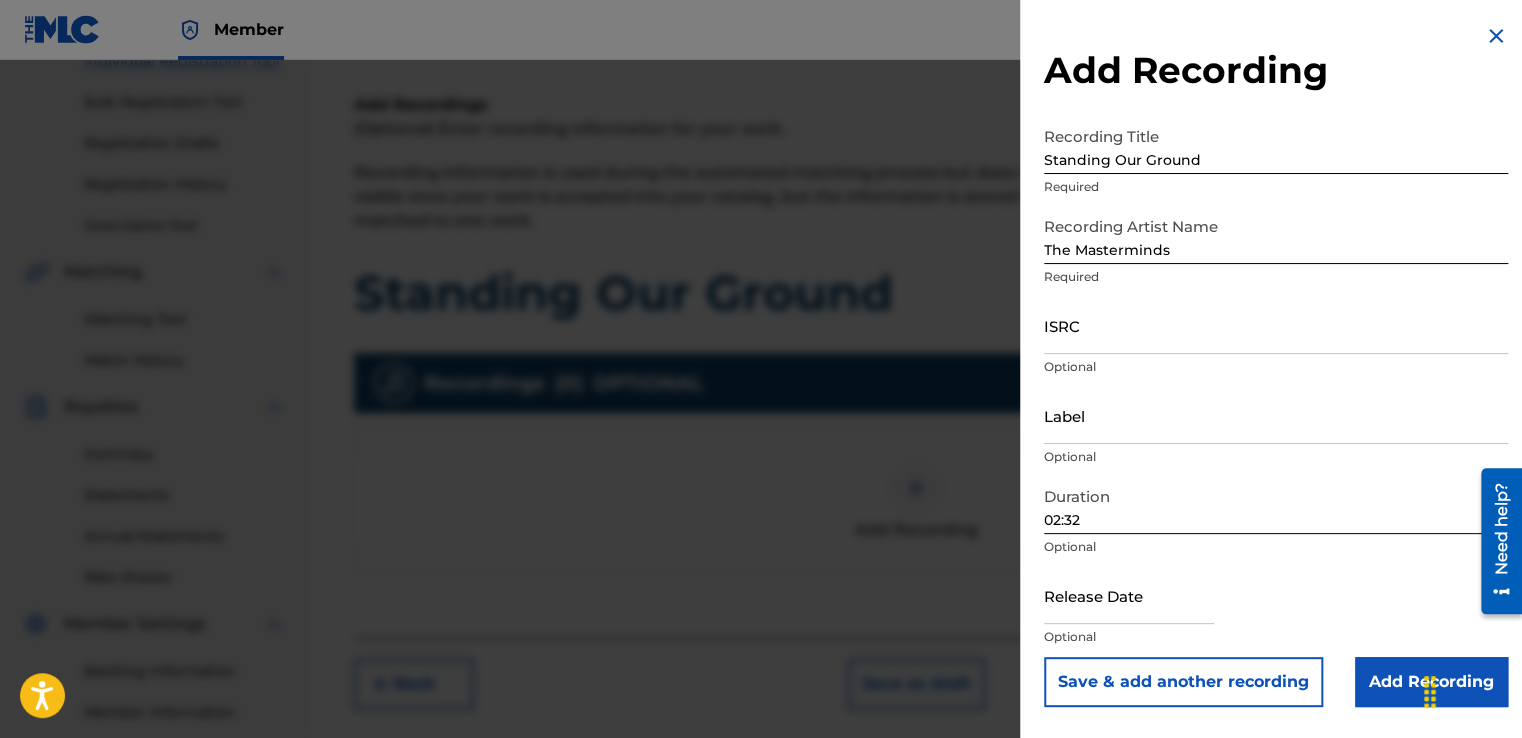 click at bounding box center [1129, 595] 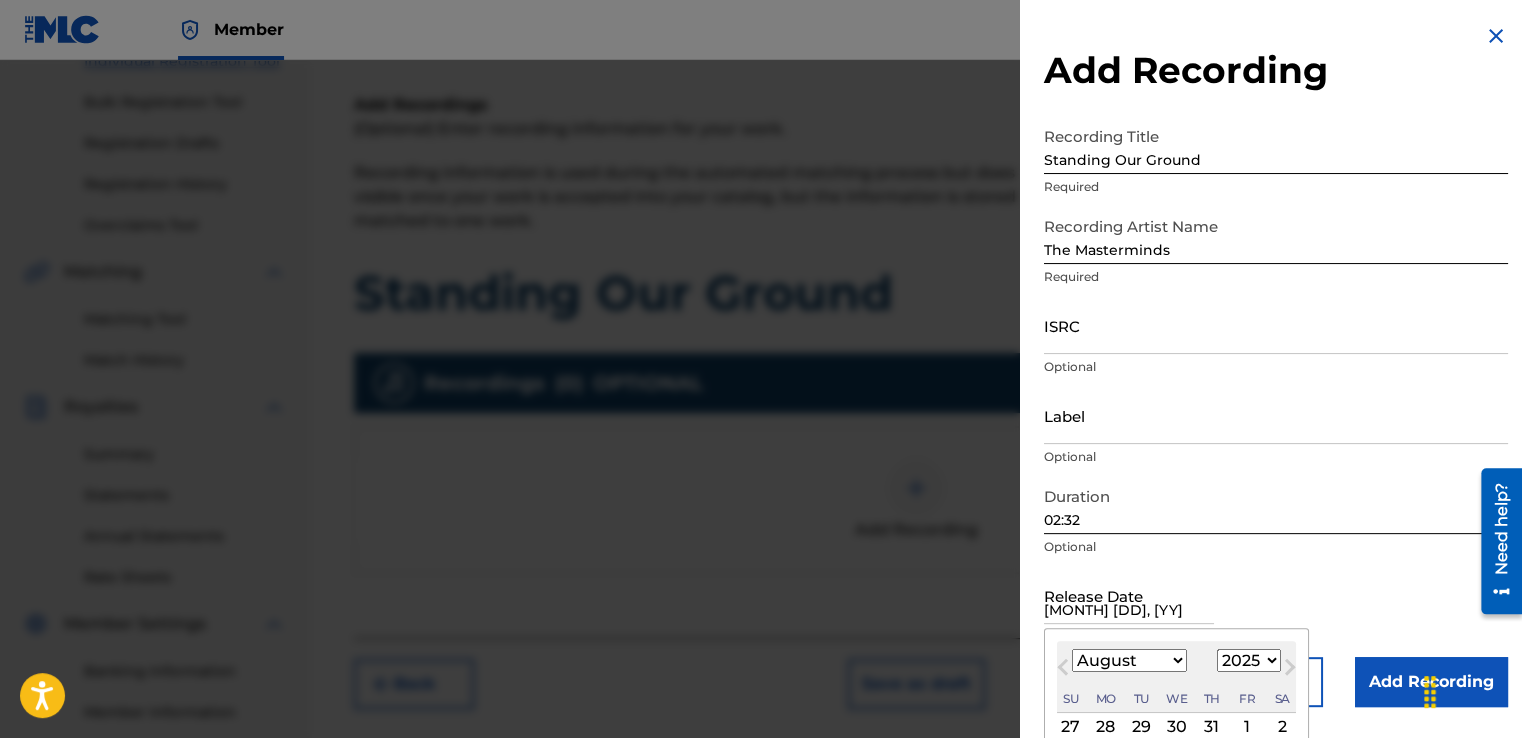 type on "[MONTH] [DD], [YYYY]" 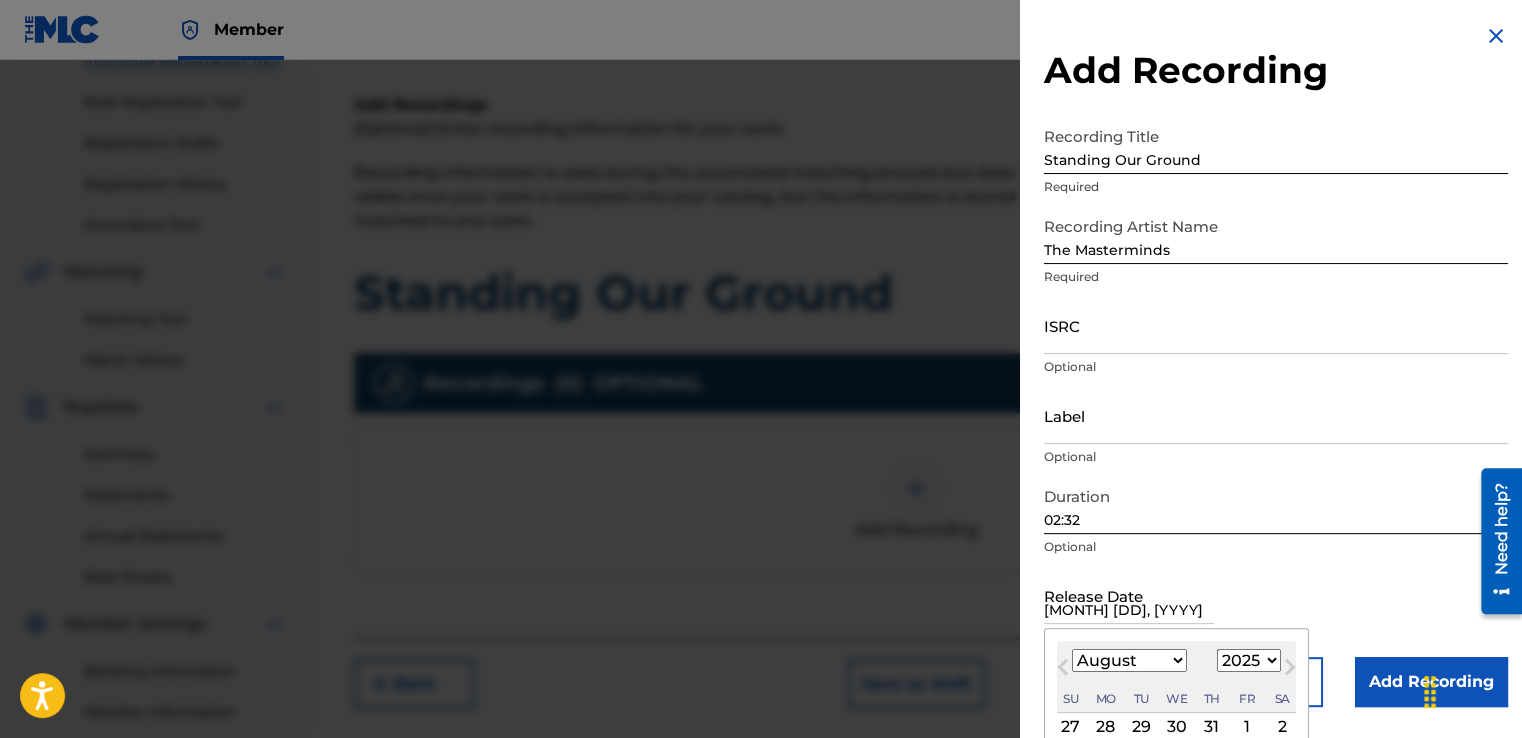 type 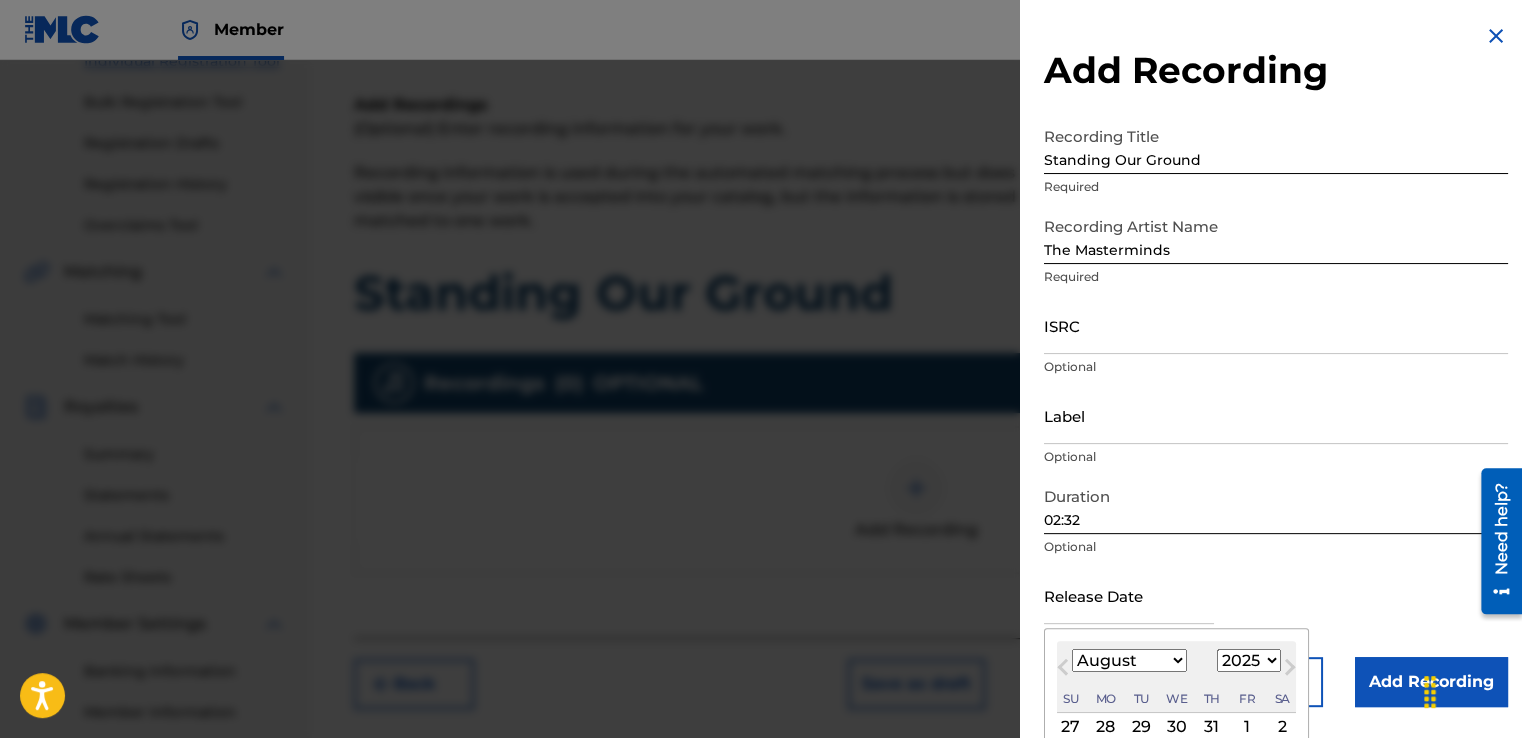 click on "Release Date Previous Month Next Month August 2025 January February March April May June July August September October November December 1899 1900 1901 1902 1903 1904 1905 1906 1907 1908 1909 1910 1911 1912 1913 1914 1915 1916 1917 1918 1919 1920 1921 1922 1923 1924 1925 1926 1927 1928 1929 1930 1931 1932 1933 1934 1935 1936 1937 1938 1939 1940 1941 1942 1943 1944 1945 1946 1947 1948 1949 1950 1951 1952 1953 1954 1955 1956 1957 1958 1959 1960 1961 1962 1963 1964 1965 1966 1967 1968 1969 1970 1971 1972 1973 1974 1975 1976 1977 1978 1979 1980 1981 1982 1983 1984 1985 1986 1987 1988 1989 1990 1991 1992 1993 1994 1995 1996 1997 1998 1999 2000 2001 2002 2003 2004 2005 2006 2007 2008 2009 2010 2011 2012 2013 2014 2015 2016 2017 2018 2019 2020 2021 2022 2023 2024 2025 2026 2027 2028 2029 2030 2031 2032 2033 2034 2035 2036 2037 2038 2039 2040 2041 2042 2043 2044 2045 2046 2047 2048 2049 2050 2051 2052 2053 2054 2055 2056 2057 2058 2059 2060 2061 2062 2063 2064 2065 2066 2067 2068 2069 2070 2071 2072 2073 2074 2075 Su" at bounding box center [1276, 612] 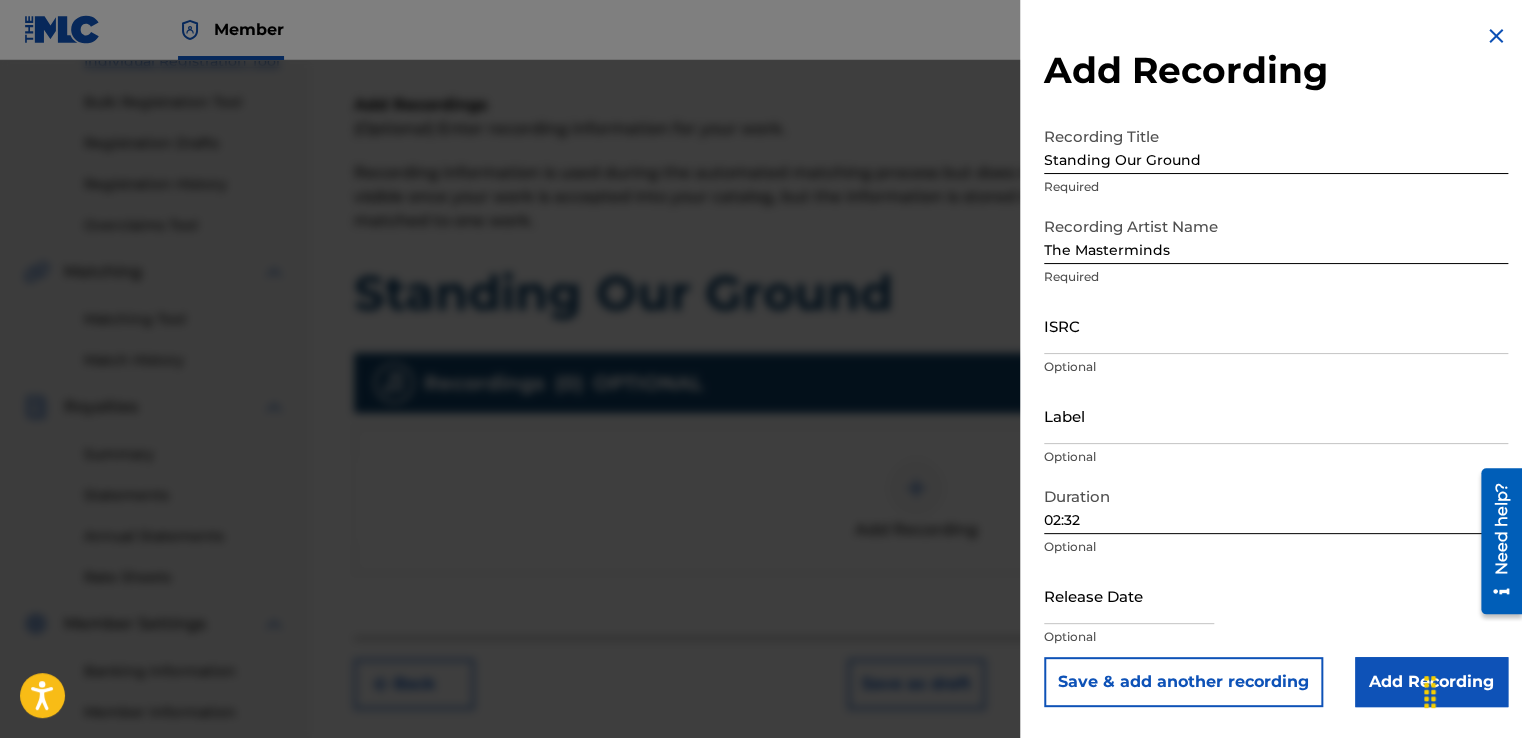 click at bounding box center [1129, 595] 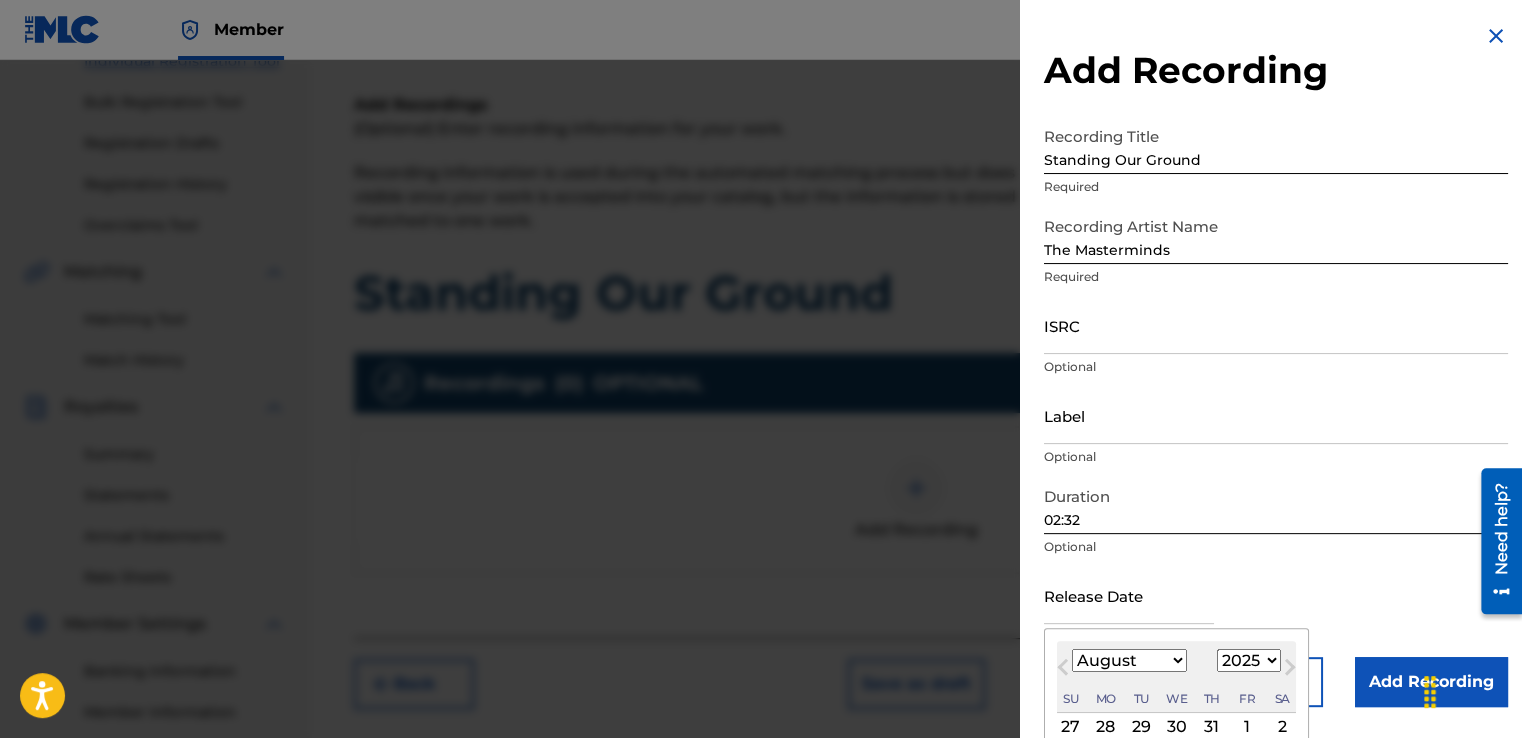 click on "1899 1900 1901 1902 1903 1904 1905 1906 1907 1908 1909 1910 1911 1912 1913 1914 1915 1916 1917 1918 1919 1920 1921 1922 1923 1924 1925 1926 1927 1928 1929 1930 1931 1932 1933 1934 1935 1936 1937 1938 1939 1940 1941 1942 1943 1944 1945 1946 1947 1948 1949 1950 1951 1952 1953 1954 1955 1956 1957 1958 1959 1960 1961 1962 1963 1964 1965 1966 1967 1968 1969 1970 1971 1972 1973 1974 1975 1976 1977 1978 1979 1980 1981 1982 1983 1984 1985 1986 1987 1988 1989 1990 1991 1992 1993 1994 1995 1996 1997 1998 1999 2000 2001 2002 2003 2004 2005 2006 2007 2008 2009 2010 2011 2012 2013 2014 2015 2016 2017 2018 2019 2020 2021 2022 2023 2024 2025 2026 2027 2028 2029 2030 2031 2032 2033 2034 2035 2036 2037 2038 2039 2040 2041 2042 2043 2044 2045 2046 2047 2048 2049 2050 2051 2052 2053 2054 2055 2056 2057 2058 2059 2060 2061 2062 2063 2064 2065 2066 2067 2068 2069 2070 2071 2072 2073 2074 2075 2076 2077 2078 2079 2080 2081 2082 2083 2084 2085 2086 2087 2088 2089 2090 2091 2092 2093 2094 2095 2096 2097 2098 2099 2100" at bounding box center [1249, 660] 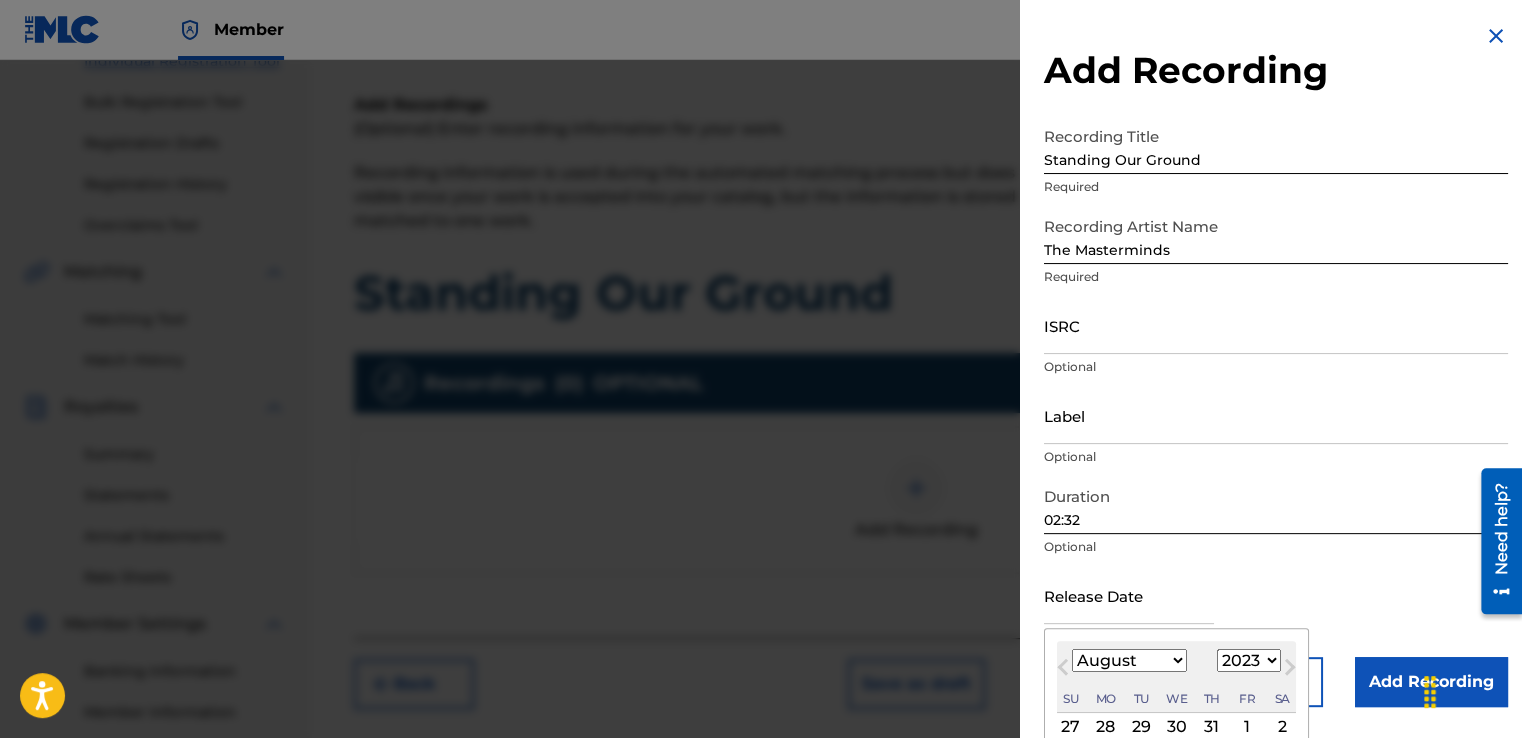 click on "1899 1900 1901 1902 1903 1904 1905 1906 1907 1908 1909 1910 1911 1912 1913 1914 1915 1916 1917 1918 1919 1920 1921 1922 1923 1924 1925 1926 1927 1928 1929 1930 1931 1932 1933 1934 1935 1936 1937 1938 1939 1940 1941 1942 1943 1944 1945 1946 1947 1948 1949 1950 1951 1952 1953 1954 1955 1956 1957 1958 1959 1960 1961 1962 1963 1964 1965 1966 1967 1968 1969 1970 1971 1972 1973 1974 1975 1976 1977 1978 1979 1980 1981 1982 1983 1984 1985 1986 1987 1988 1989 1990 1991 1992 1993 1994 1995 1996 1997 1998 1999 2000 2001 2002 2003 2004 2005 2006 2007 2008 2009 2010 2011 2012 2013 2014 2015 2016 2017 2018 2019 2020 2021 2022 2023 2024 2025 2026 2027 2028 2029 2030 2031 2032 2033 2034 2035 2036 2037 2038 2039 2040 2041 2042 2043 2044 2045 2046 2047 2048 2049 2050 2051 2052 2053 2054 2055 2056 2057 2058 2059 2060 2061 2062 2063 2064 2065 2066 2067 2068 2069 2070 2071 2072 2073 2074 2075 2076 2077 2078 2079 2080 2081 2082 2083 2084 2085 2086 2087 2088 2089 2090 2091 2092 2093 2094 2095 2096 2097 2098 2099 2100" at bounding box center [1249, 660] 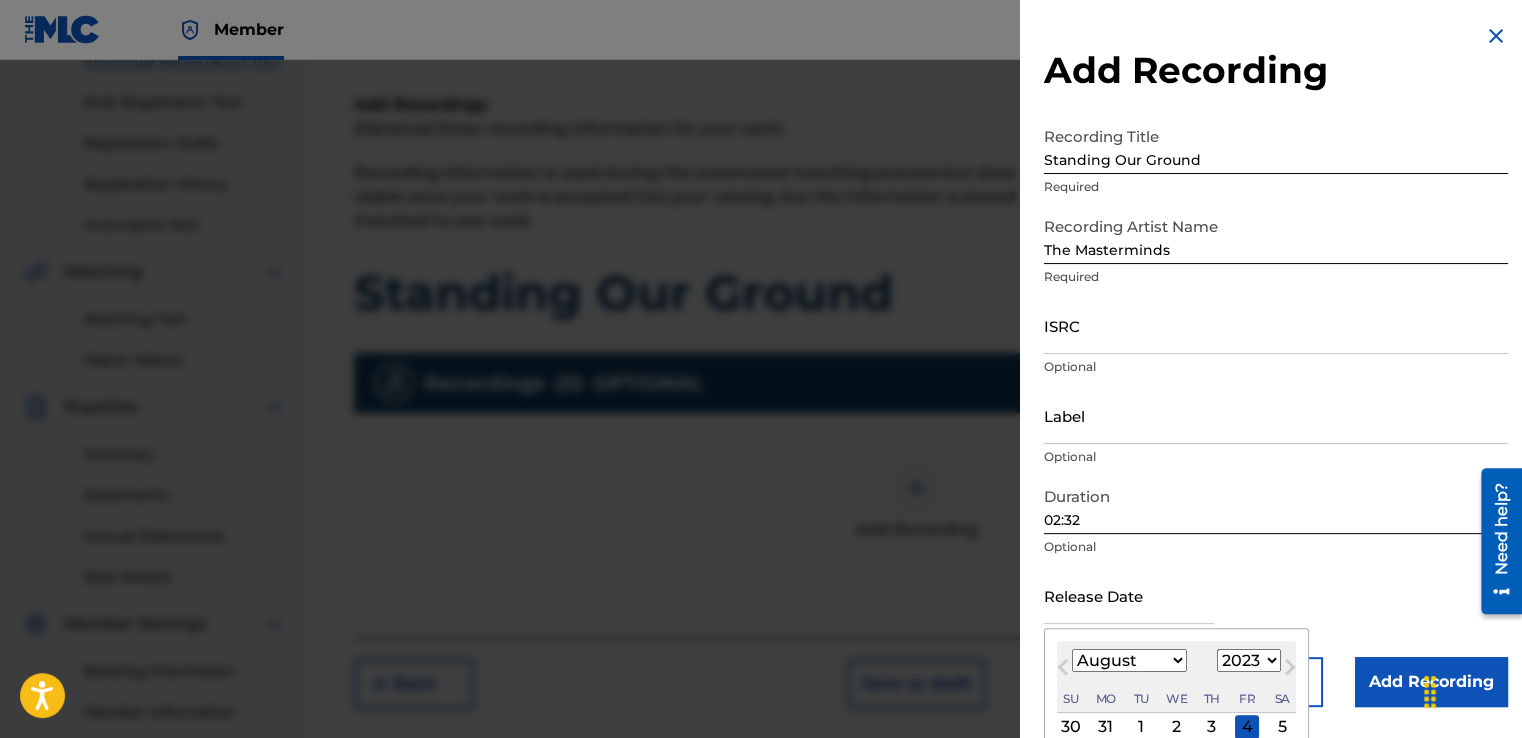 click on "January February March April May June July August September October November December" at bounding box center [1129, 660] 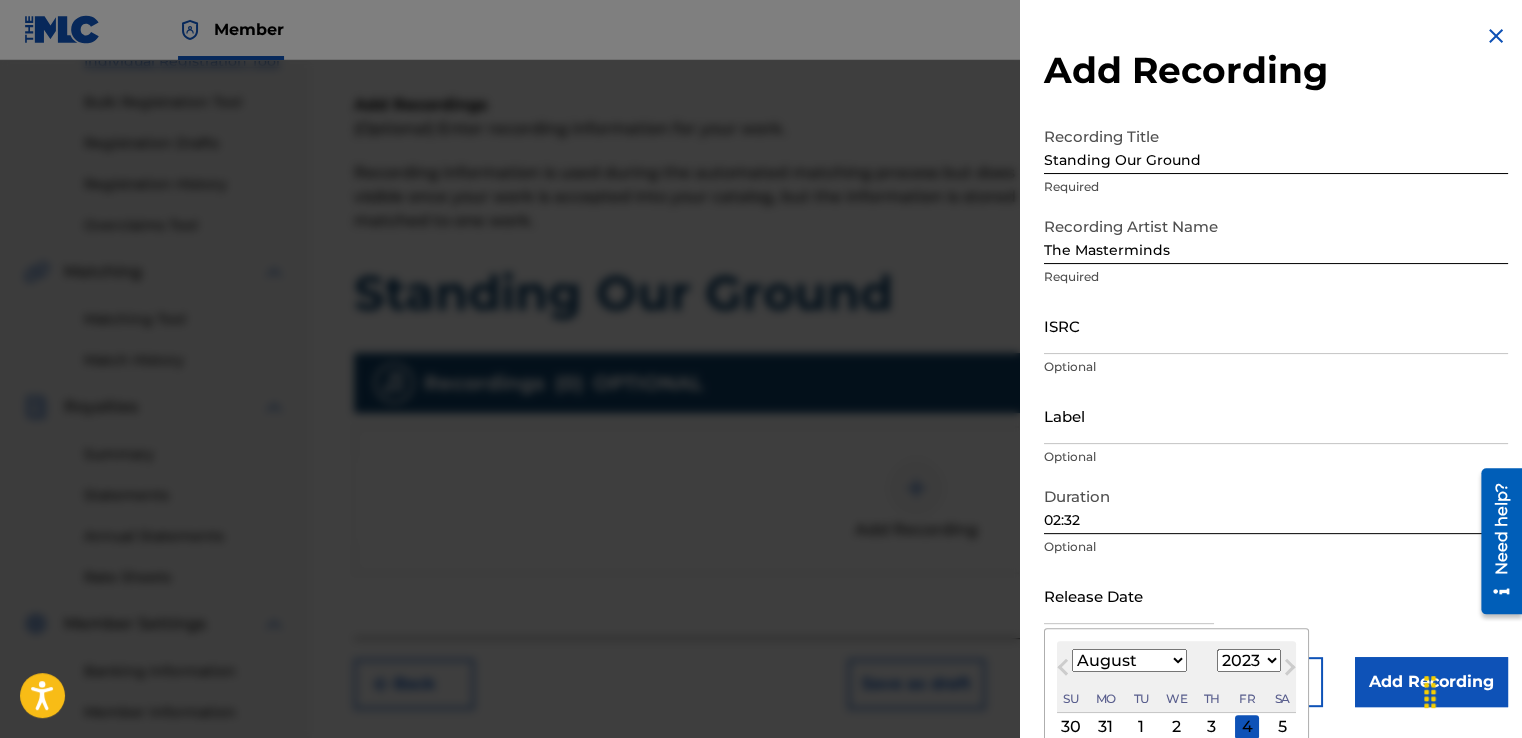 select on "5" 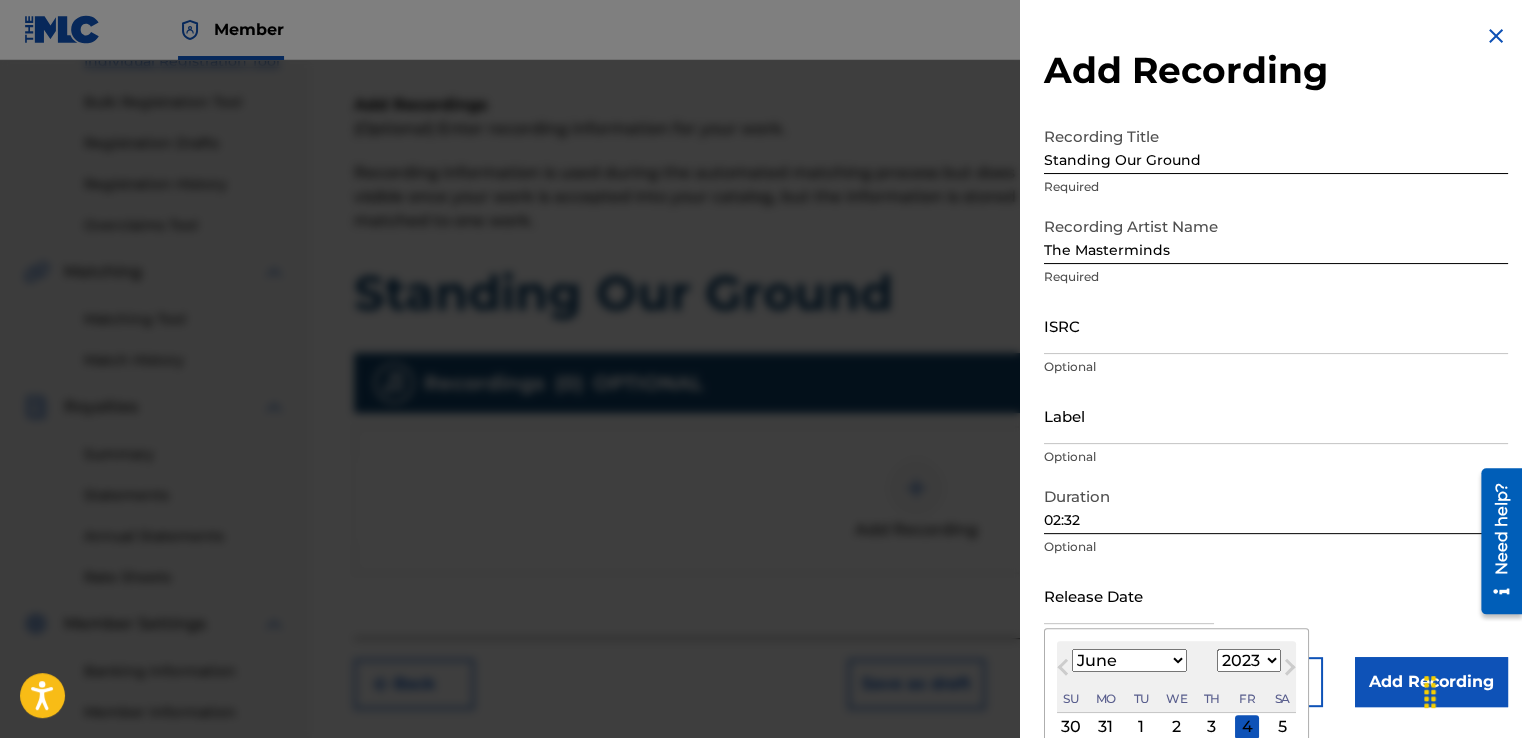 click on "January February March April May June July August September October November December" at bounding box center (1129, 660) 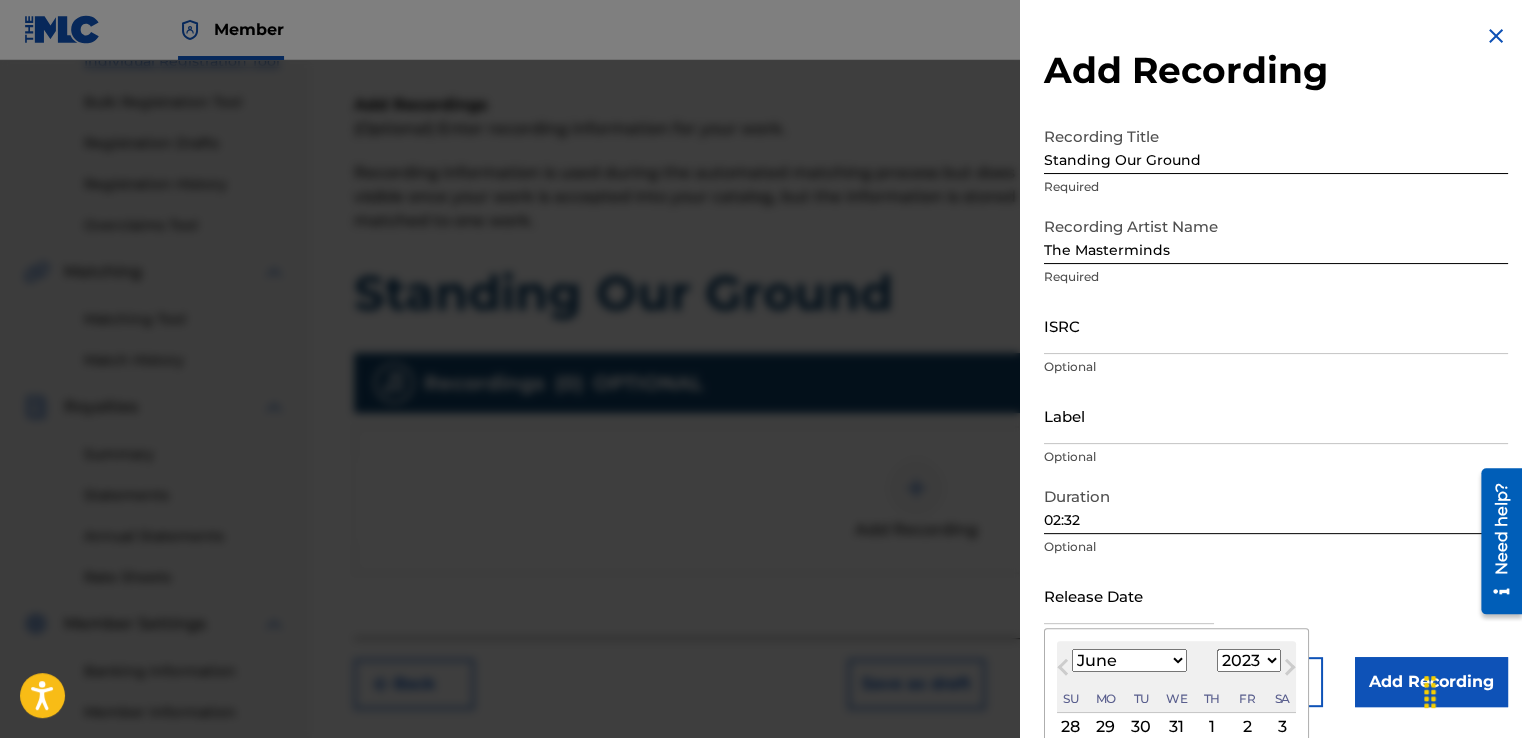 click on "2" at bounding box center [1247, 727] 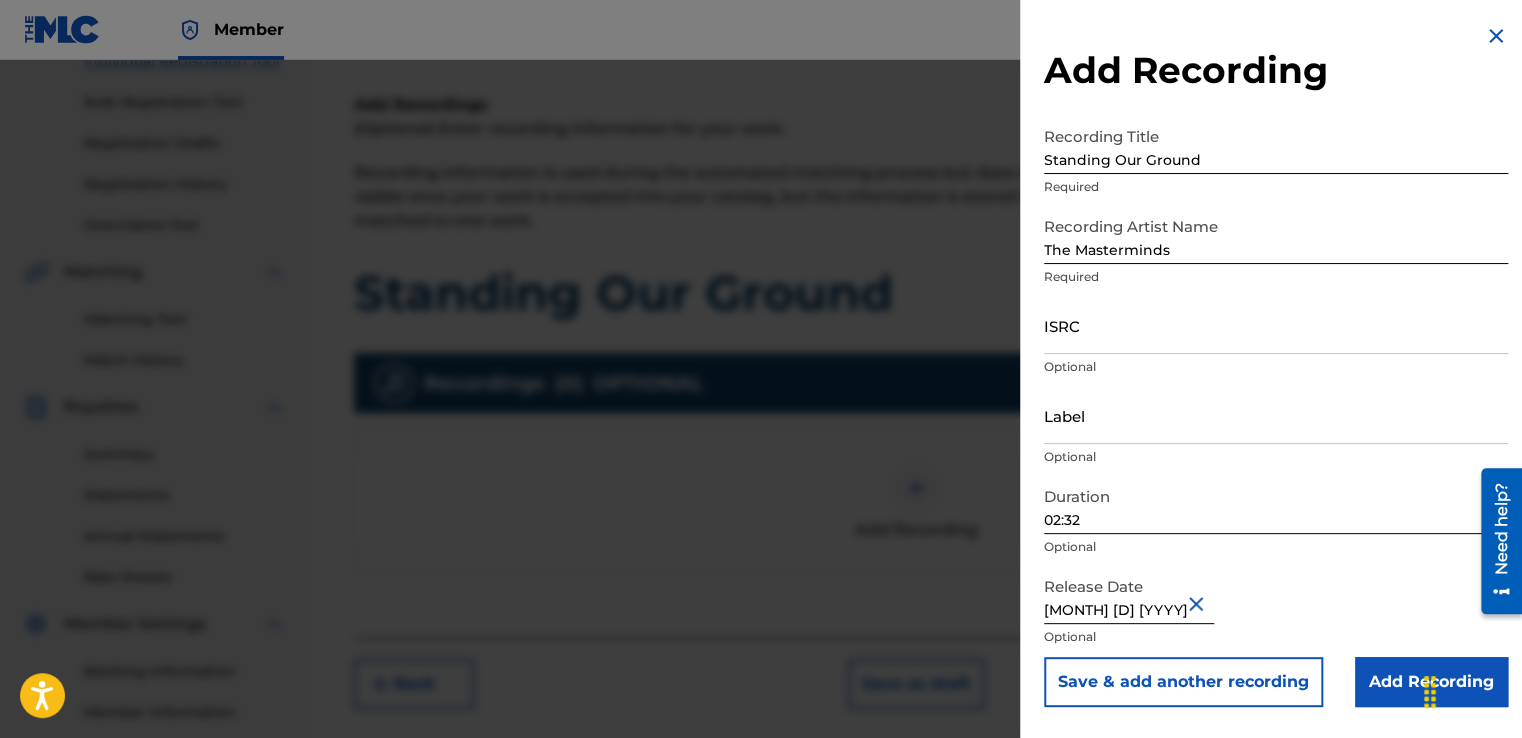 click on "[MONTH] [D] [YYYY]" at bounding box center [1129, 595] 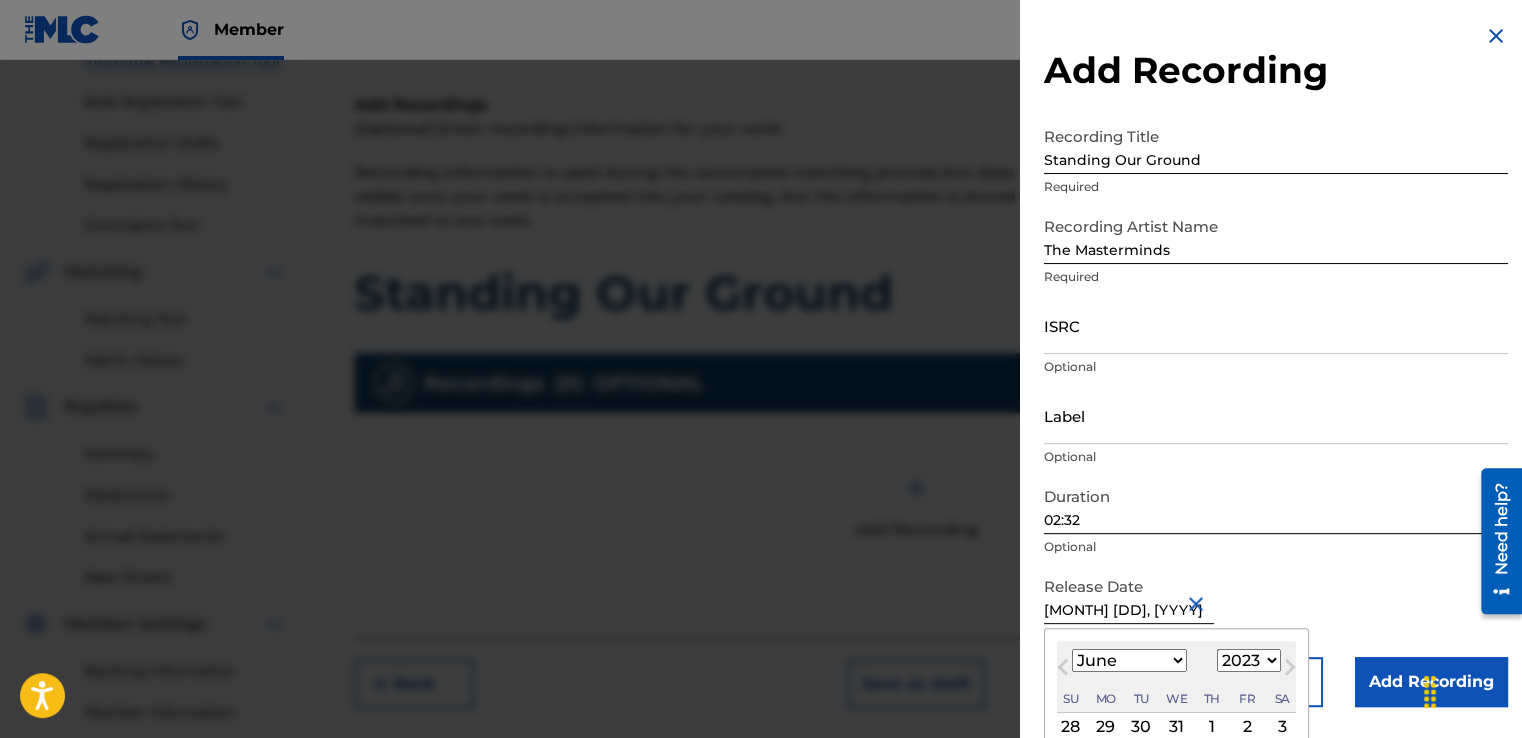 type on "[MONTH] [DD] [YYYY]" 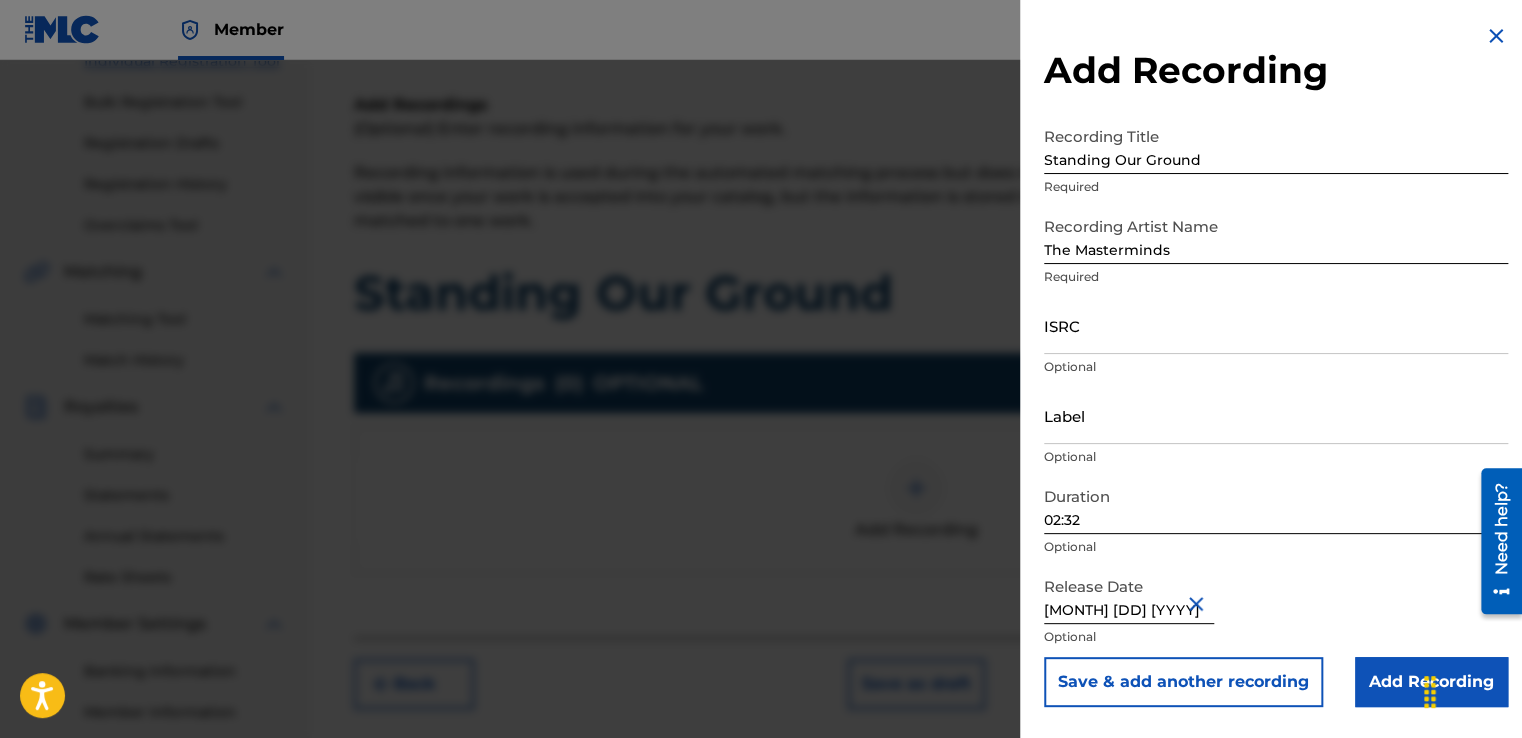 click on "Release Date [MONTH] [DD] [YYYY] Optional" at bounding box center (1276, 612) 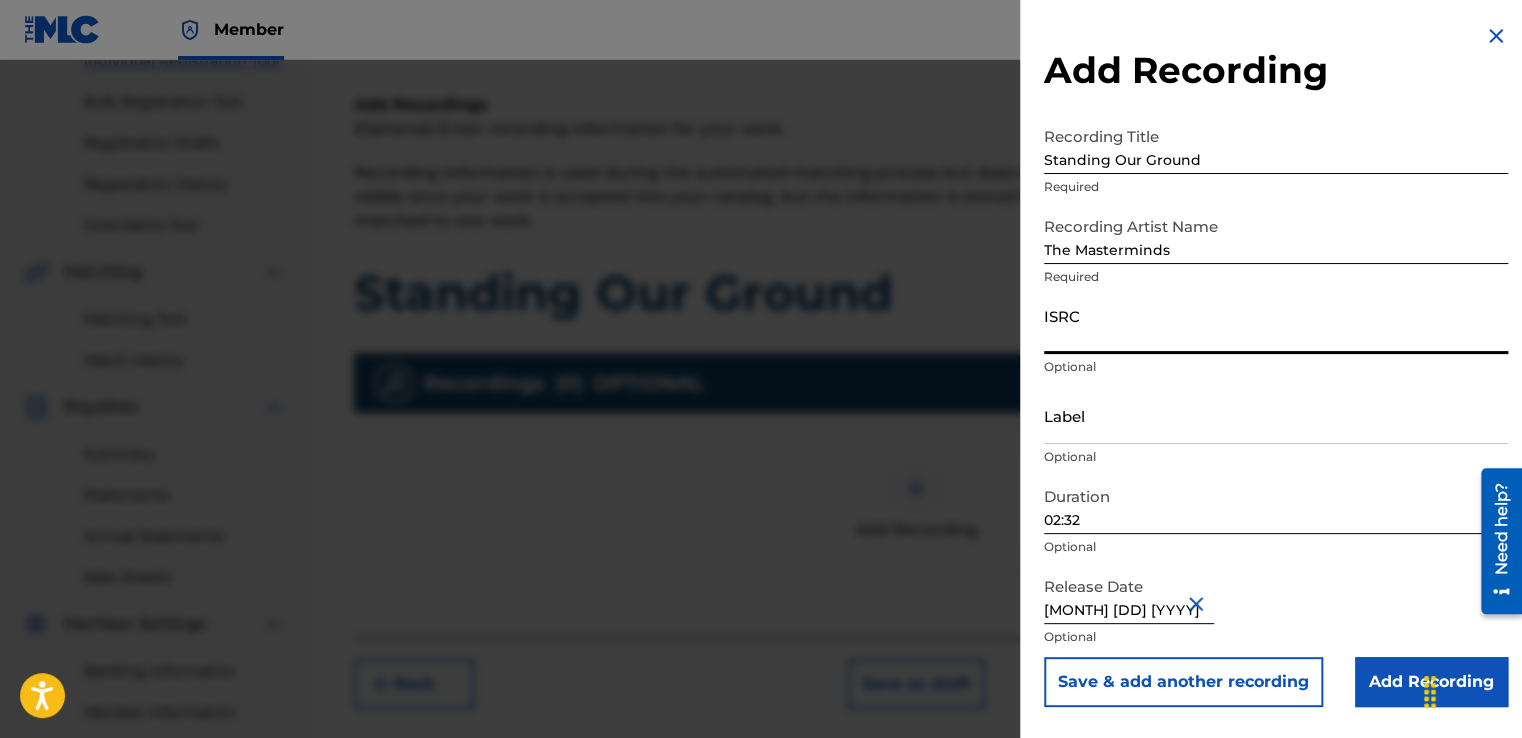 paste on "[PRODUCT_CODE]" 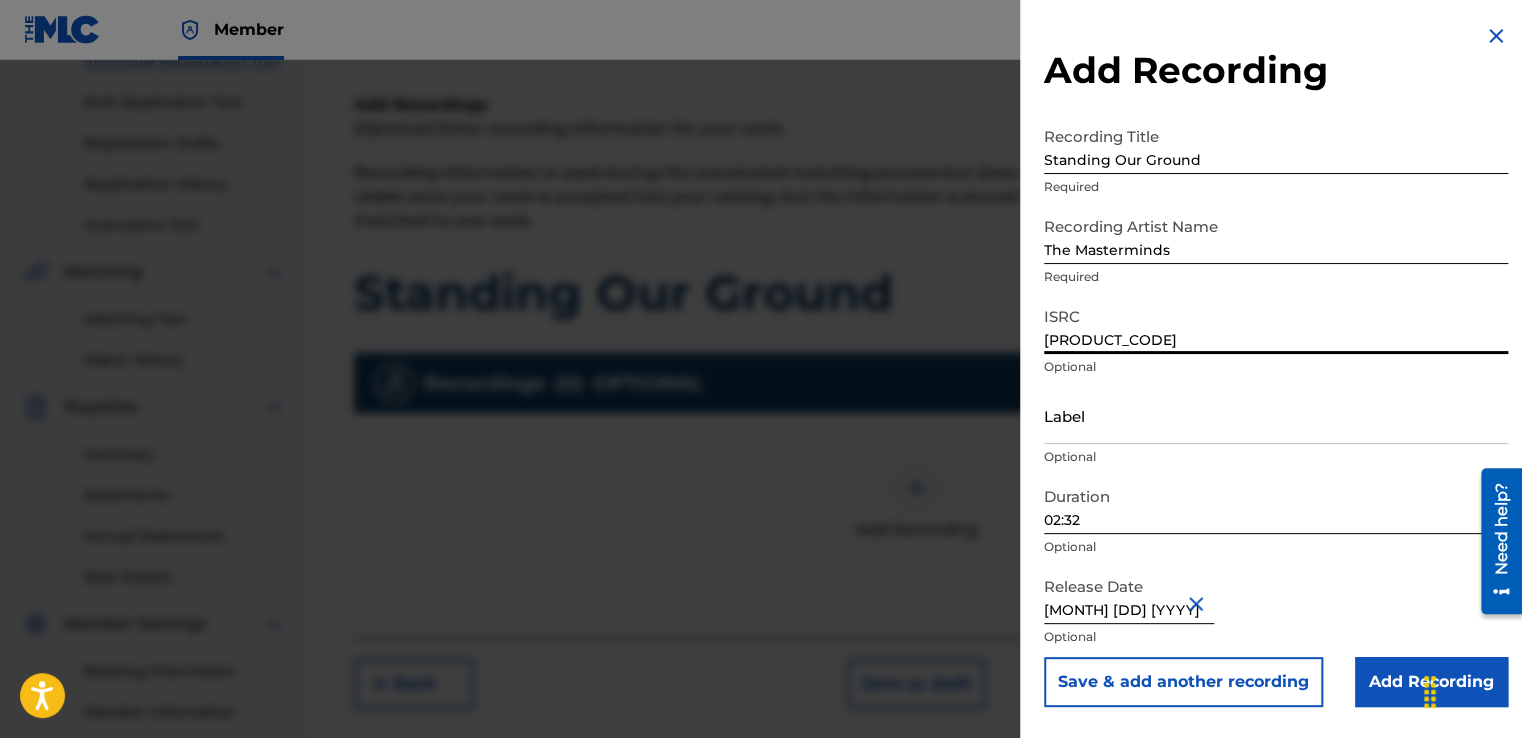 type on "[PRODUCT_CODE]" 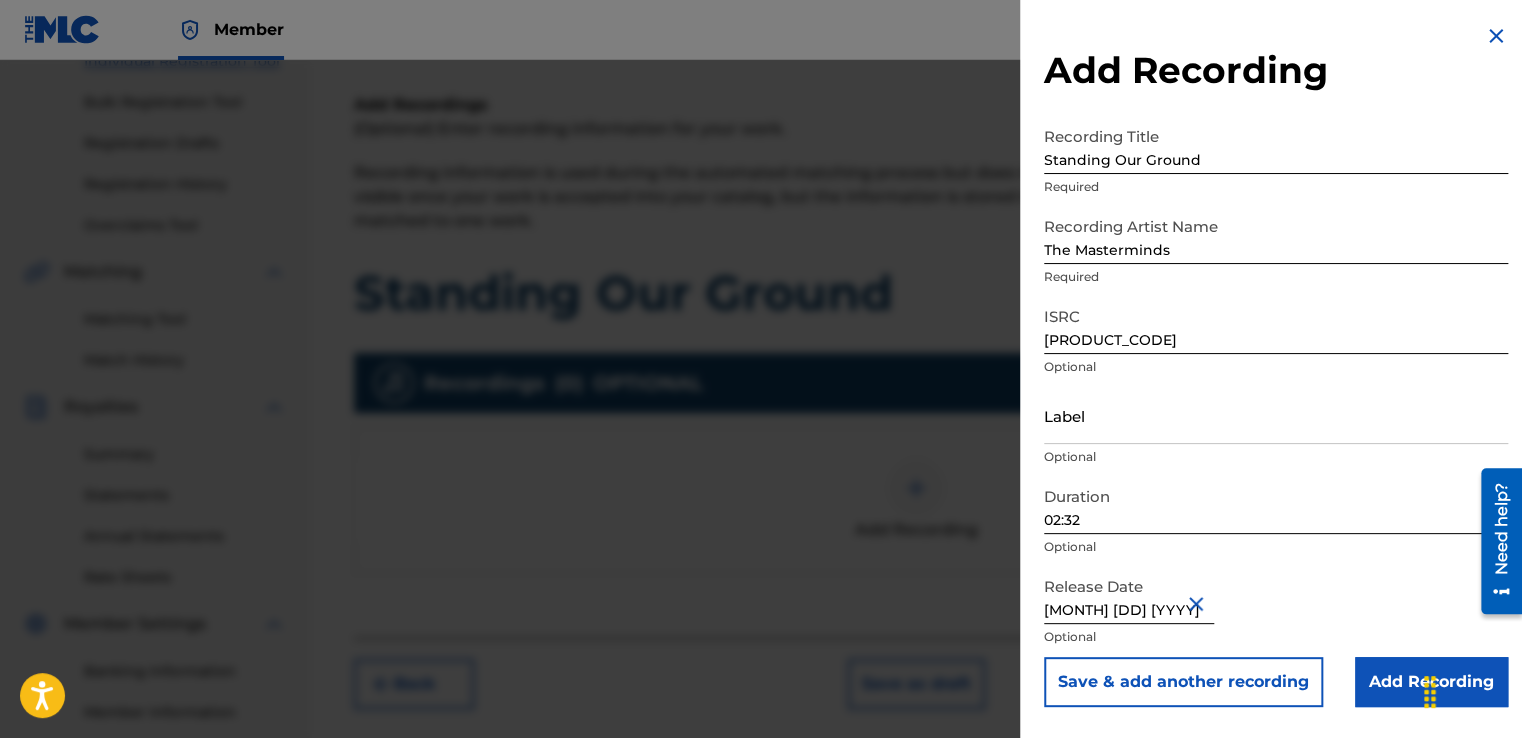 click on "Add Recording" at bounding box center (1431, 682) 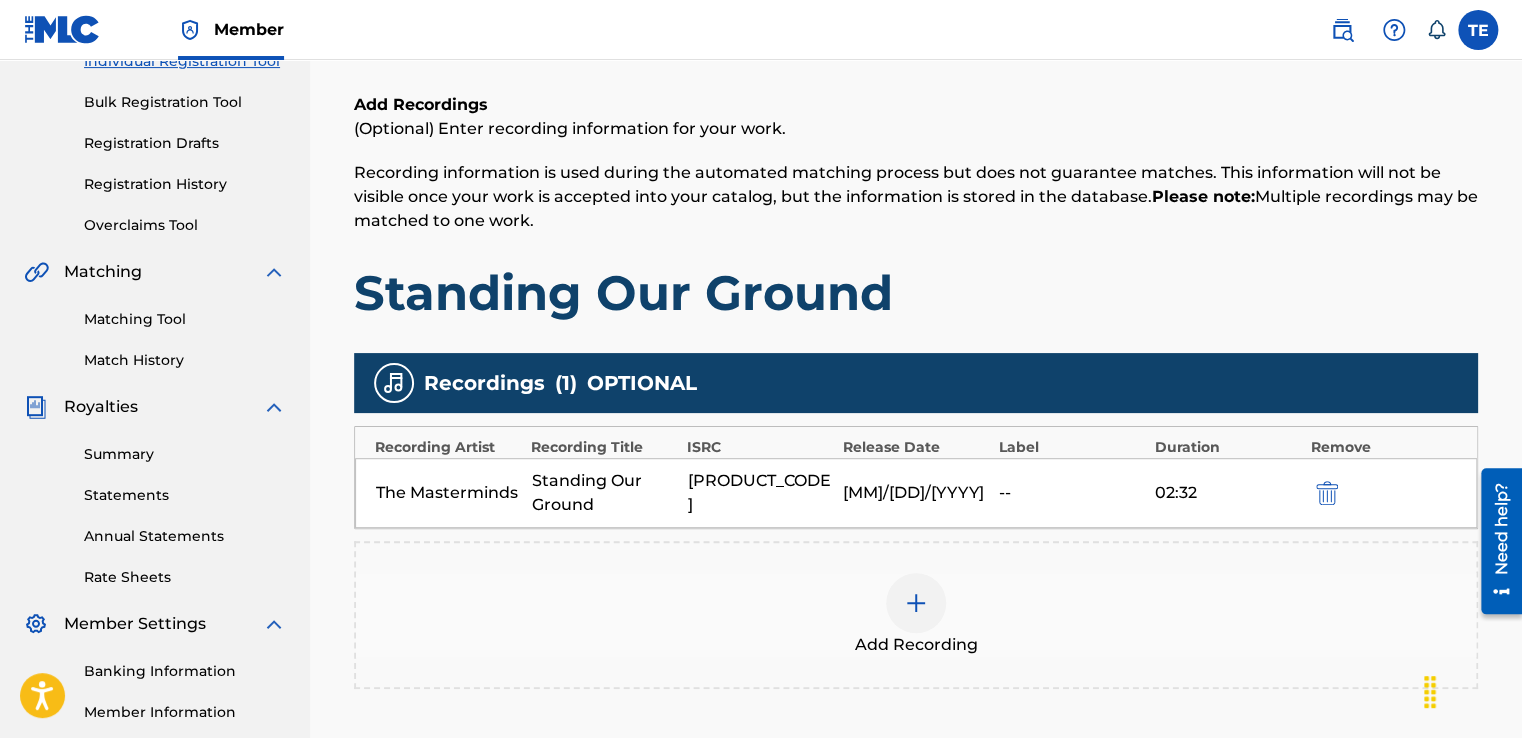 click on "Add Recording" at bounding box center (916, 615) 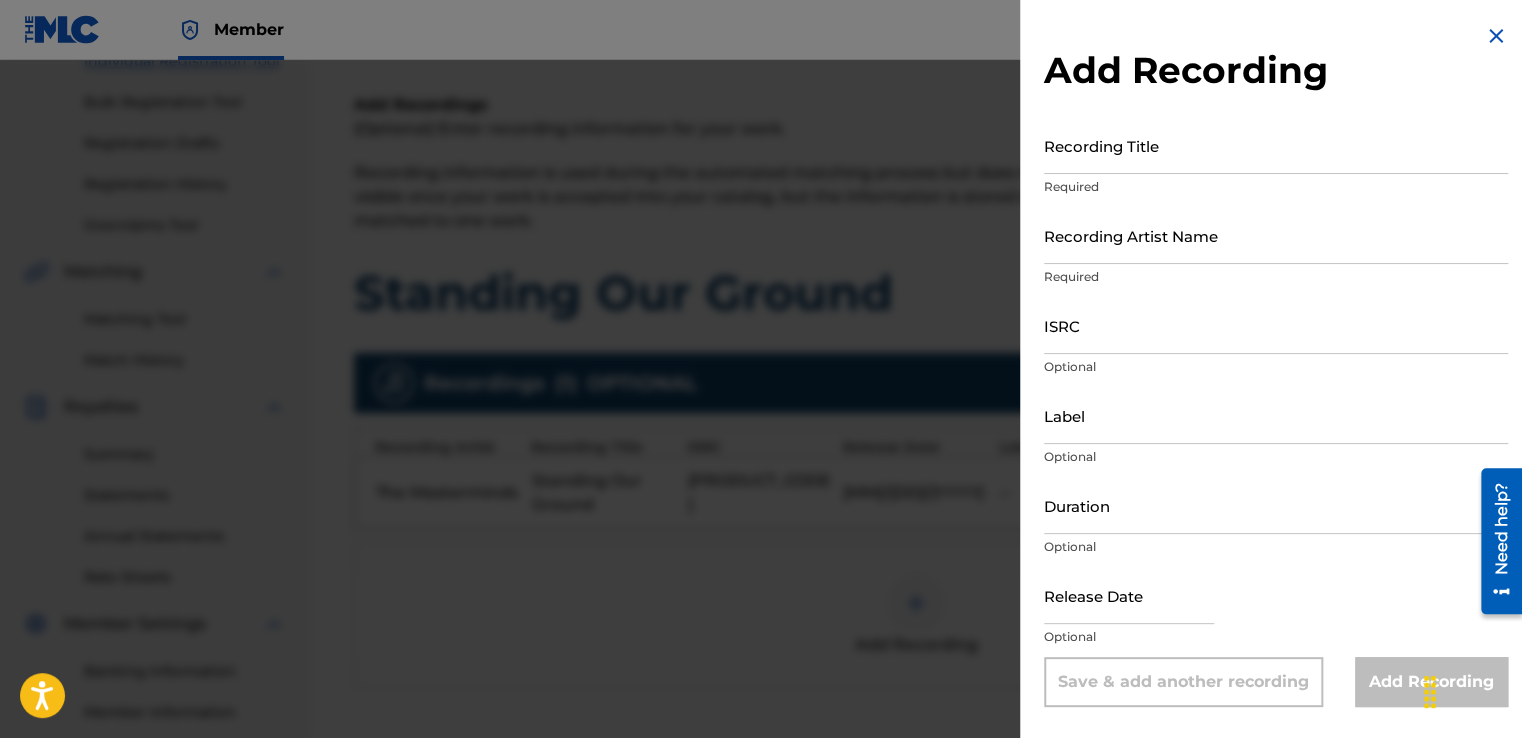 click at bounding box center [1496, 36] 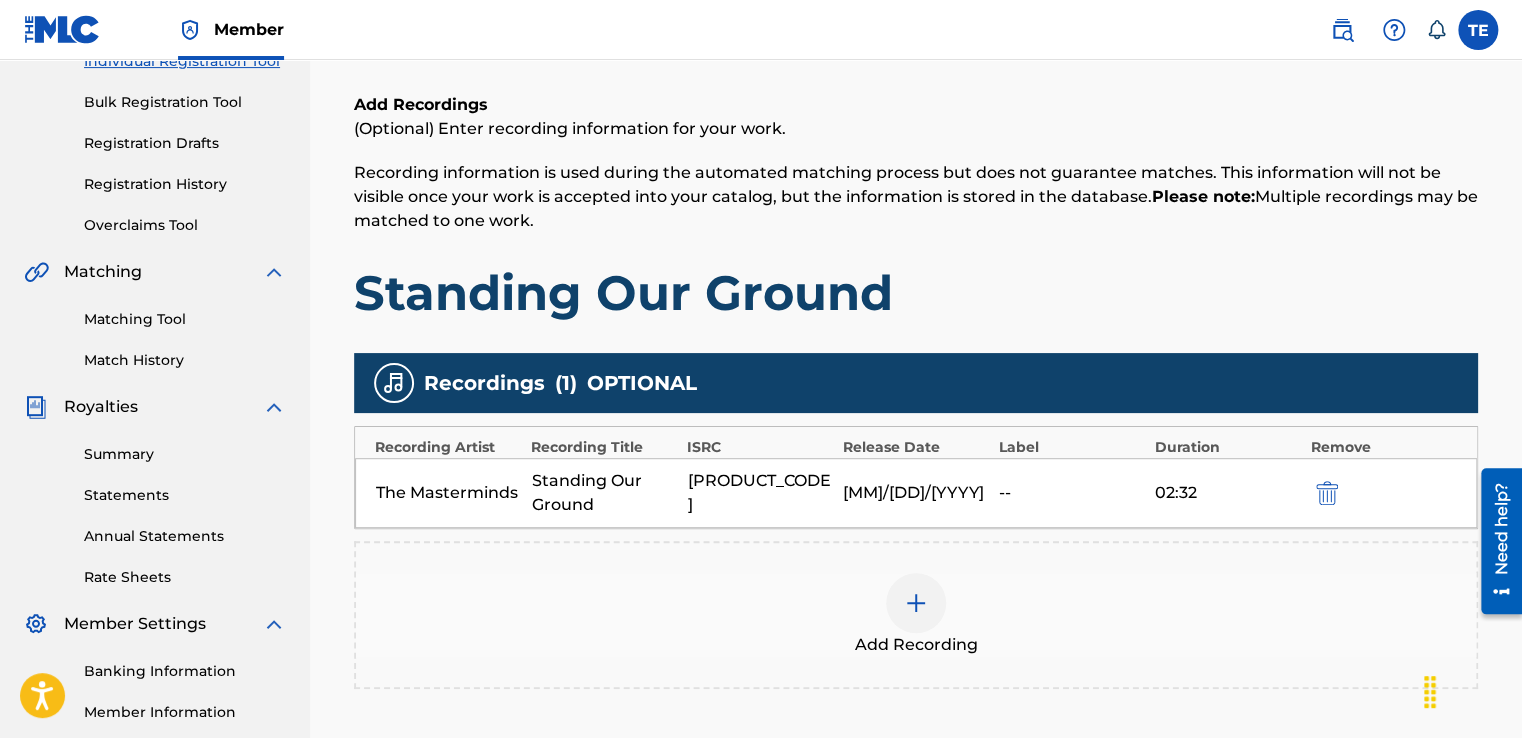 scroll, scrollTop: 501, scrollLeft: 0, axis: vertical 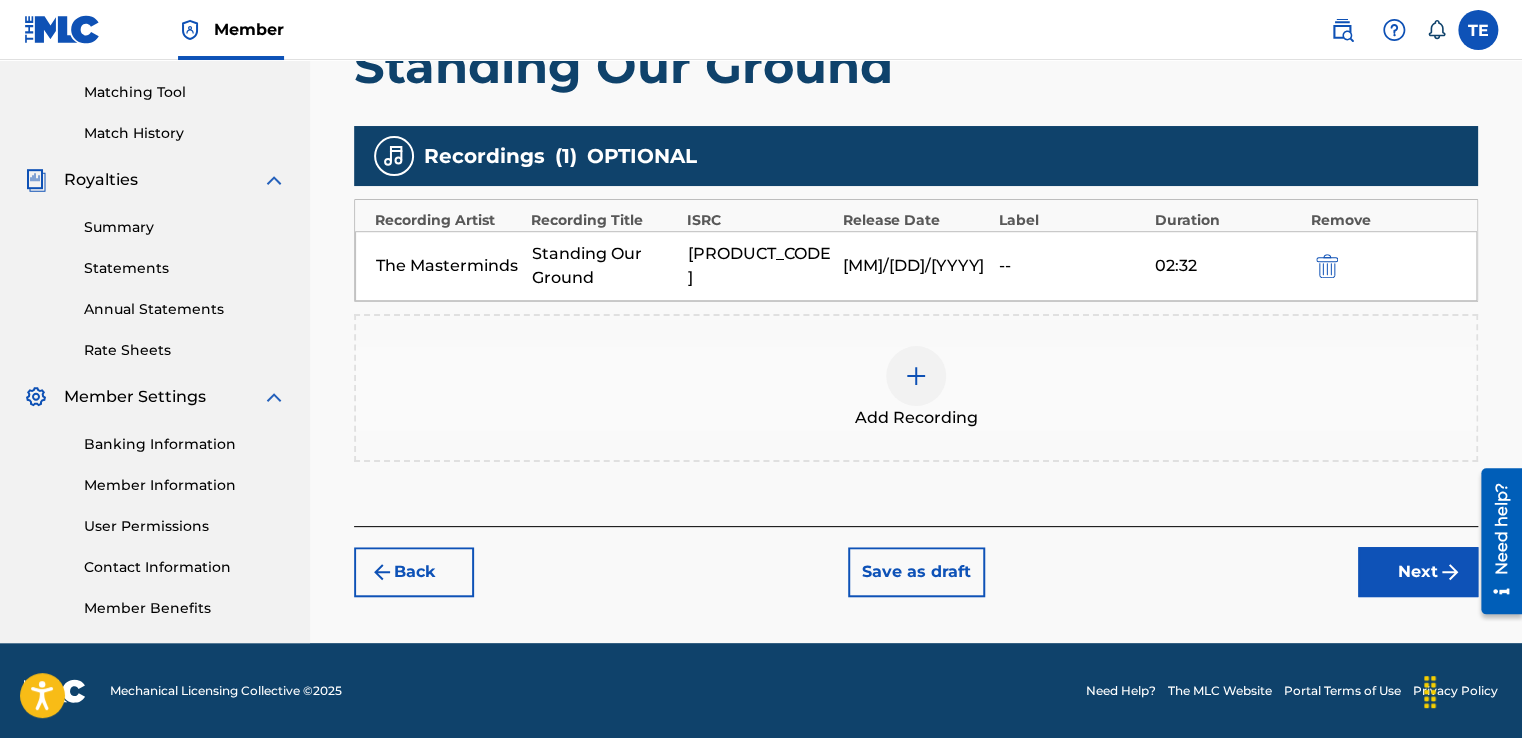 click on "Next" at bounding box center (1418, 572) 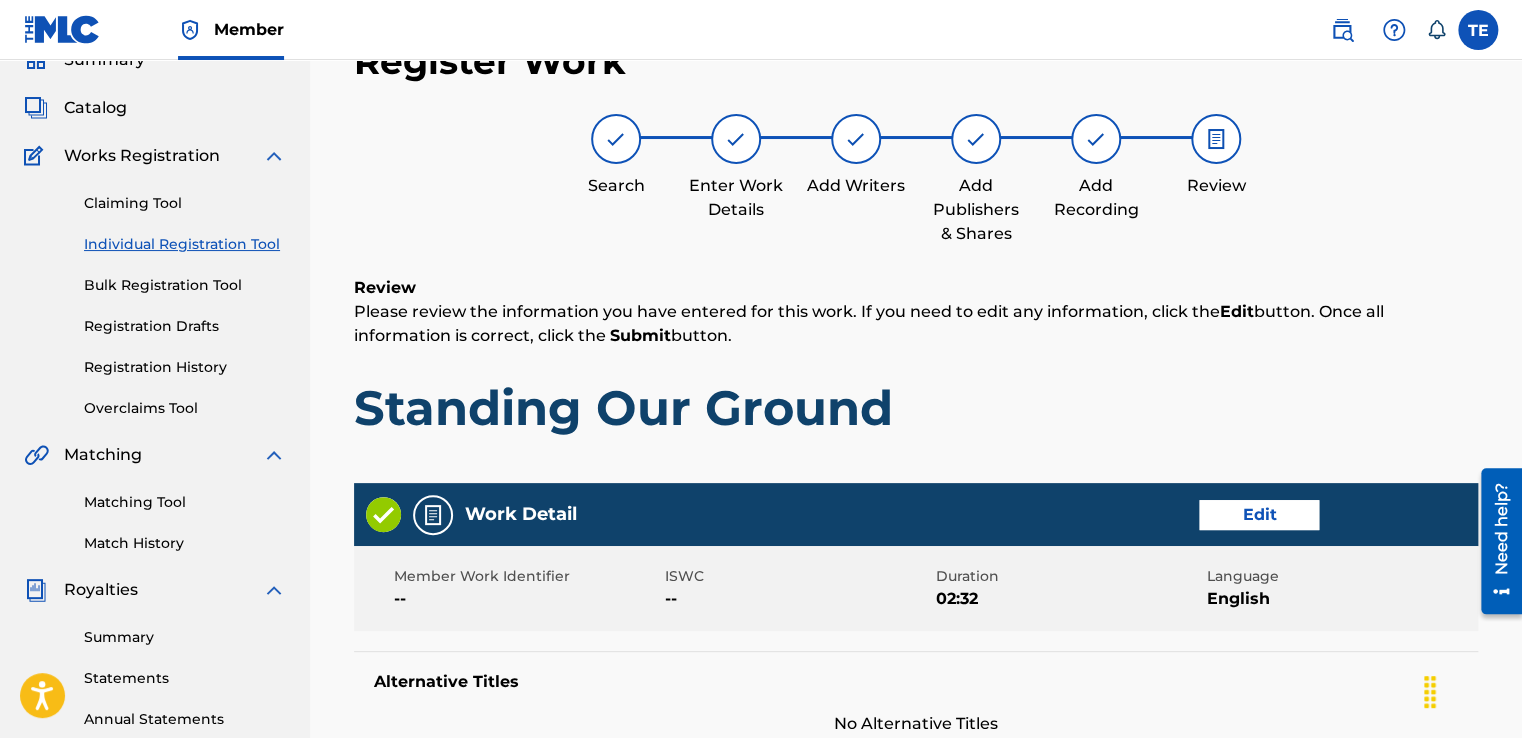 scroll, scrollTop: 90, scrollLeft: 0, axis: vertical 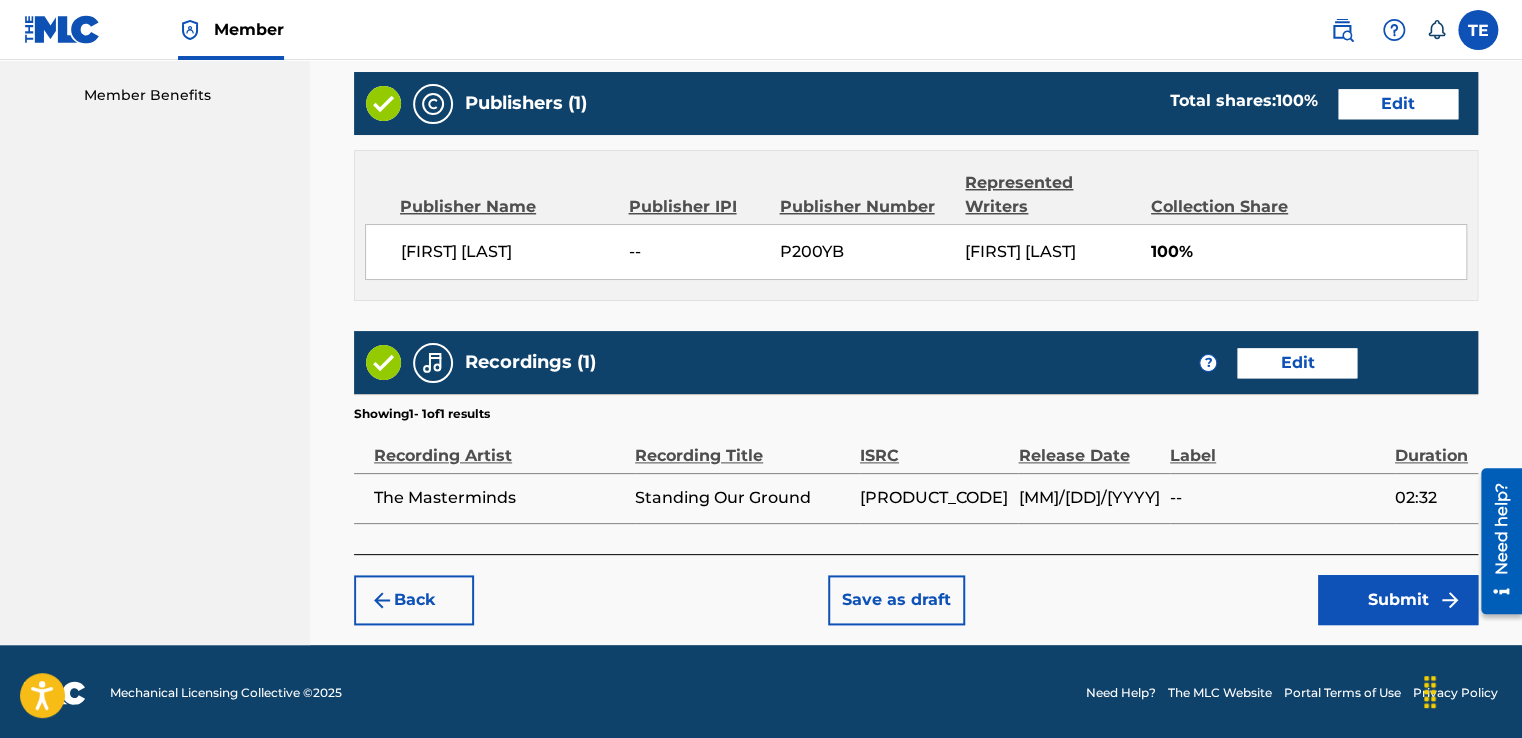 click on "Submit" at bounding box center (1398, 600) 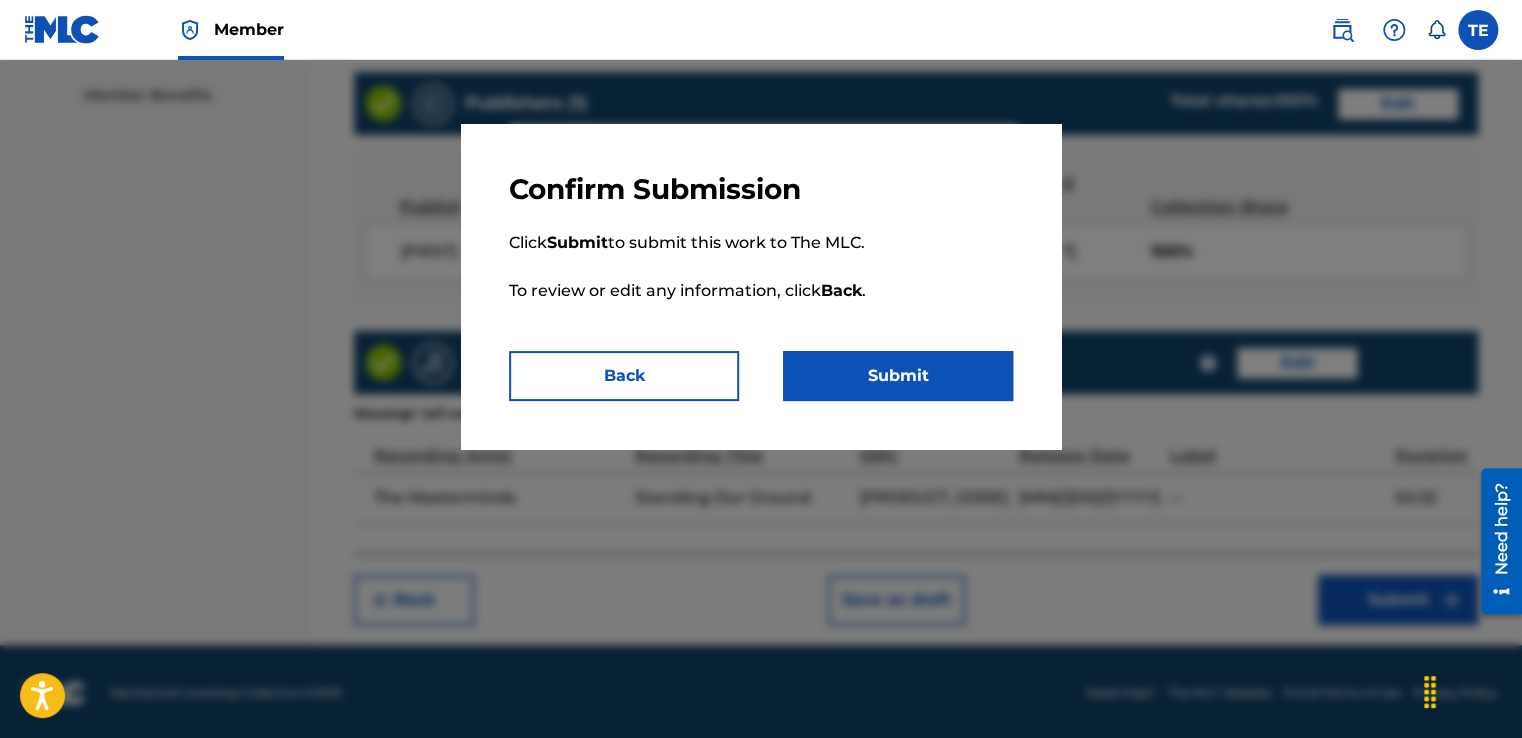 click on "Submit" at bounding box center [898, 376] 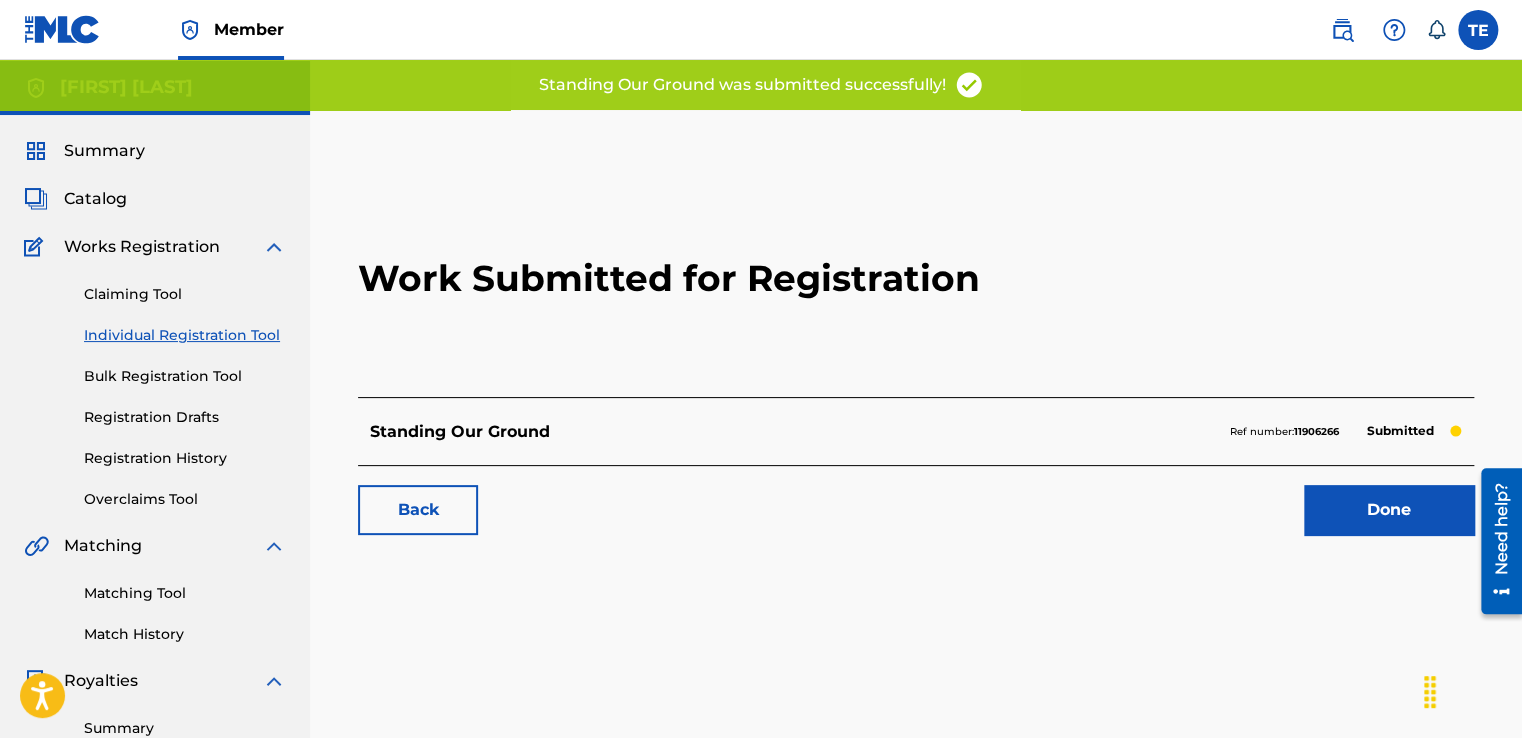 click on "Done" at bounding box center [1389, 510] 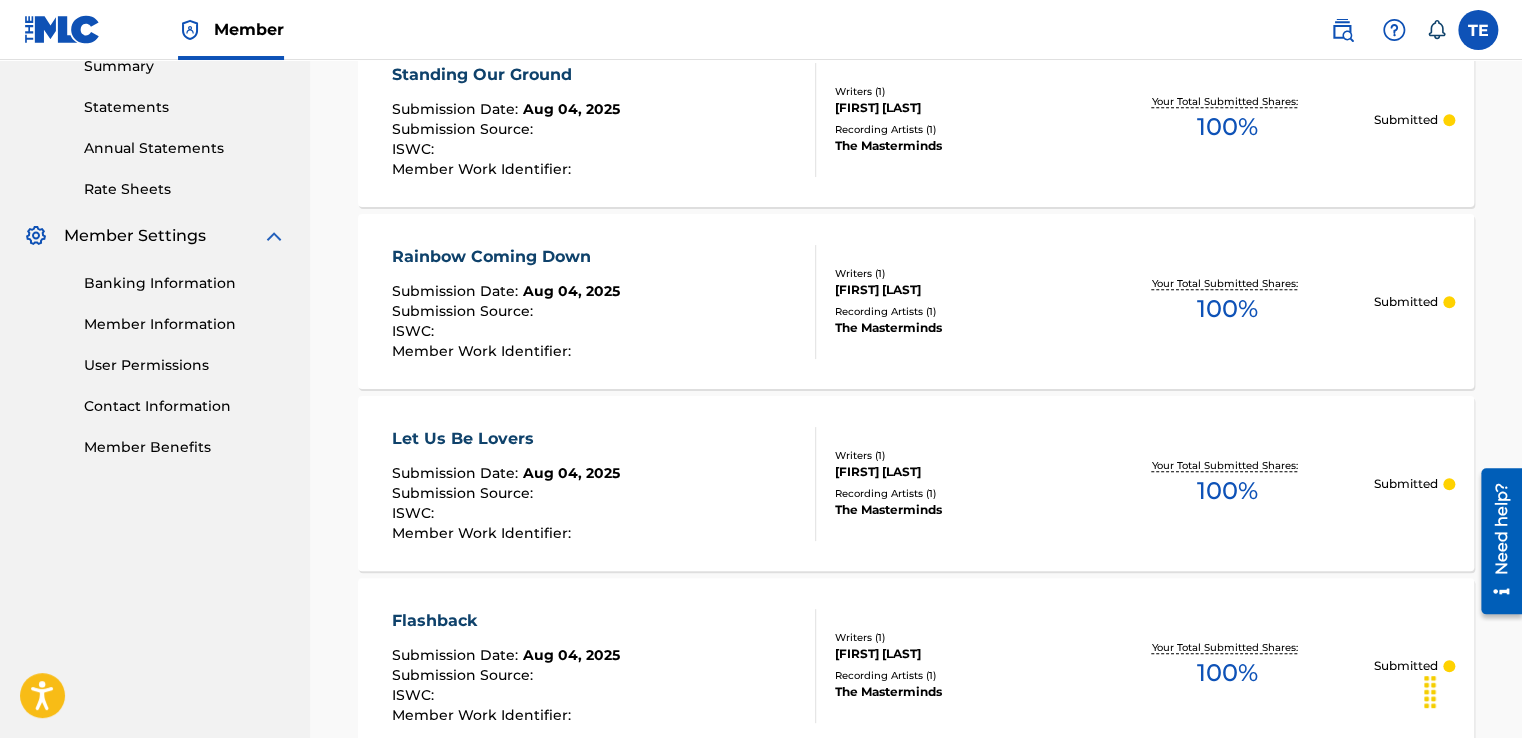 scroll, scrollTop: 655, scrollLeft: 0, axis: vertical 